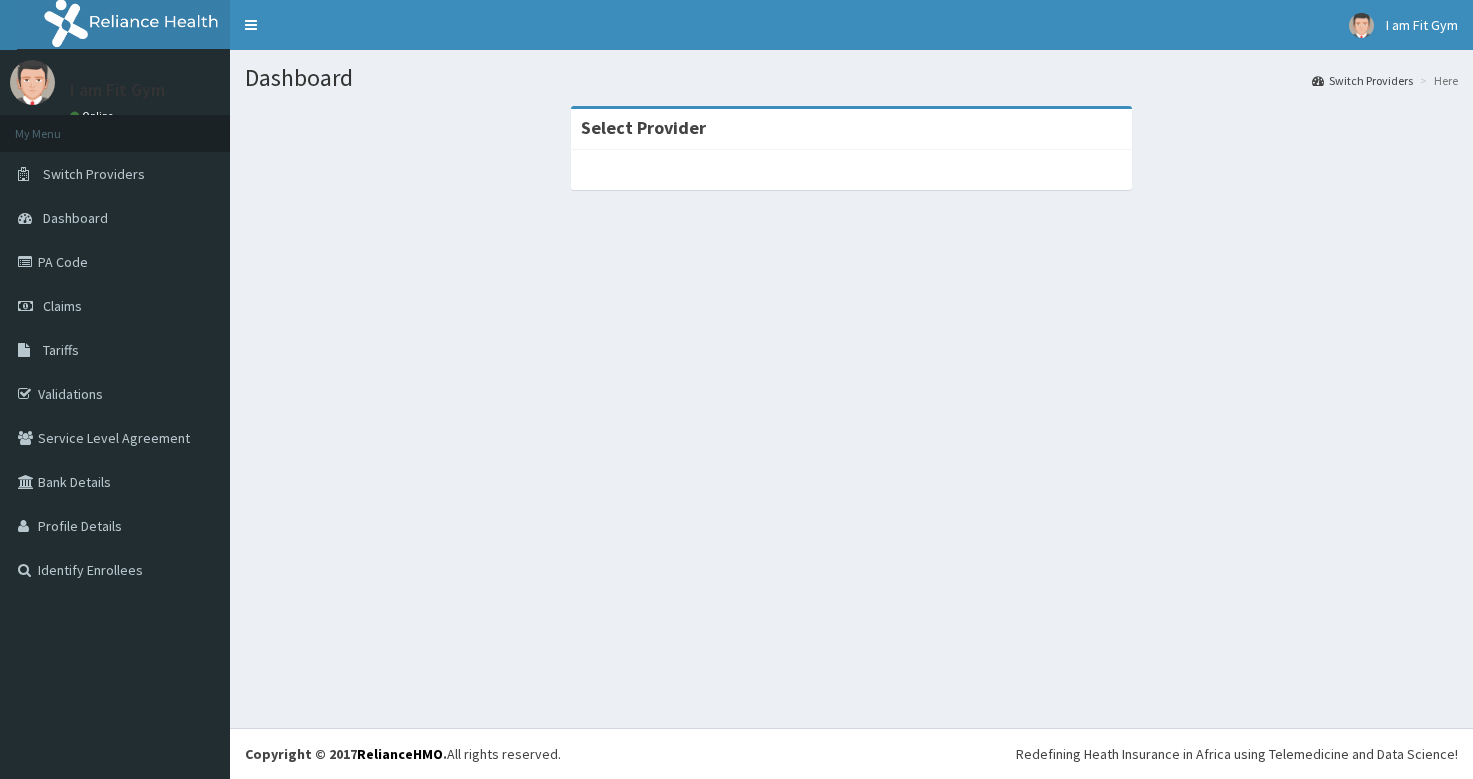 scroll, scrollTop: 0, scrollLeft: 0, axis: both 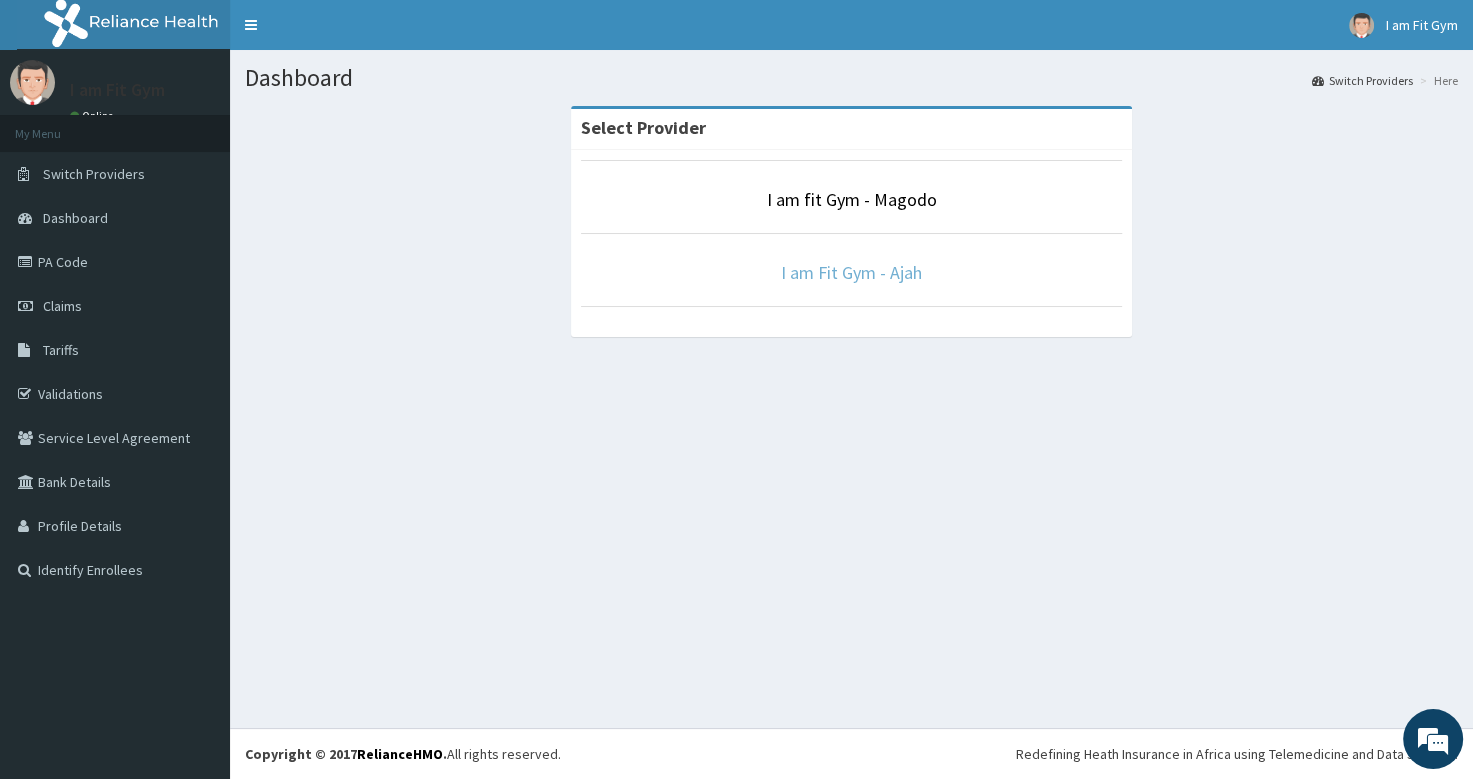 click on "I am Fit Gym - Ajah" at bounding box center [851, 272] 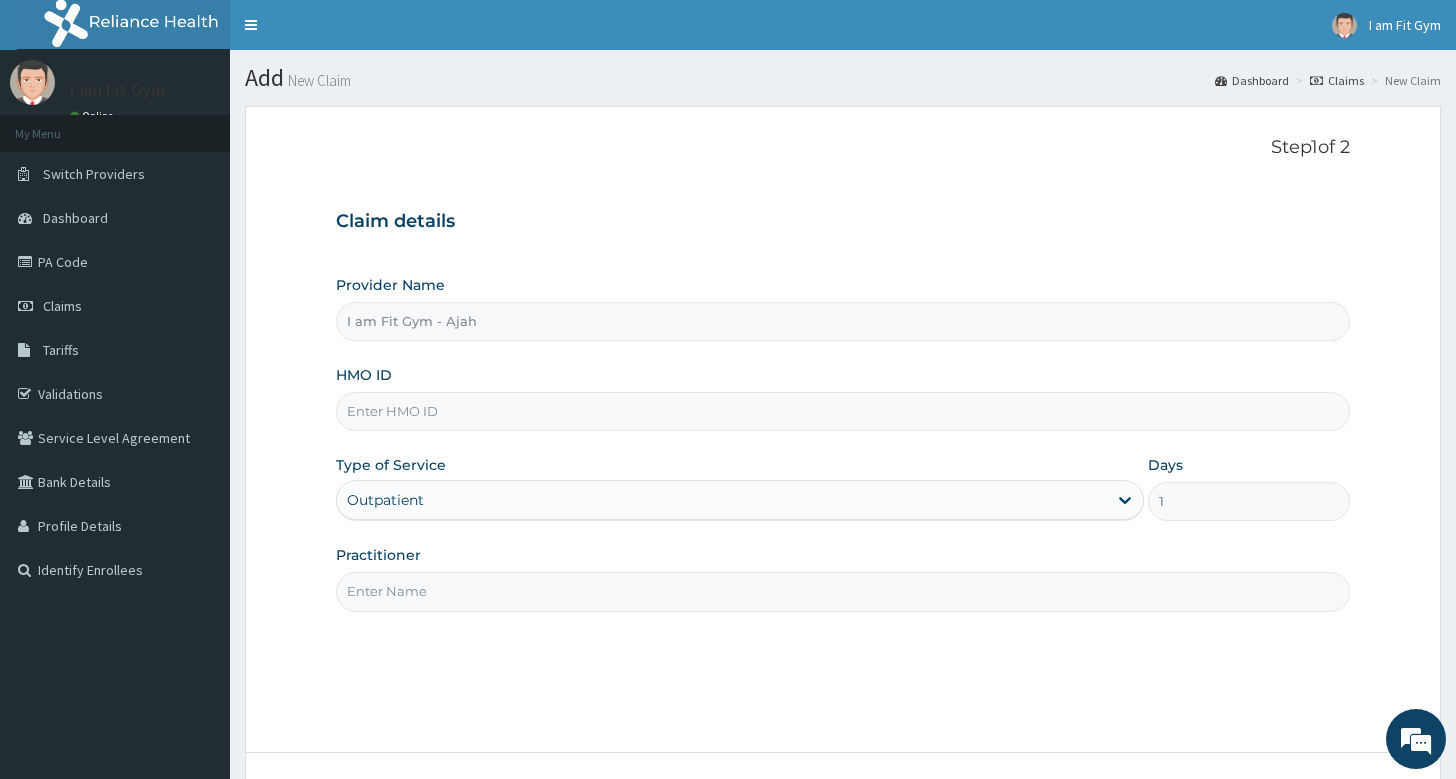 scroll, scrollTop: 0, scrollLeft: 0, axis: both 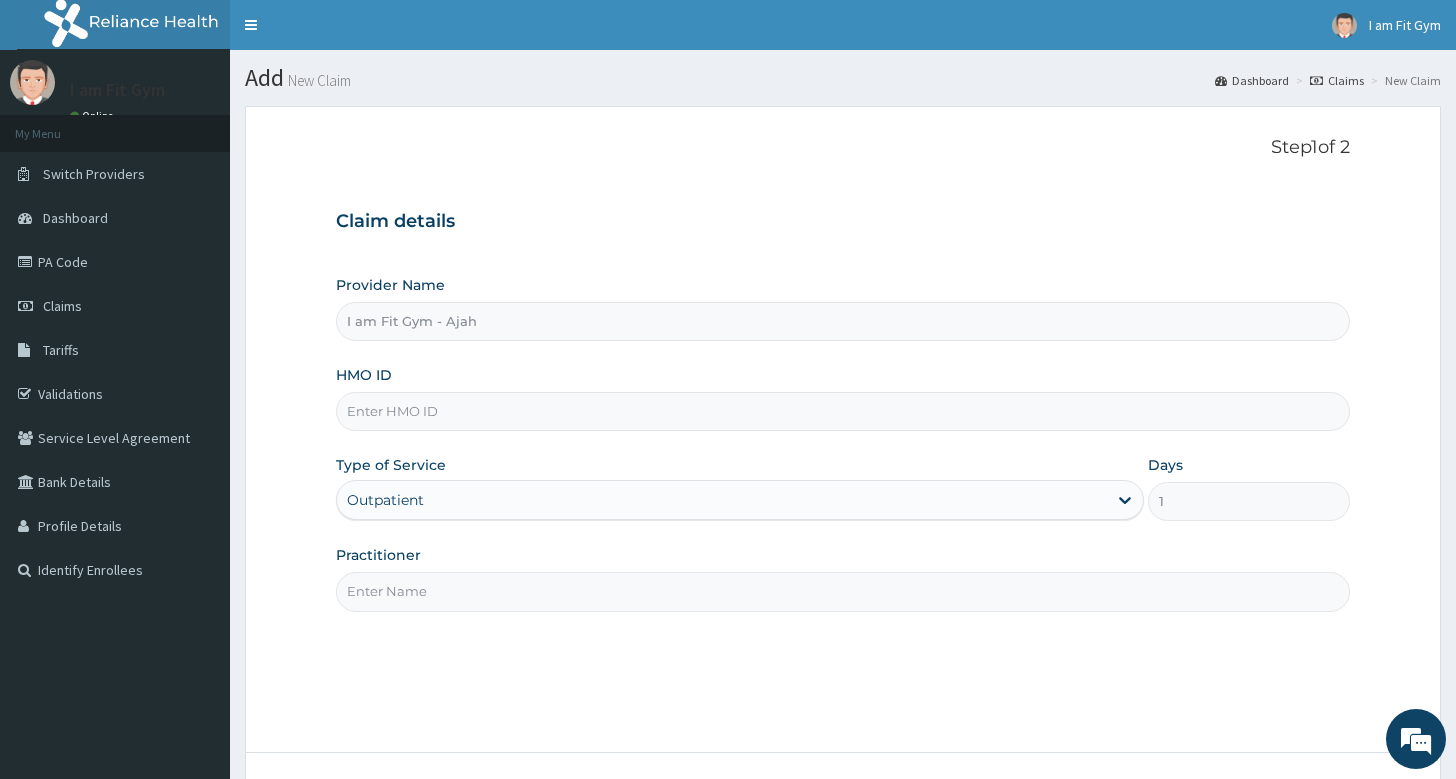 click on "Practitioner" at bounding box center (843, 591) 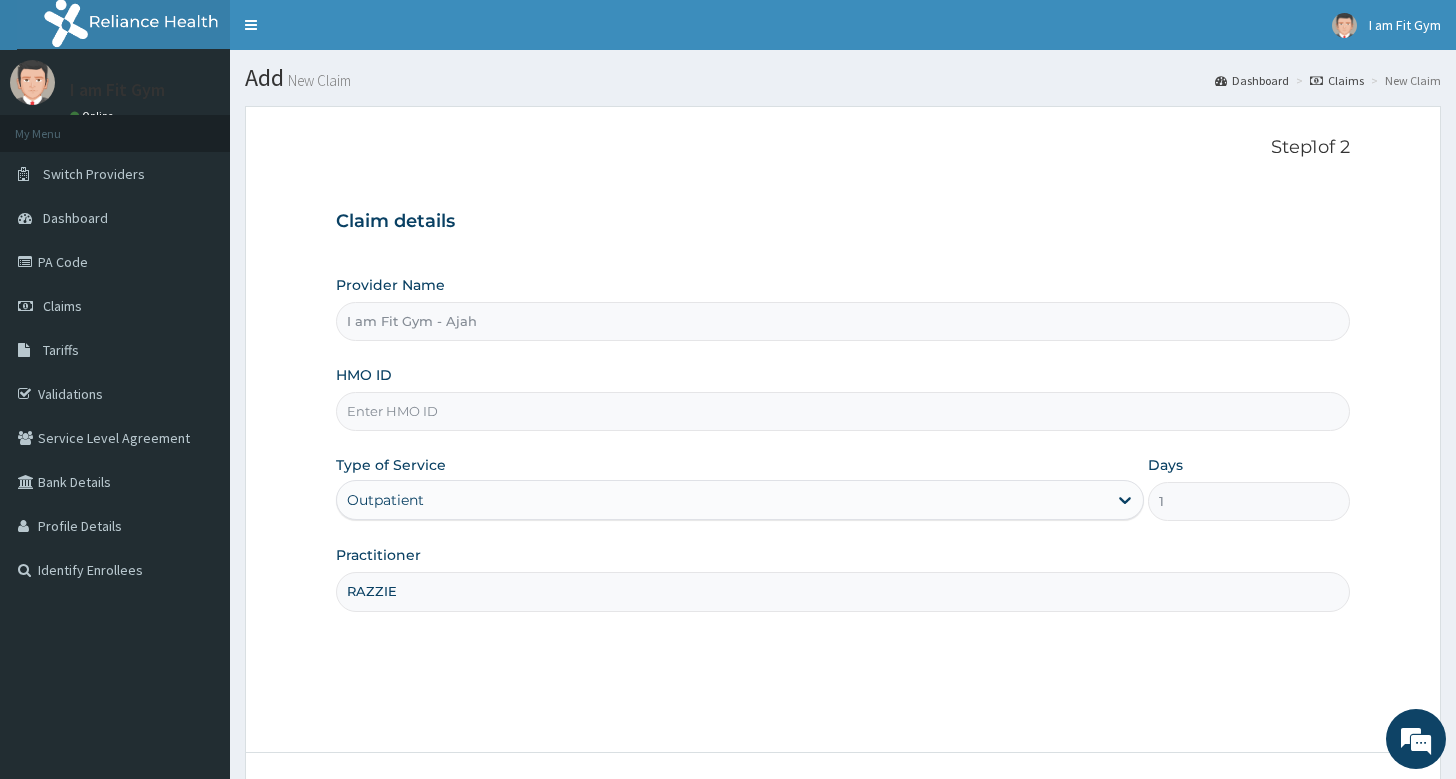 type on "RAZZIE" 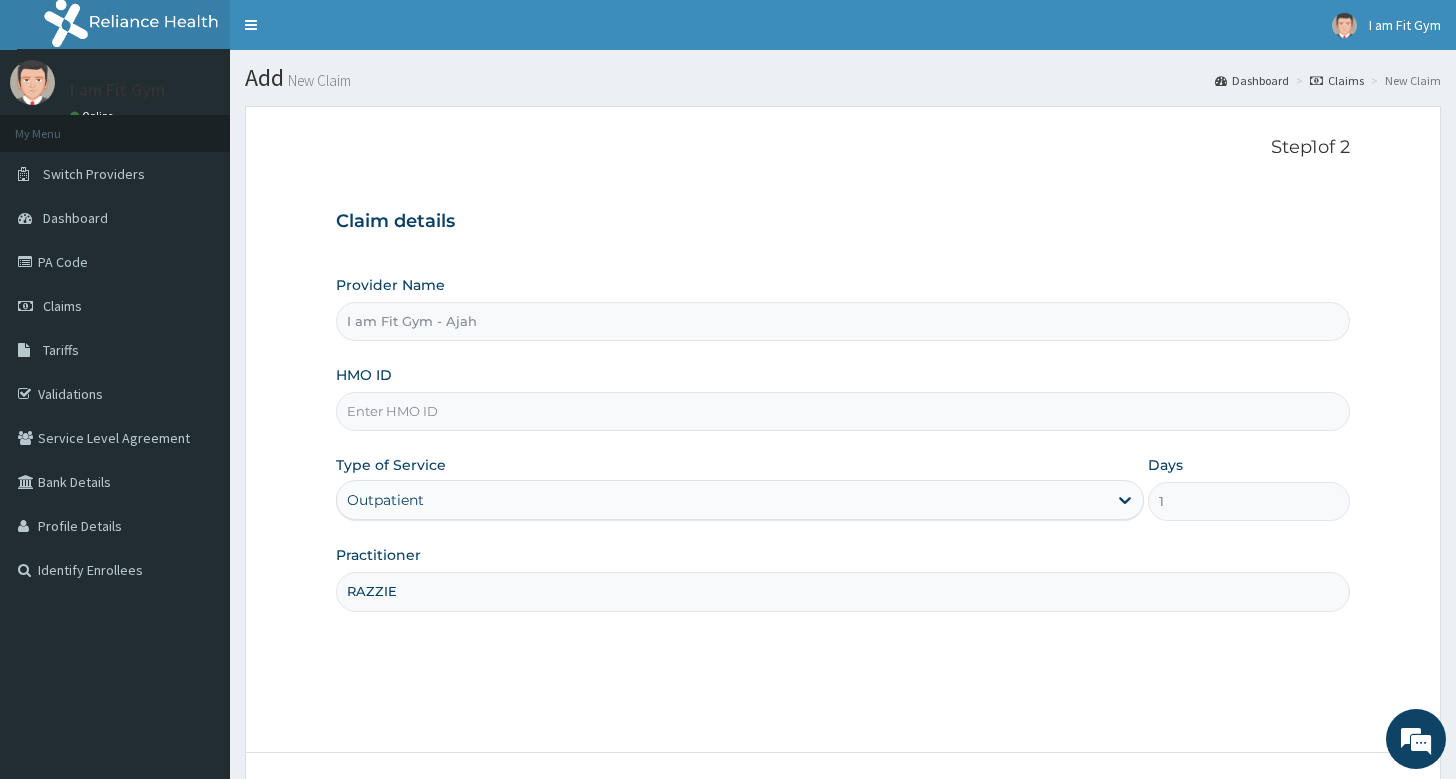 scroll, scrollTop: 0, scrollLeft: 0, axis: both 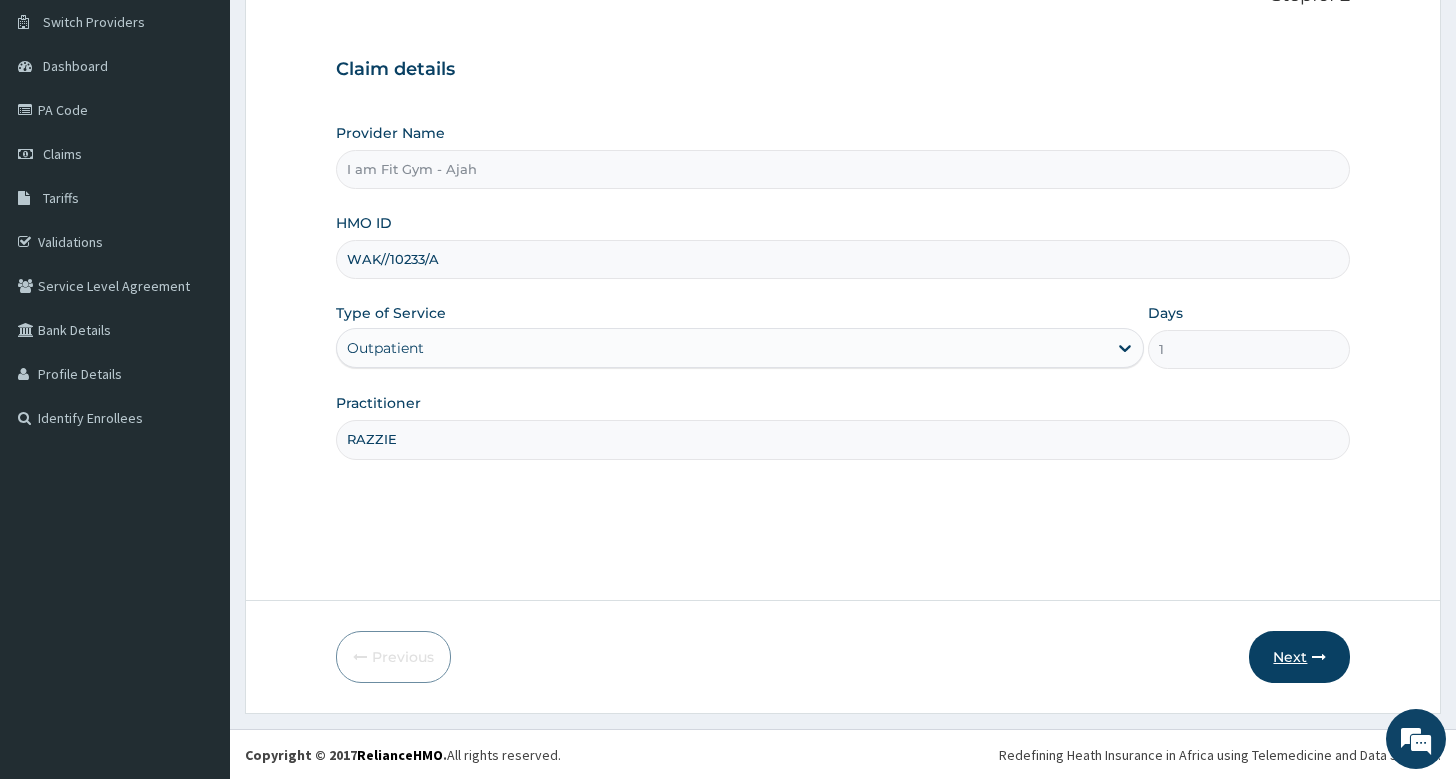 click at bounding box center [1319, 657] 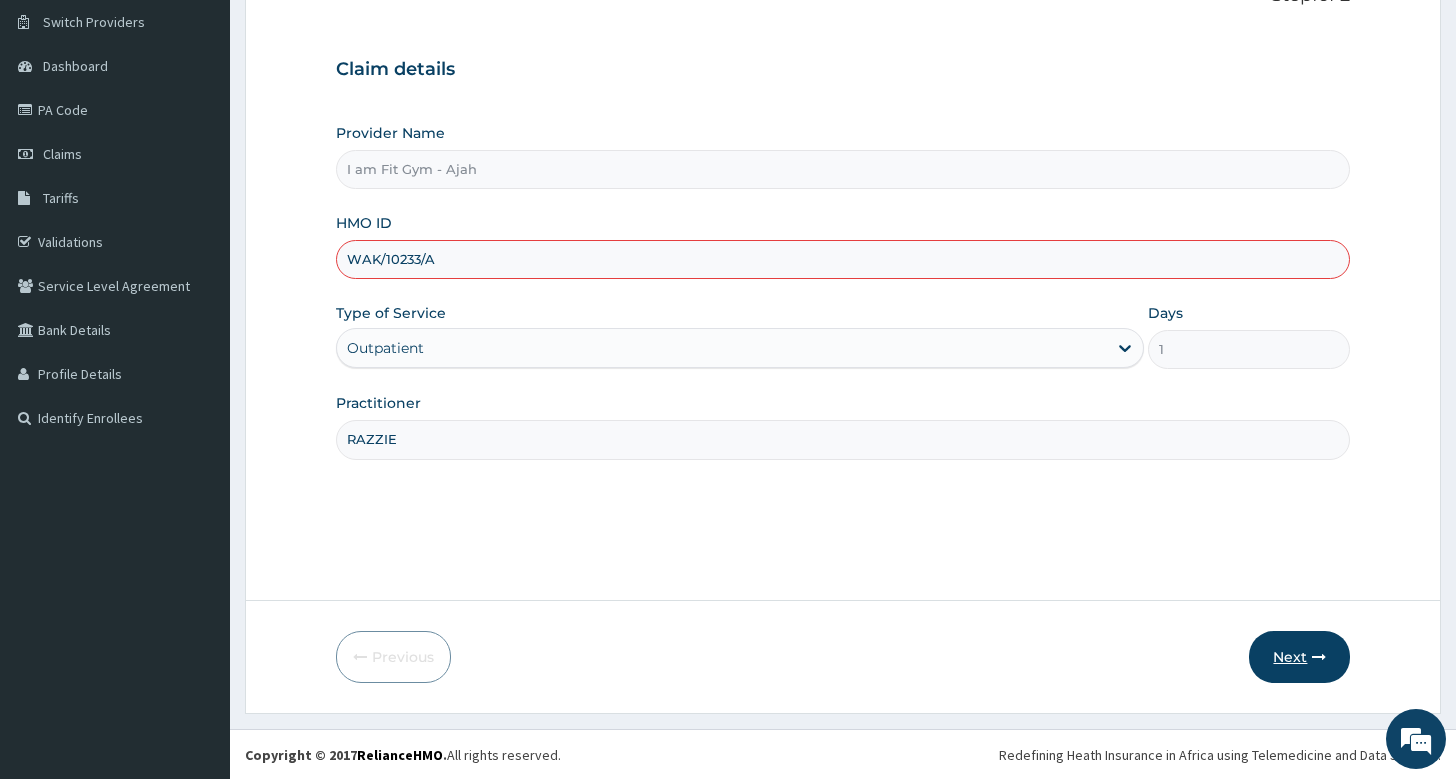 type on "WAK/10233/A" 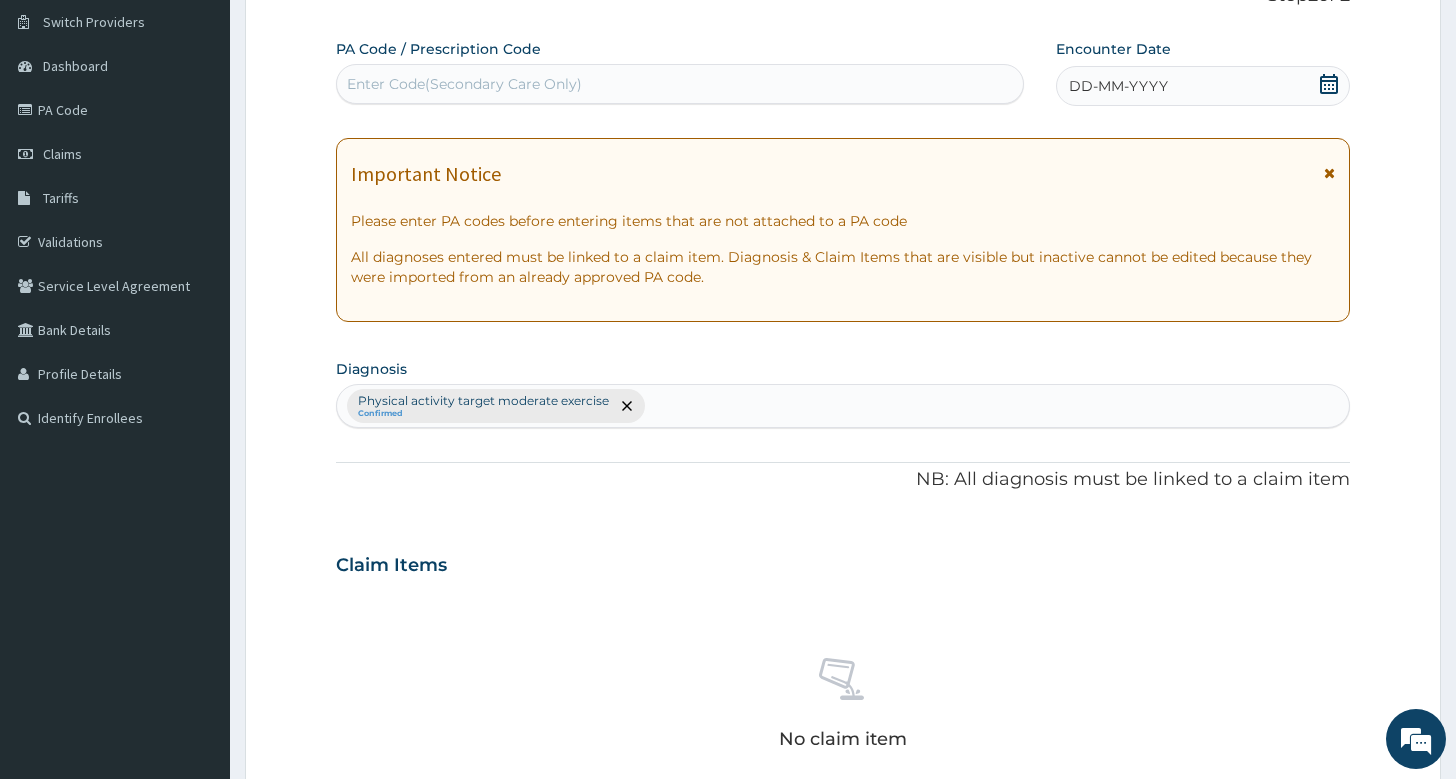 click on "DD-MM-YYYY" at bounding box center (1118, 86) 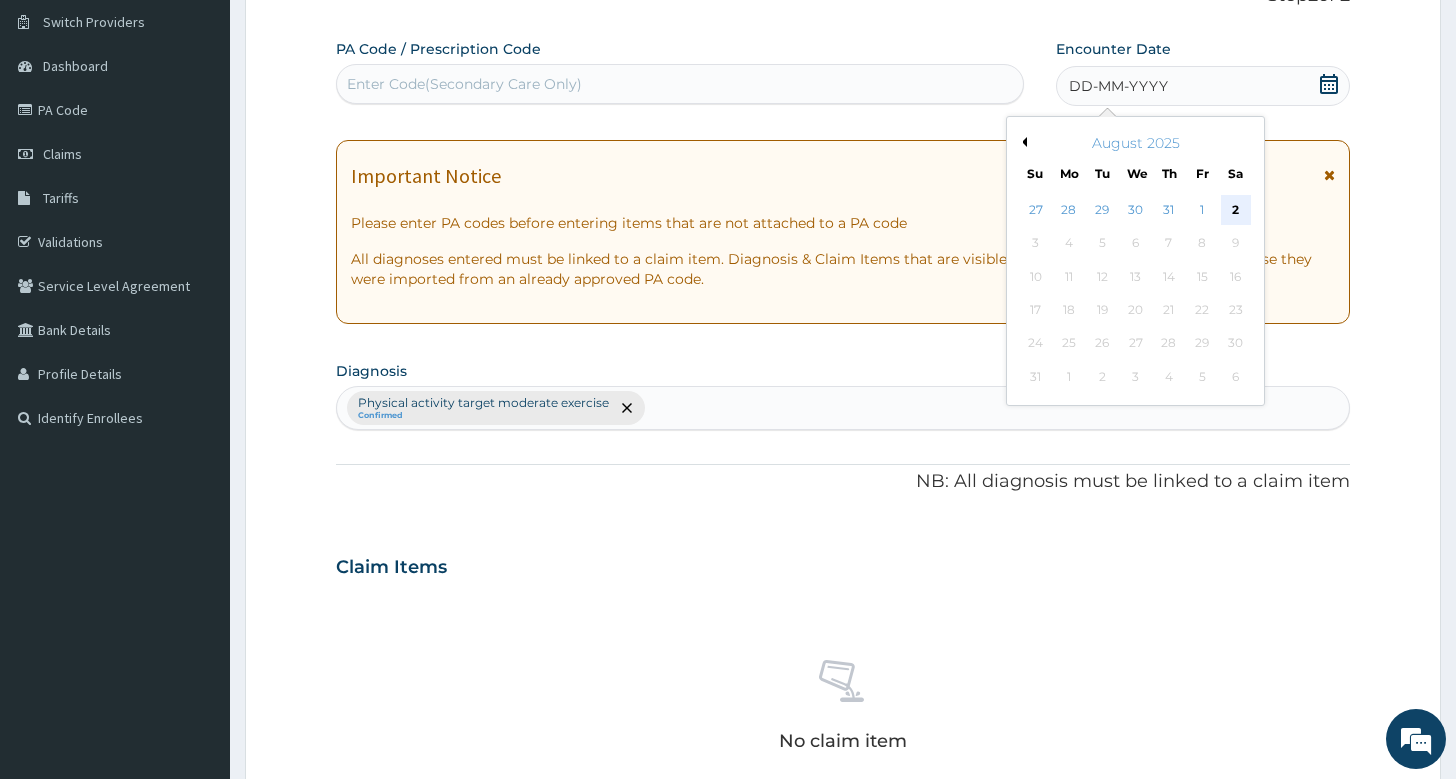 click on "2" at bounding box center [1235, 210] 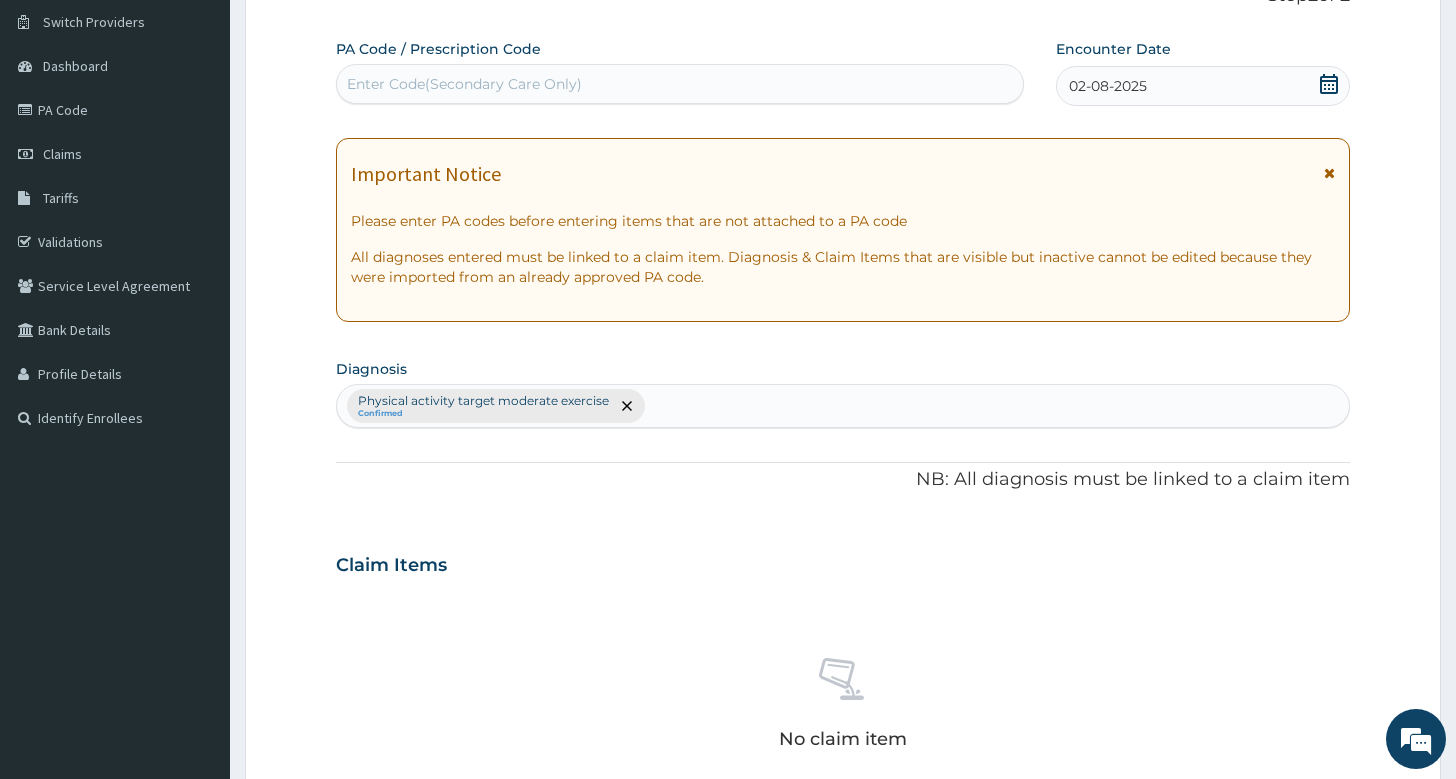 click on "Enter Code(Secondary Care Only)" at bounding box center [680, 84] 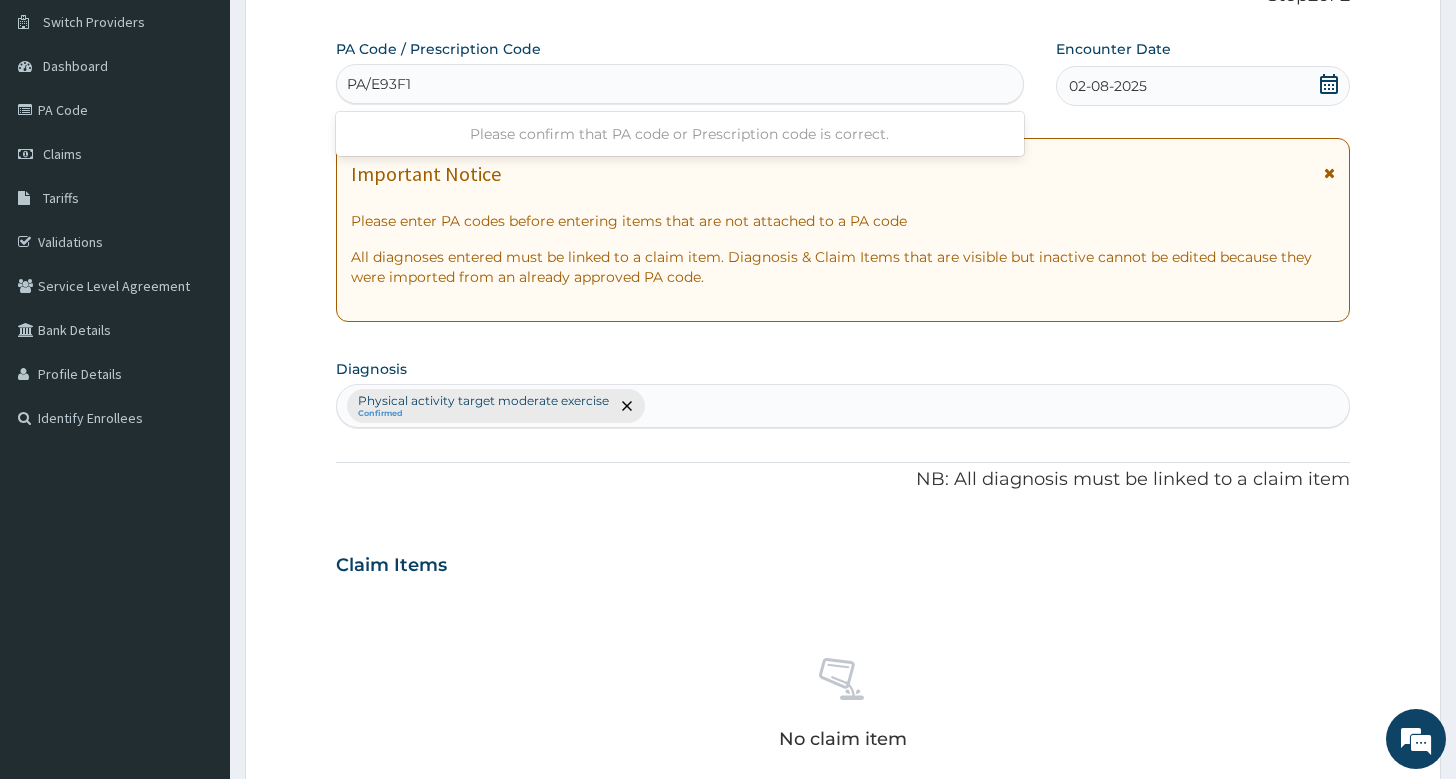 type on "PA/E93F1C" 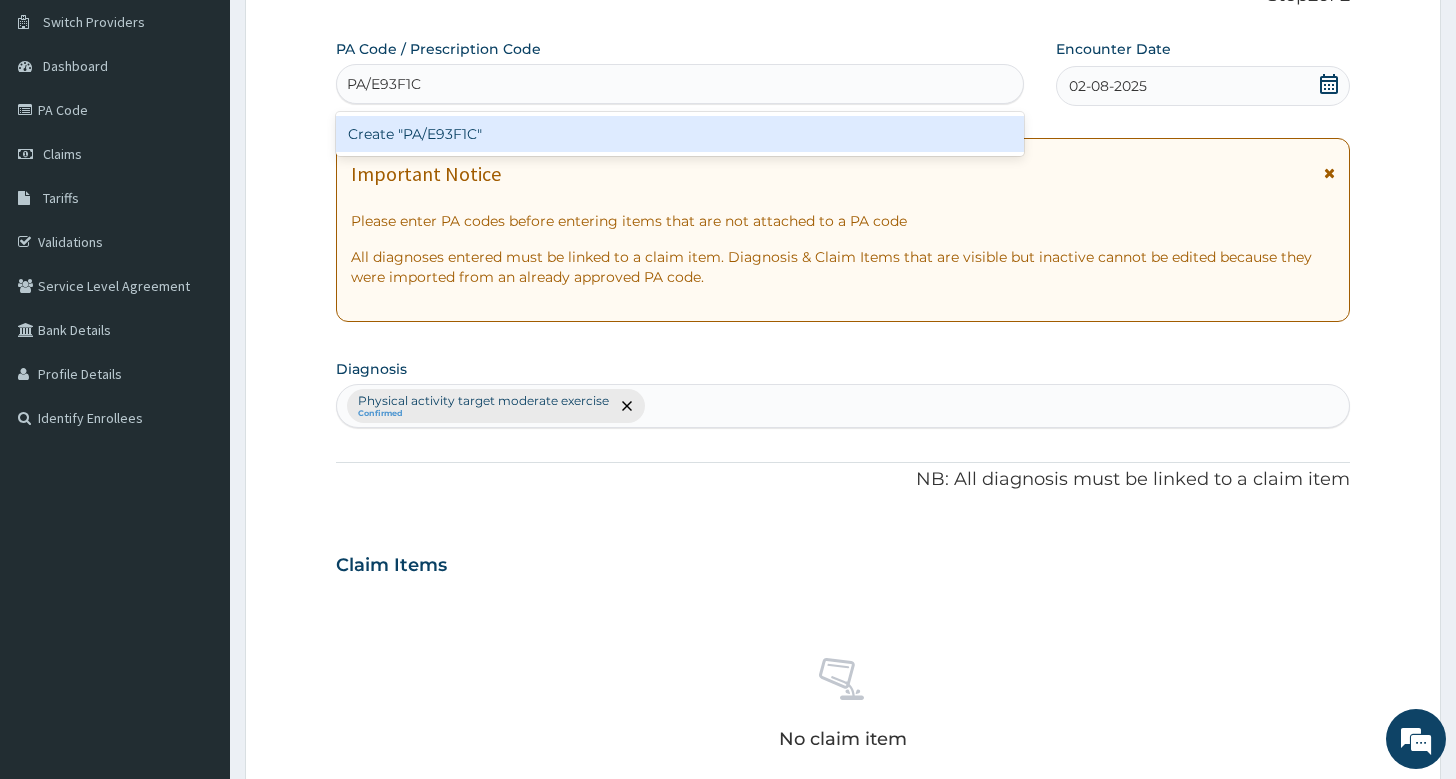 click on "Create "PA/E93F1C"" at bounding box center (680, 134) 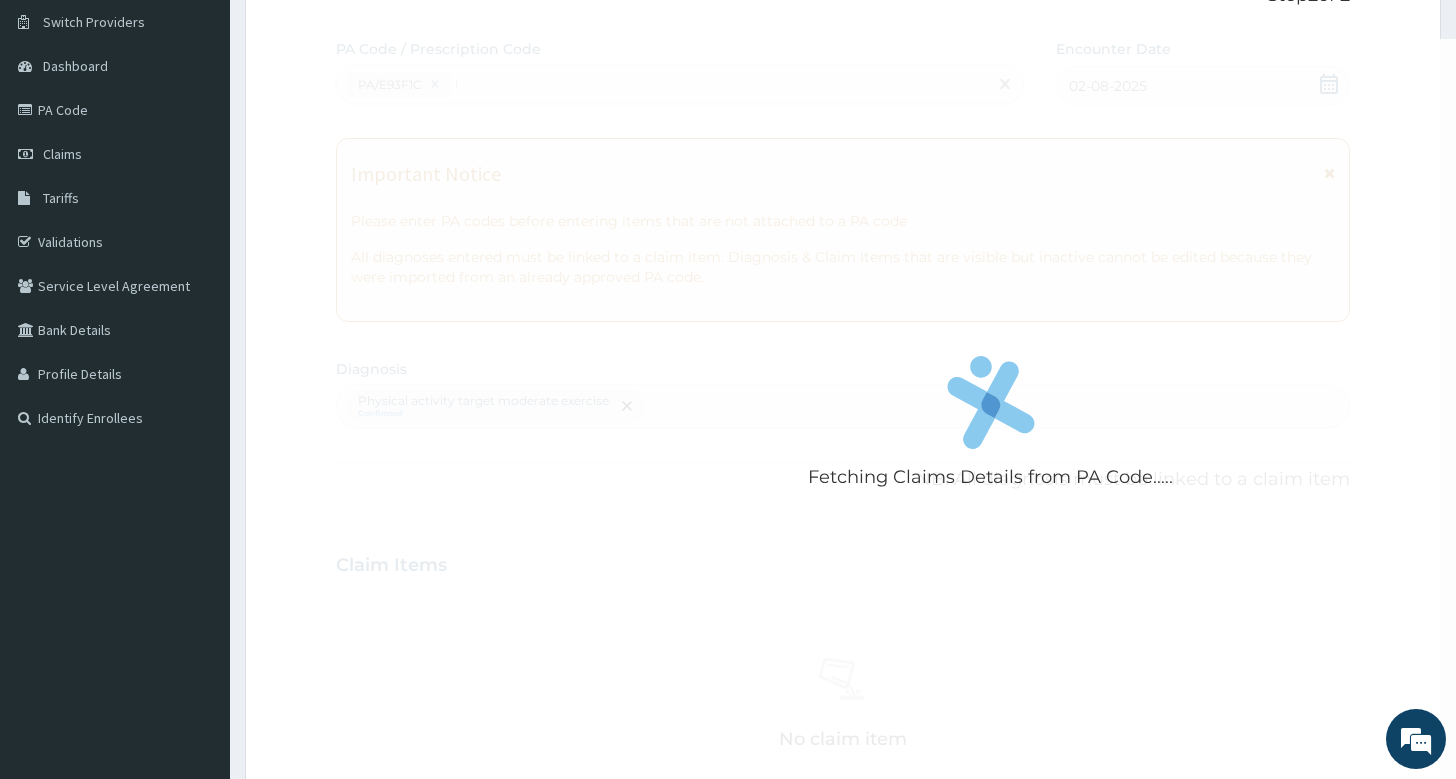 type 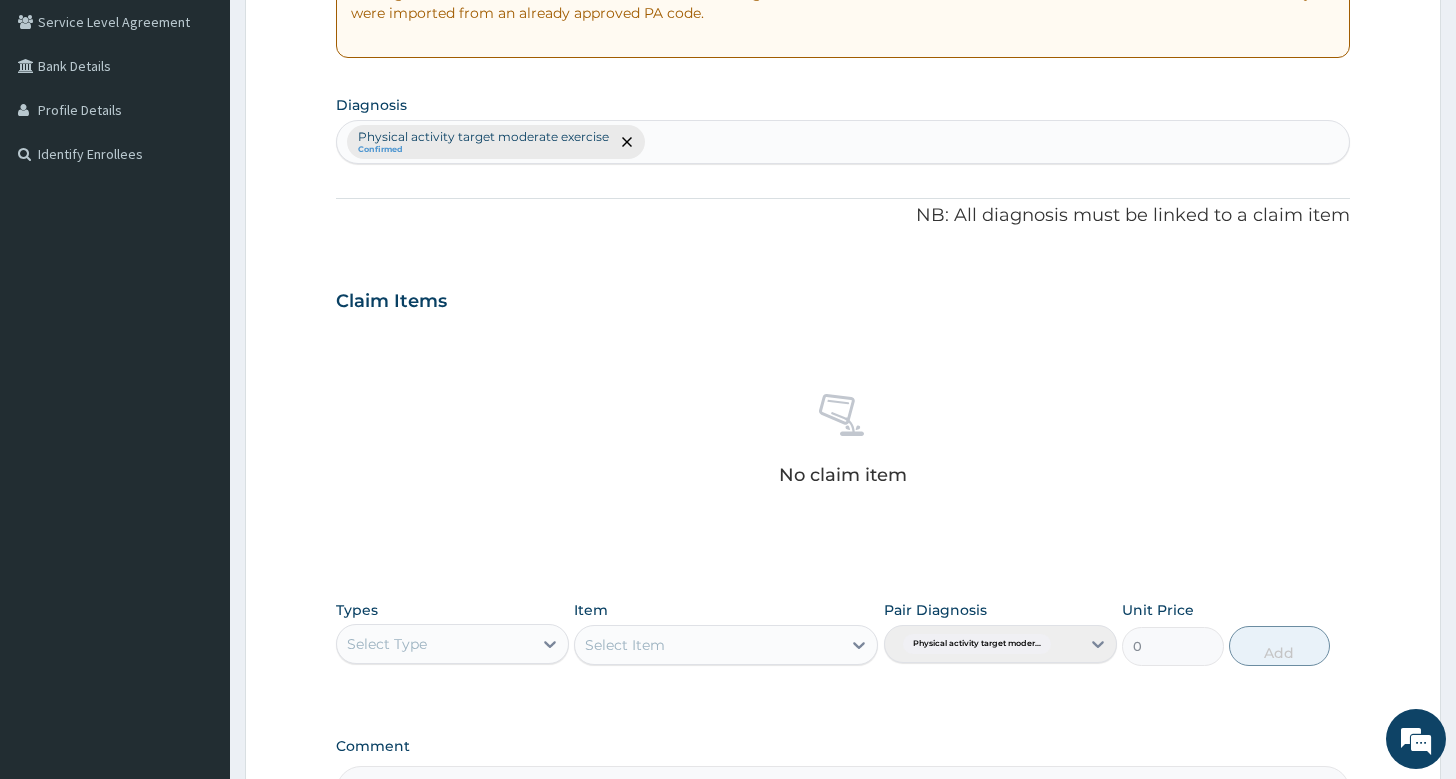 scroll, scrollTop: 468, scrollLeft: 0, axis: vertical 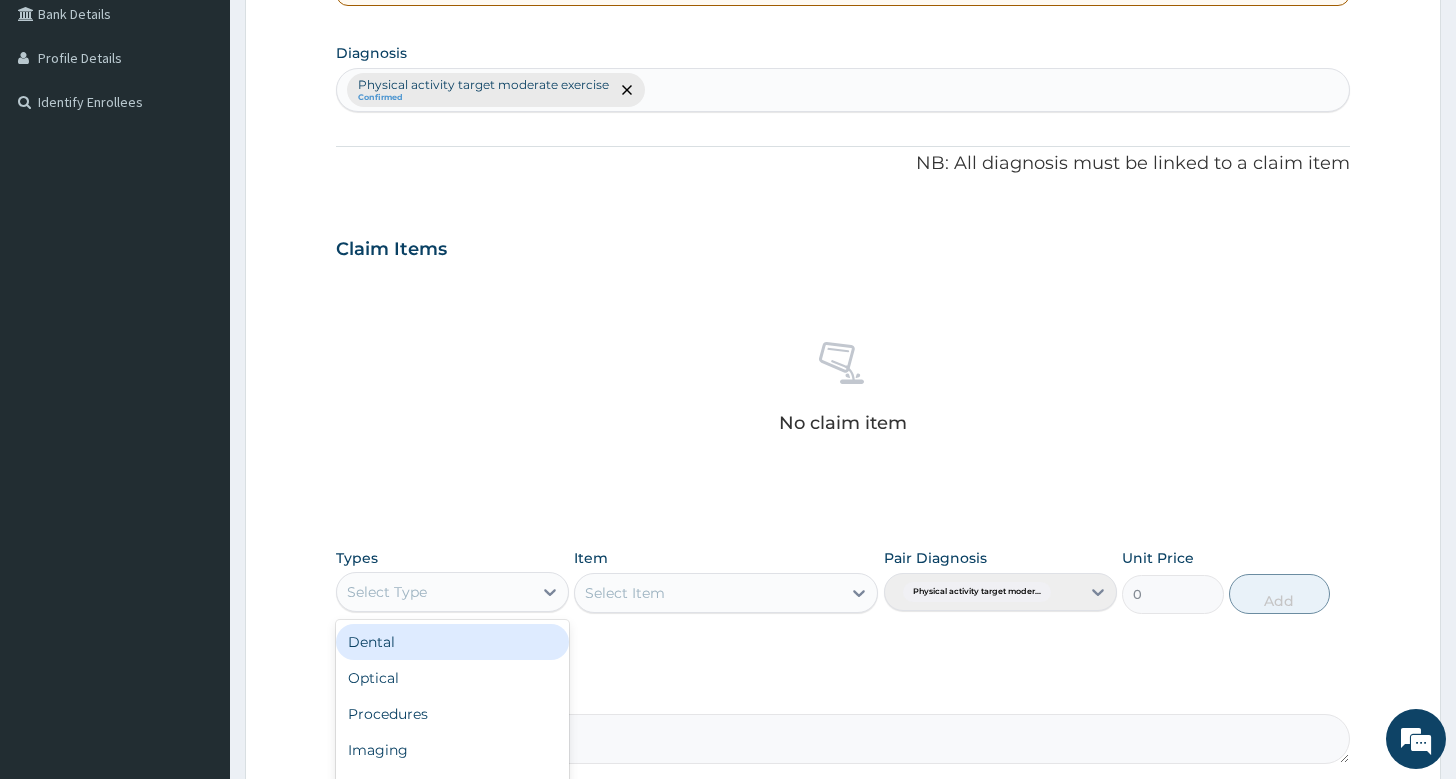 click on "Select Type" at bounding box center [434, 592] 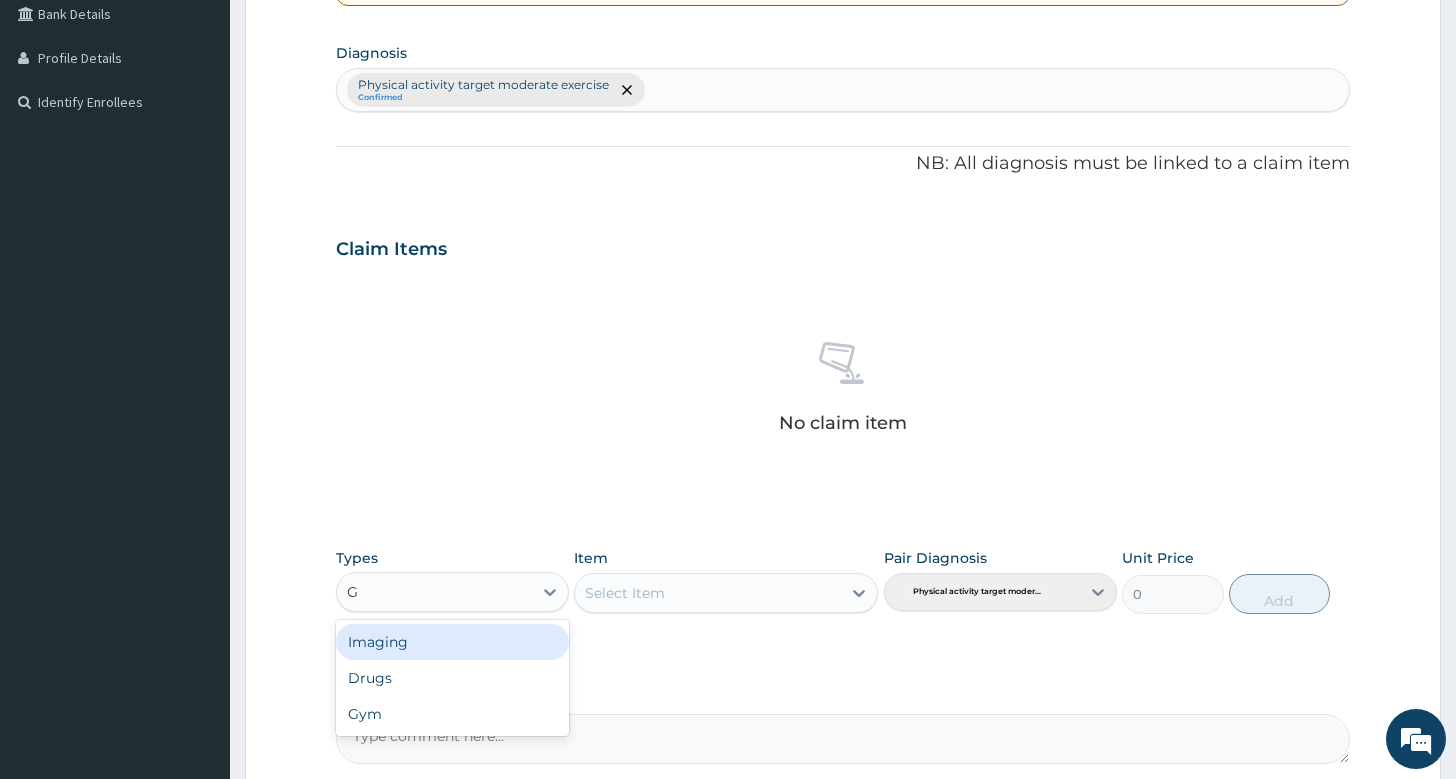 type on "GY" 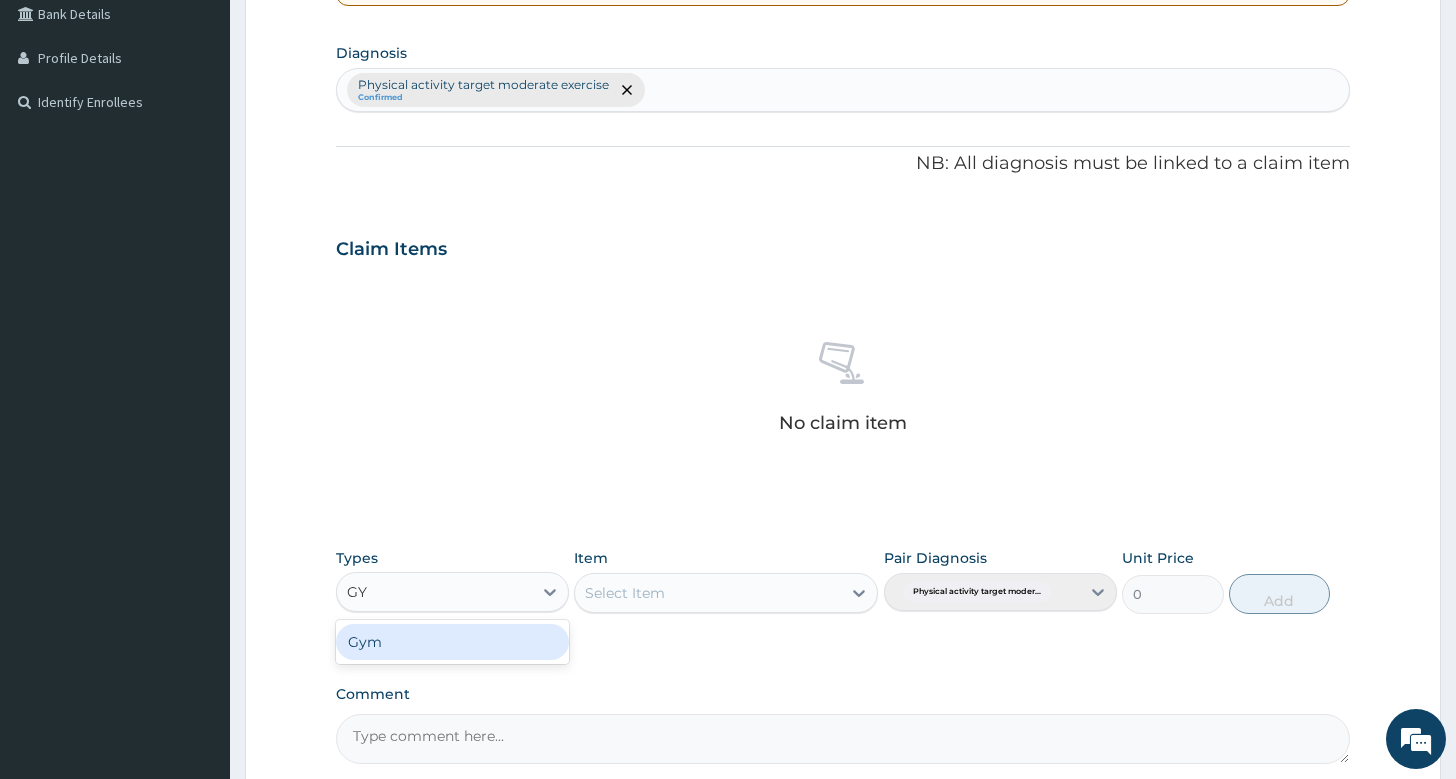 click on "Gym" at bounding box center (452, 642) 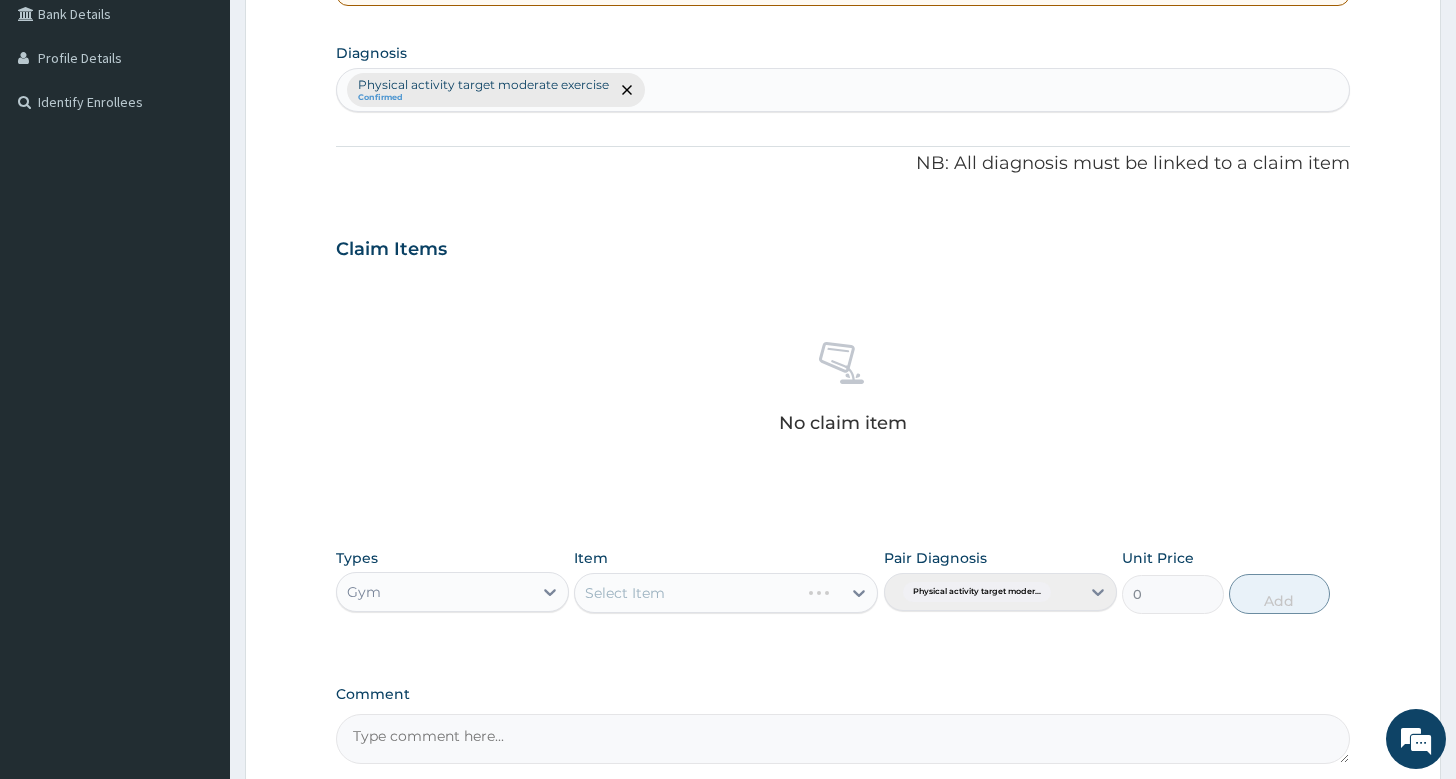 type 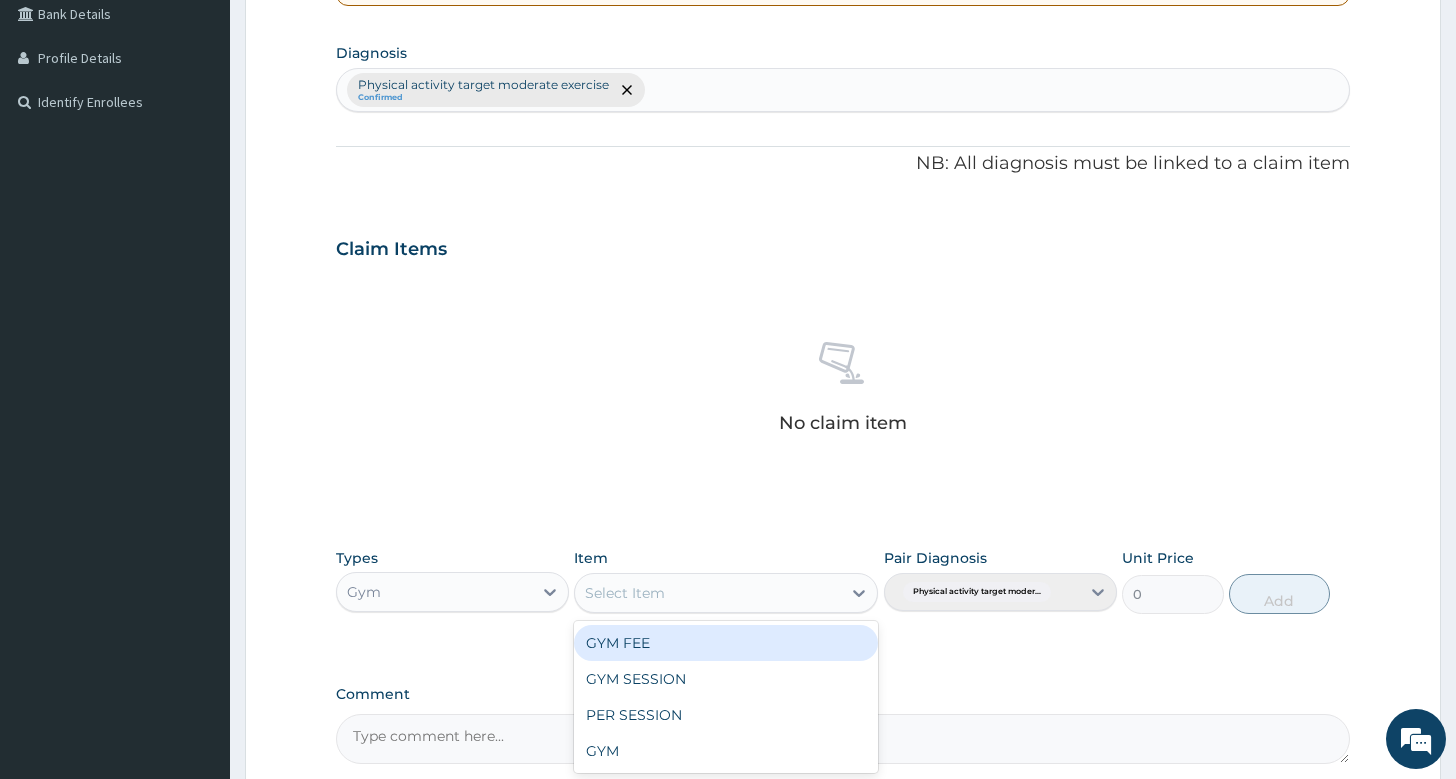 click on "Select Item" at bounding box center [708, 593] 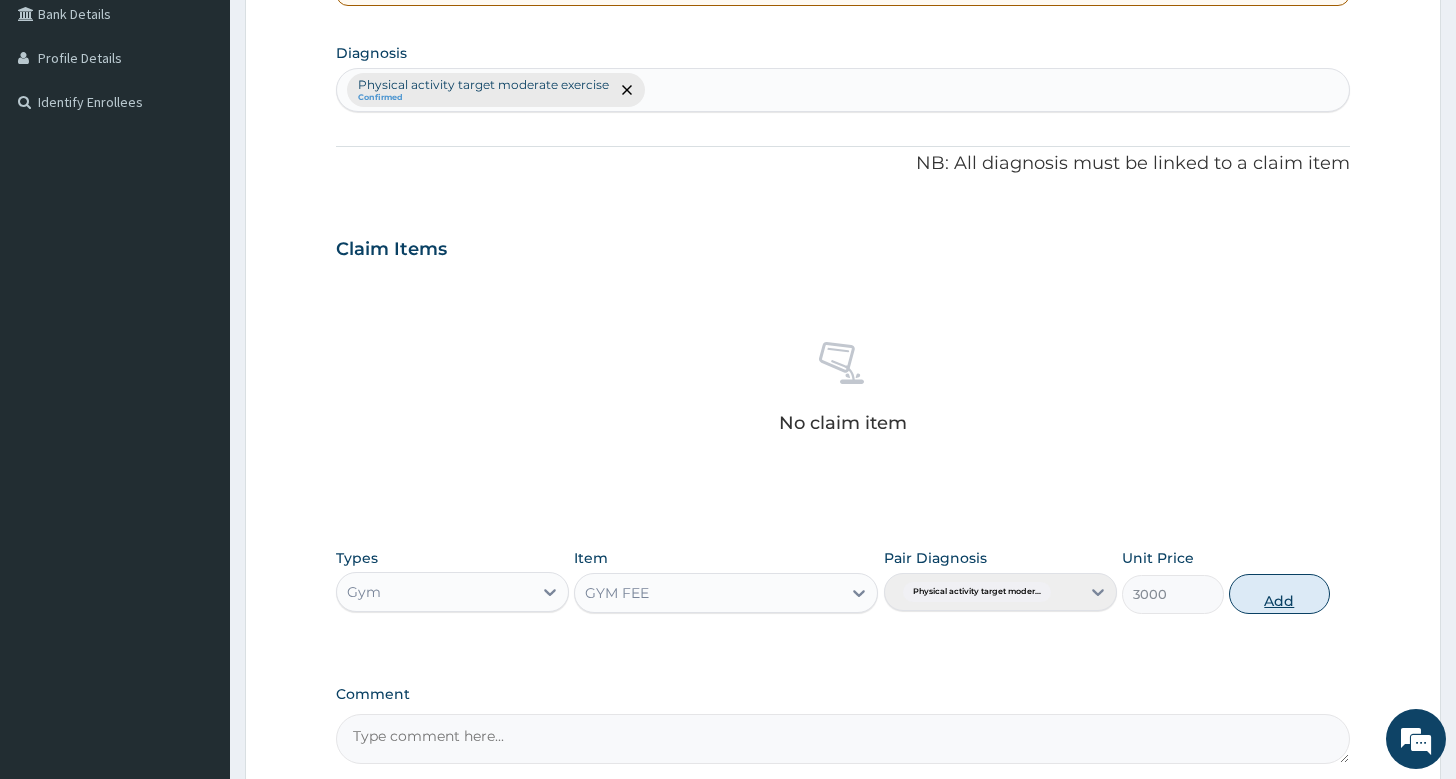 click on "Add" at bounding box center [1279, 594] 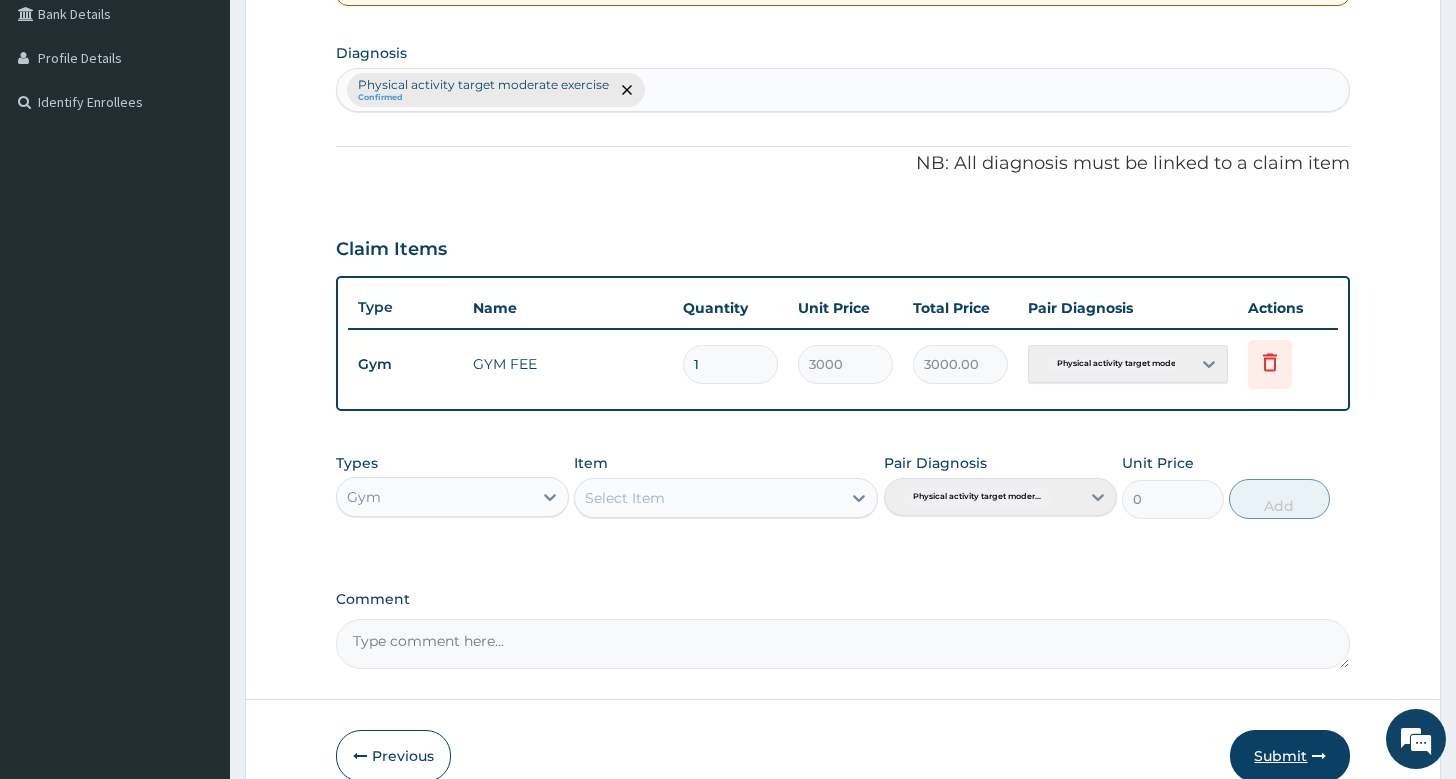 click on "Submit" at bounding box center (1290, 756) 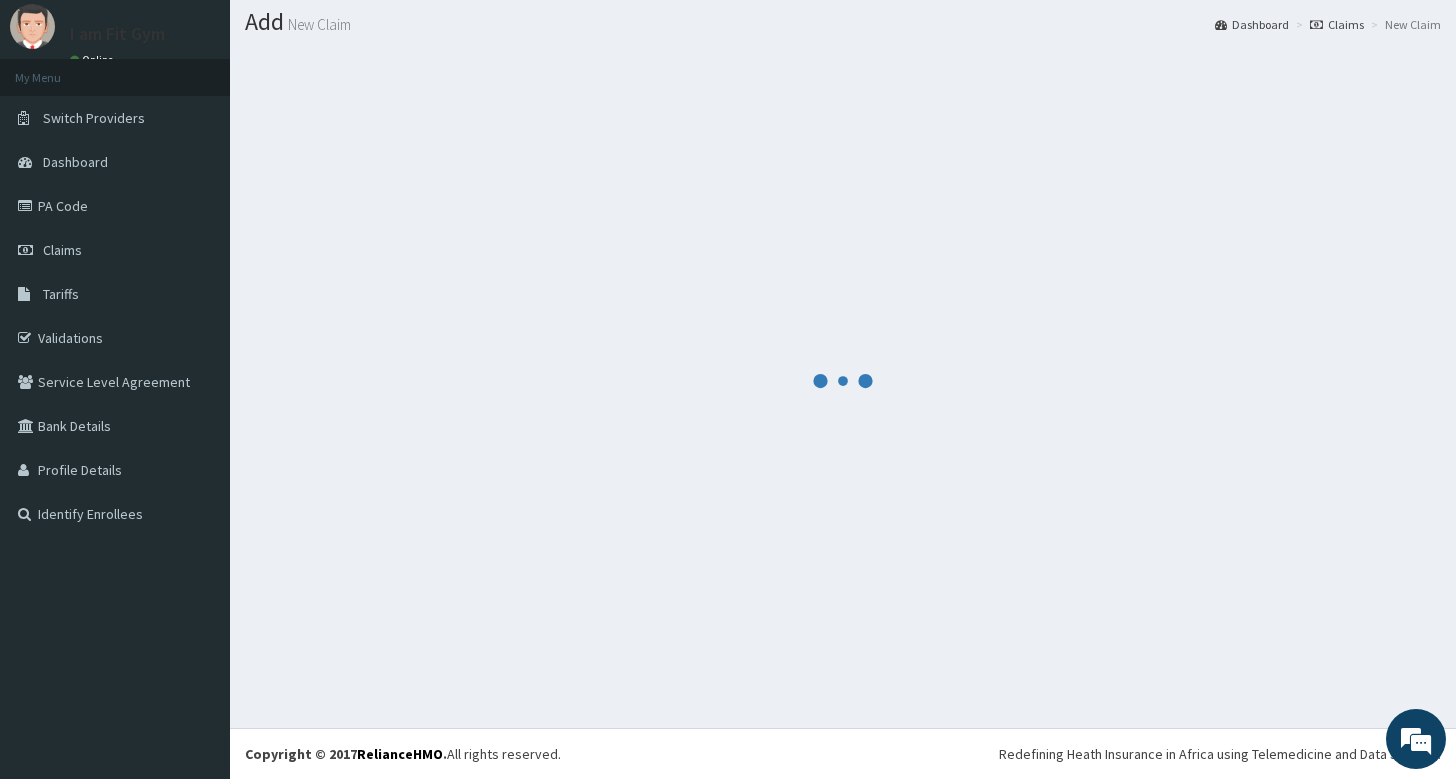 scroll, scrollTop: 55, scrollLeft: 0, axis: vertical 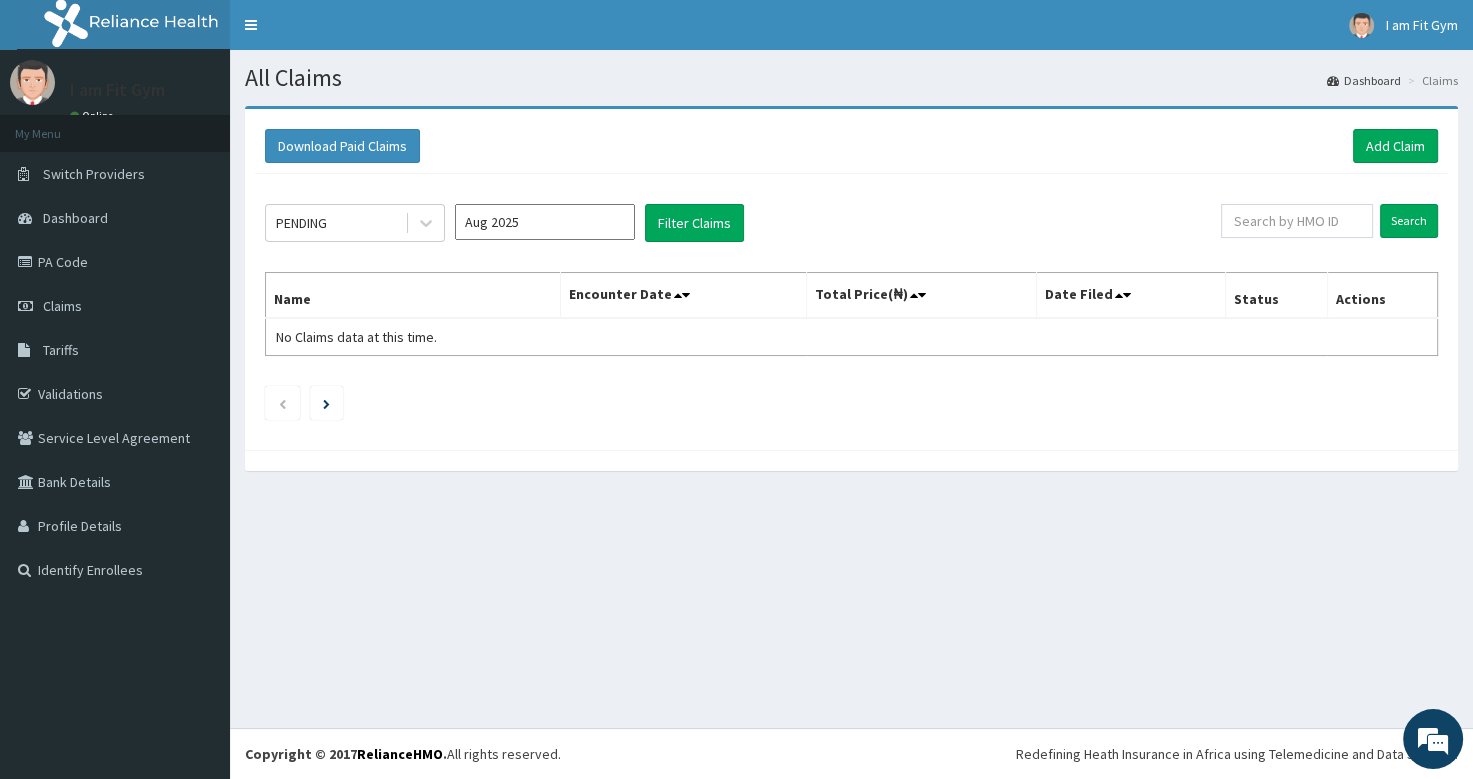click on "All Claims
Dashboard
Claims
Download Paid Claims Add Claim × Note you can only download claims within a maximum of 1 year and the dates will auto-adjust when you select range that is greater than 1 year From 02-05-2025 To 02-08-2025 Close Download PENDING Aug 2025 Filter Claims Search Name Encounter Date Total Price(₦) Date Filed Status Actions No Claims data at this time." at bounding box center [851, 389] 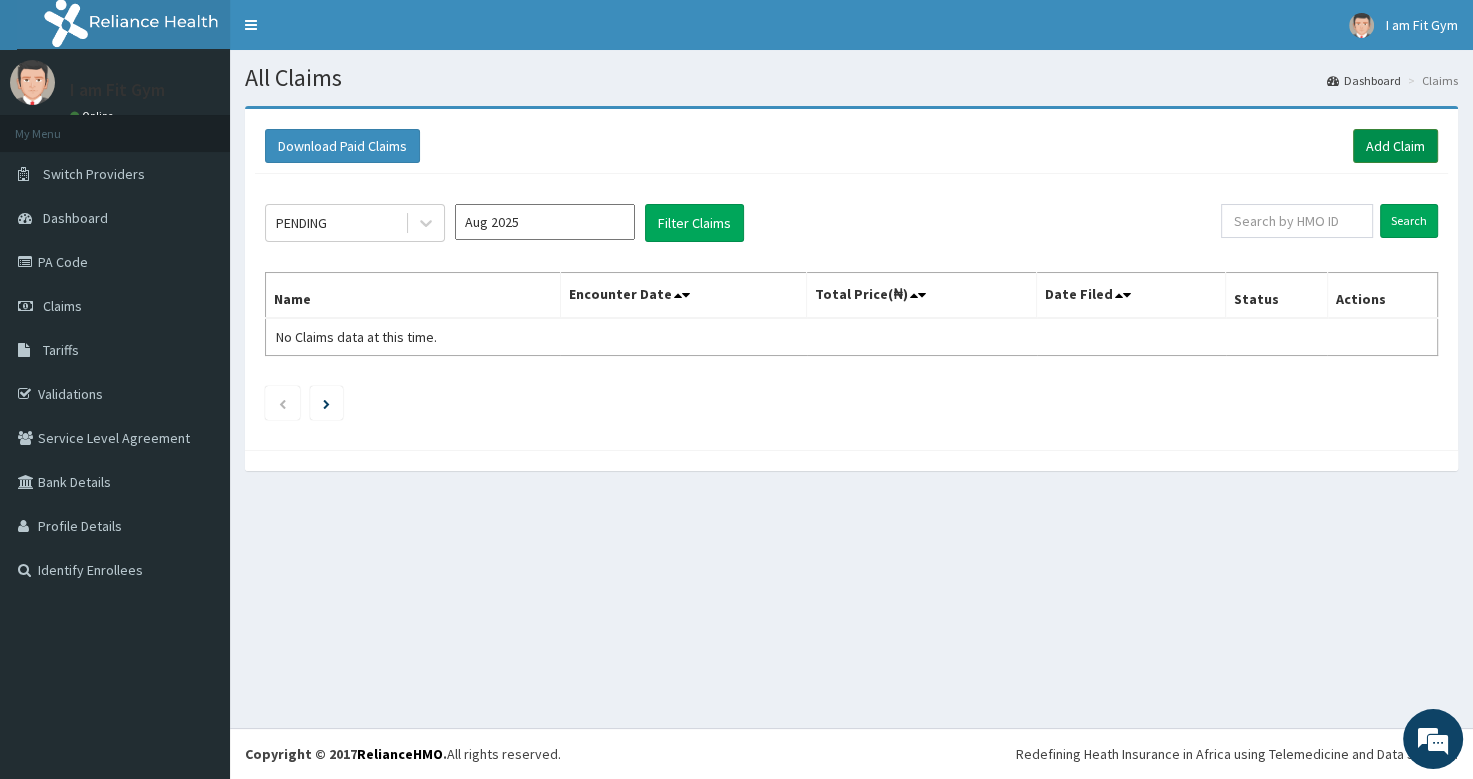 click on "Add Claim" at bounding box center (1395, 146) 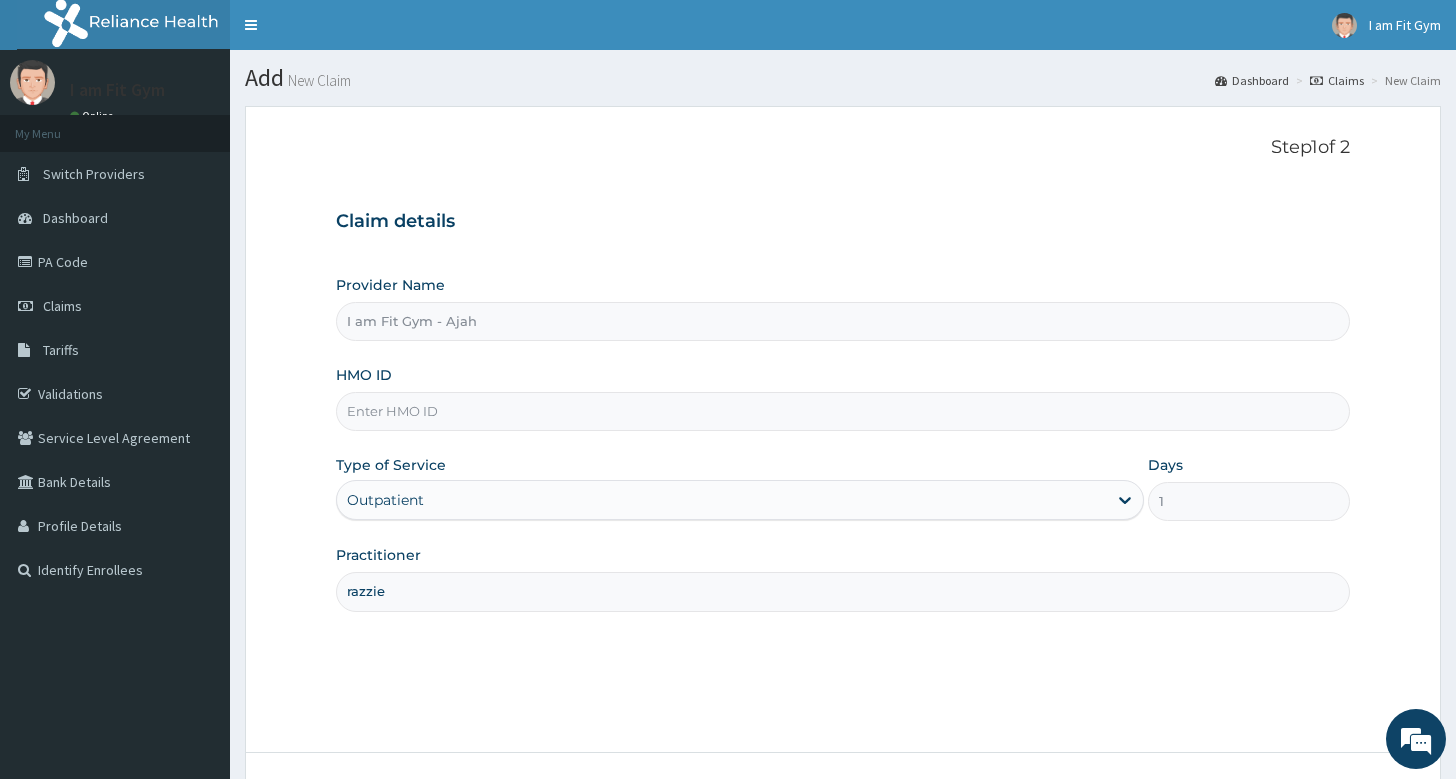 scroll, scrollTop: 0, scrollLeft: 0, axis: both 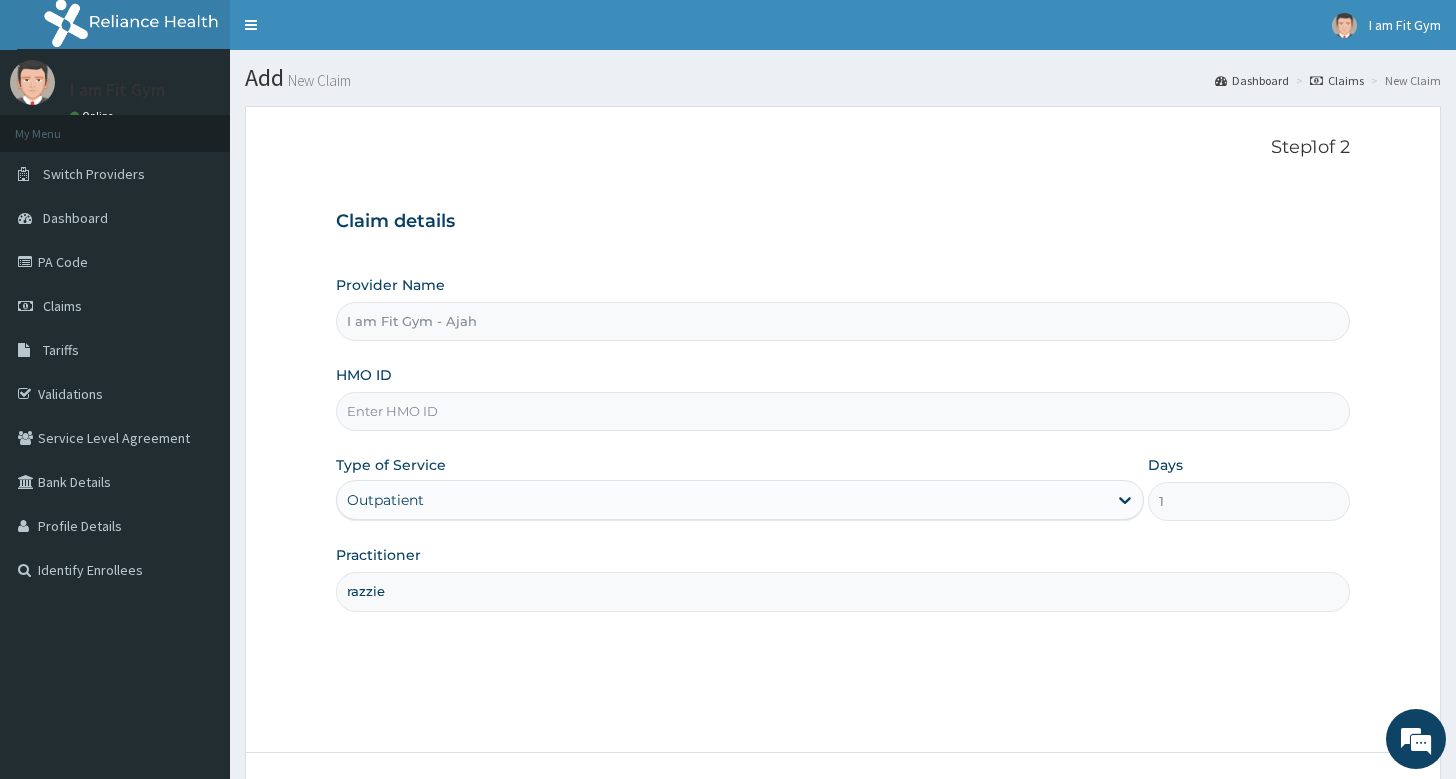 type on "razzie" 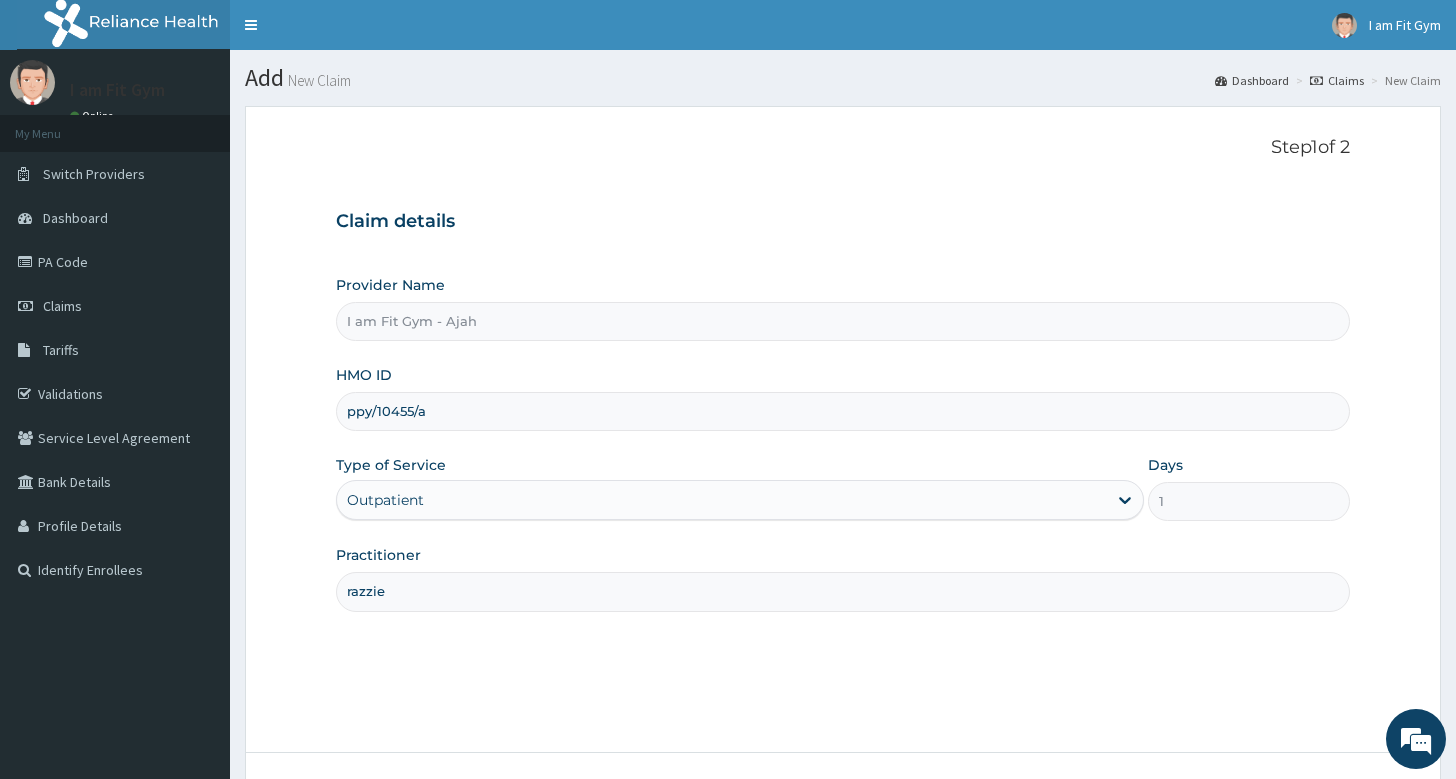 scroll, scrollTop: 0, scrollLeft: 0, axis: both 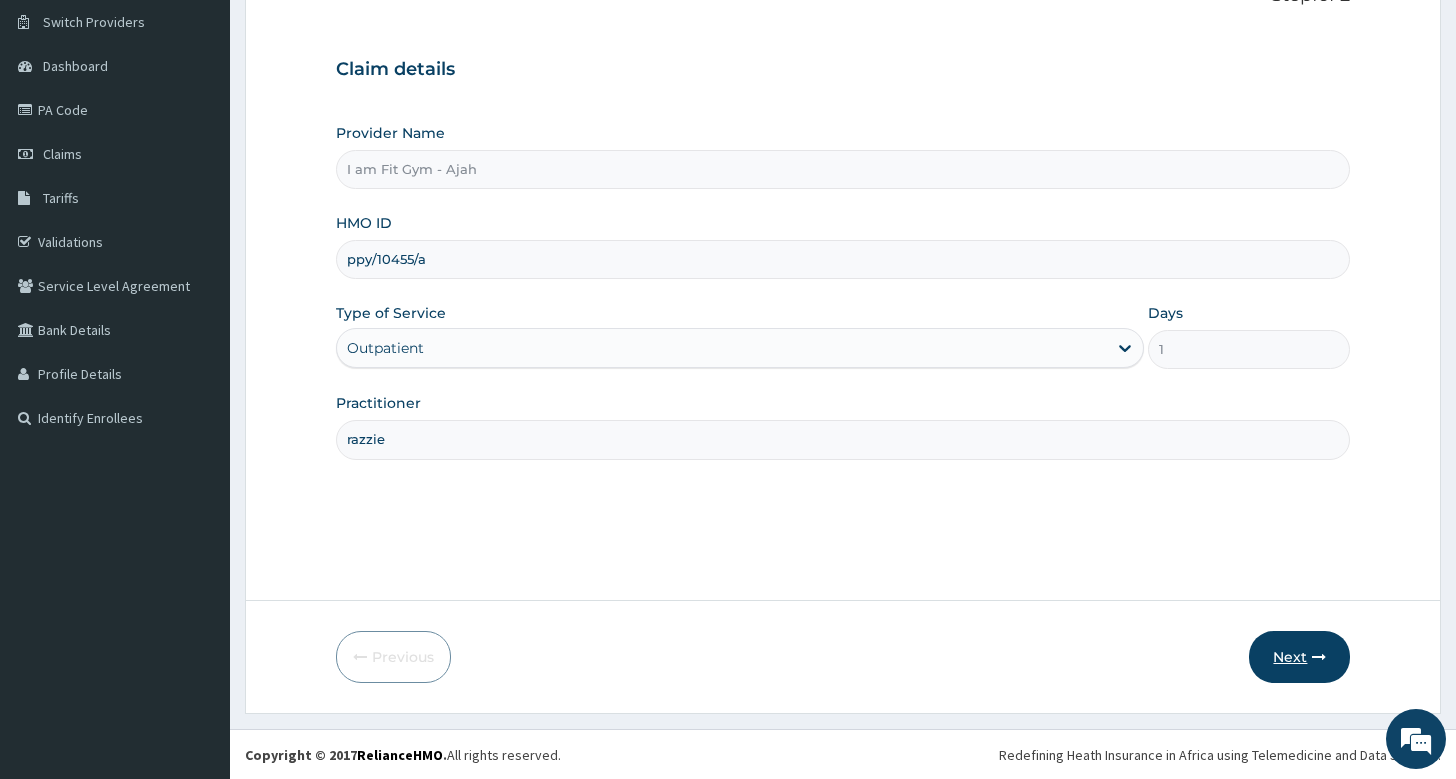 type on "ppy/10455/a" 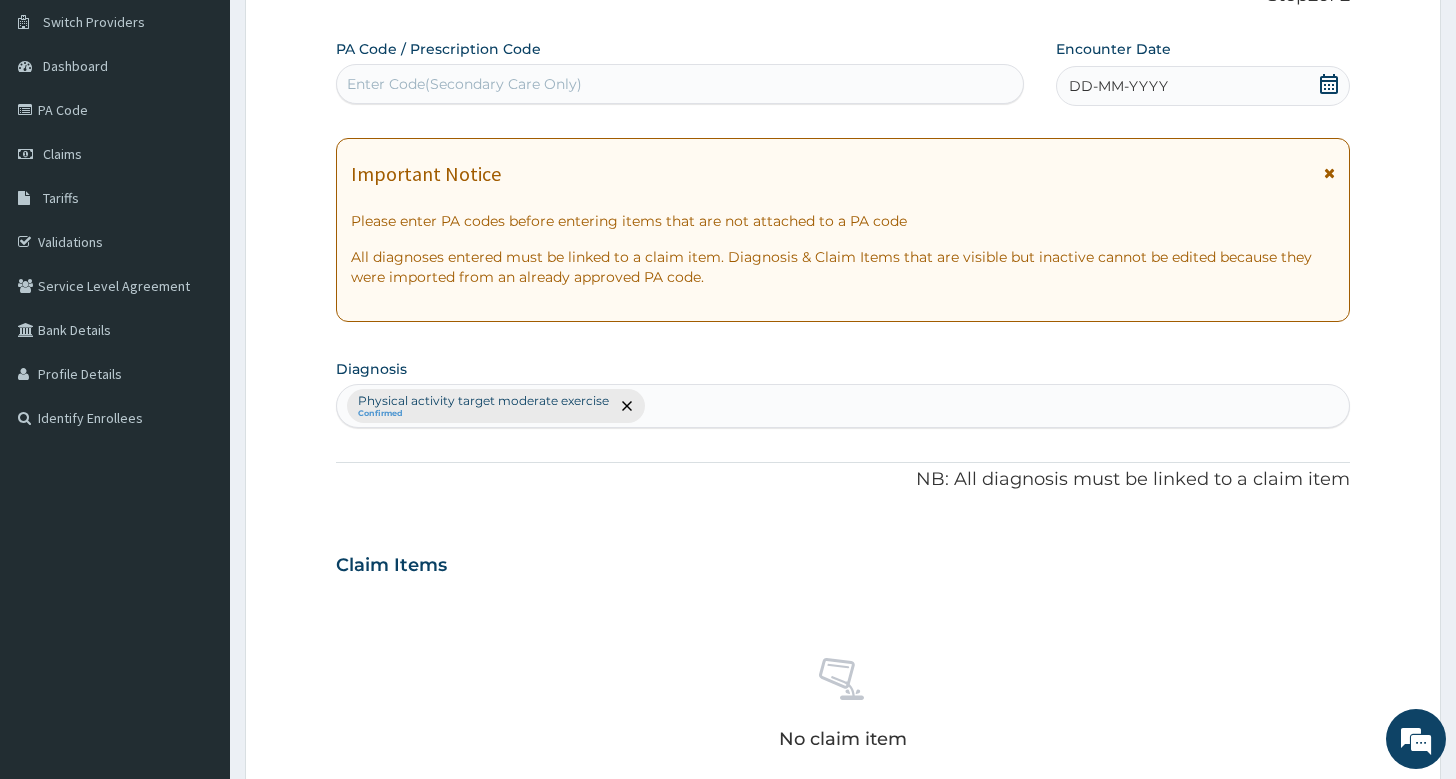 click on "DD-MM-YYYY" at bounding box center [1203, 86] 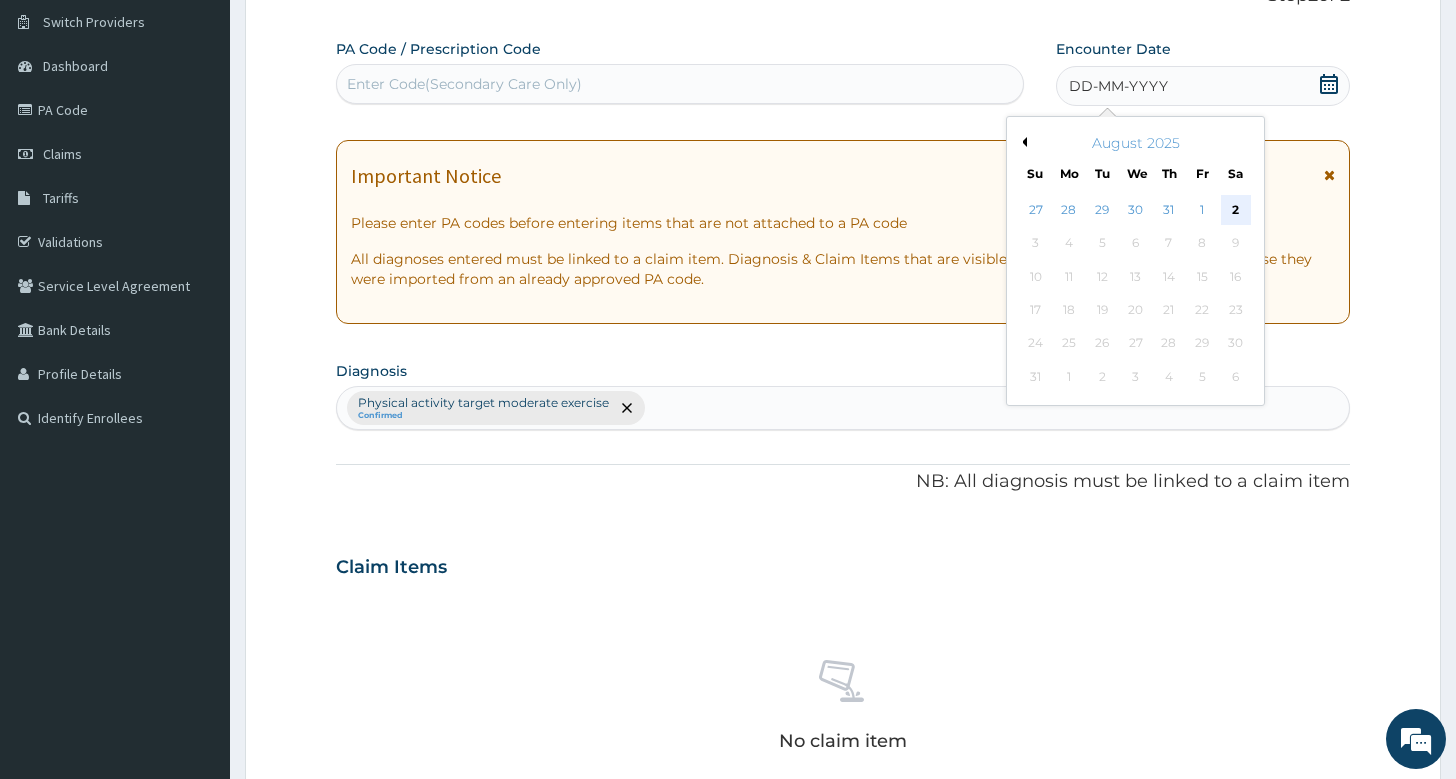 click on "2" at bounding box center (1235, 210) 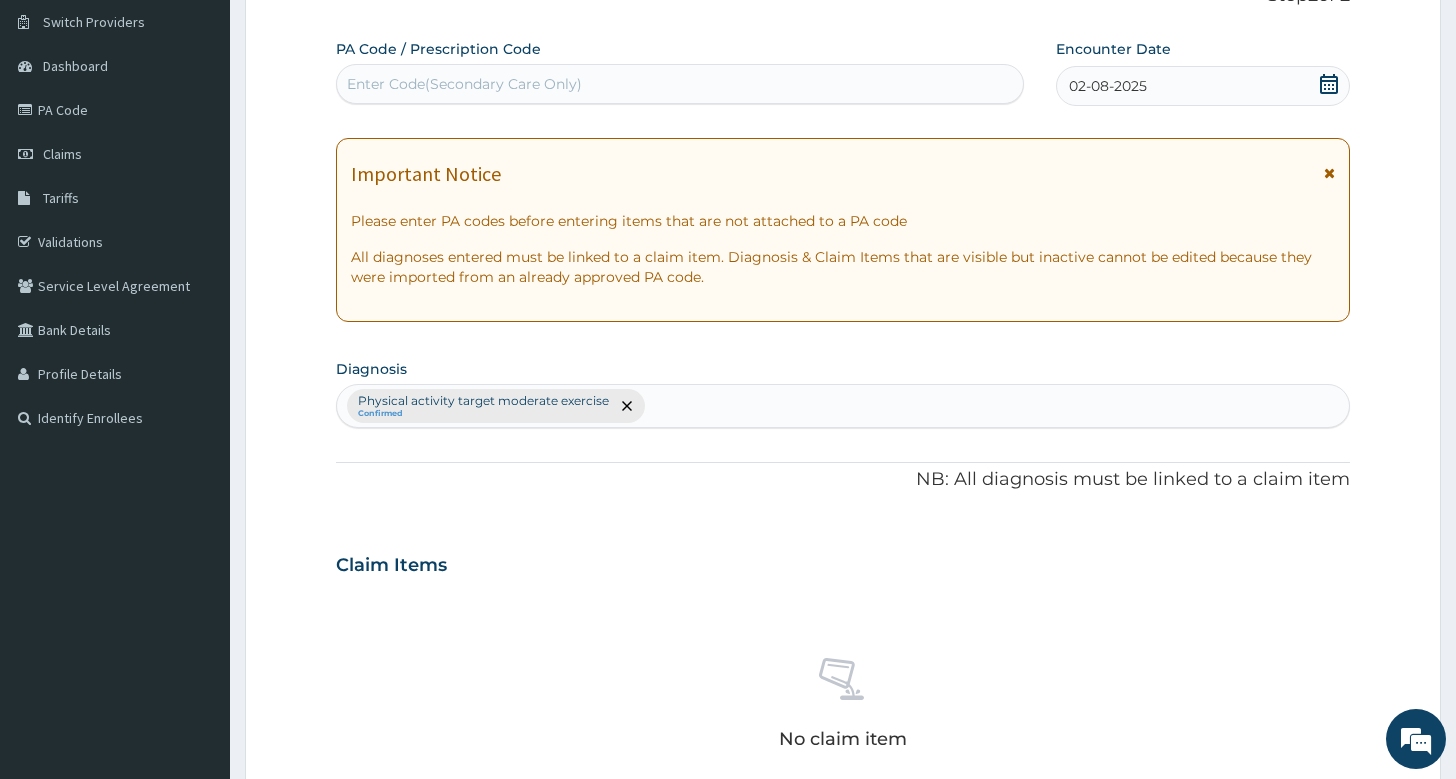 click on "Enter Code(Secondary Care Only)" at bounding box center [680, 84] 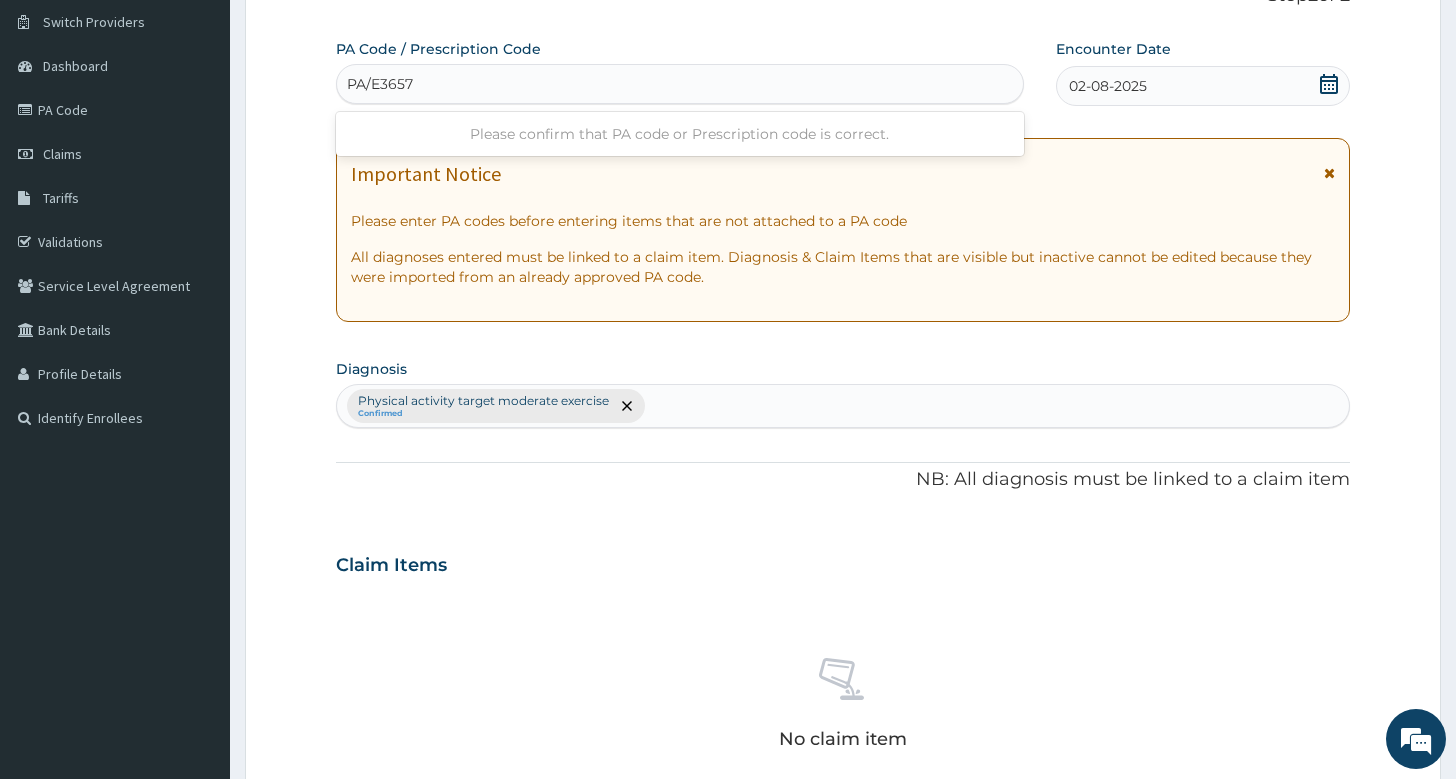 type on "PA/E36579" 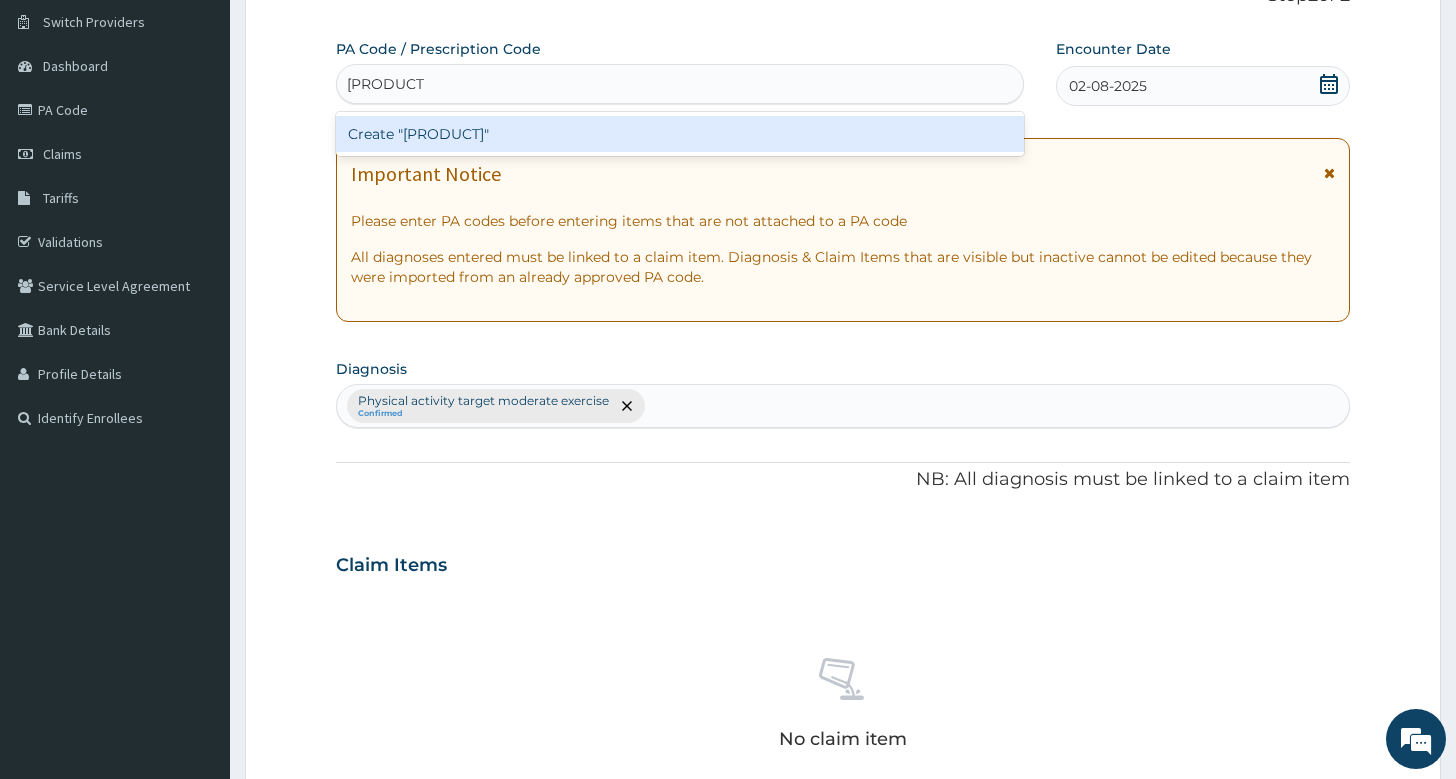 click on "Create "PA/E36579"" at bounding box center (680, 134) 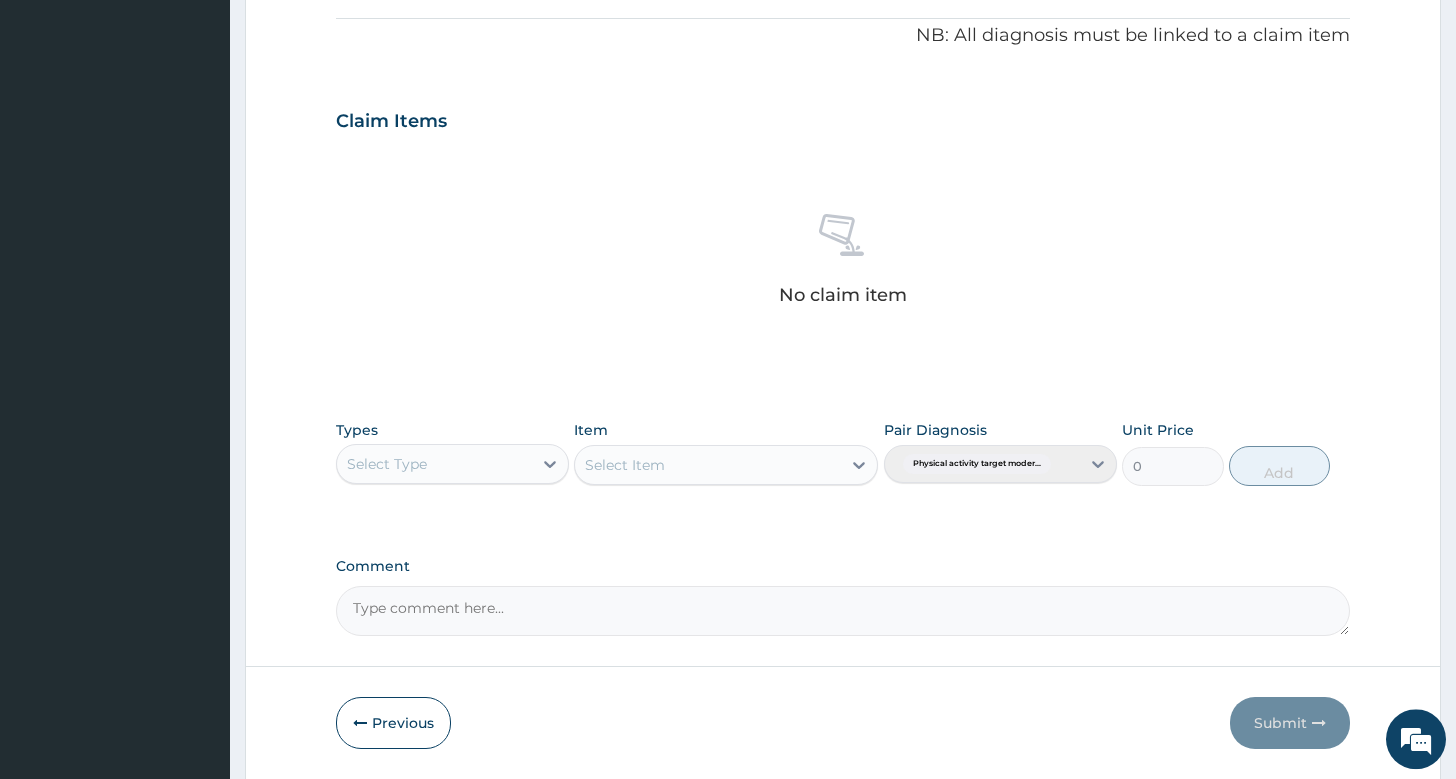 scroll, scrollTop: 660, scrollLeft: 0, axis: vertical 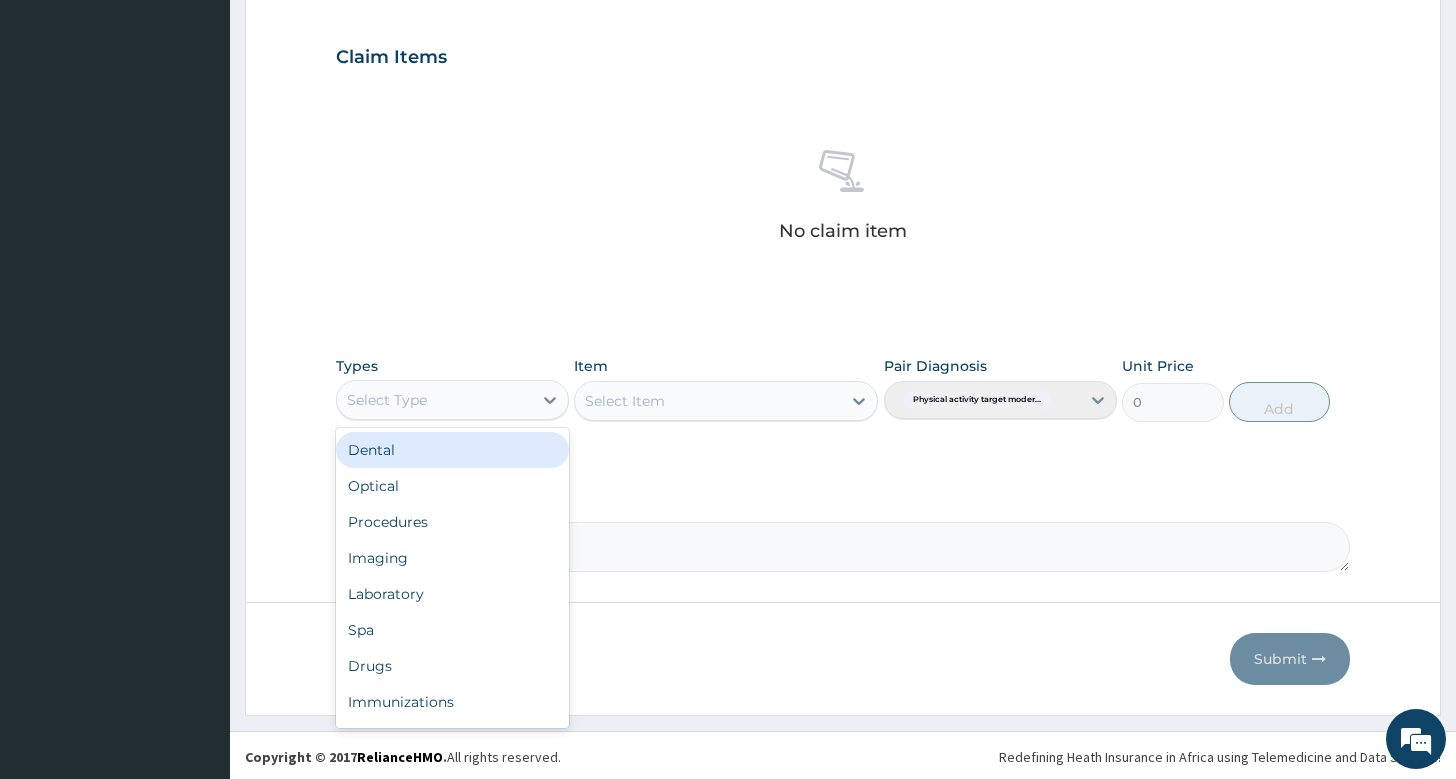 click on "Select Type" at bounding box center [434, 400] 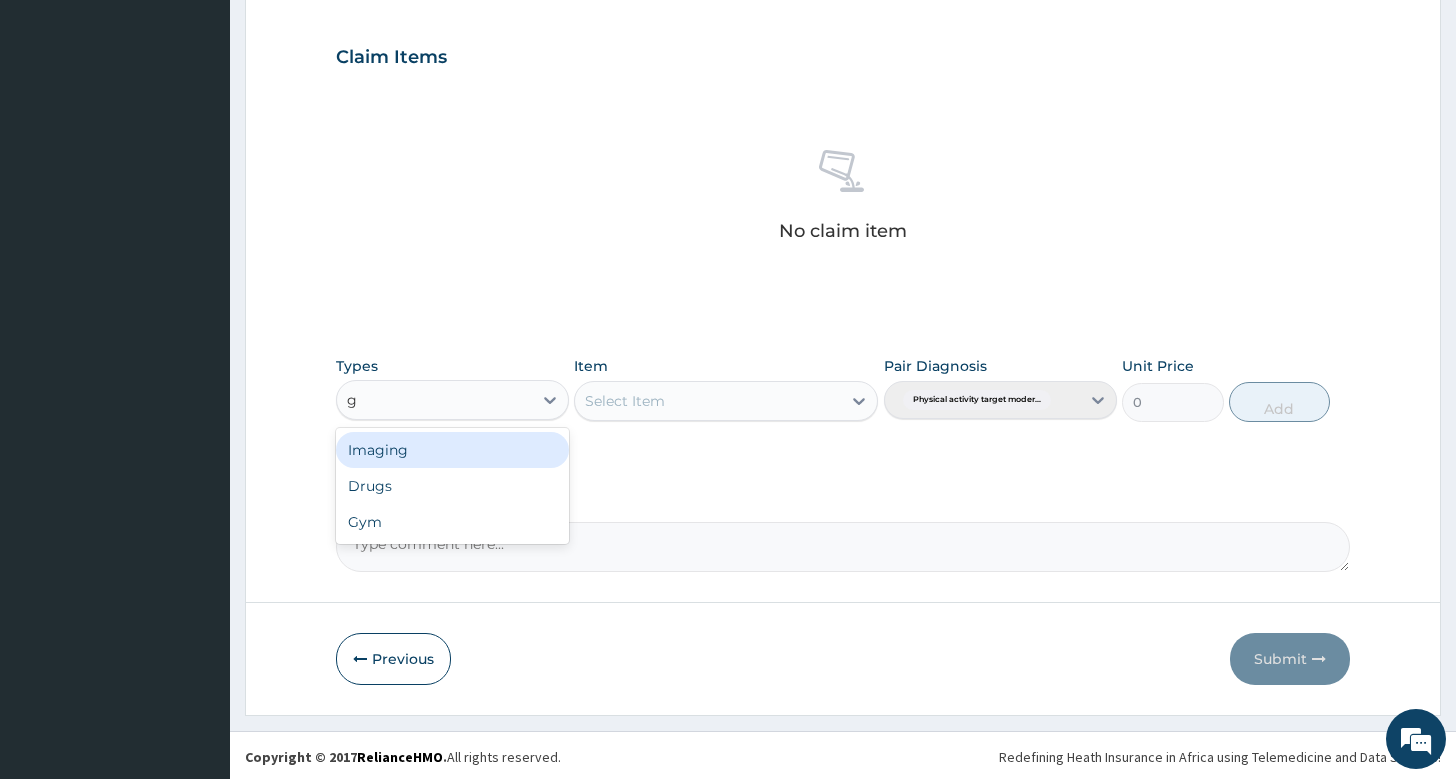 type on "gy" 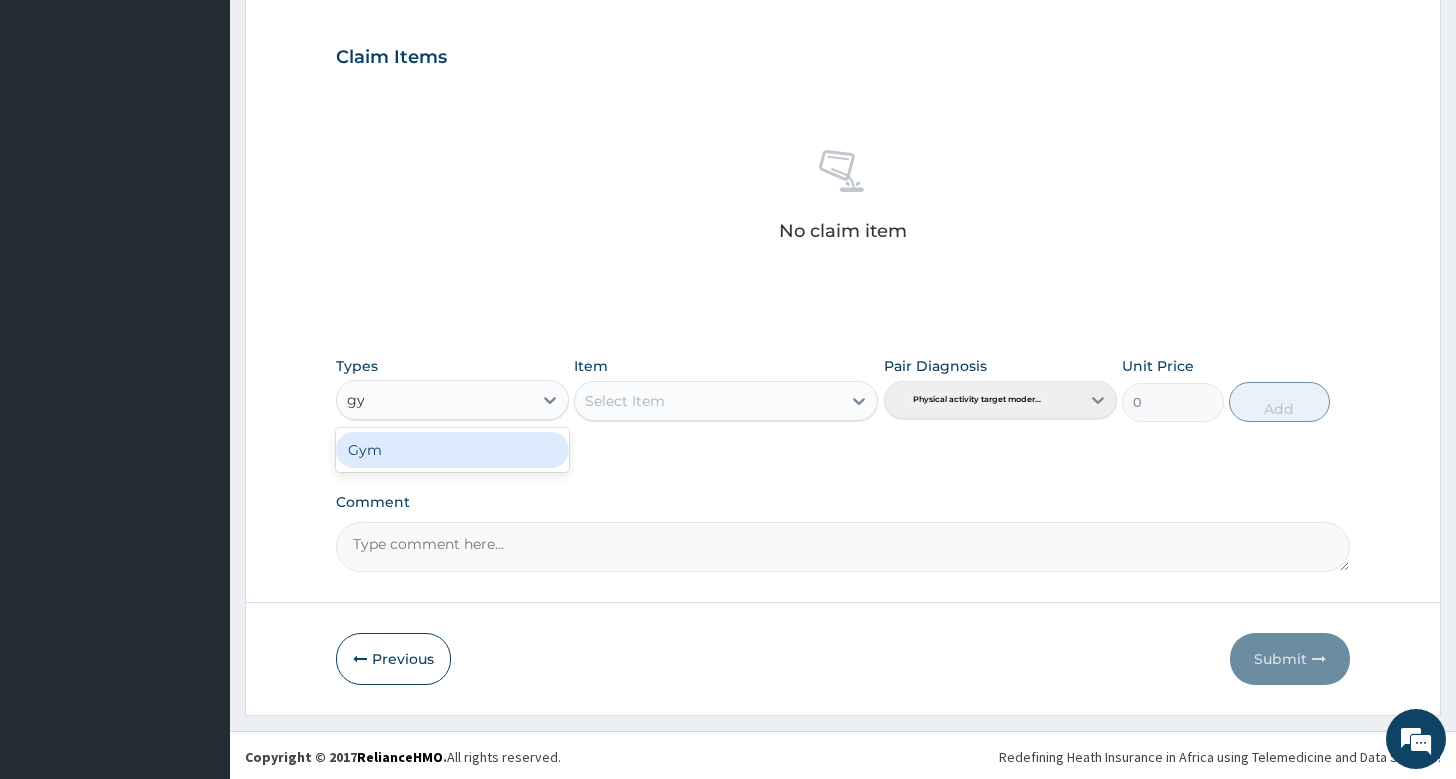 drag, startPoint x: 469, startPoint y: 437, endPoint x: 530, endPoint y: 442, distance: 61.204575 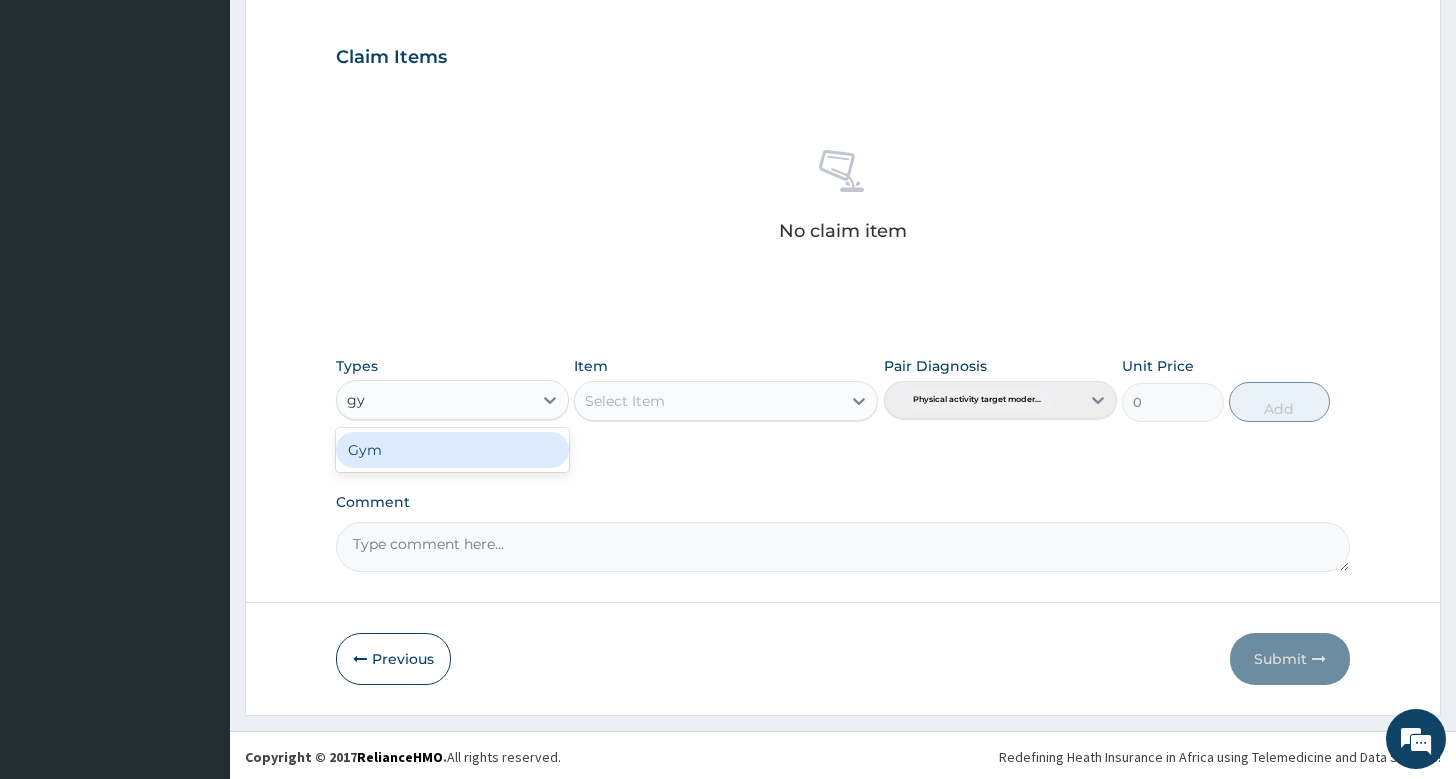 click on "Gym" at bounding box center (452, 450) 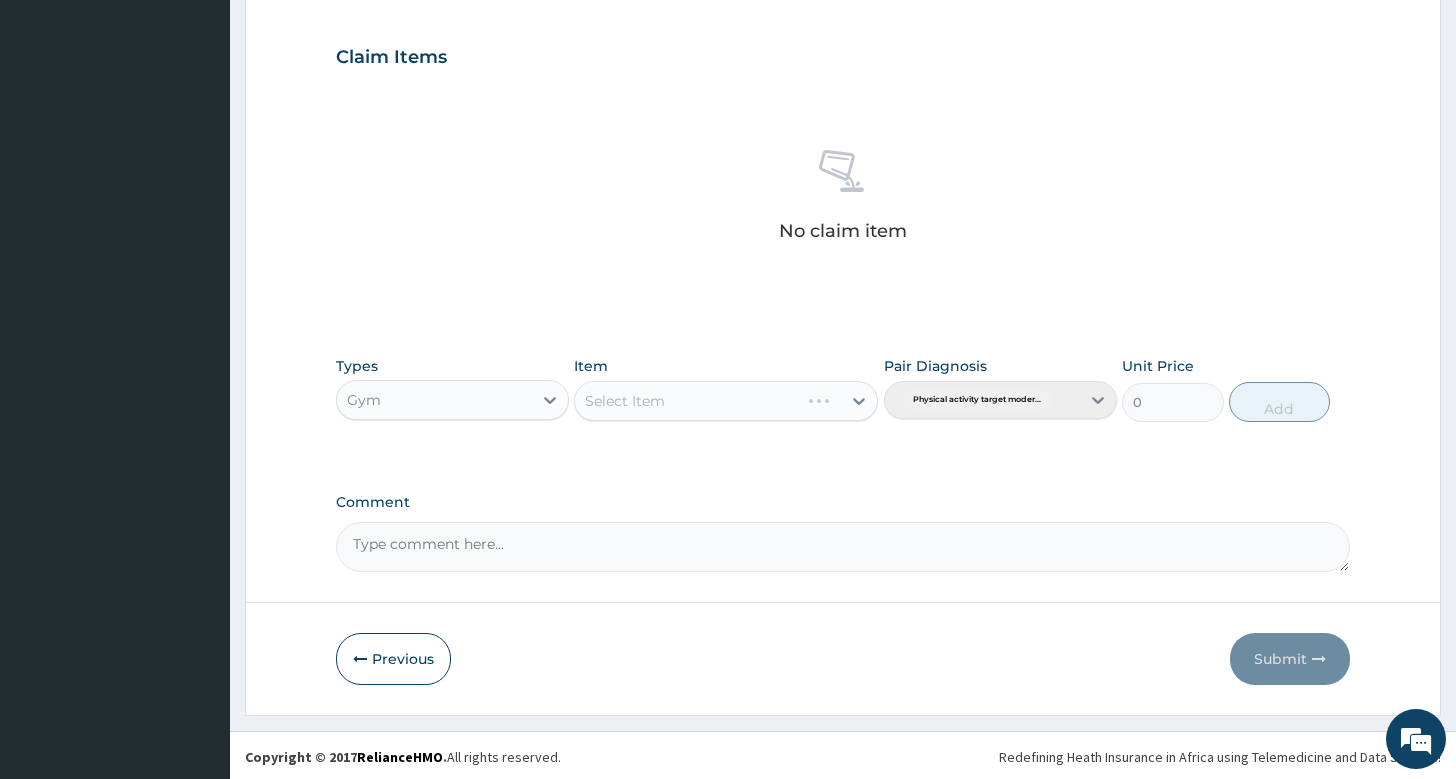 click on "Types Gym Item Select Item Pair Diagnosis Physical activity target moder... Unit Price 0 Add" at bounding box center (843, 404) 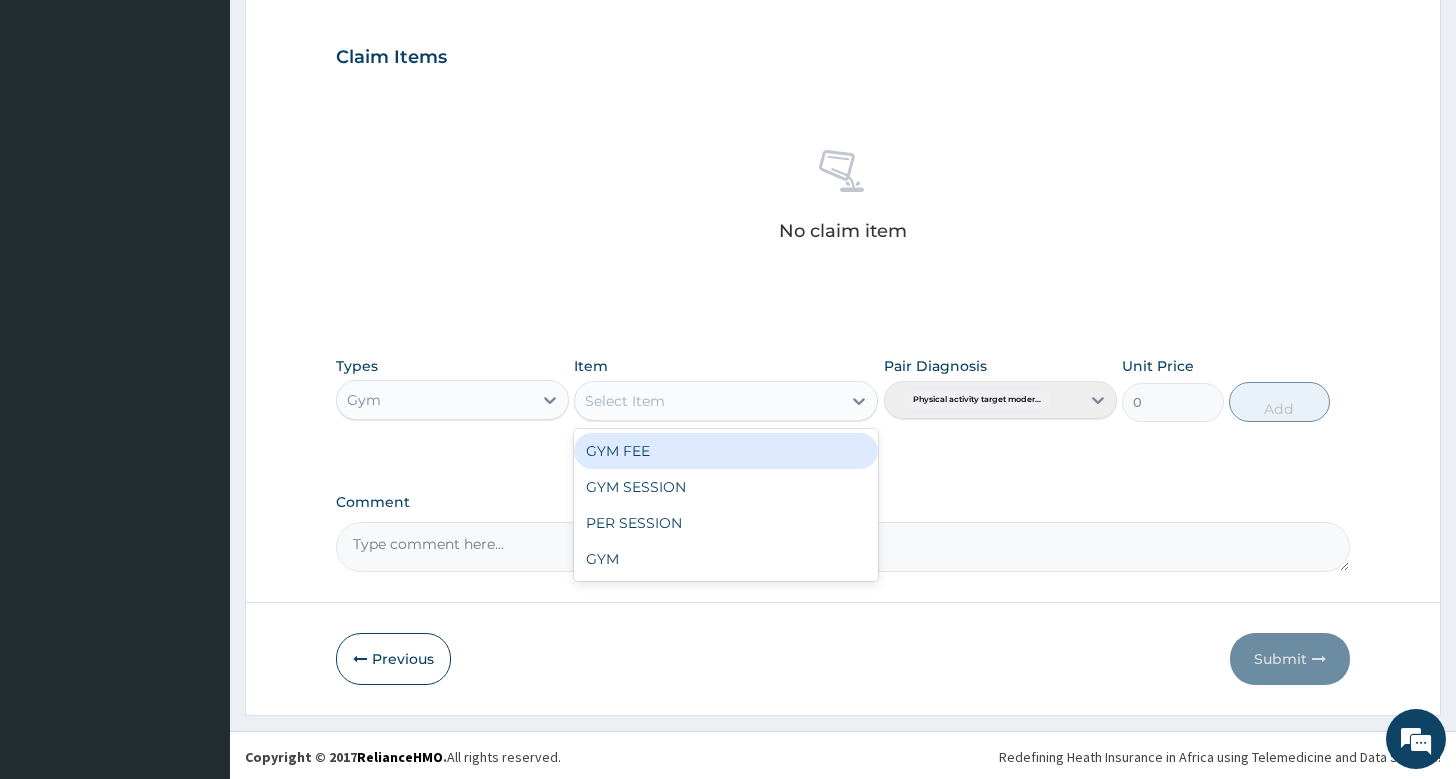 click on "Select Item" at bounding box center [708, 401] 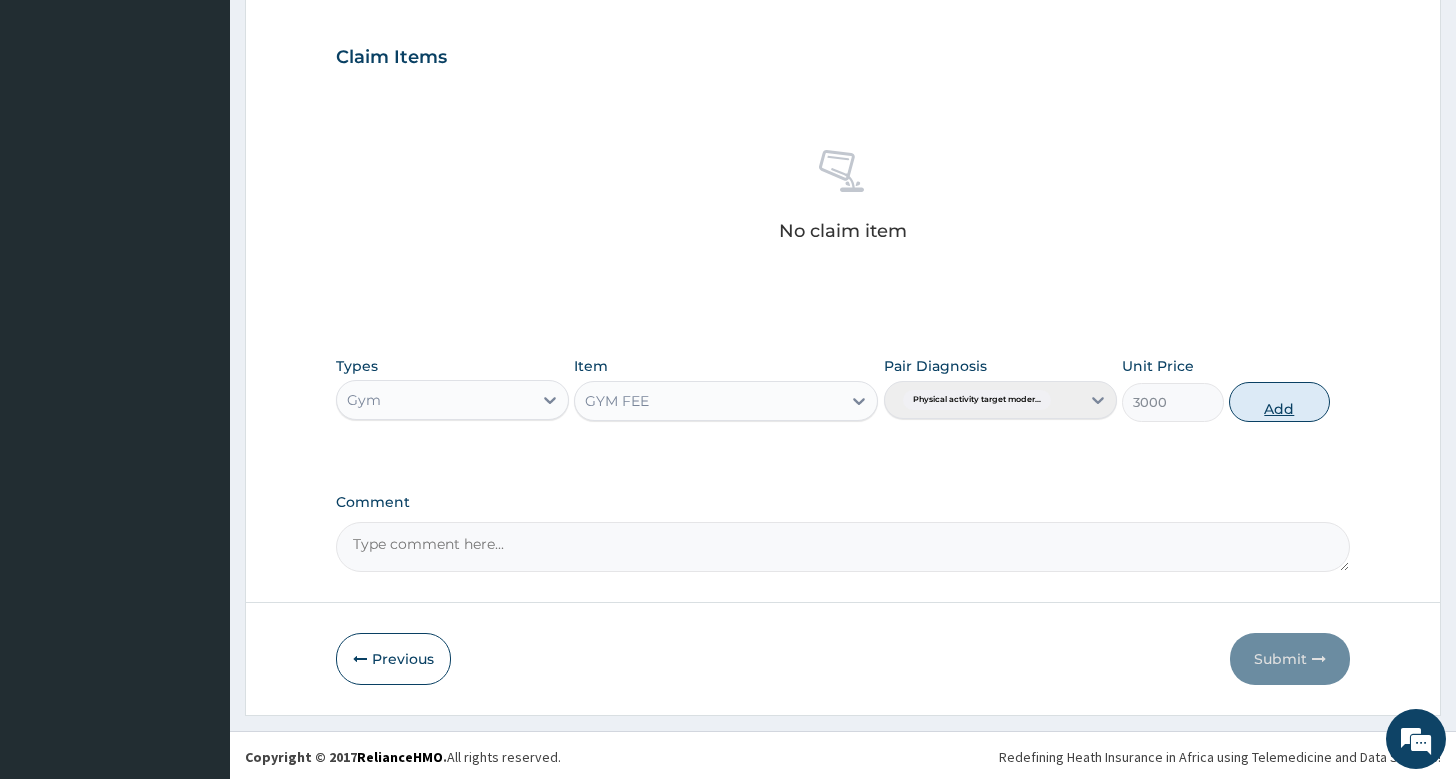 click on "Add" at bounding box center [1279, 402] 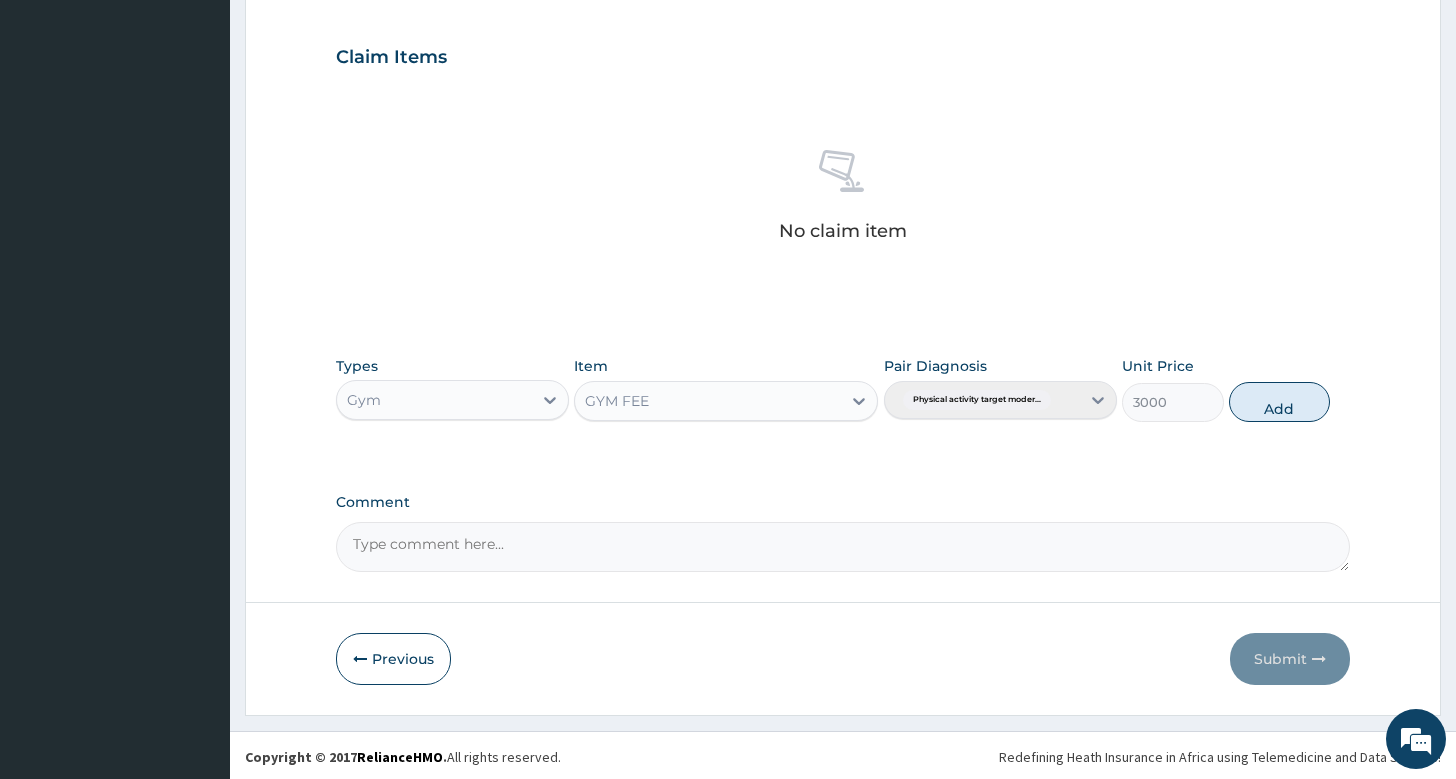type on "0" 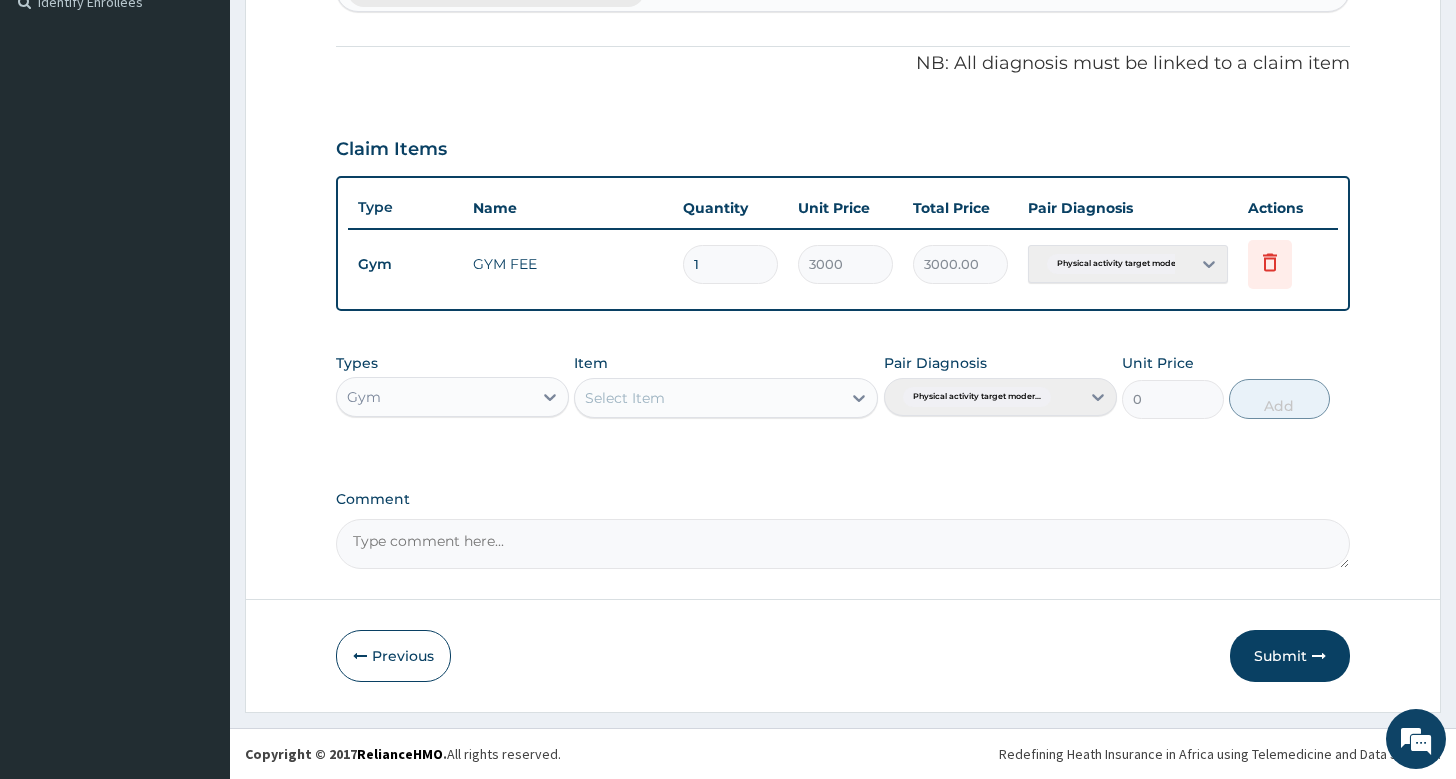 scroll, scrollTop: 564, scrollLeft: 0, axis: vertical 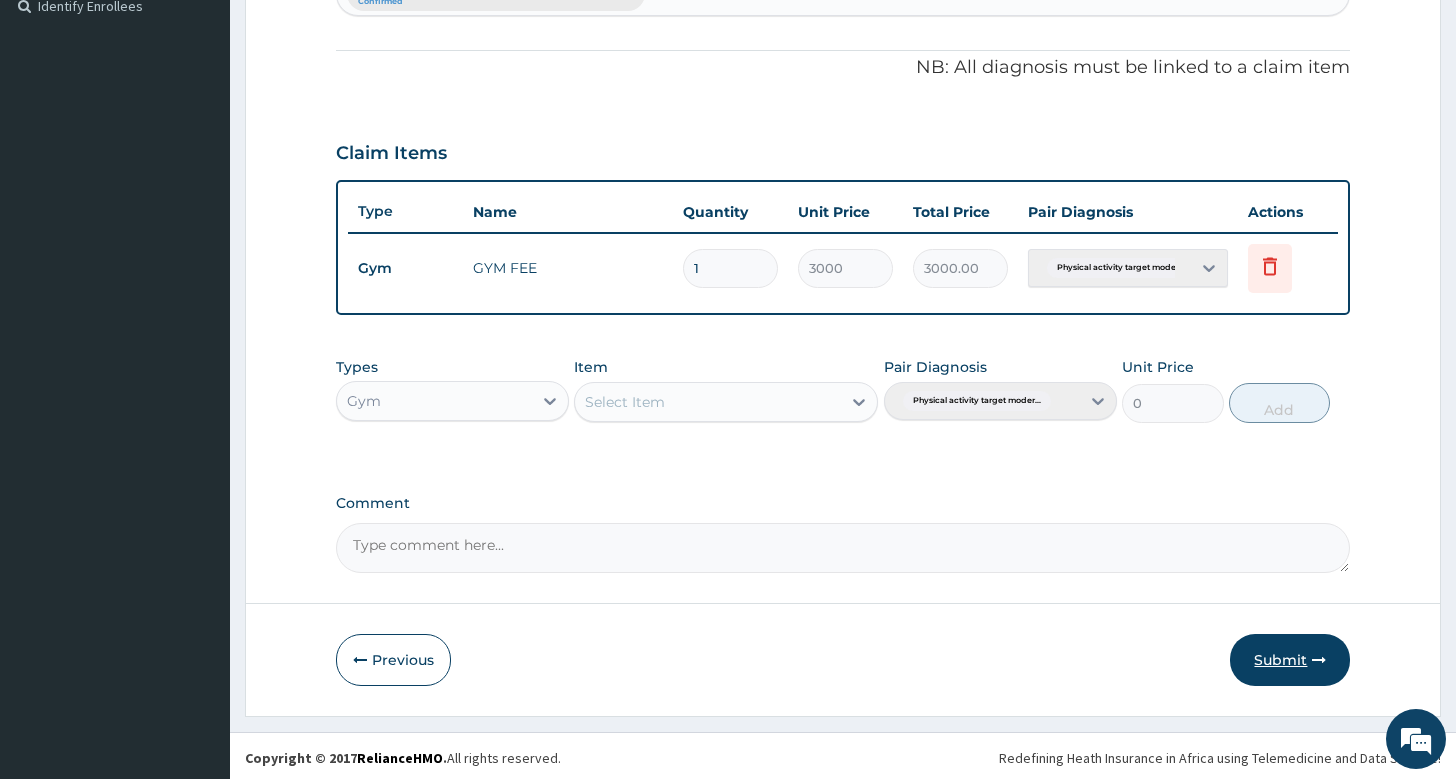 click on "Submit" at bounding box center (1290, 660) 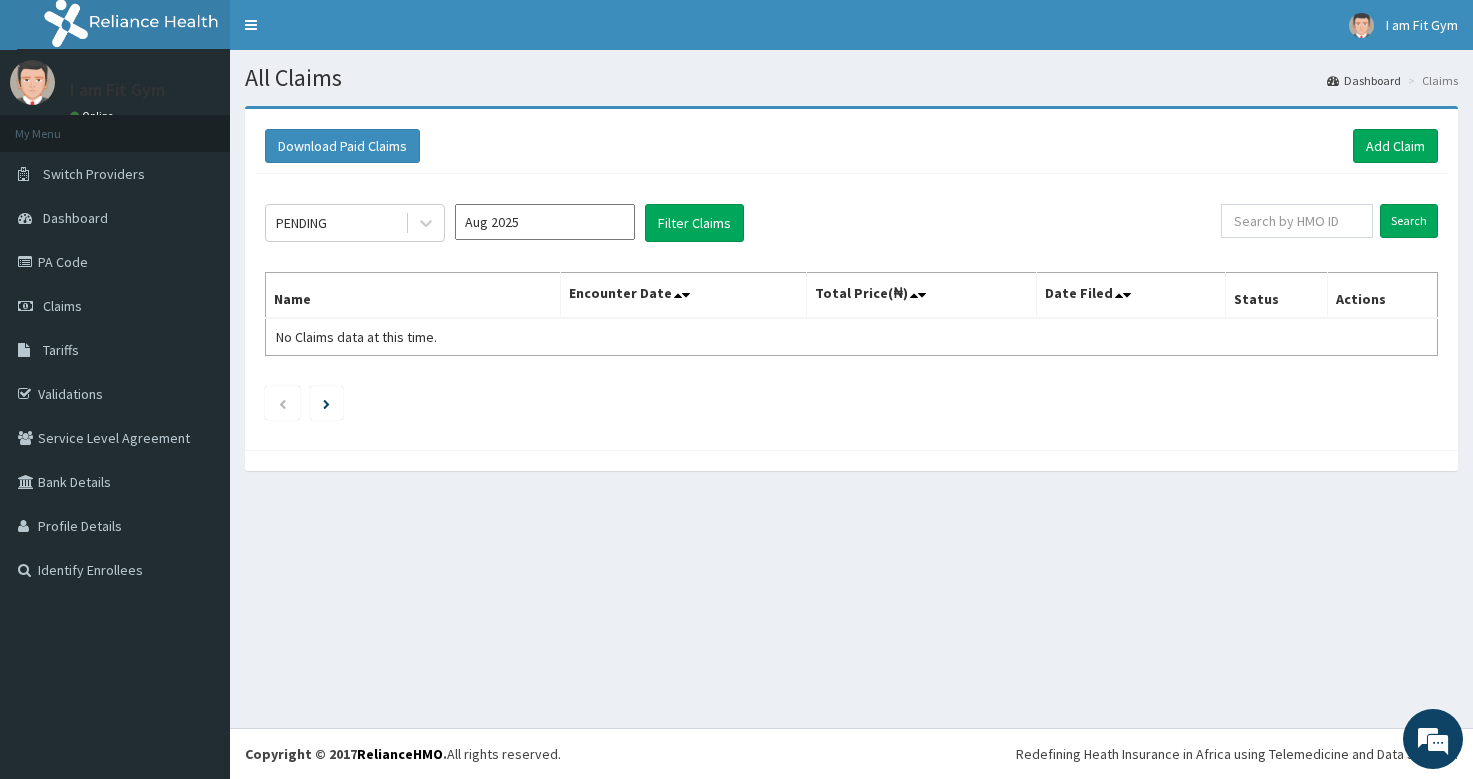 scroll, scrollTop: 0, scrollLeft: 0, axis: both 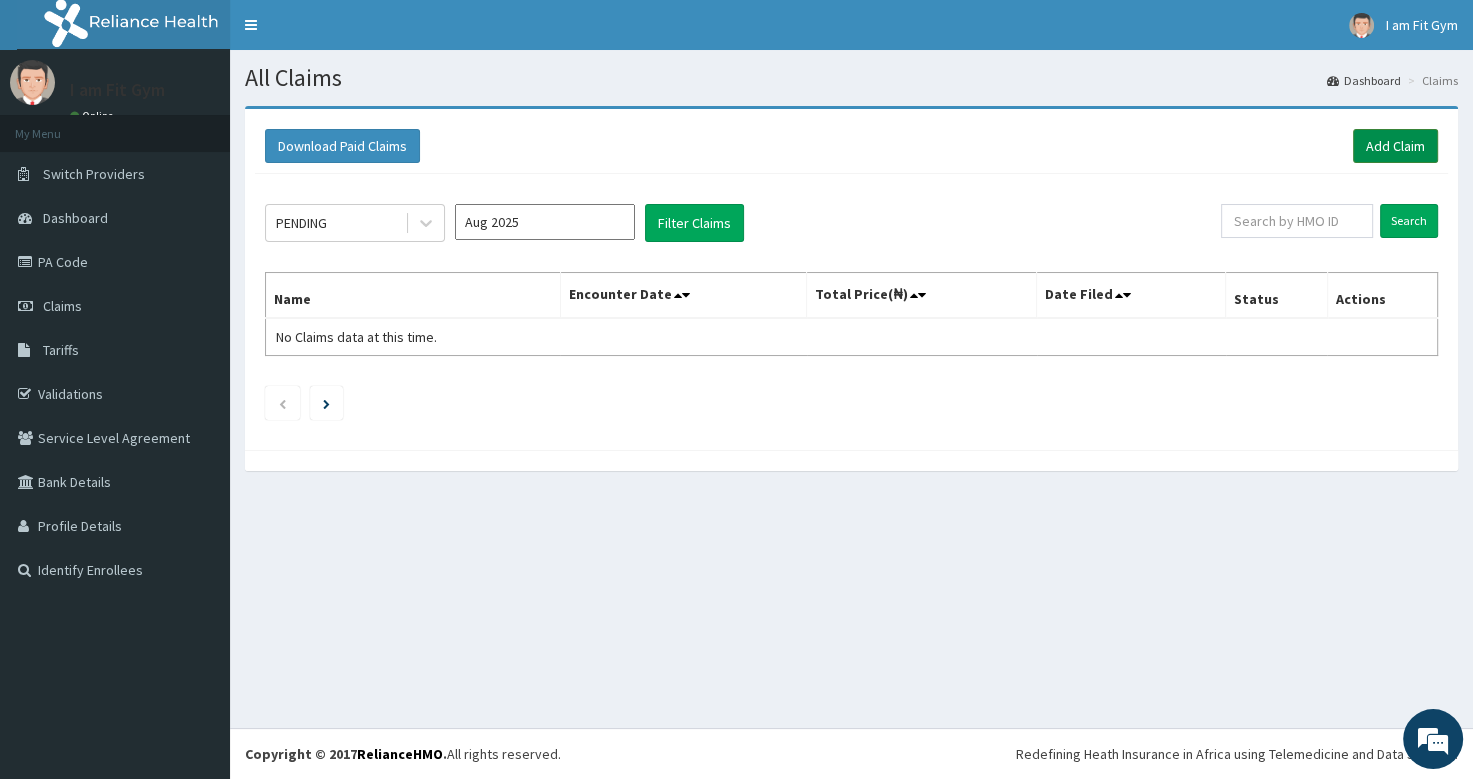 click on "Add Claim" at bounding box center (1395, 146) 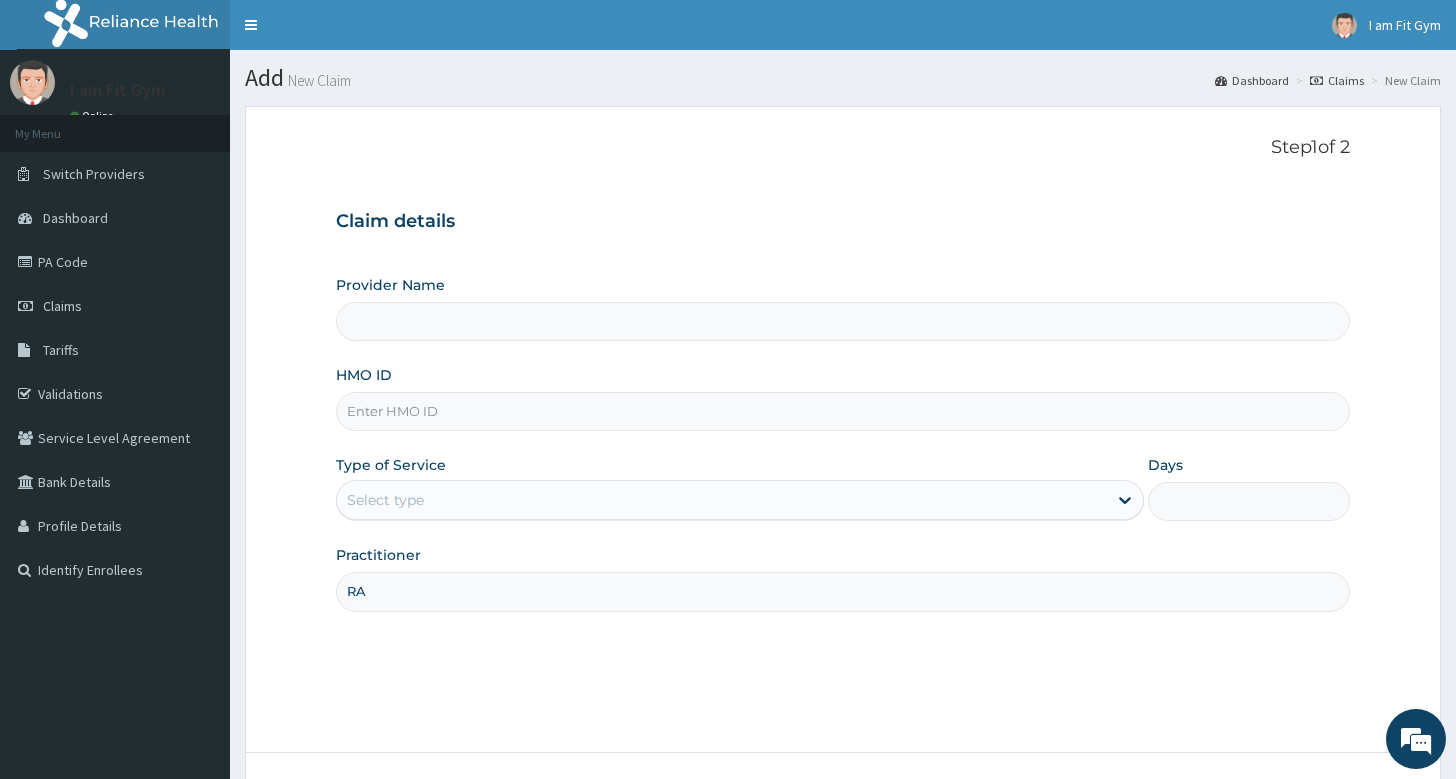 scroll, scrollTop: 0, scrollLeft: 0, axis: both 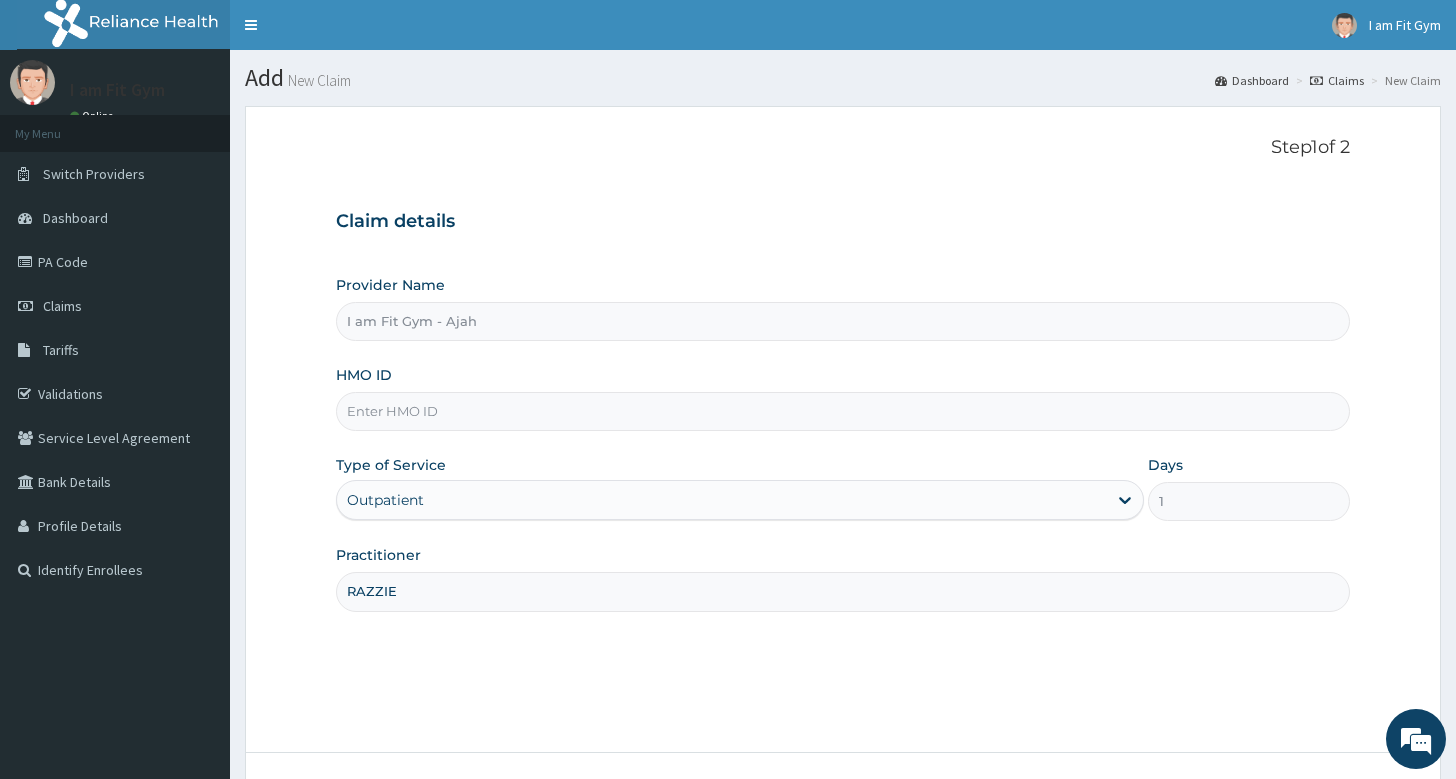 type on "RAZZIE" 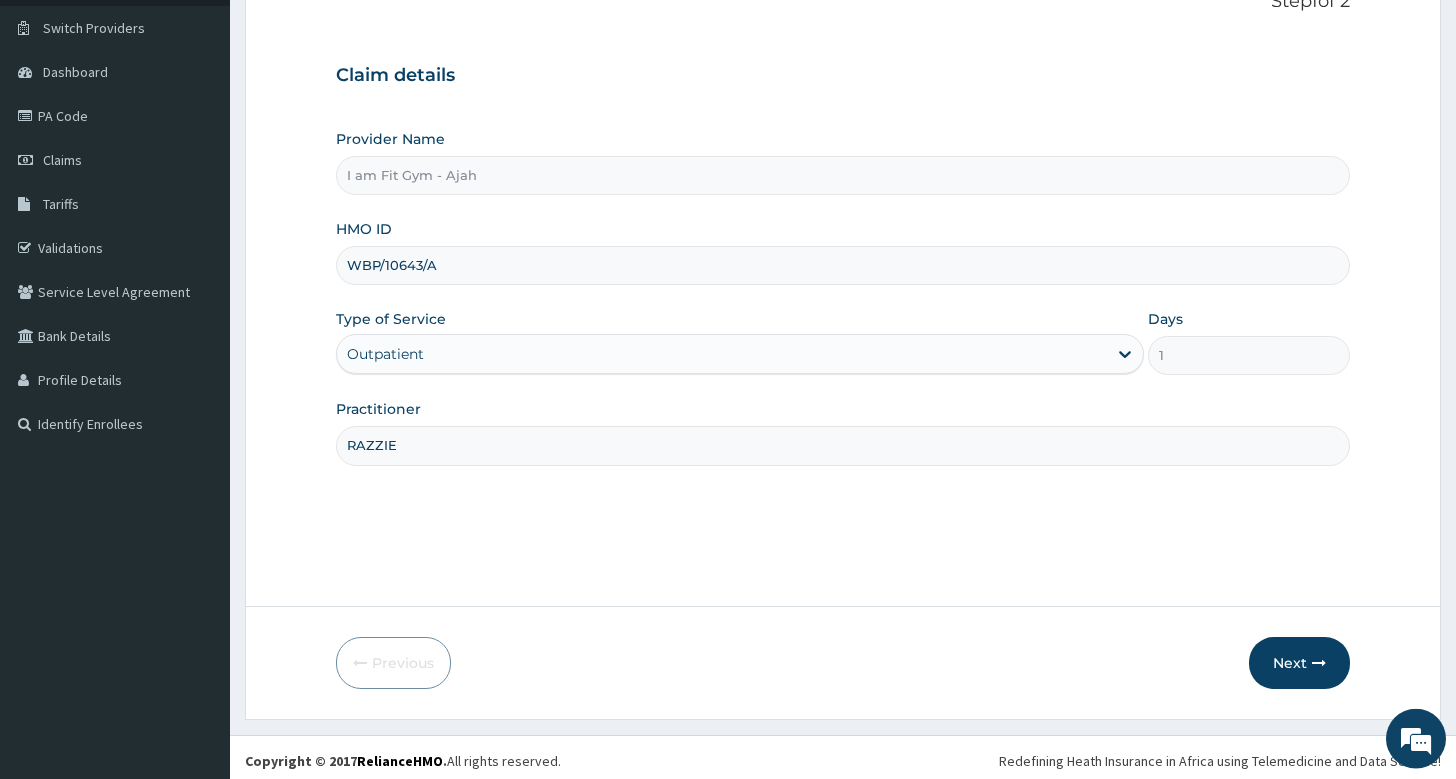 scroll, scrollTop: 152, scrollLeft: 0, axis: vertical 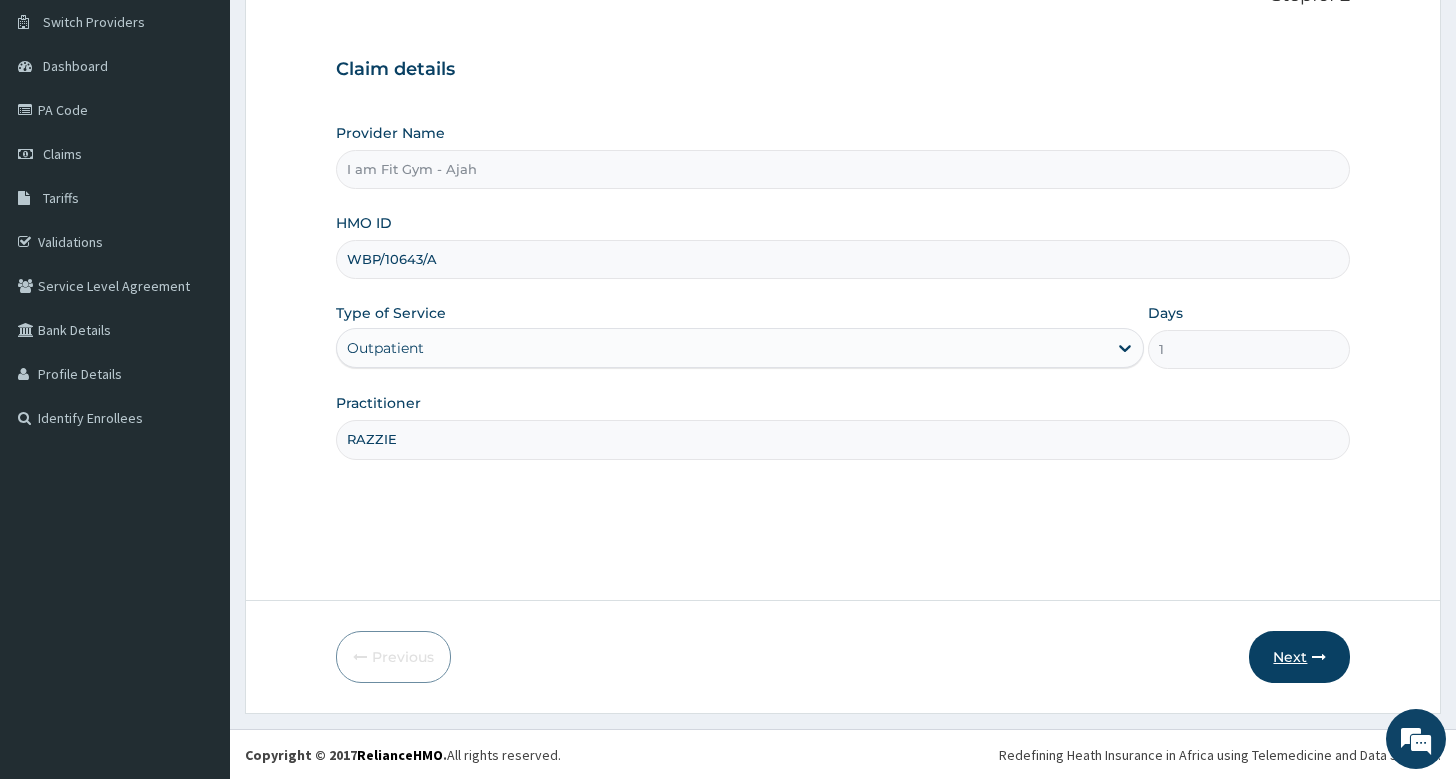 type on "WBP/10643/A" 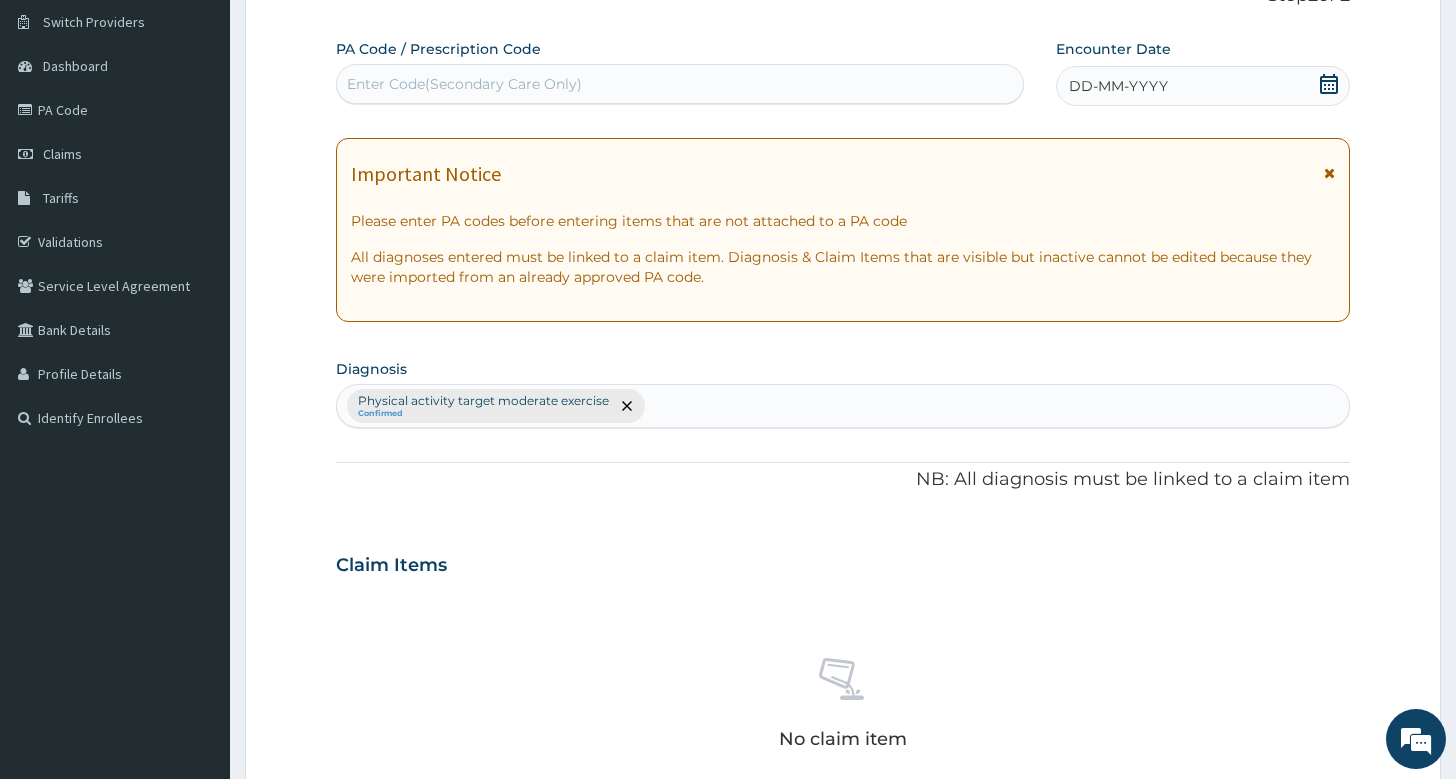 click on "DD-MM-YYYY" at bounding box center (1203, 86) 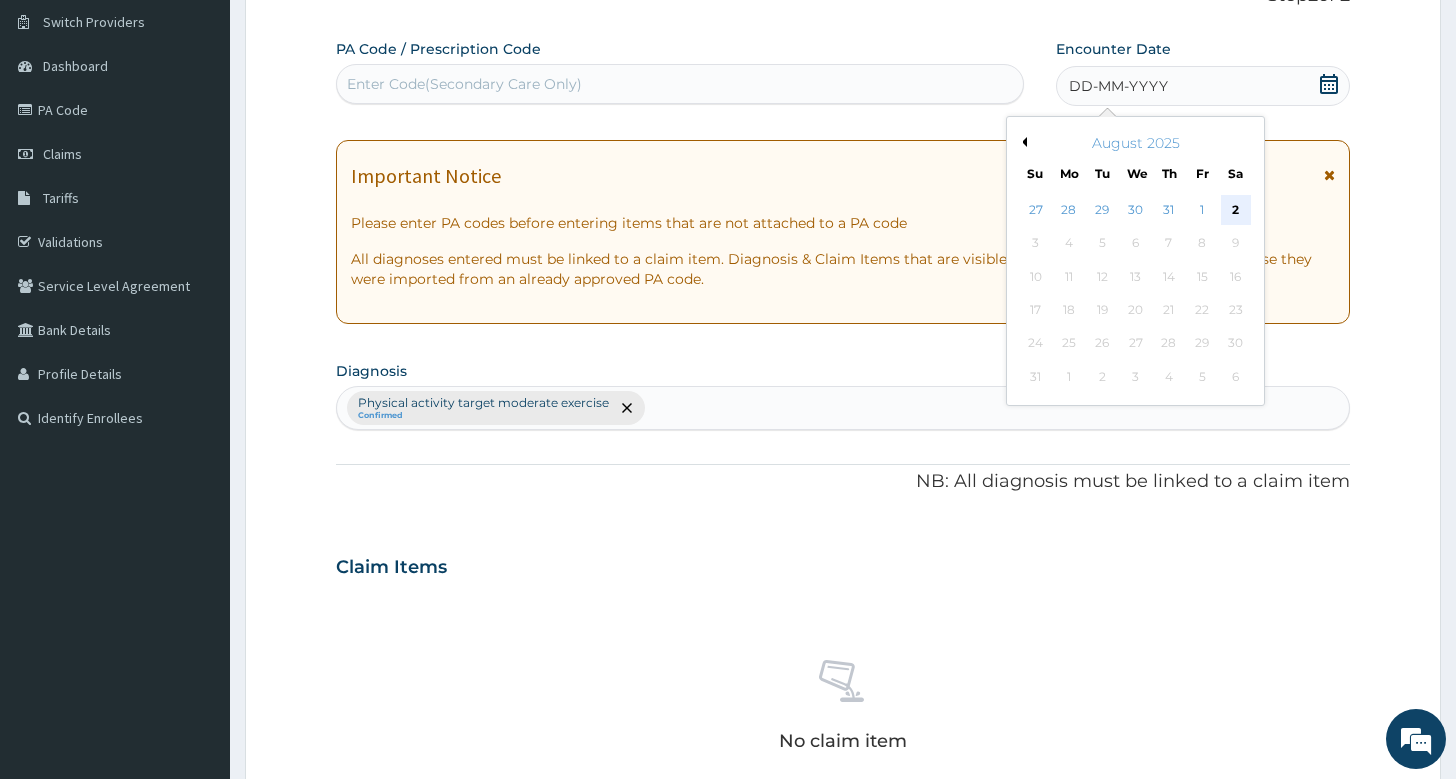 click on "2" at bounding box center (1235, 210) 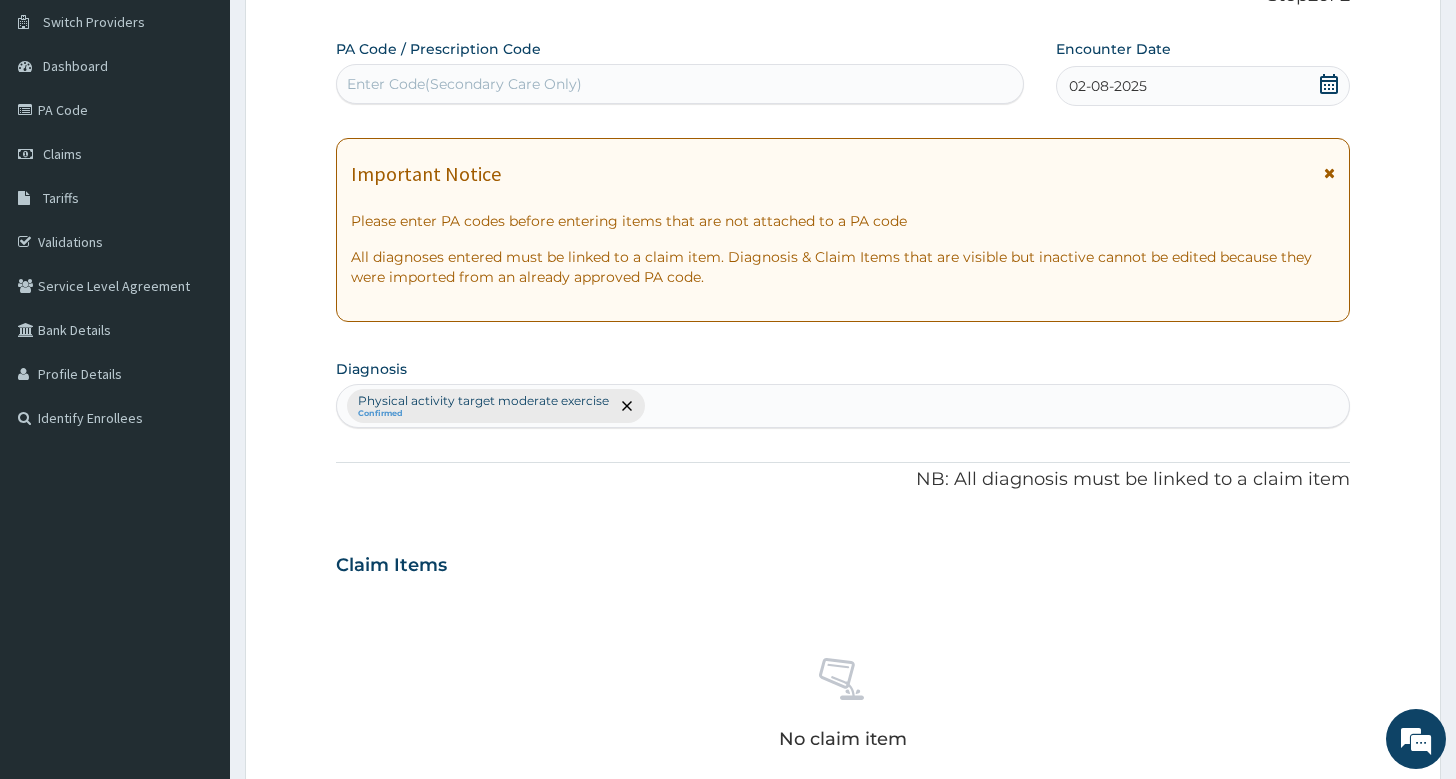 click on "Enter Code(Secondary Care Only)" at bounding box center [680, 84] 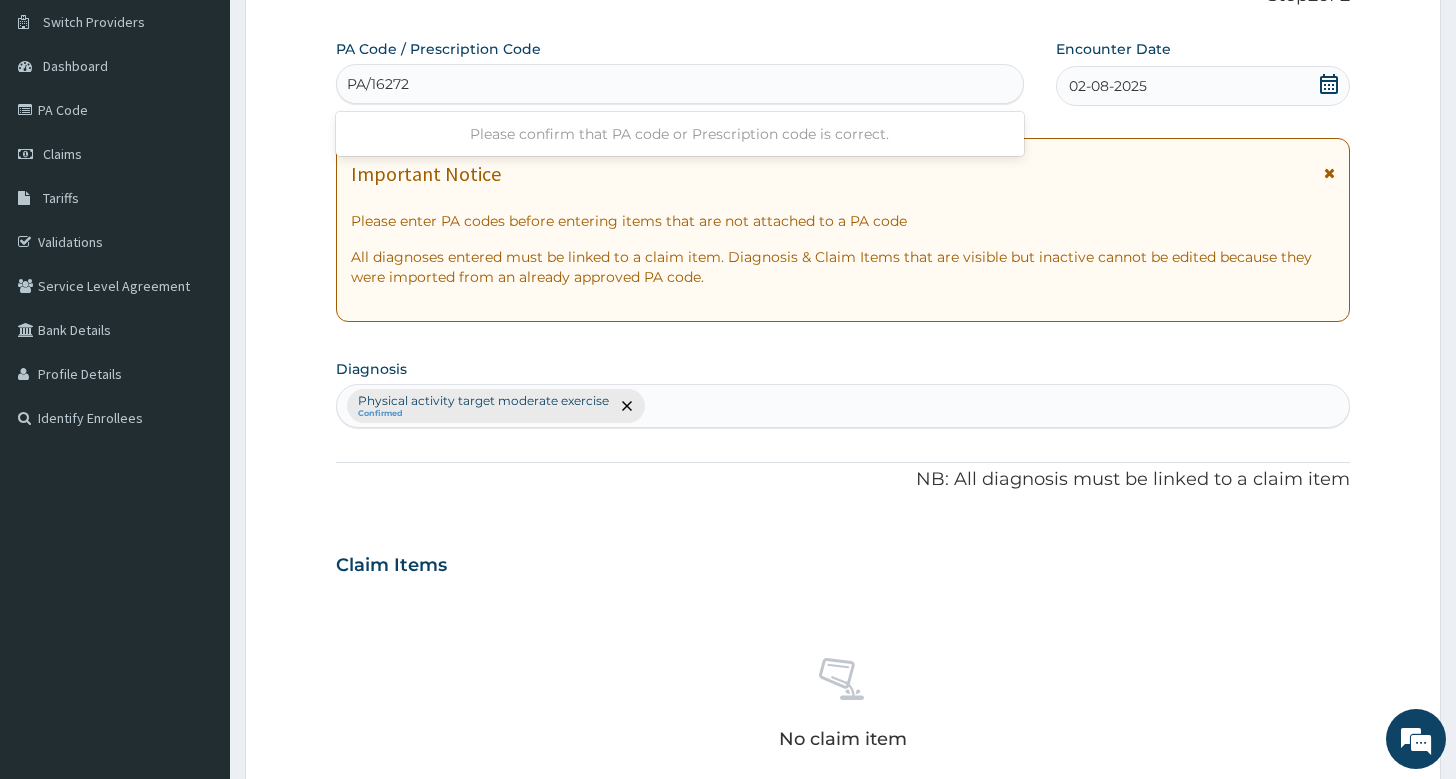 type on "PA/162720" 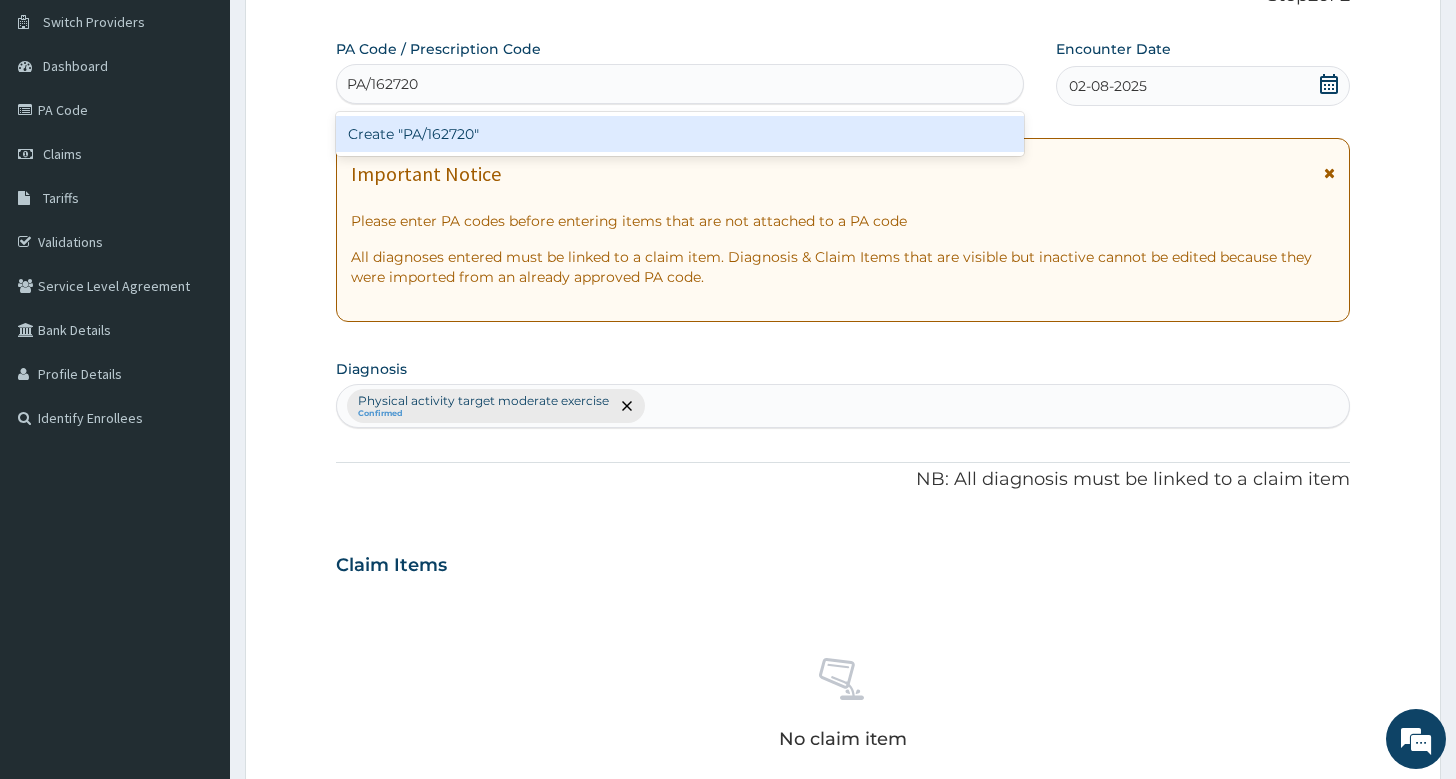 click on "Create "PA/162720"" at bounding box center [680, 134] 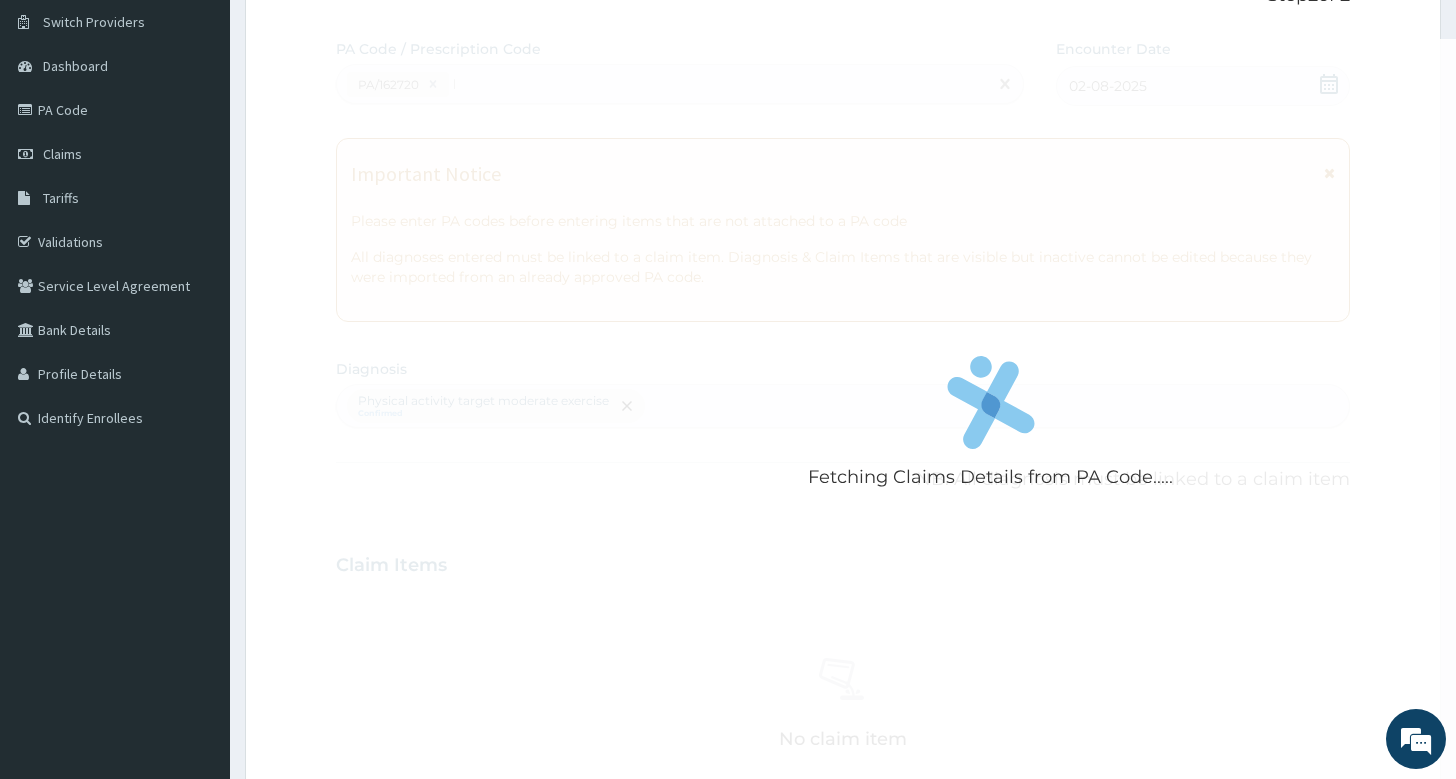 type 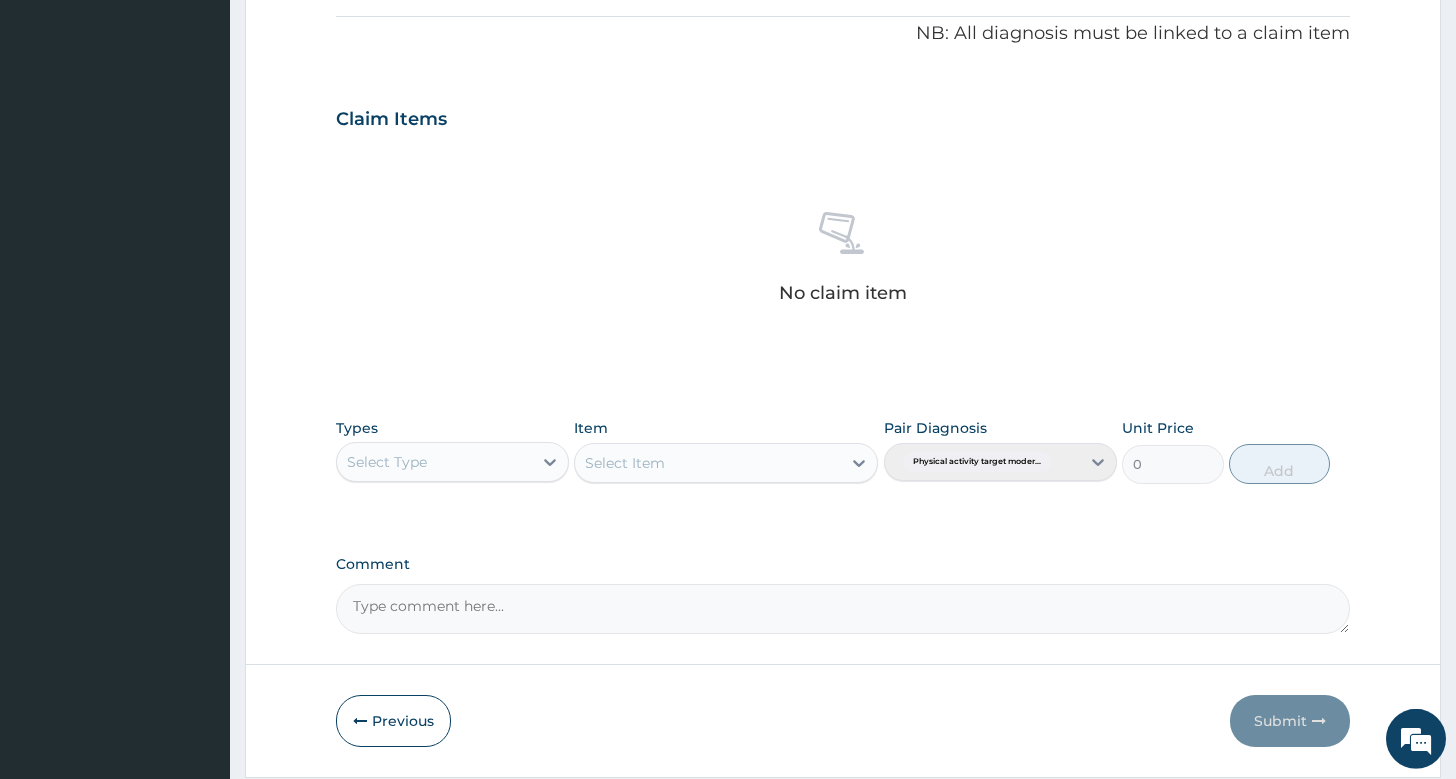 scroll, scrollTop: 679, scrollLeft: 0, axis: vertical 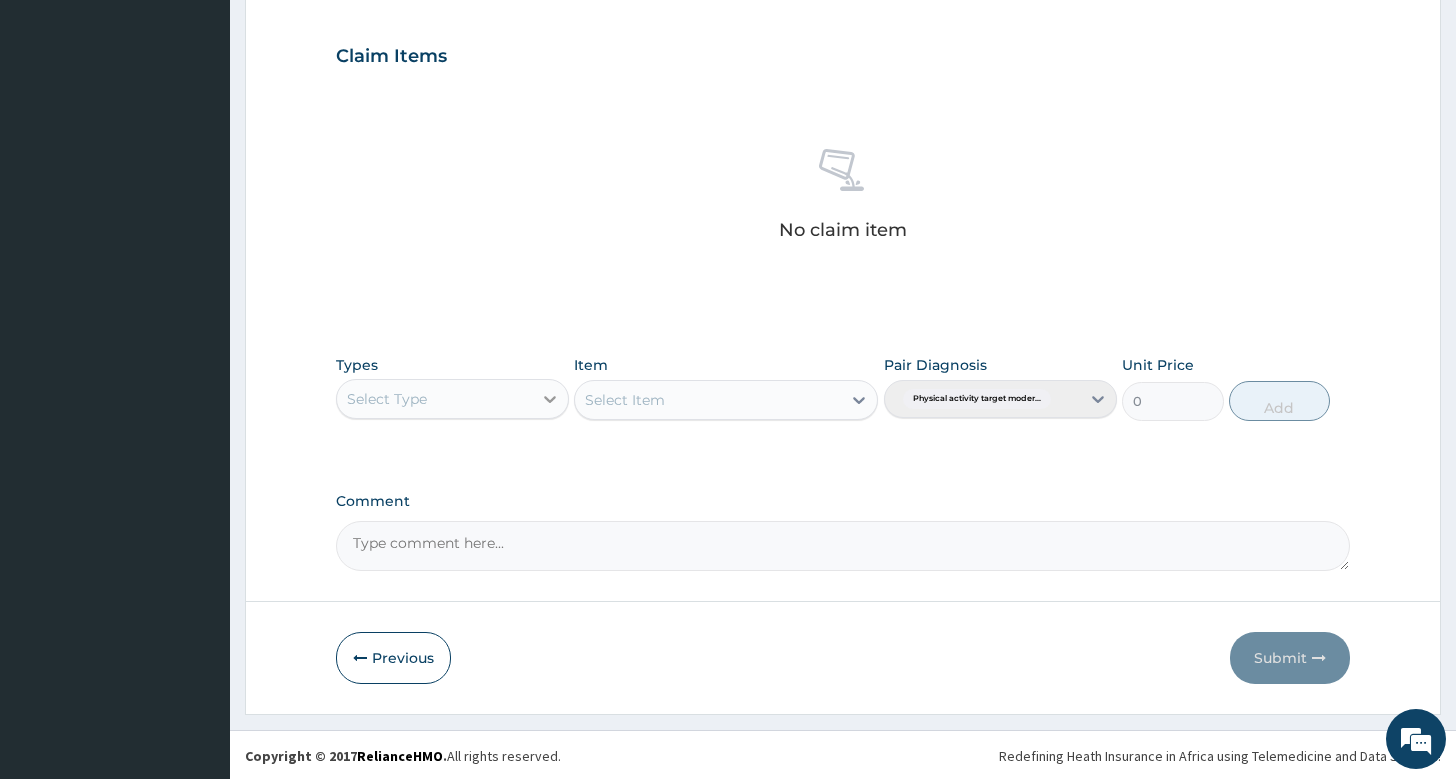 click at bounding box center [550, 399] 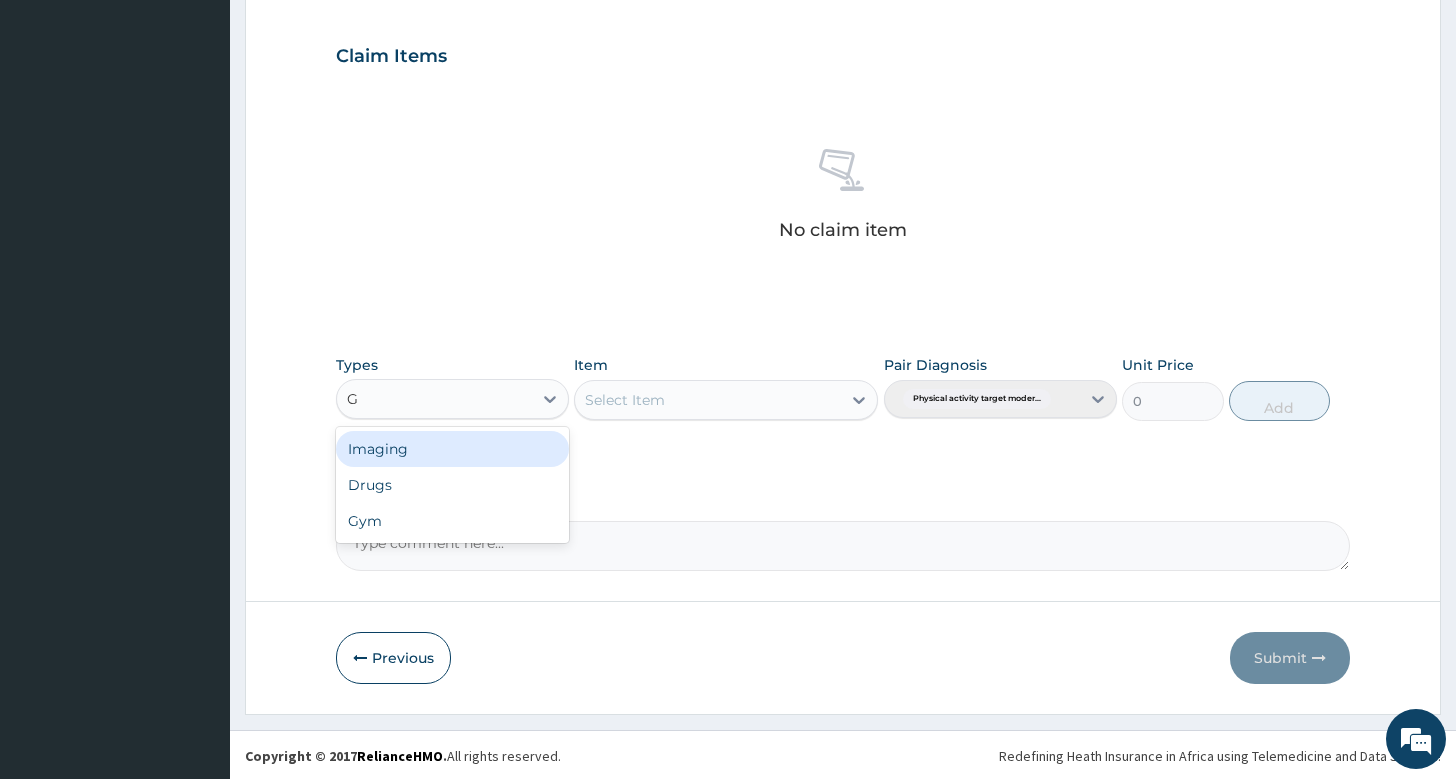 type on "GY" 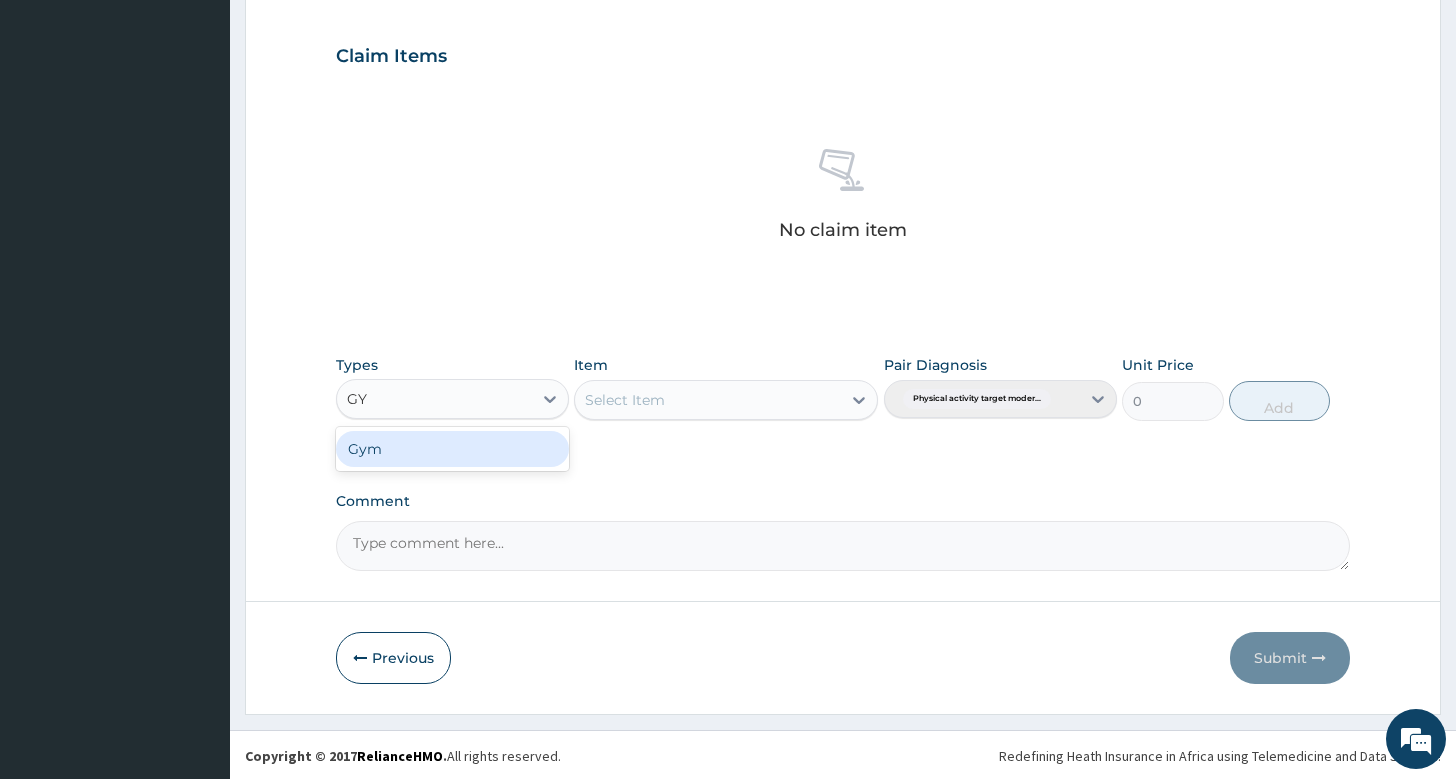 click on "Gym" at bounding box center [452, 449] 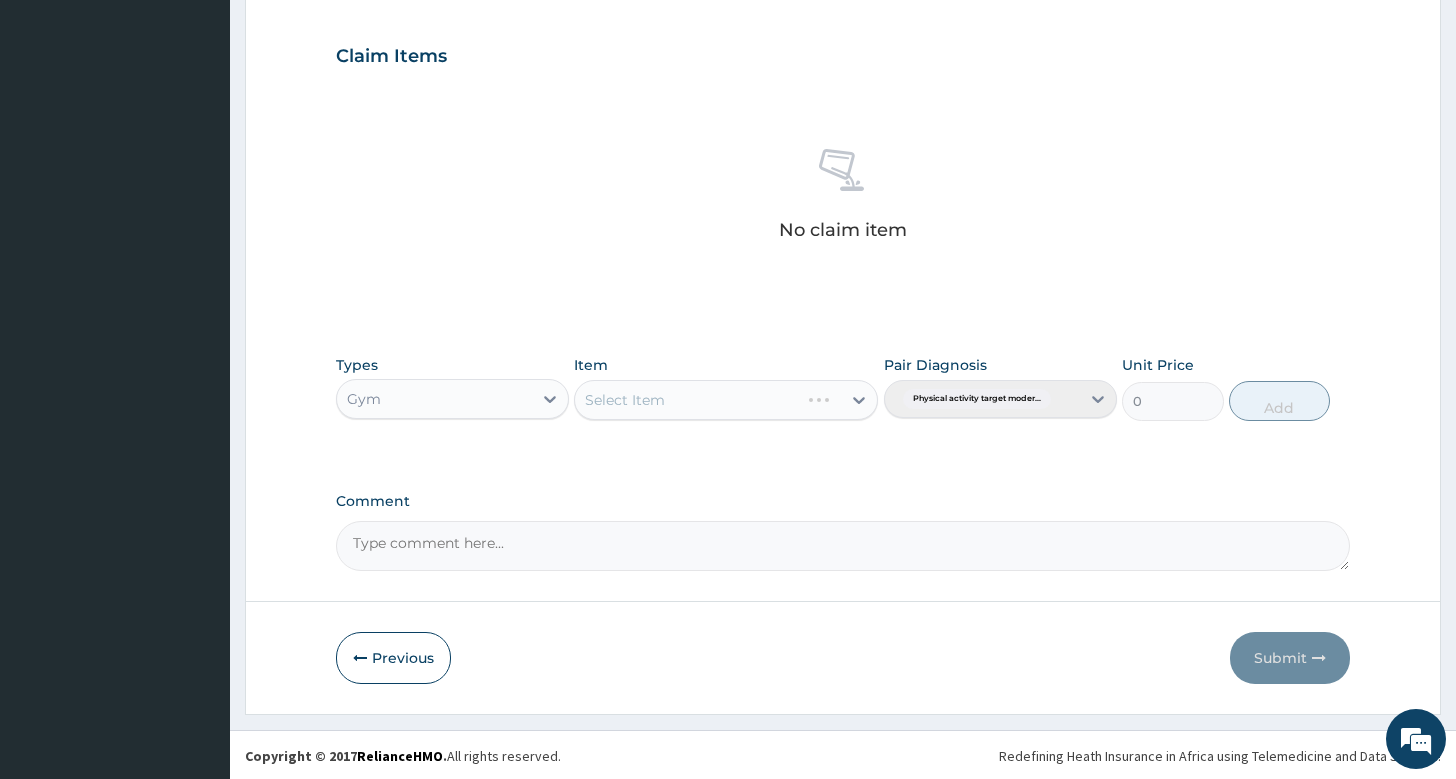 type 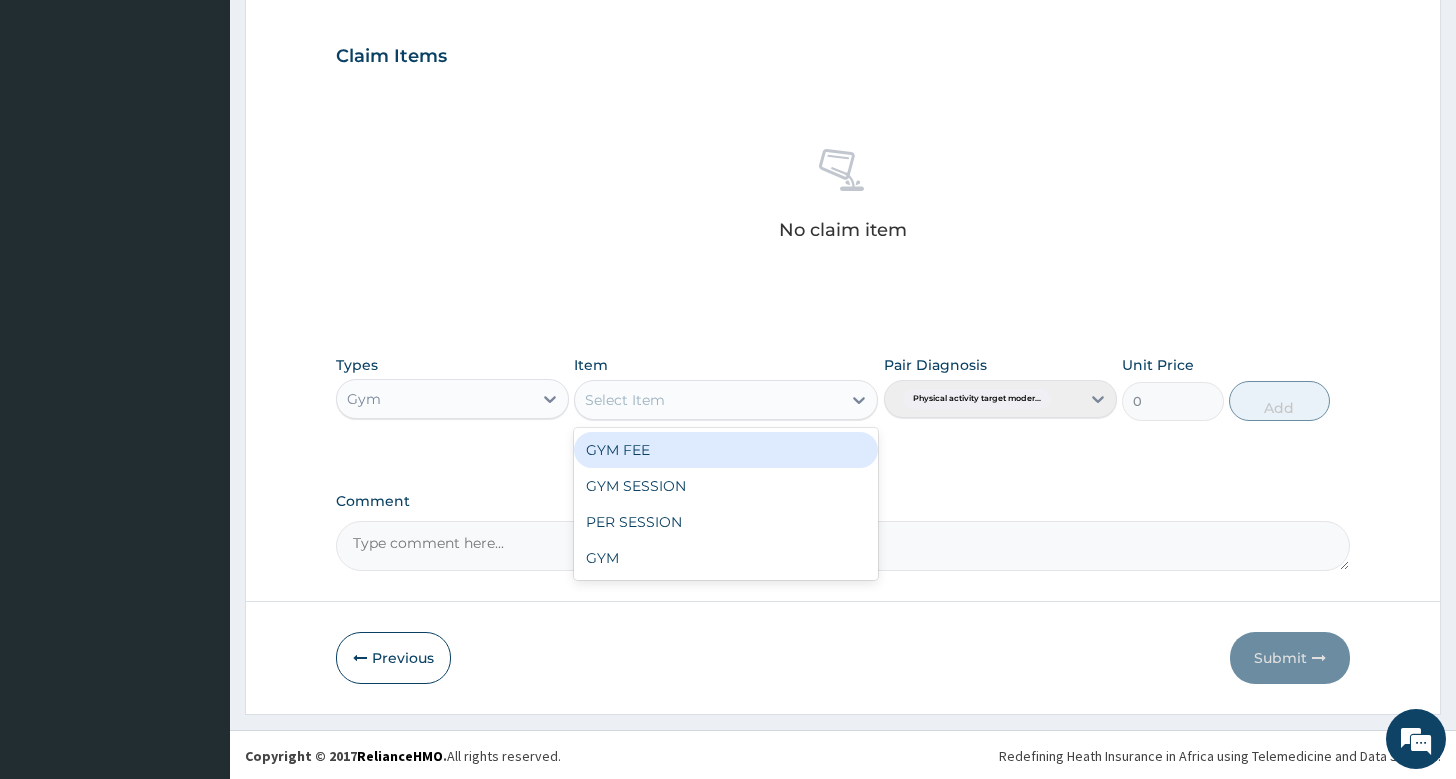 drag, startPoint x: 618, startPoint y: 402, endPoint x: 649, endPoint y: 449, distance: 56.302753 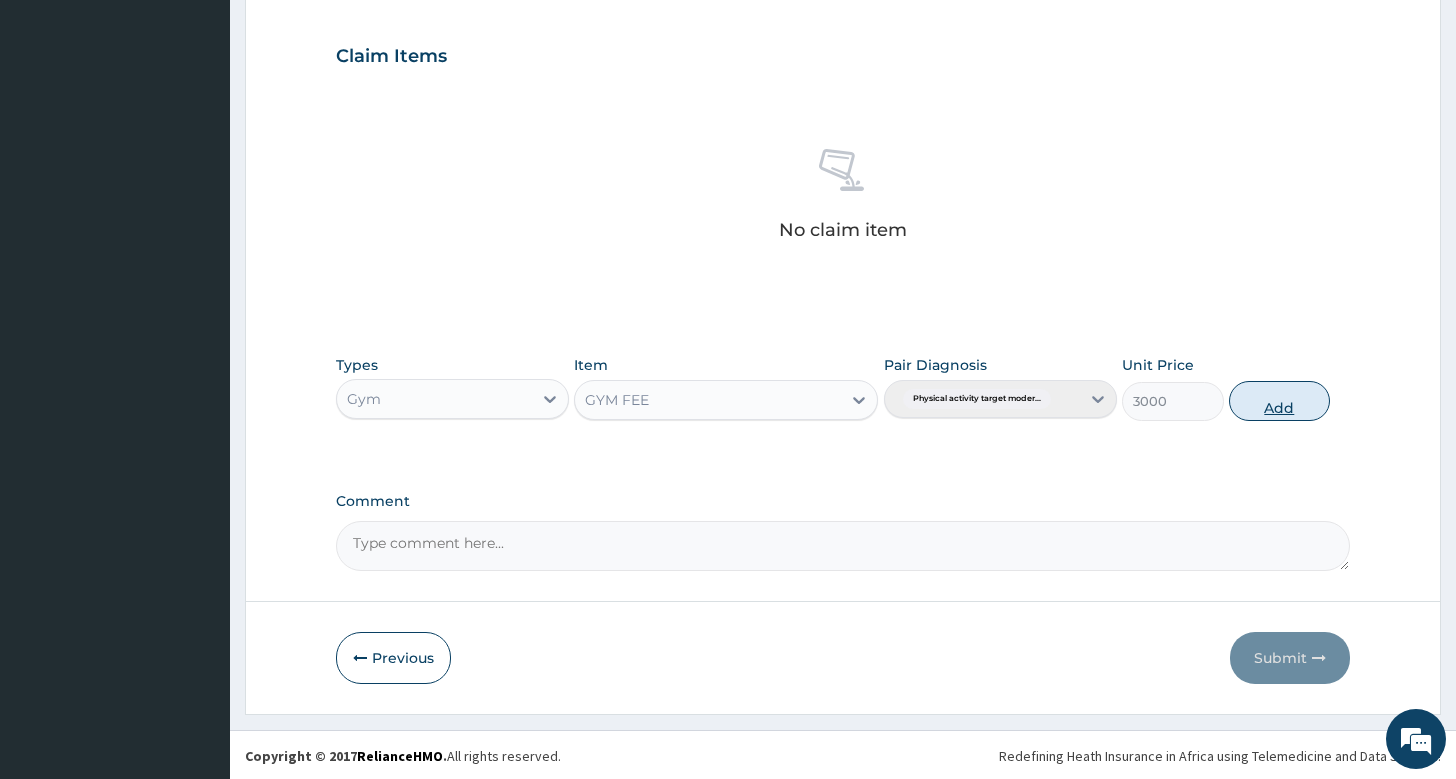 click on "Add" at bounding box center (1279, 401) 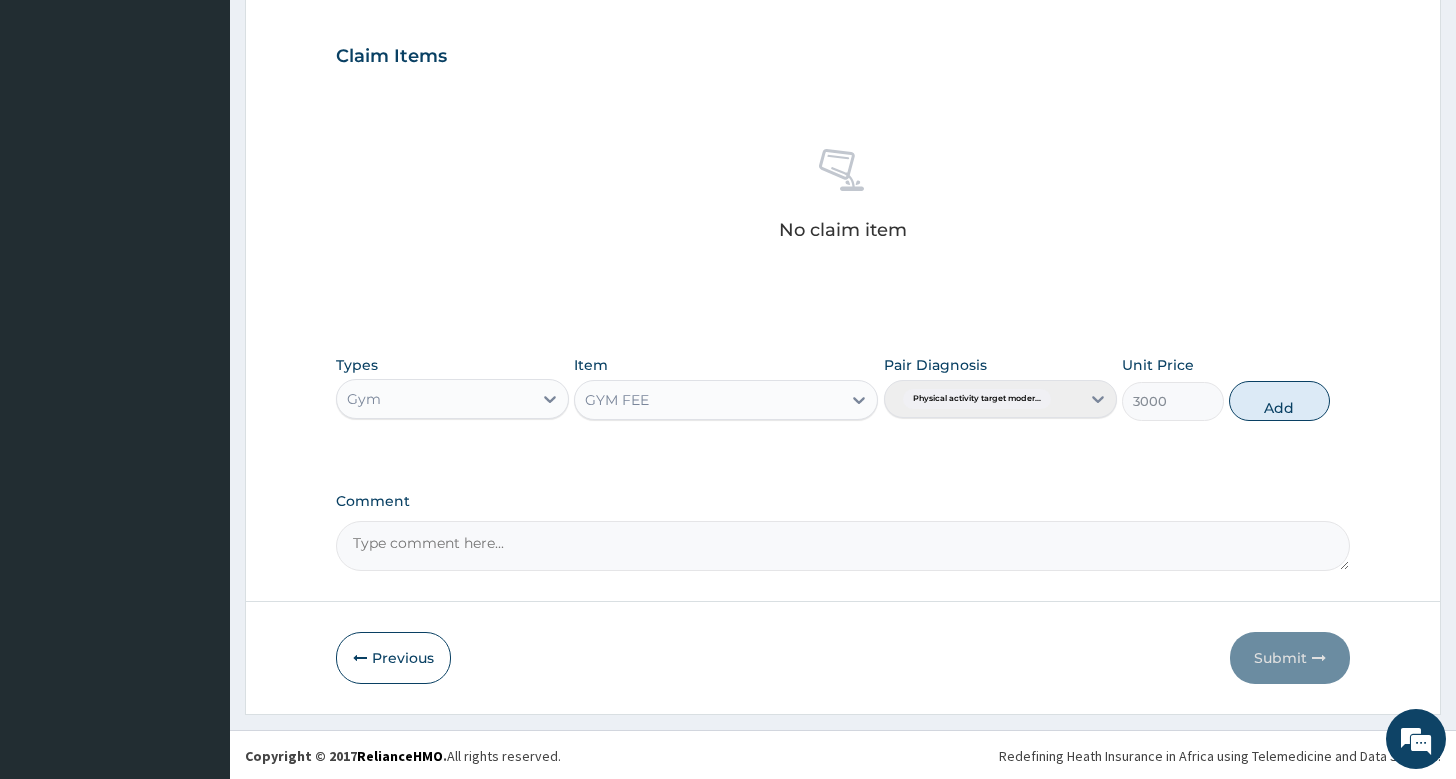 type on "0" 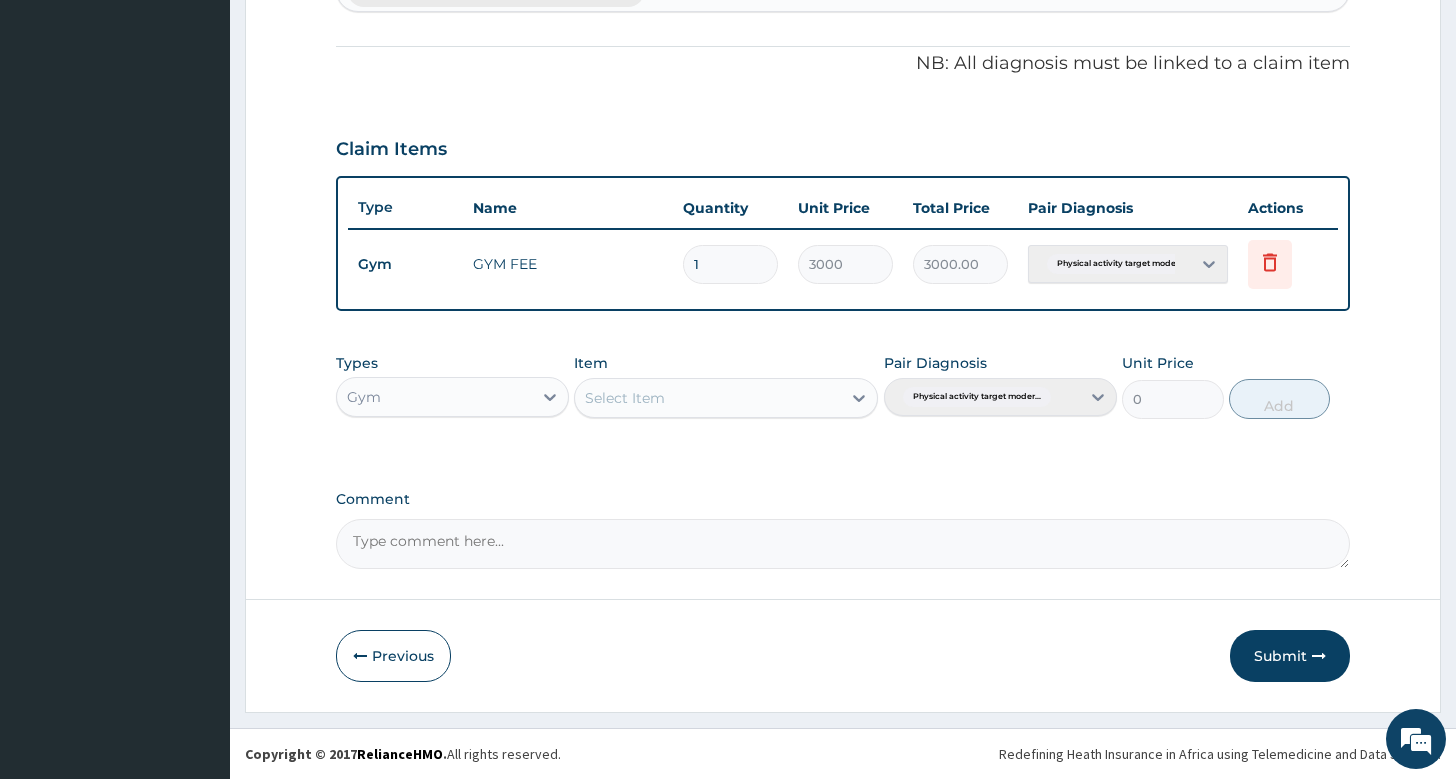 scroll, scrollTop: 582, scrollLeft: 0, axis: vertical 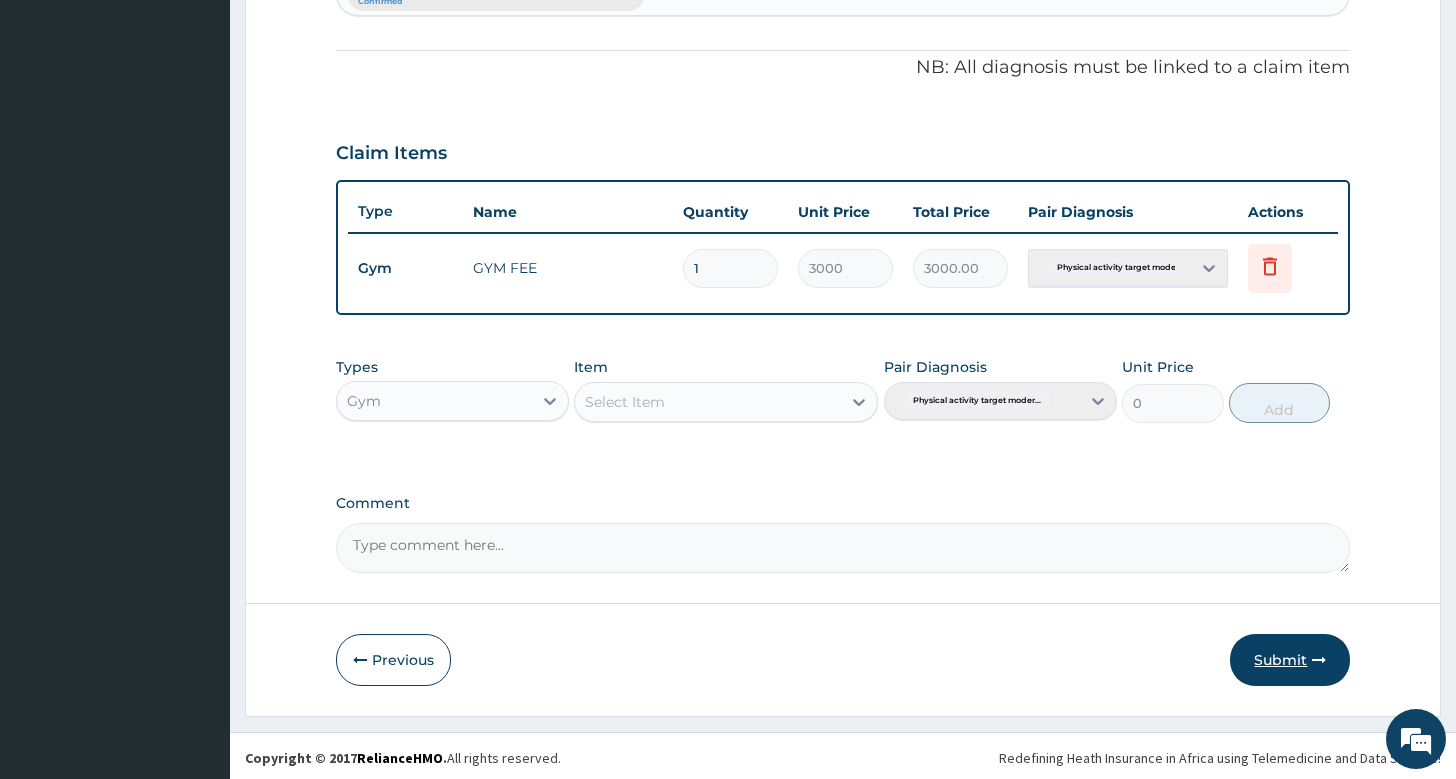 click on "Submit" at bounding box center (1290, 660) 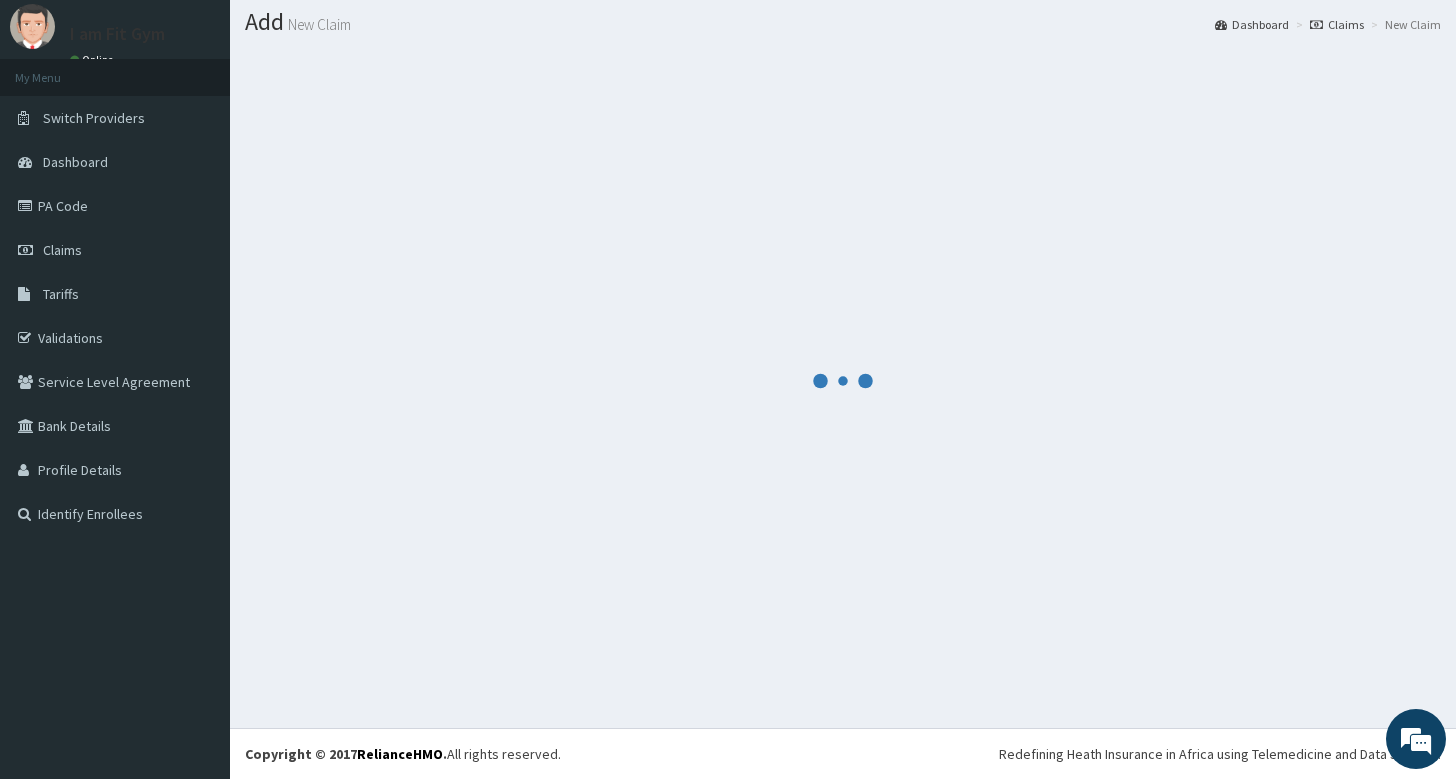 scroll, scrollTop: 55, scrollLeft: 0, axis: vertical 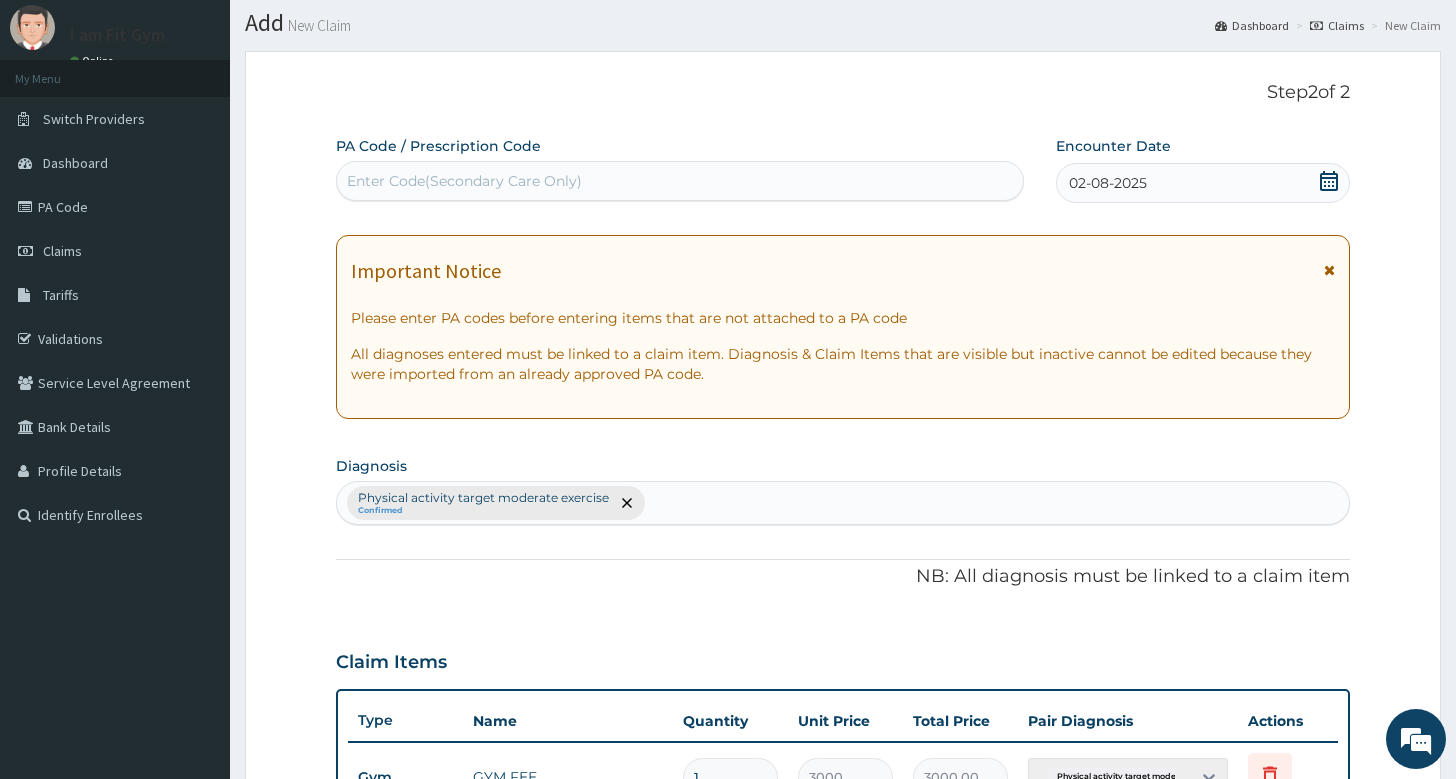 click on "Enter Code(Secondary Care Only)" at bounding box center (680, 181) 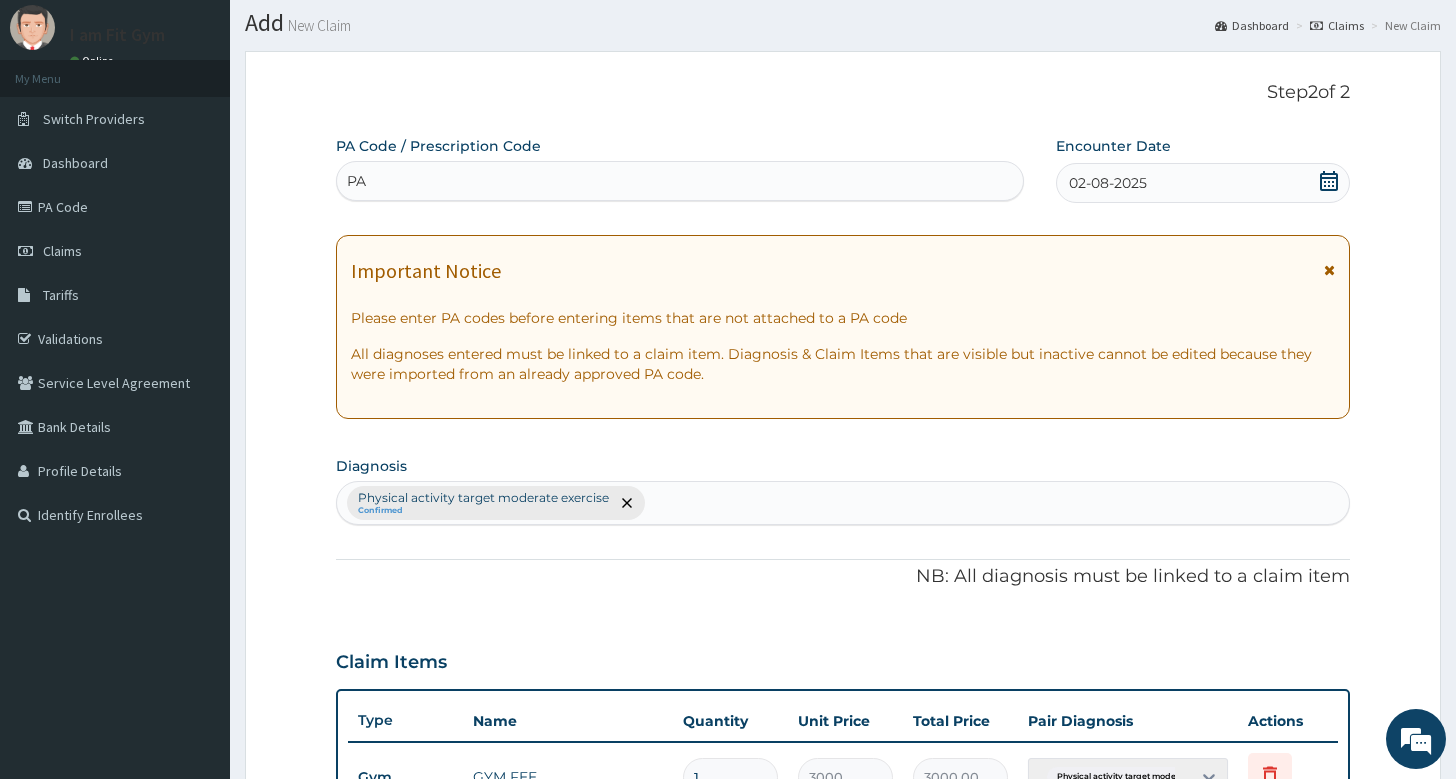 type on "PA" 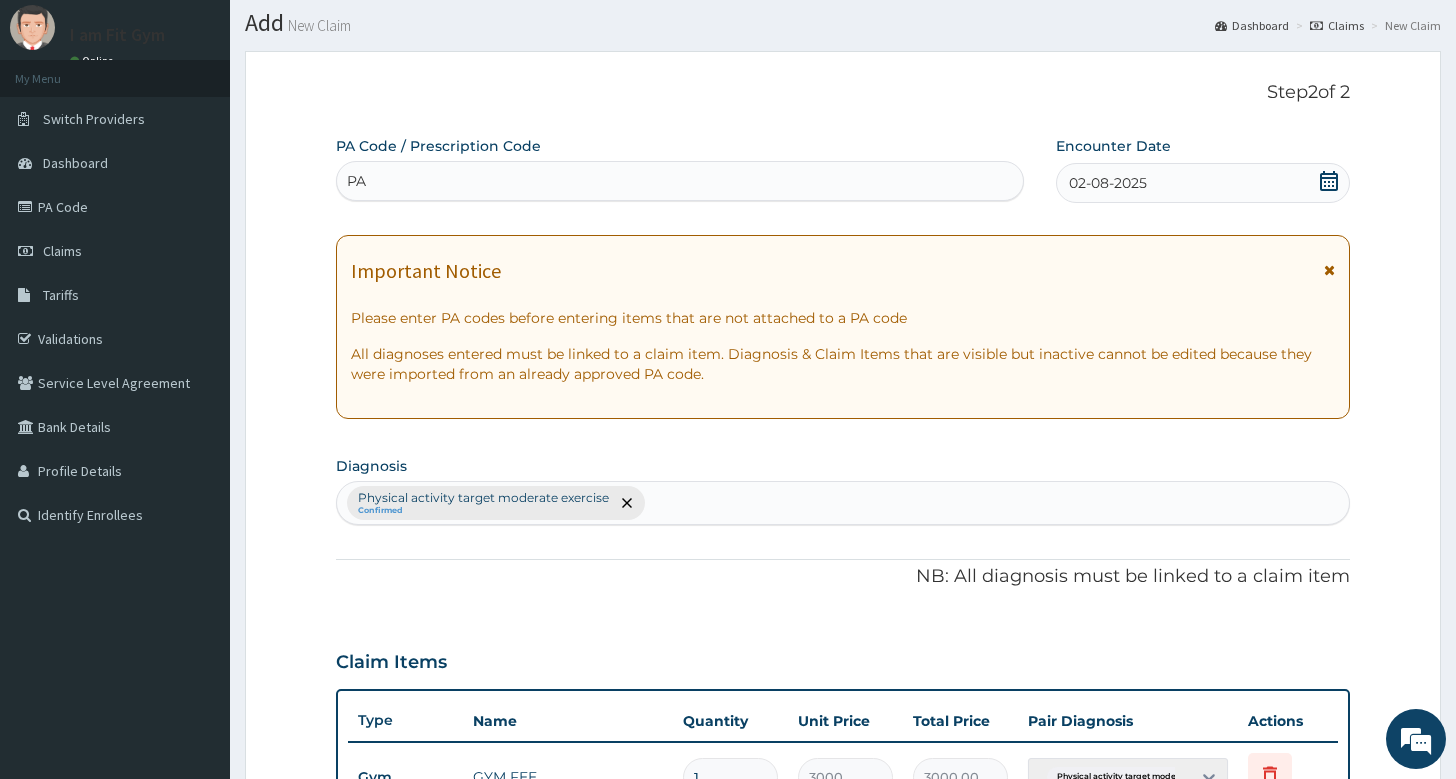 type 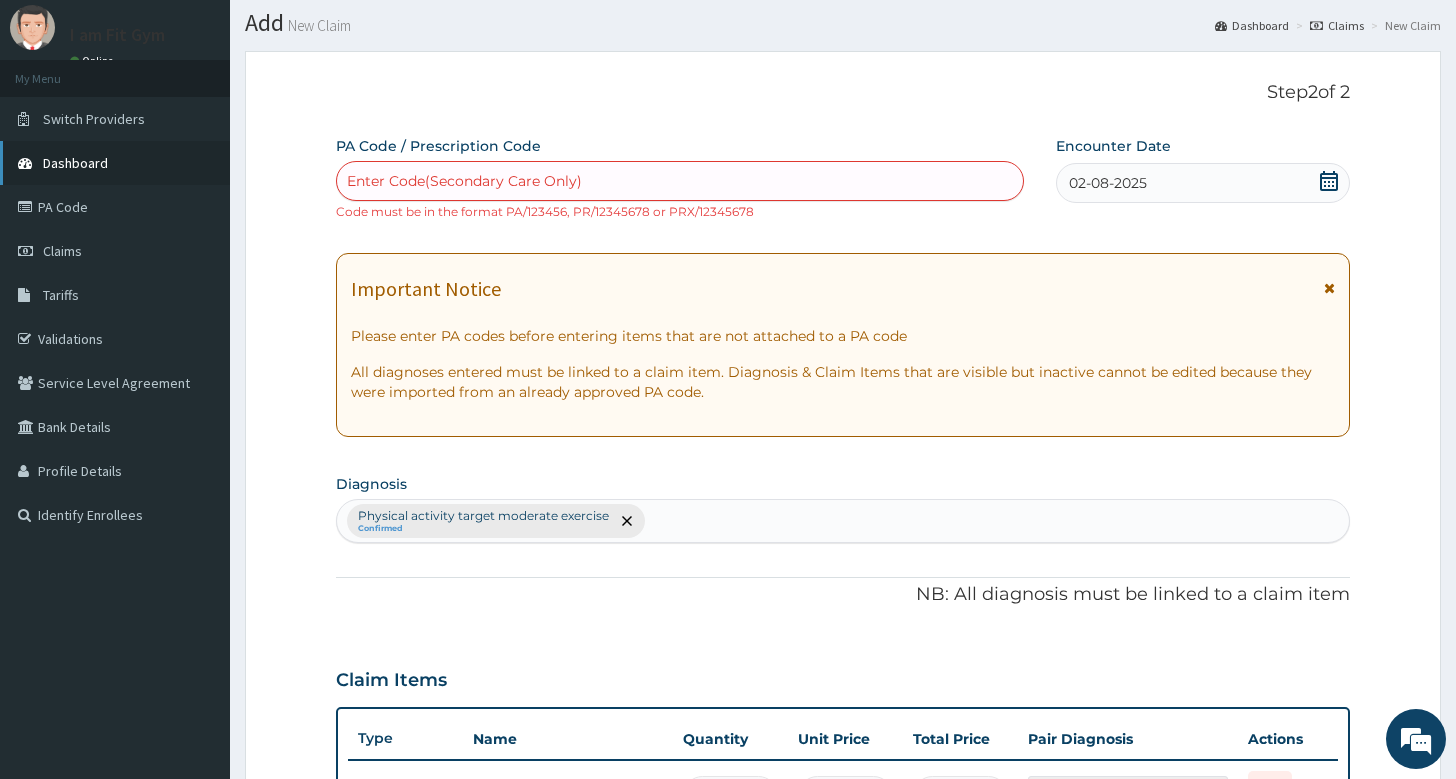 click on "Dashboard" at bounding box center (75, 163) 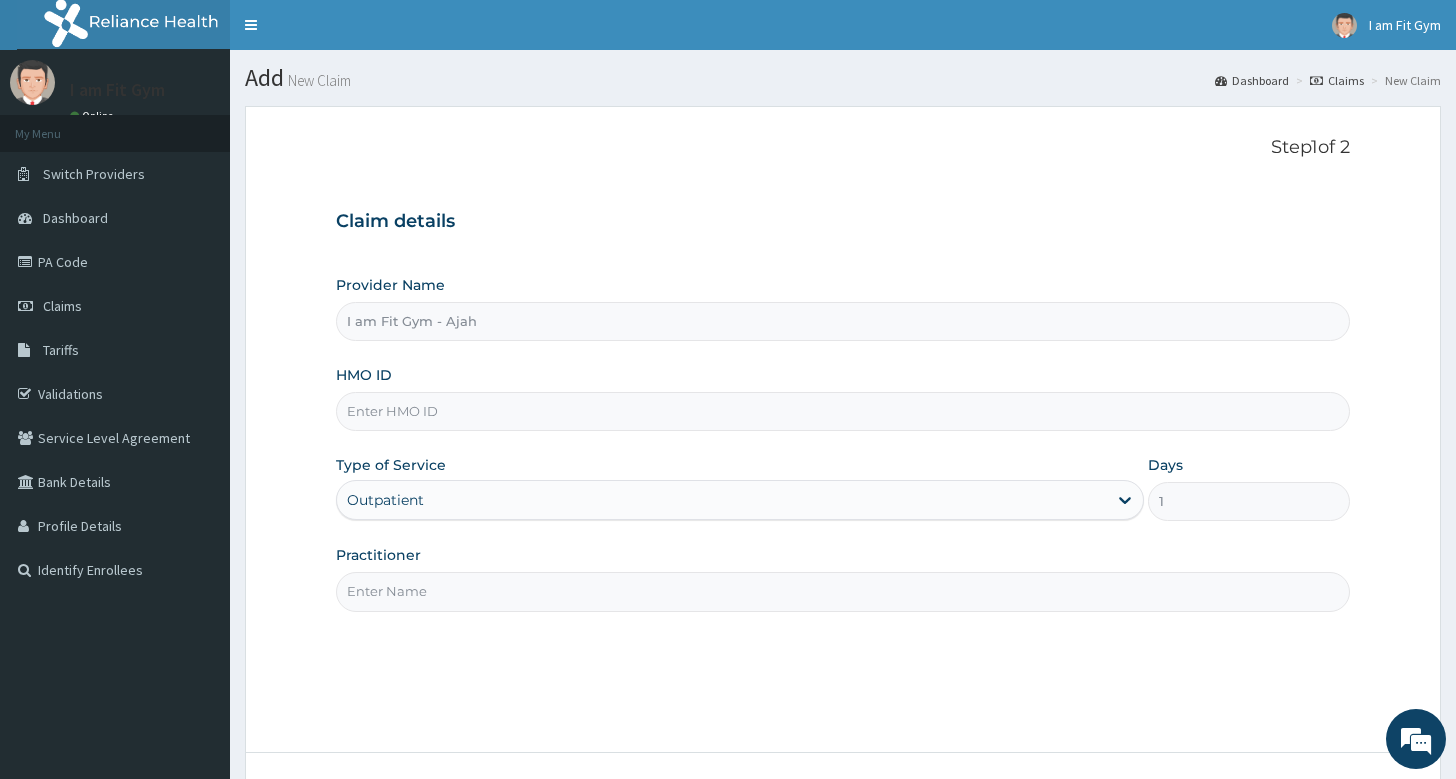scroll, scrollTop: 0, scrollLeft: 0, axis: both 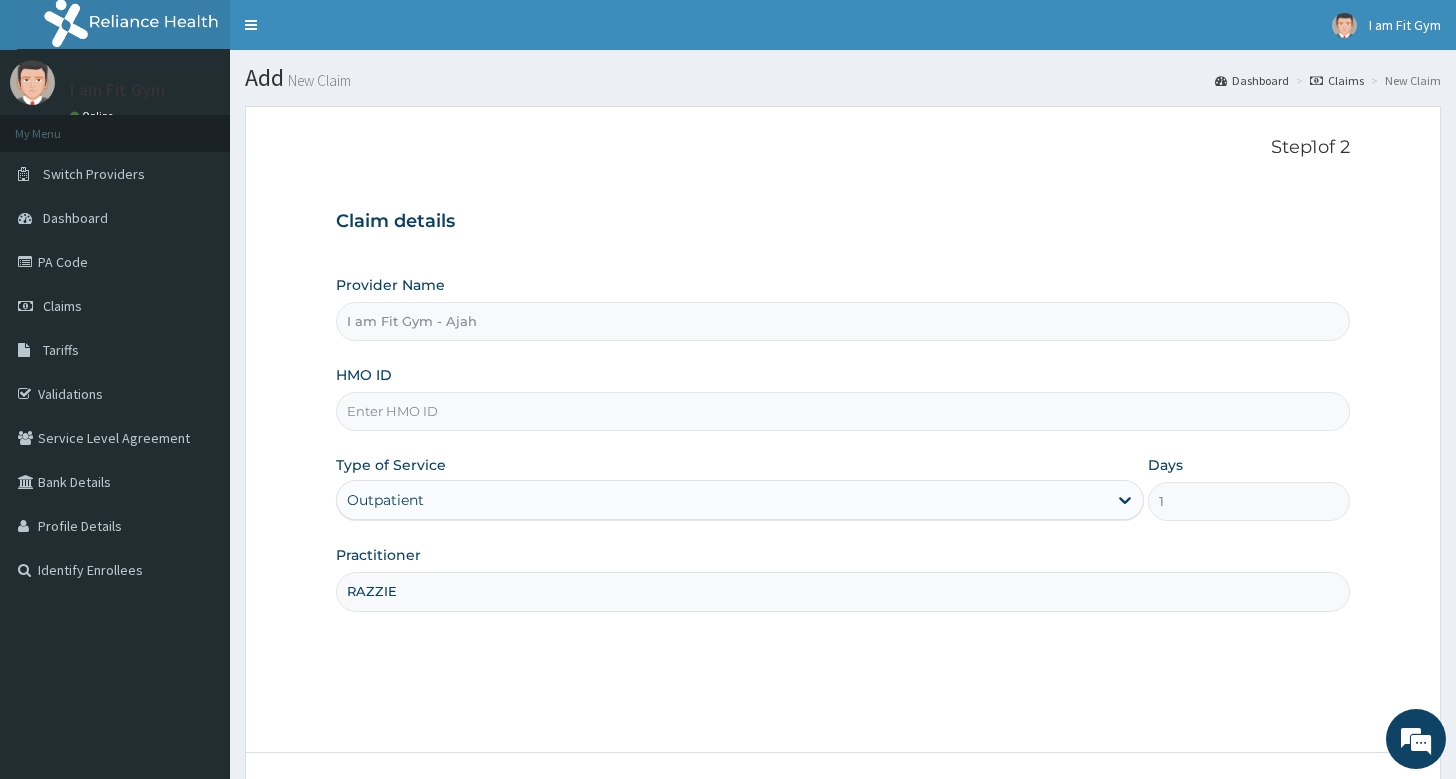type on "RAZZIE" 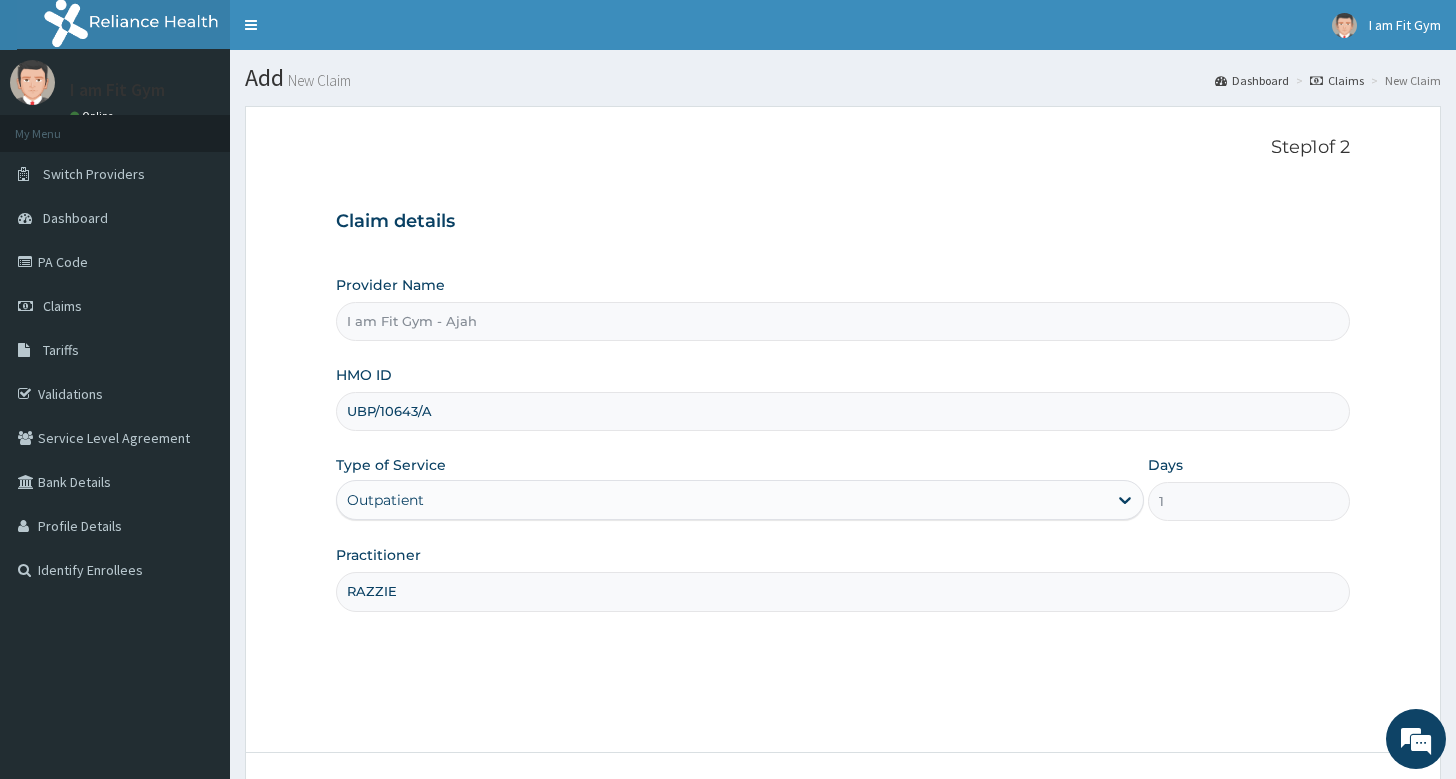 scroll, scrollTop: 152, scrollLeft: 0, axis: vertical 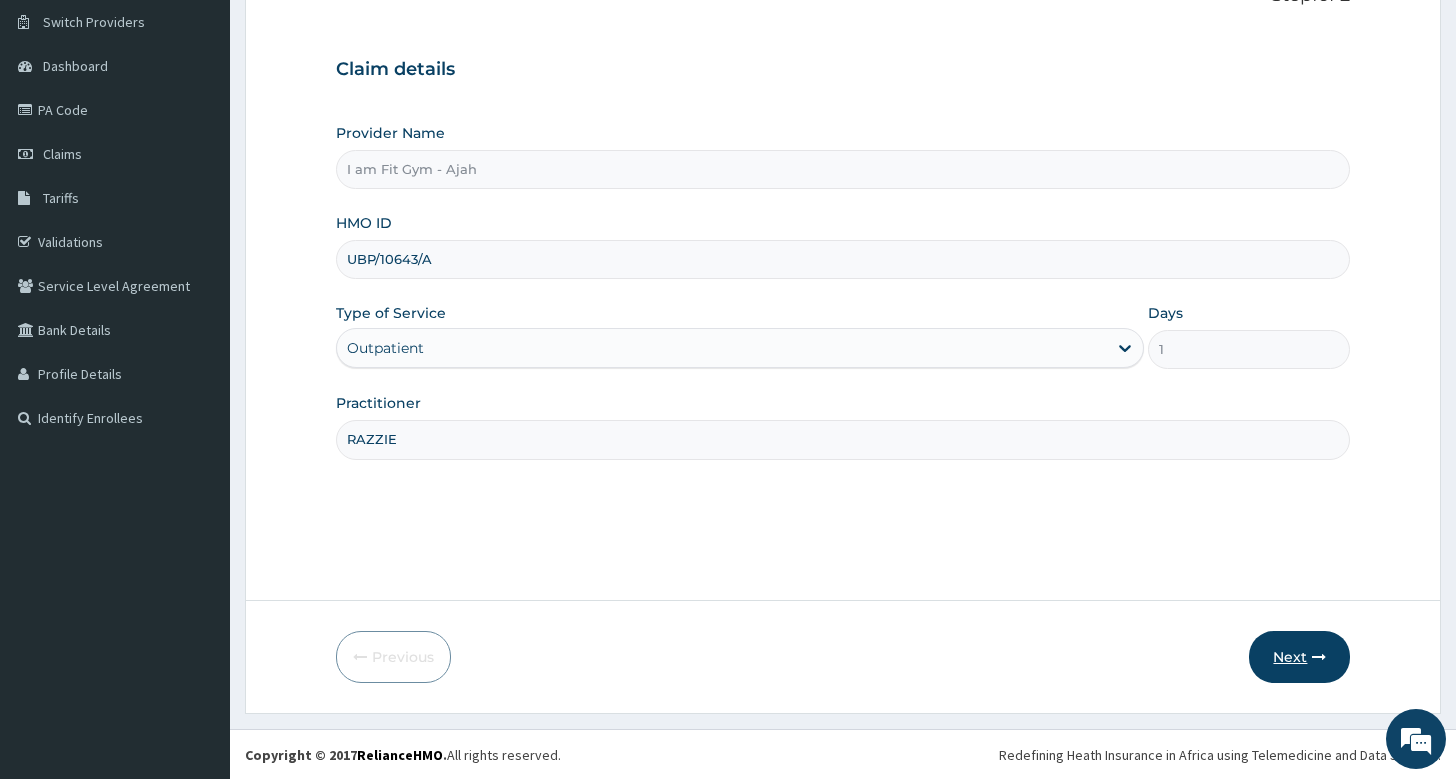 type on "UBP/10643/A" 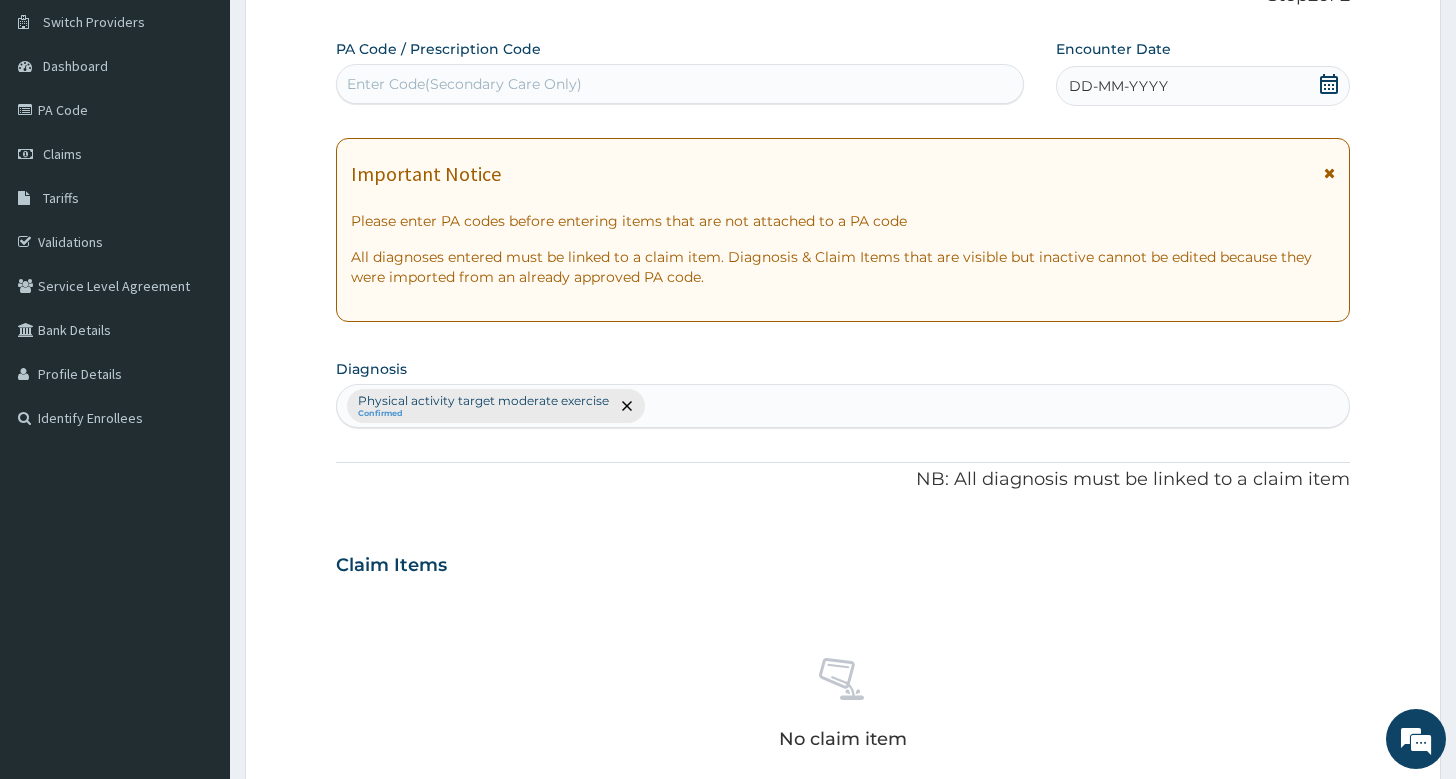 click on "DD-MM-YYYY" at bounding box center [1203, 86] 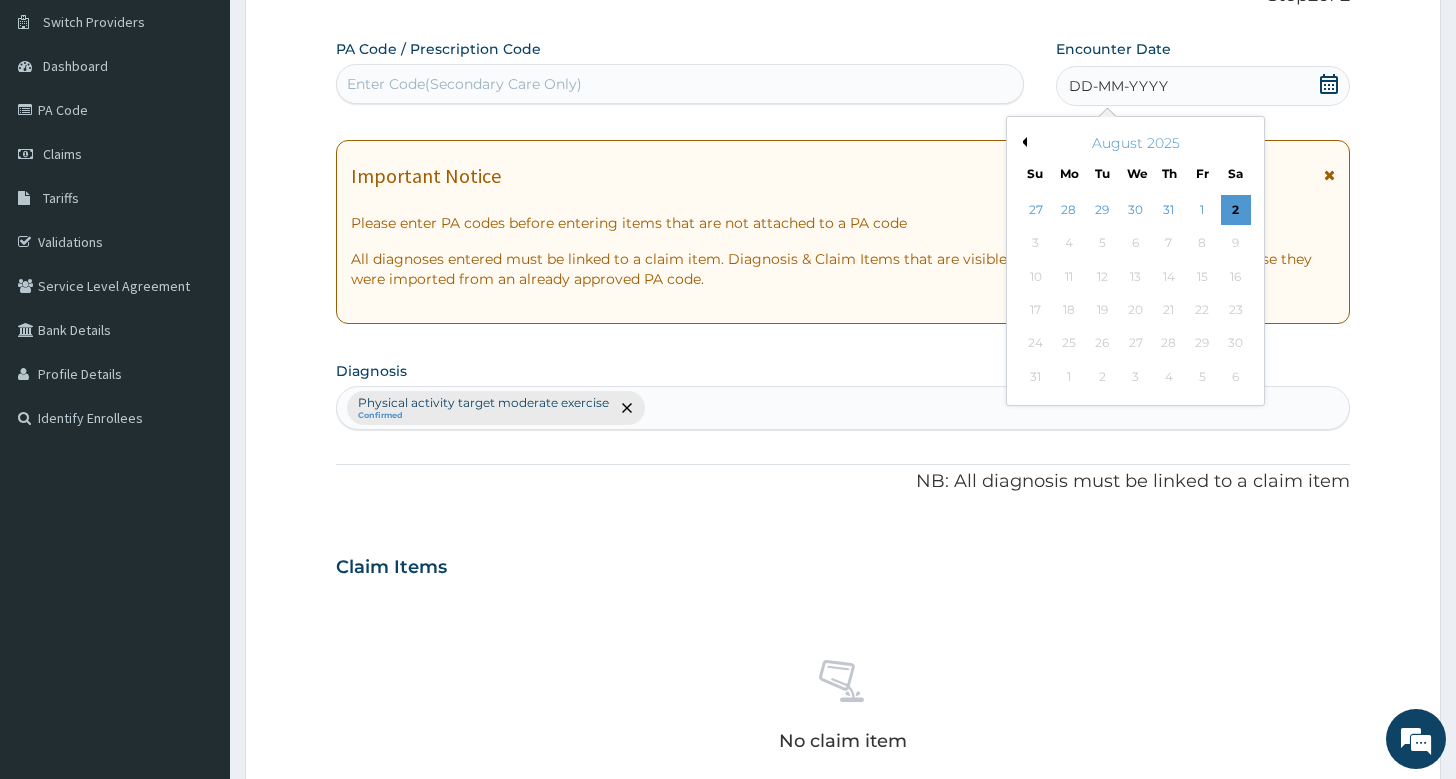 click on "27 28 29 30 31 1 2" at bounding box center [1135, 210] 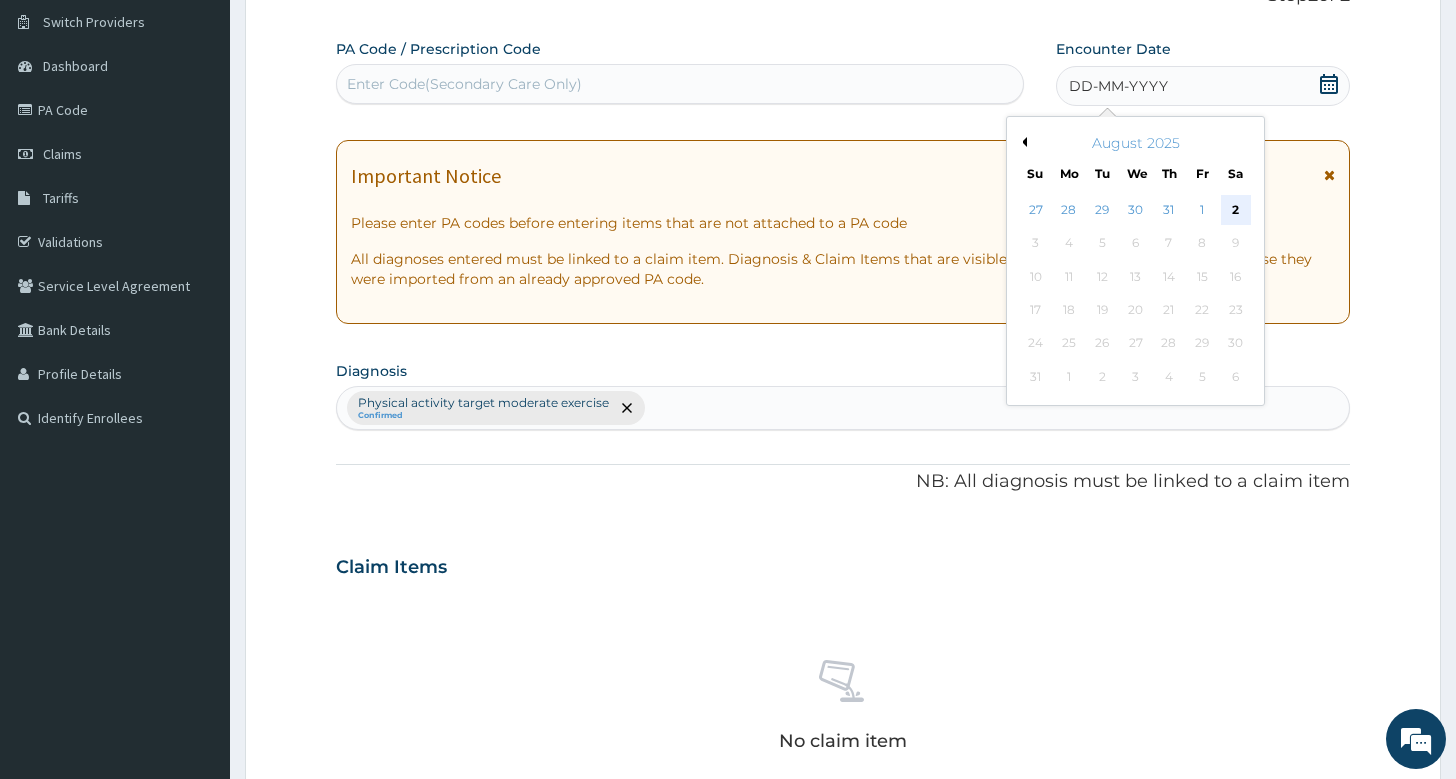 click on "2" at bounding box center (1235, 210) 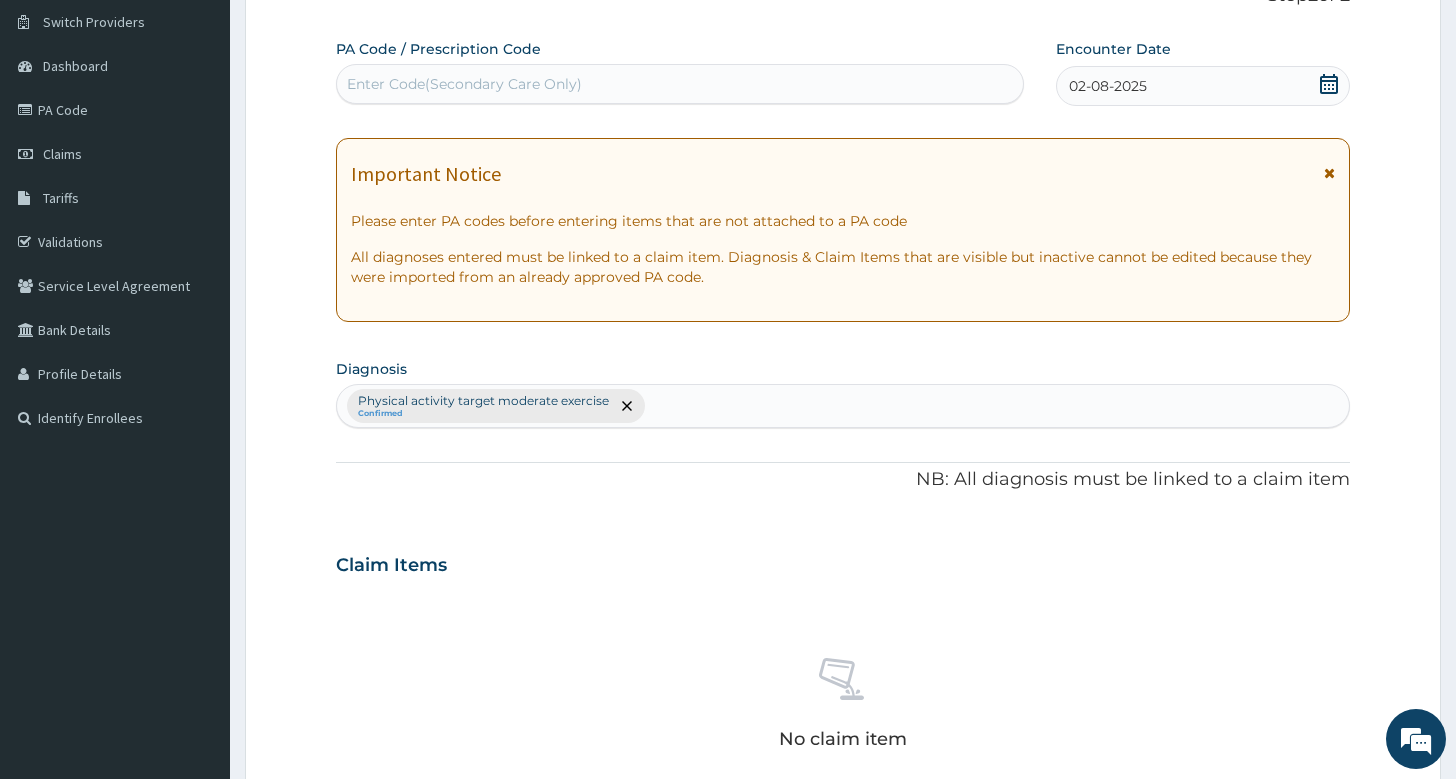 click on "Enter Code(Secondary Care Only)" at bounding box center [680, 84] 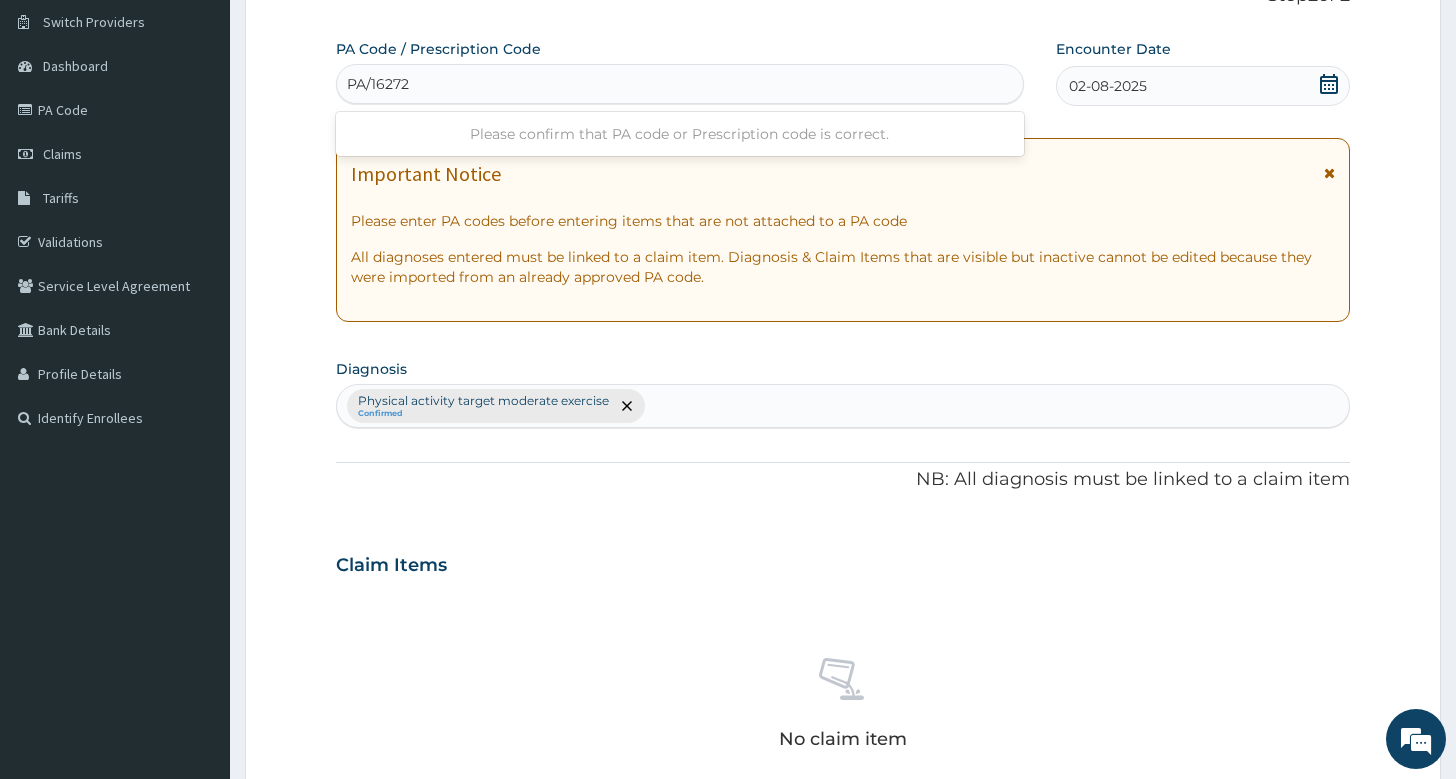 type on "PA/162720" 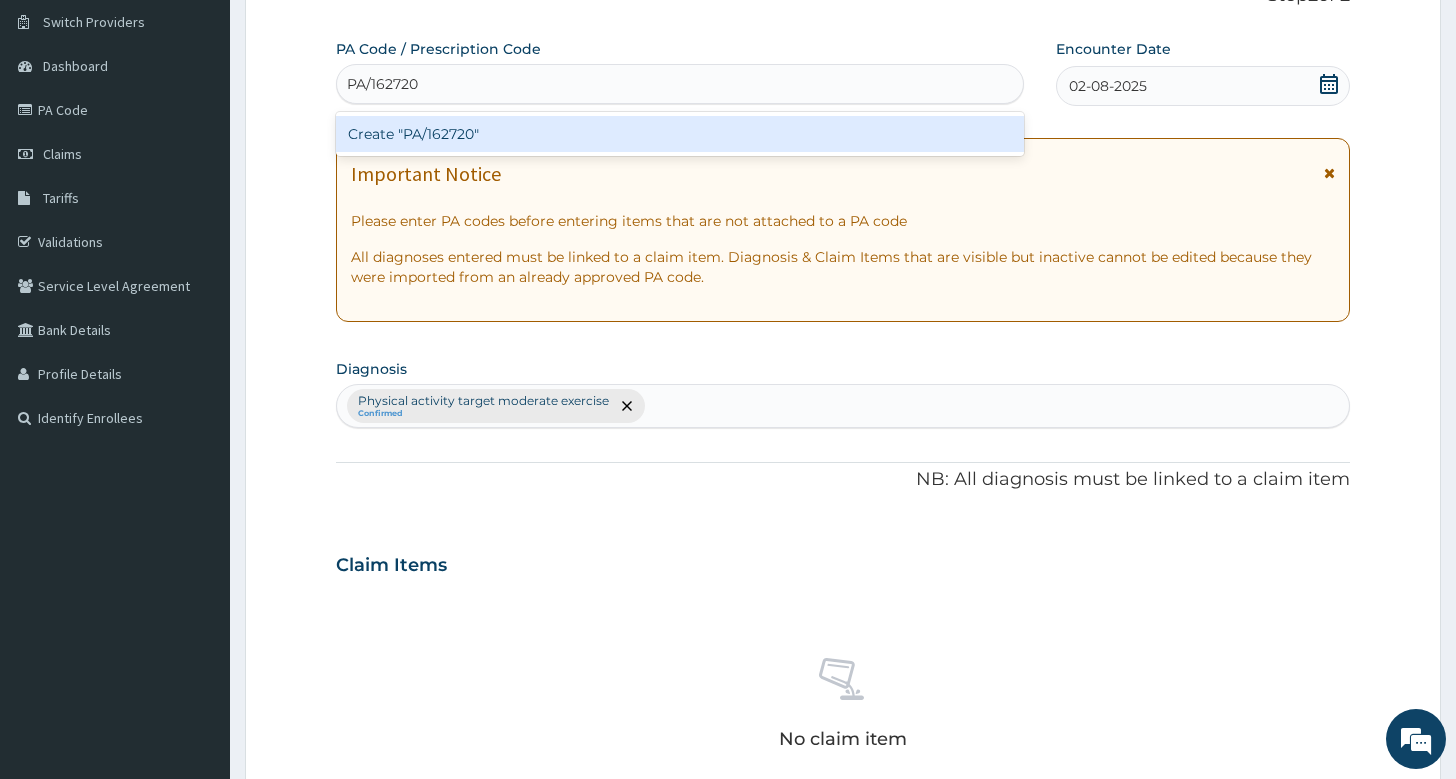 click on "Create "PA/162720"" at bounding box center (680, 134) 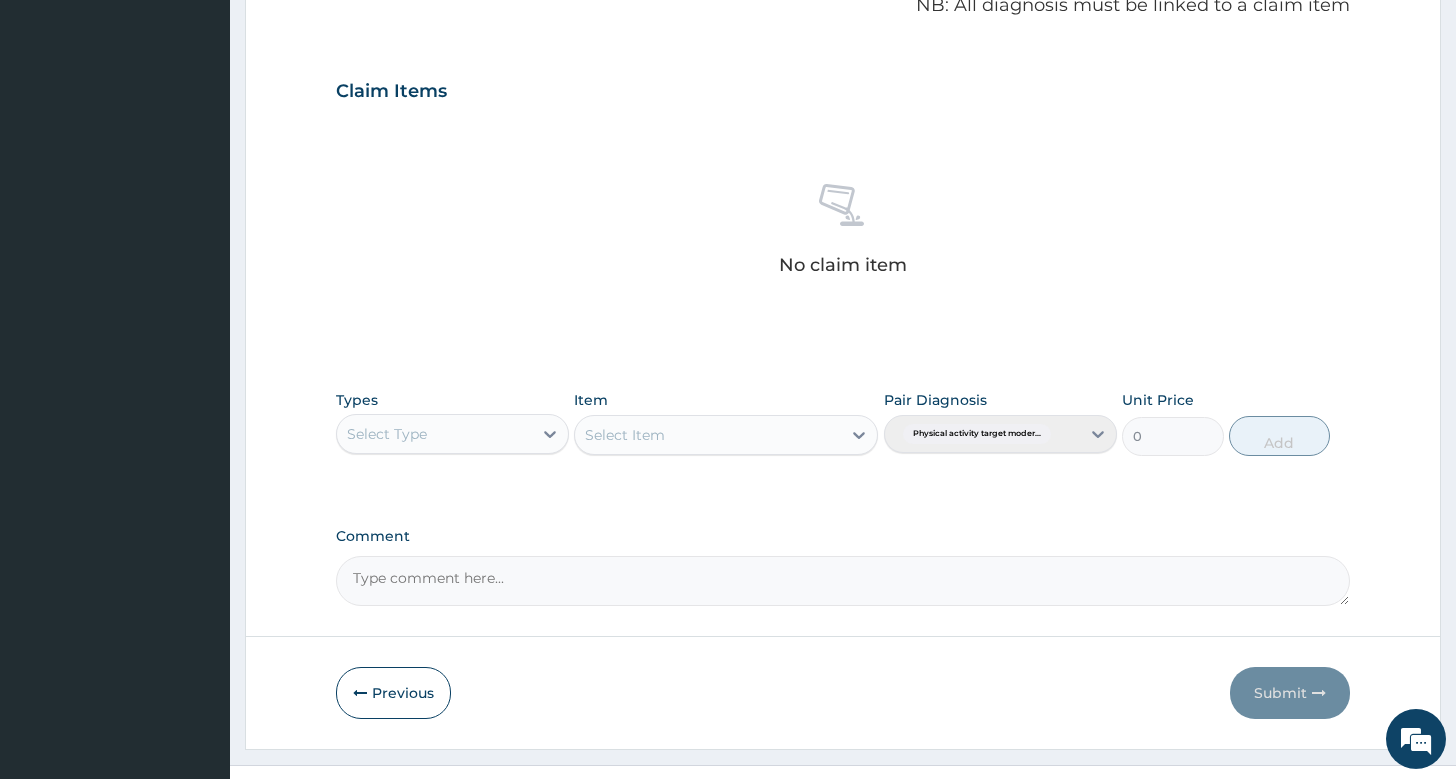 scroll, scrollTop: 660, scrollLeft: 0, axis: vertical 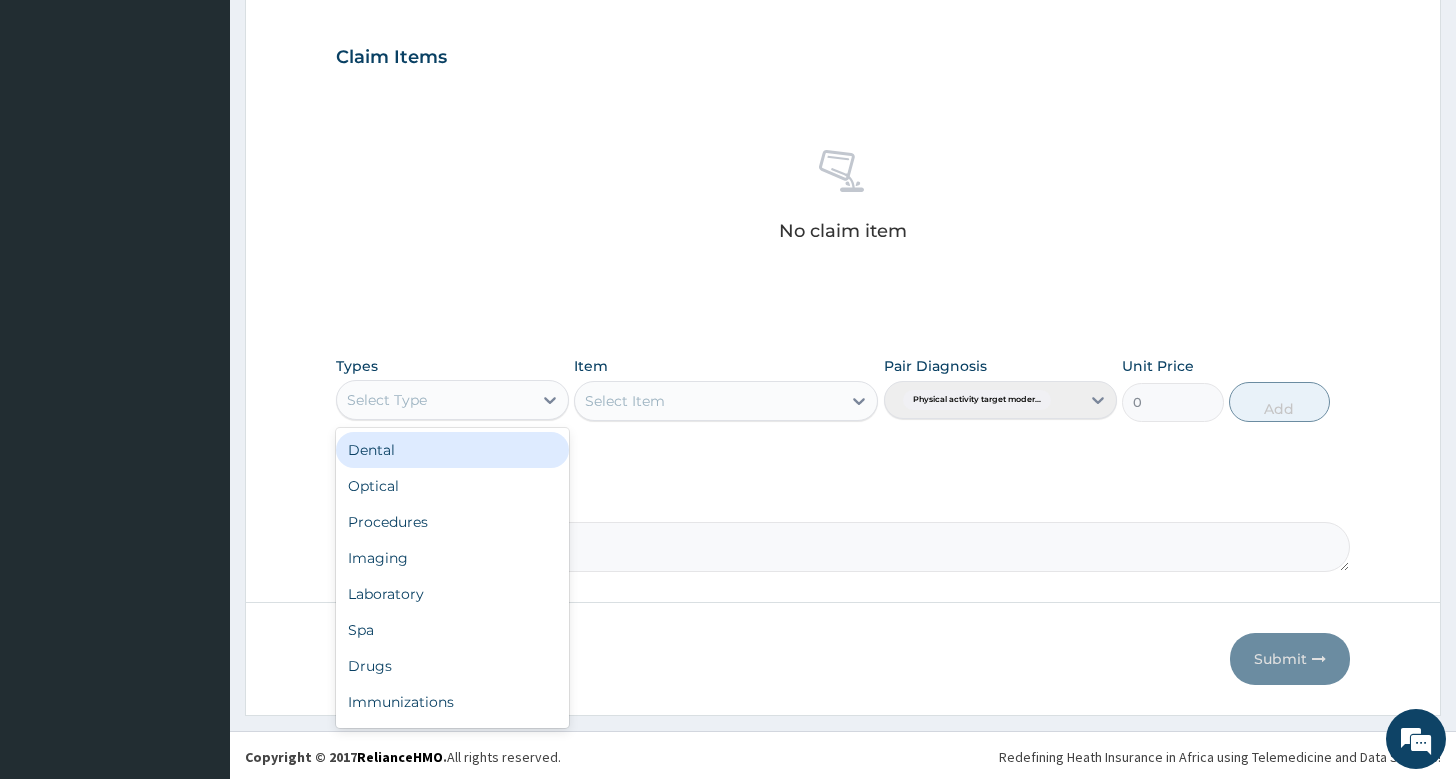 click on "Select Type" at bounding box center (434, 400) 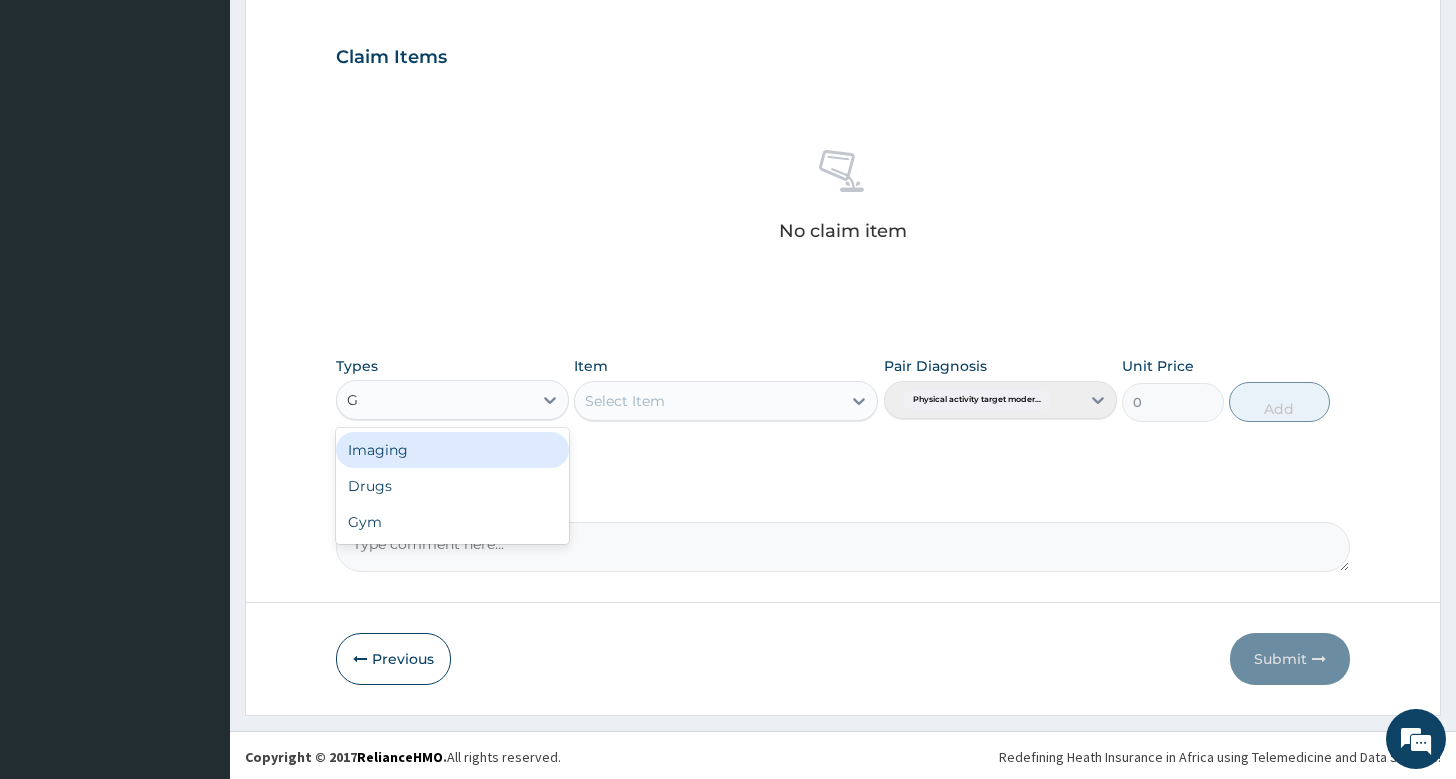 type on "GY" 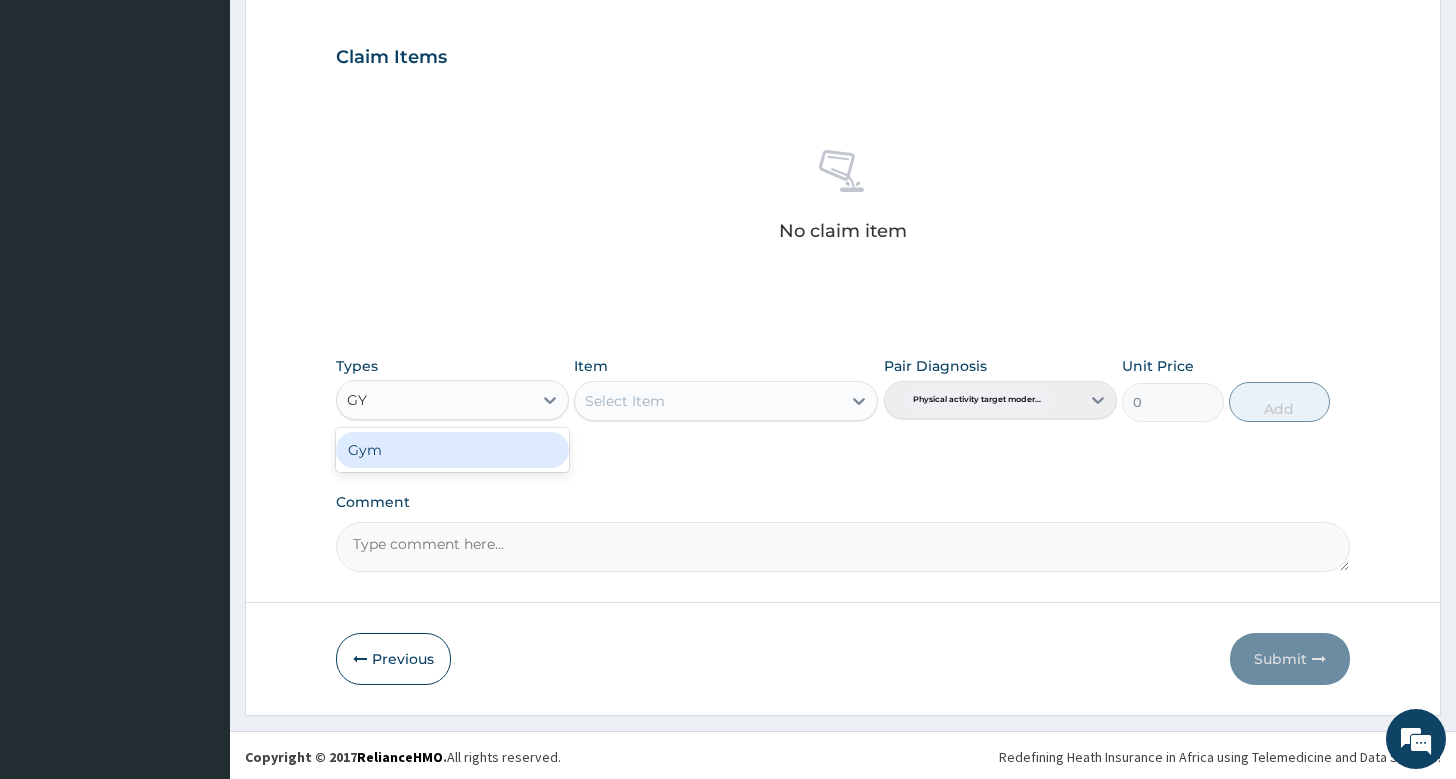 click on "Gym" at bounding box center [452, 450] 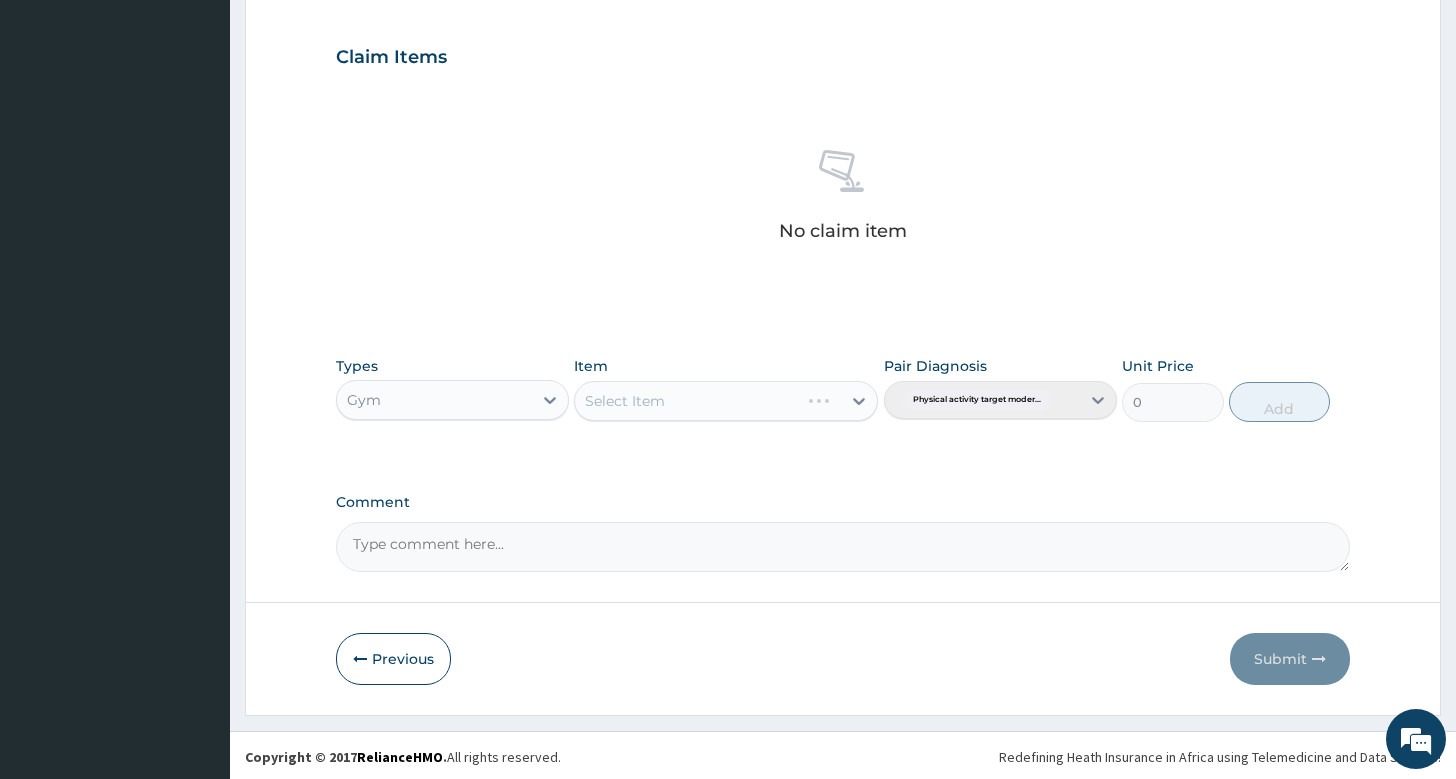 type 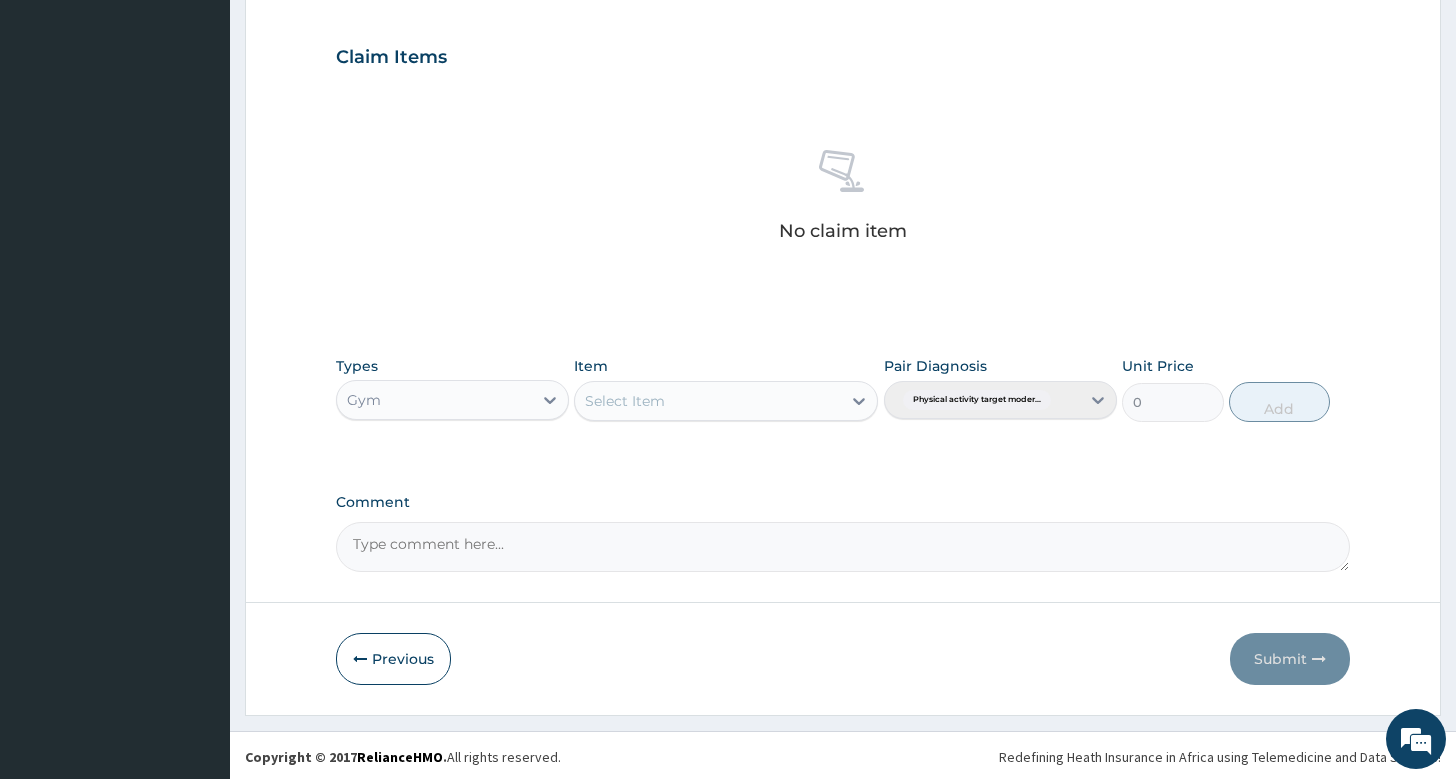 click on "Select Item" at bounding box center [625, 401] 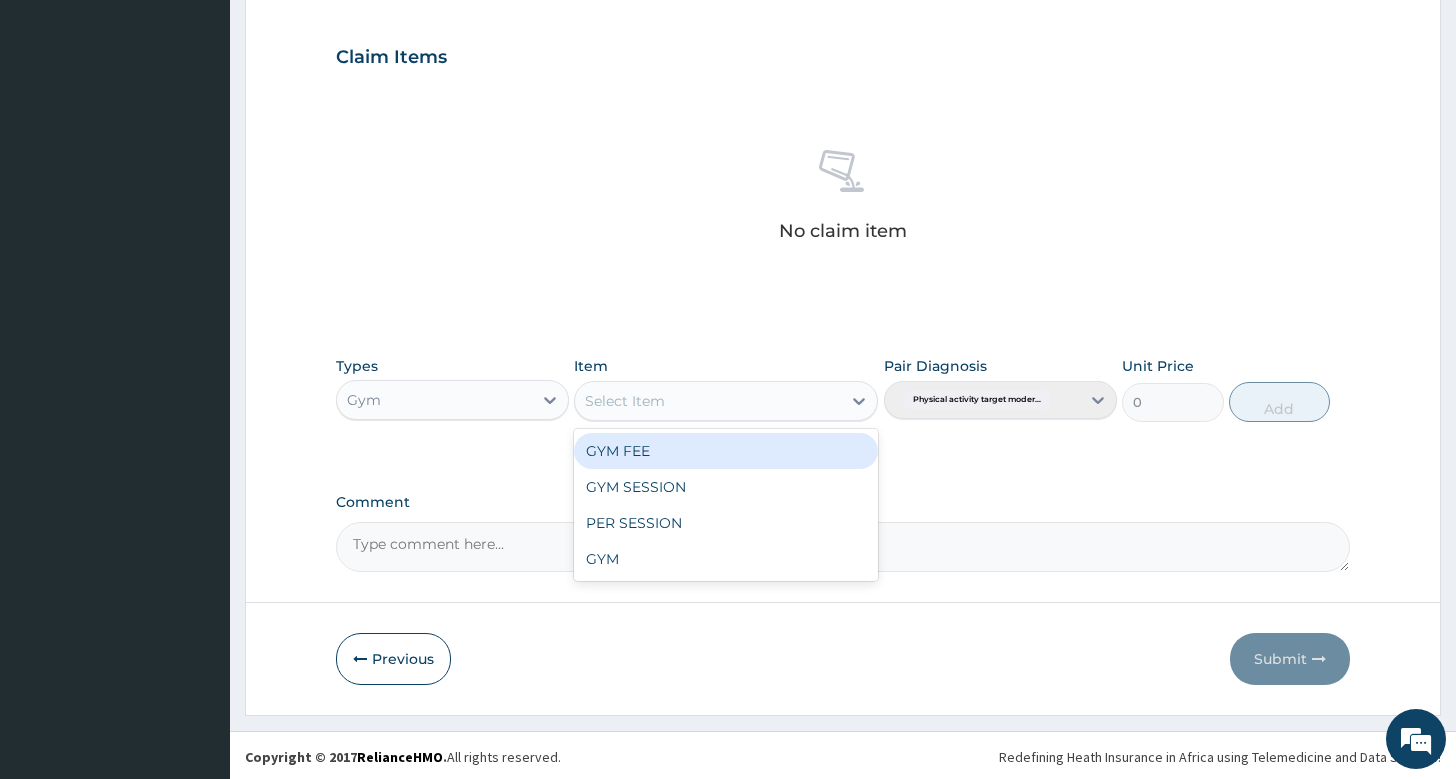 click on "GYM FEE" at bounding box center (726, 451) 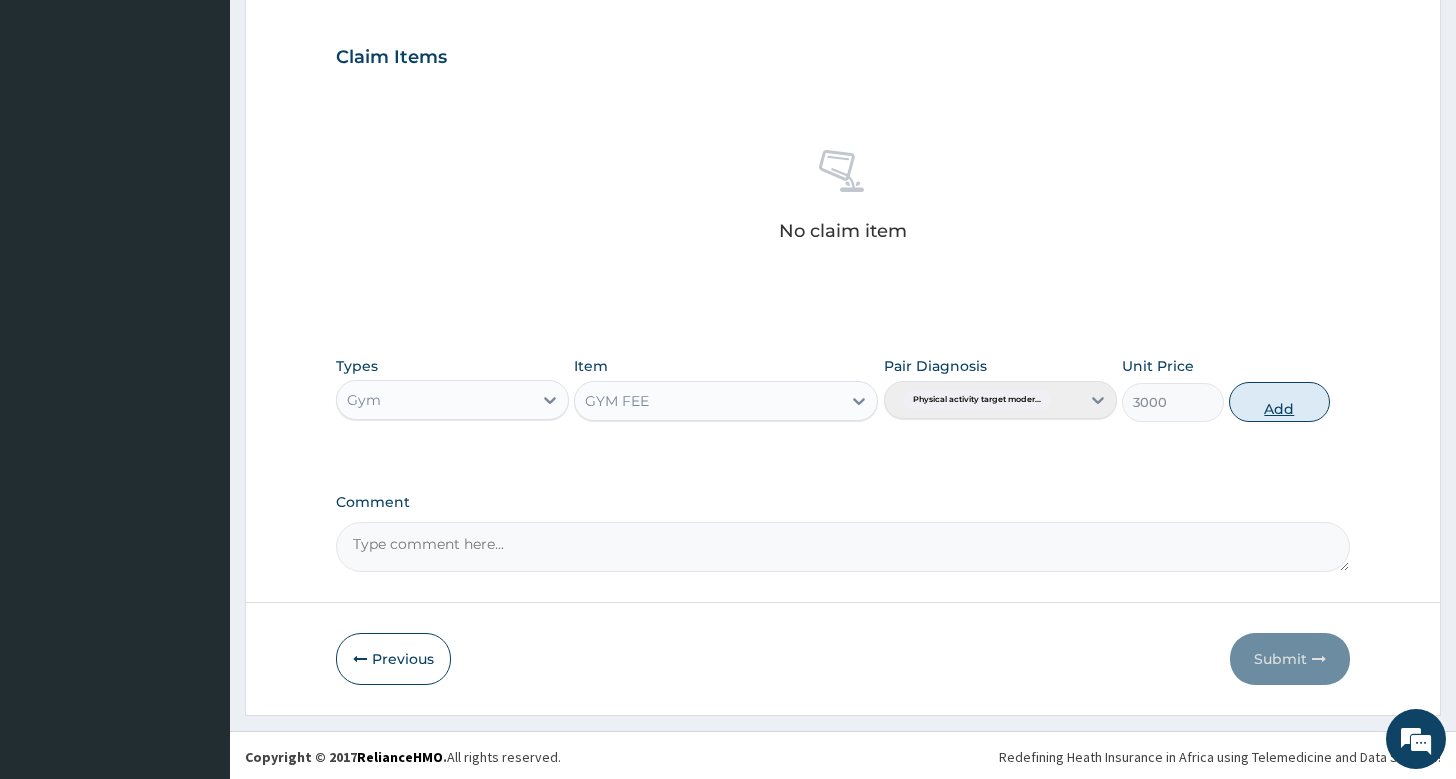 click on "Add" at bounding box center [1279, 402] 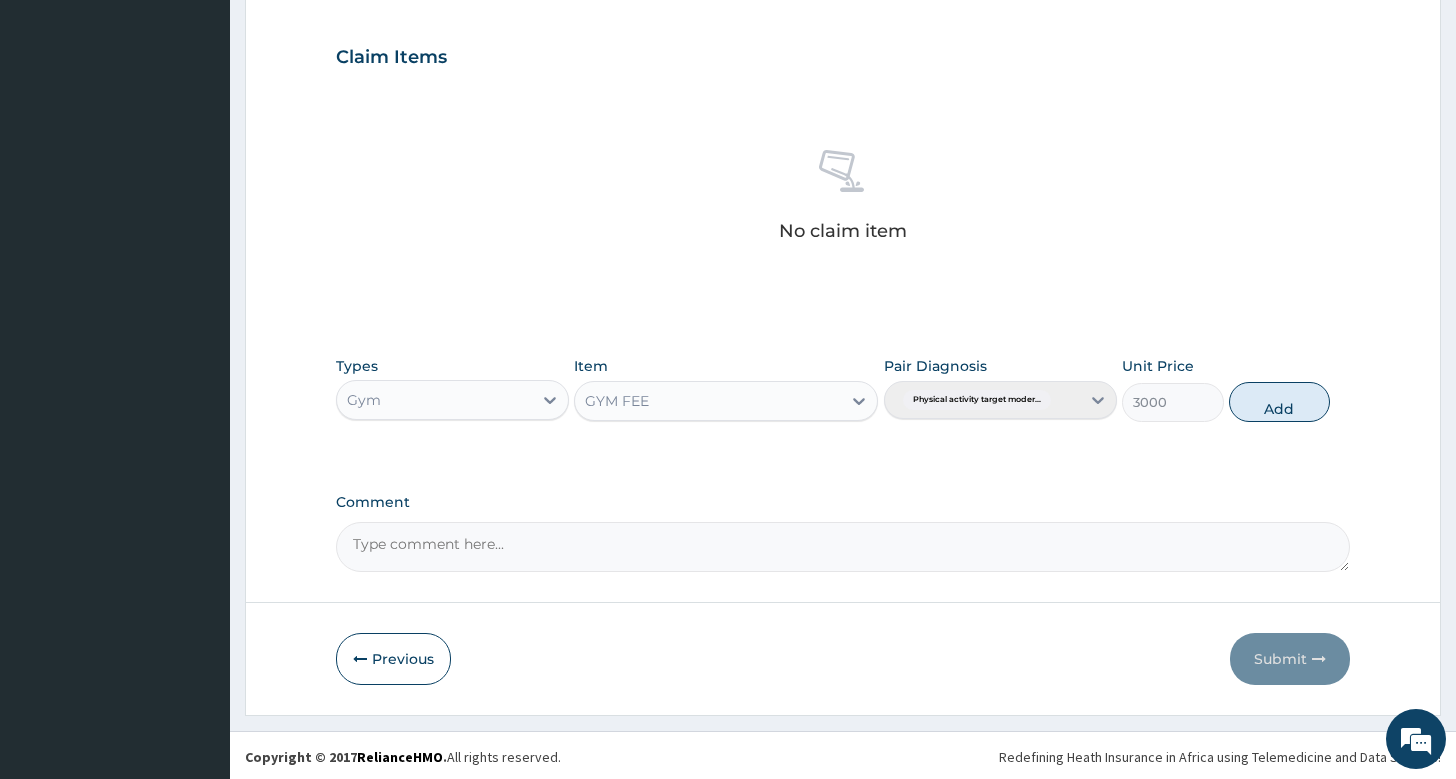 type on "0" 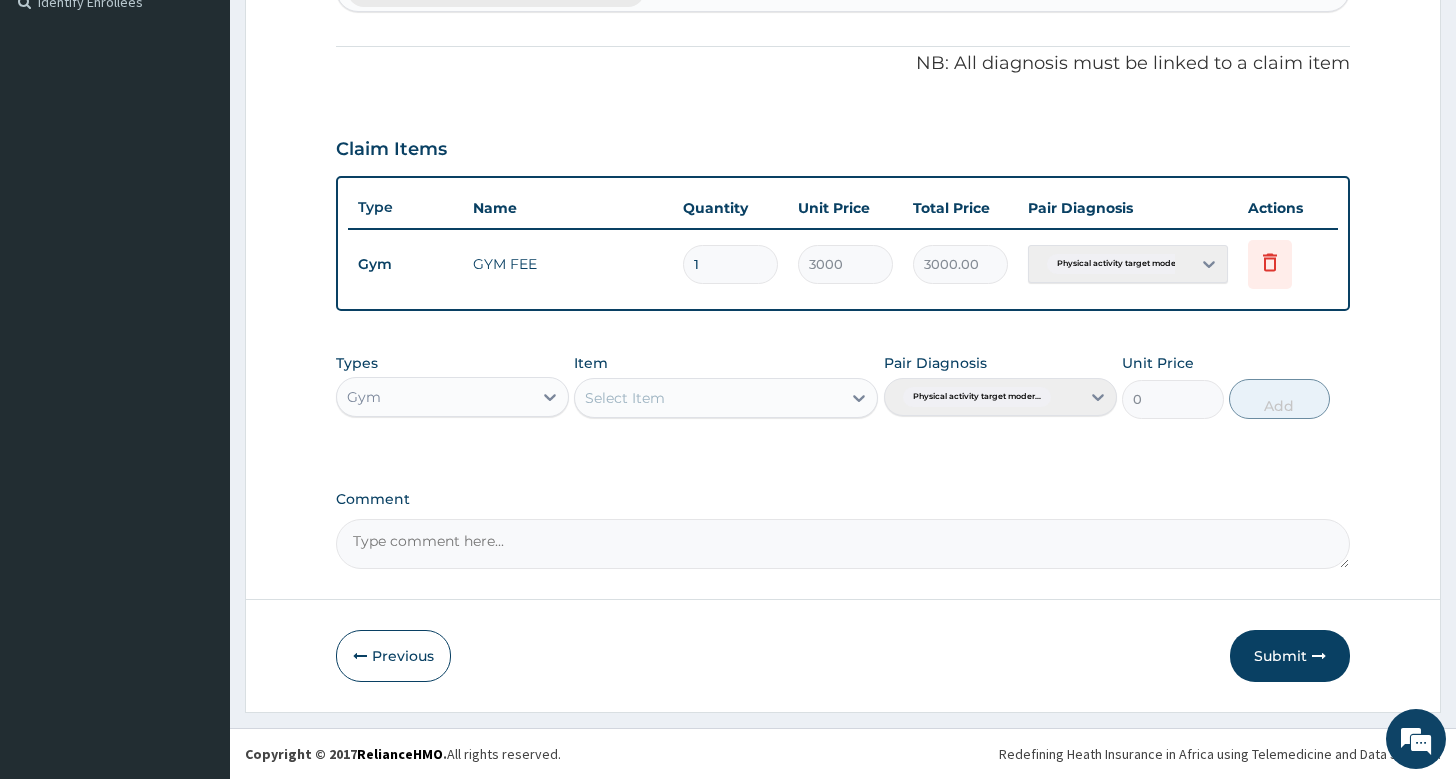 scroll, scrollTop: 564, scrollLeft: 0, axis: vertical 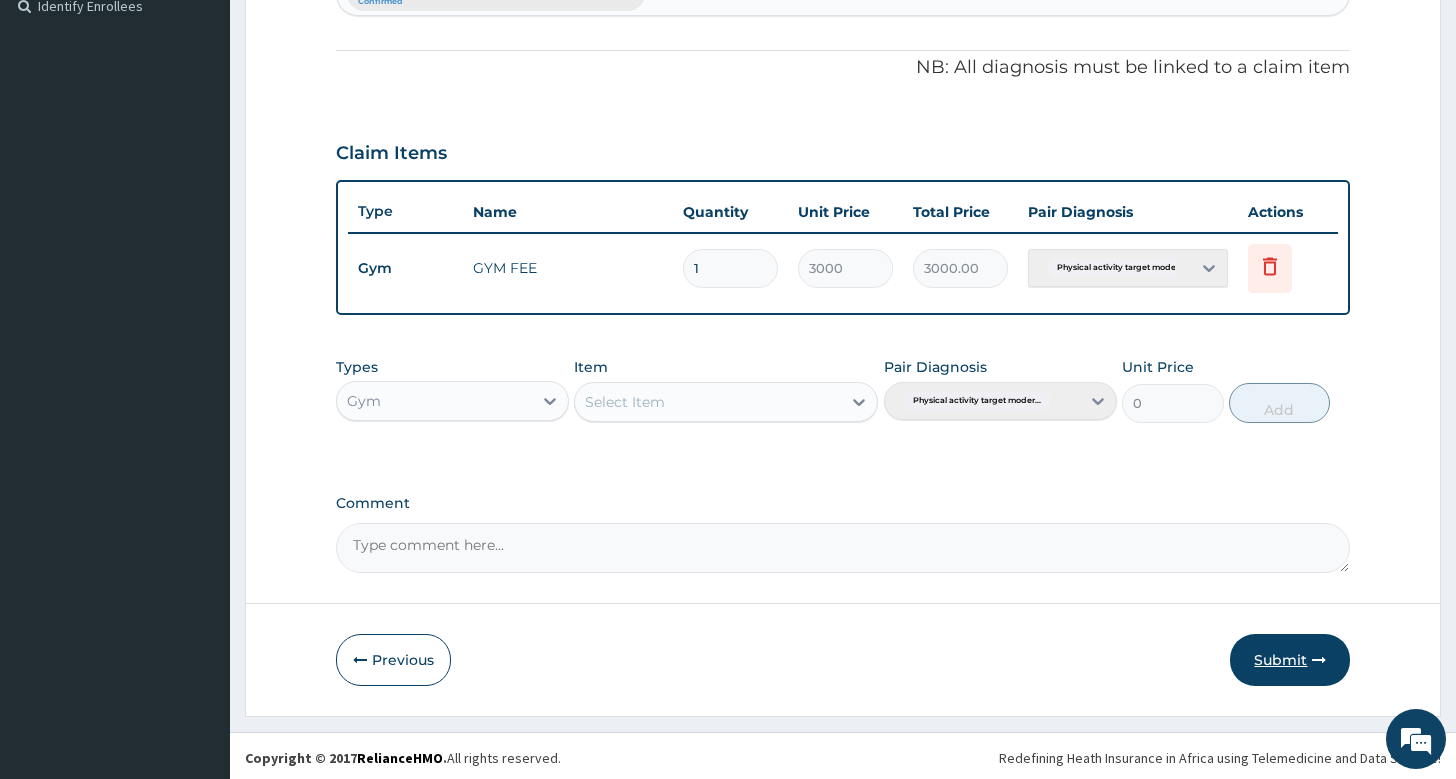 click on "Submit" at bounding box center (1290, 660) 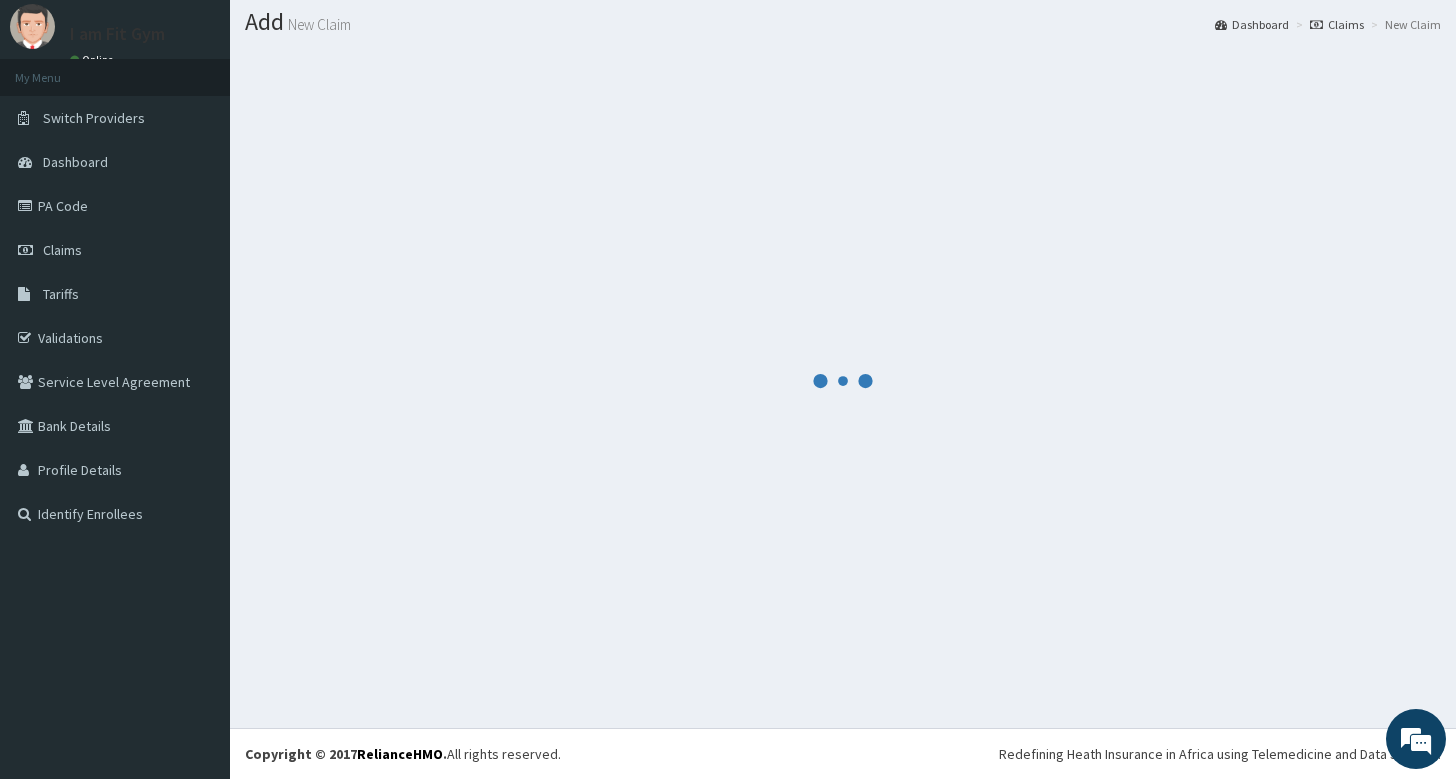 scroll, scrollTop: 55, scrollLeft: 0, axis: vertical 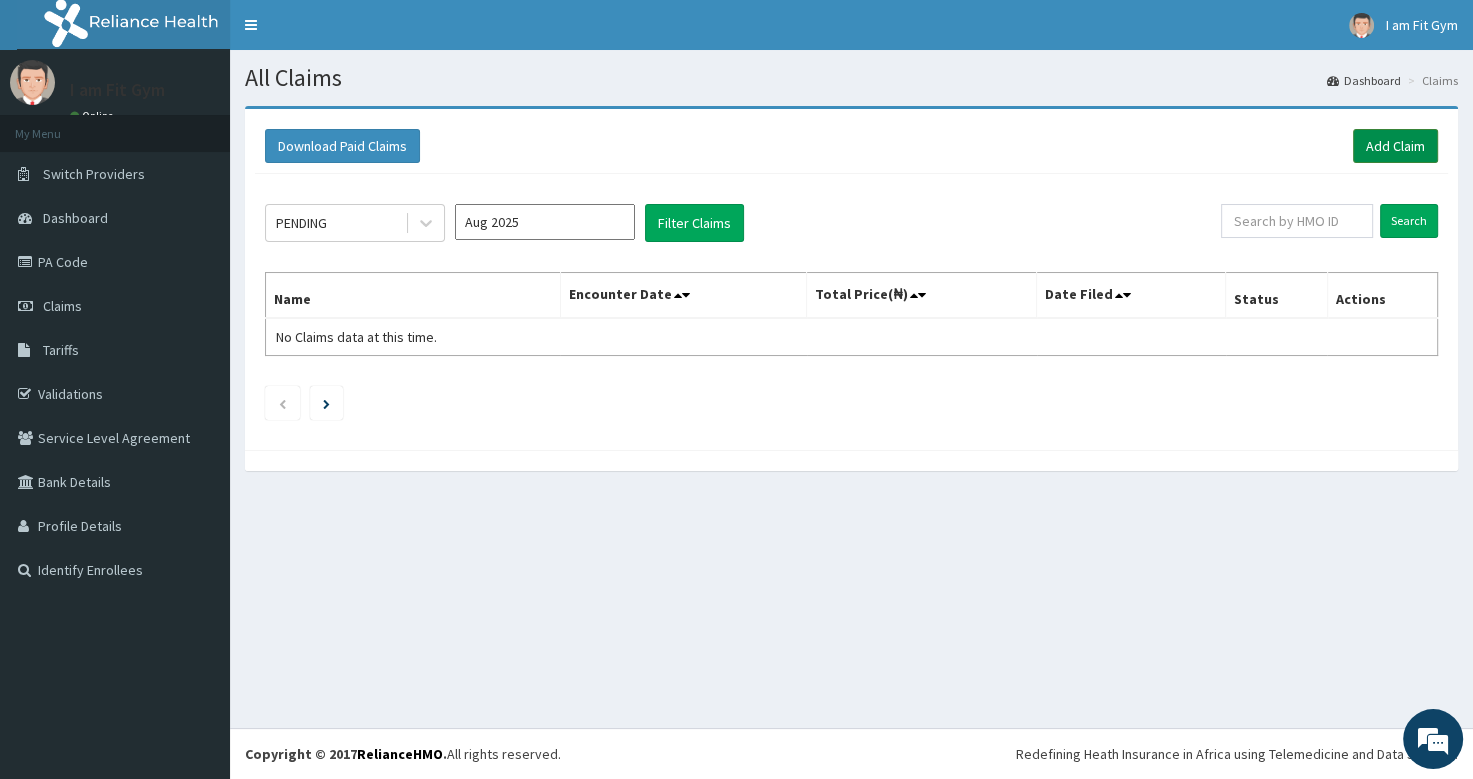 click on "Add Claim" at bounding box center [1395, 146] 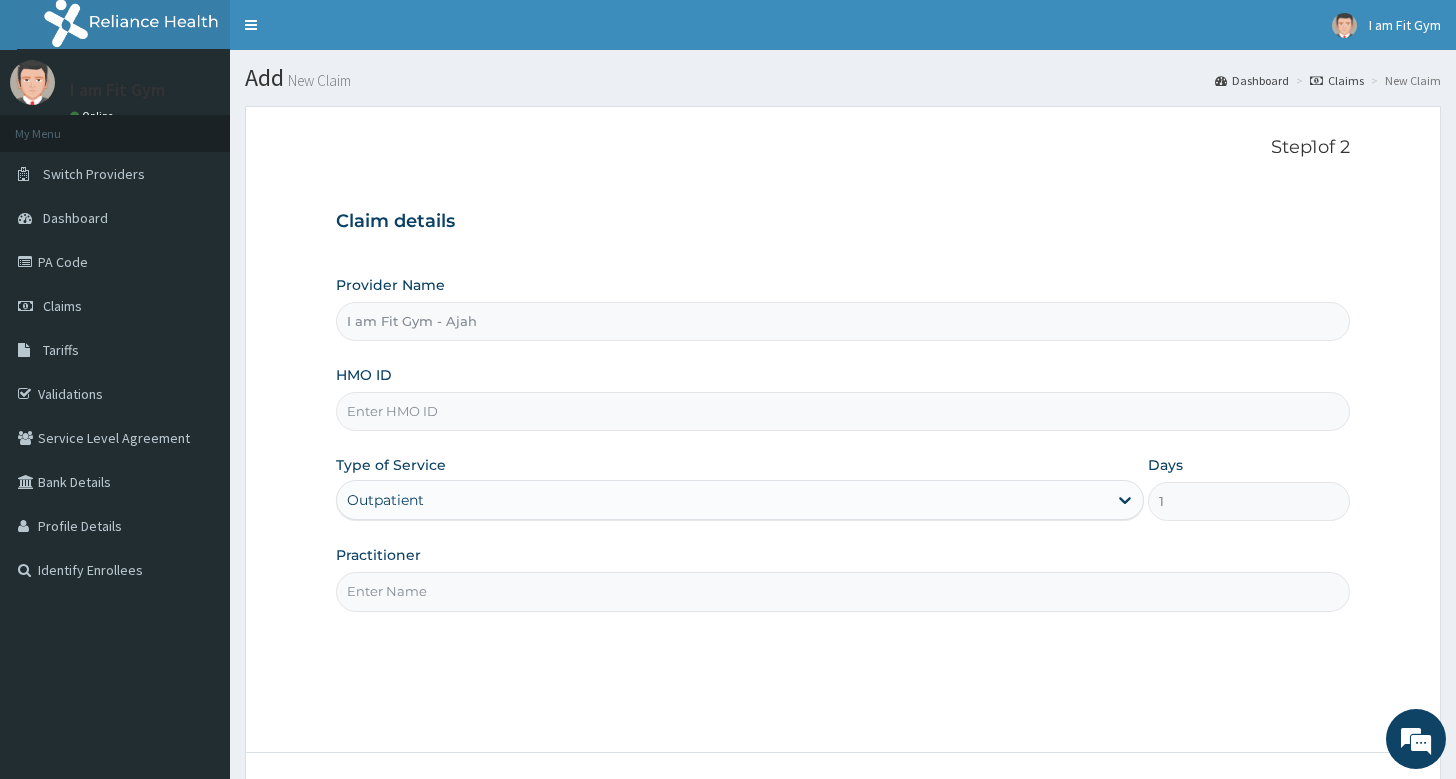 scroll, scrollTop: 0, scrollLeft: 0, axis: both 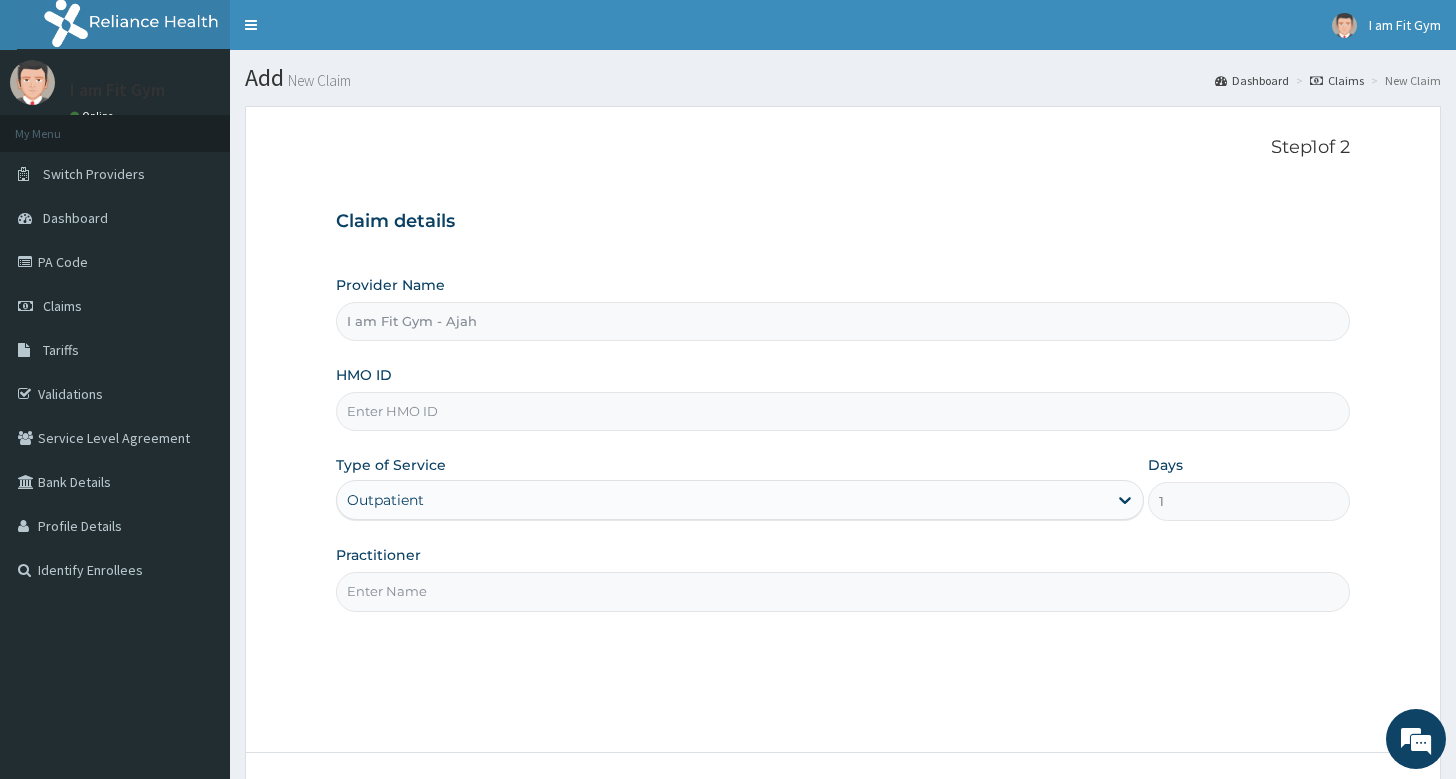 click on "Practitioner" at bounding box center [843, 591] 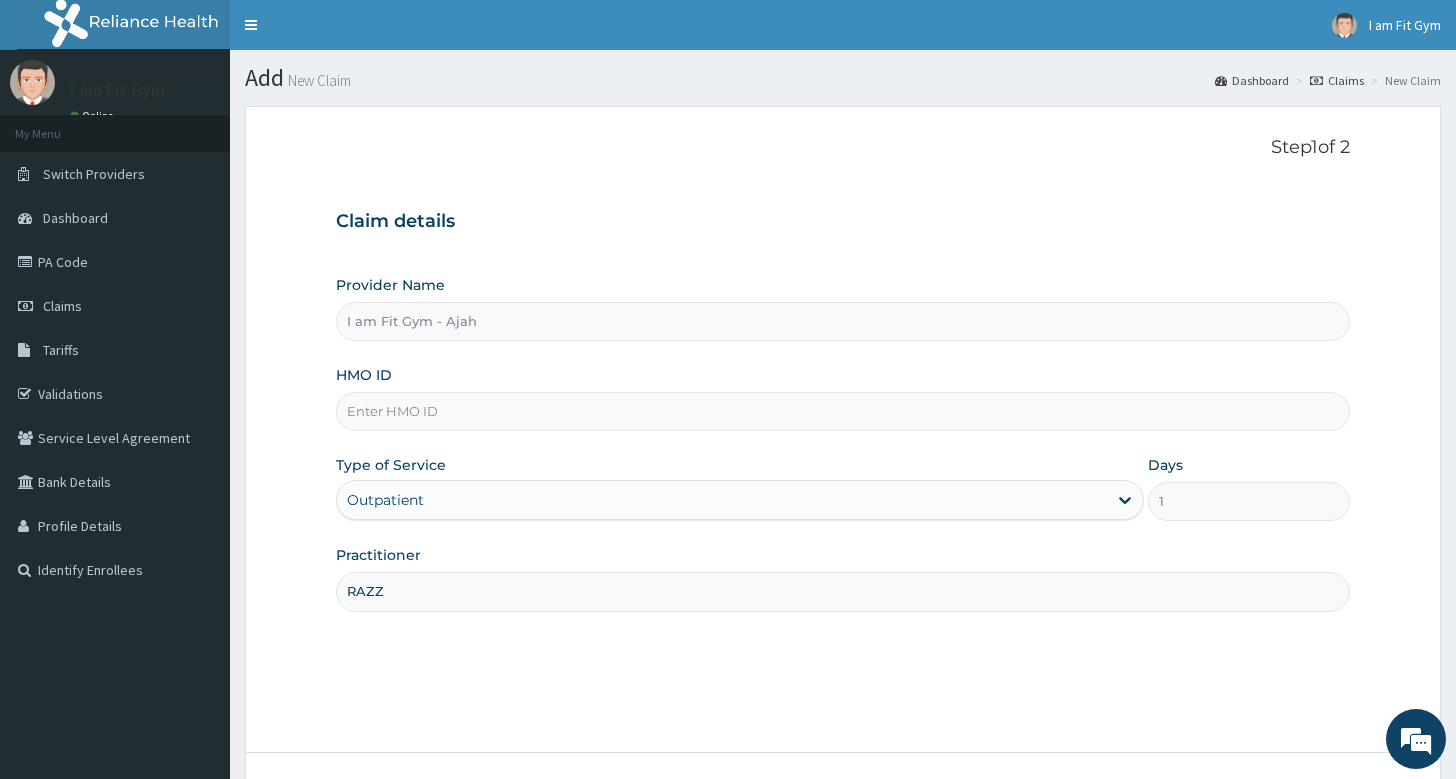 scroll, scrollTop: 0, scrollLeft: 0, axis: both 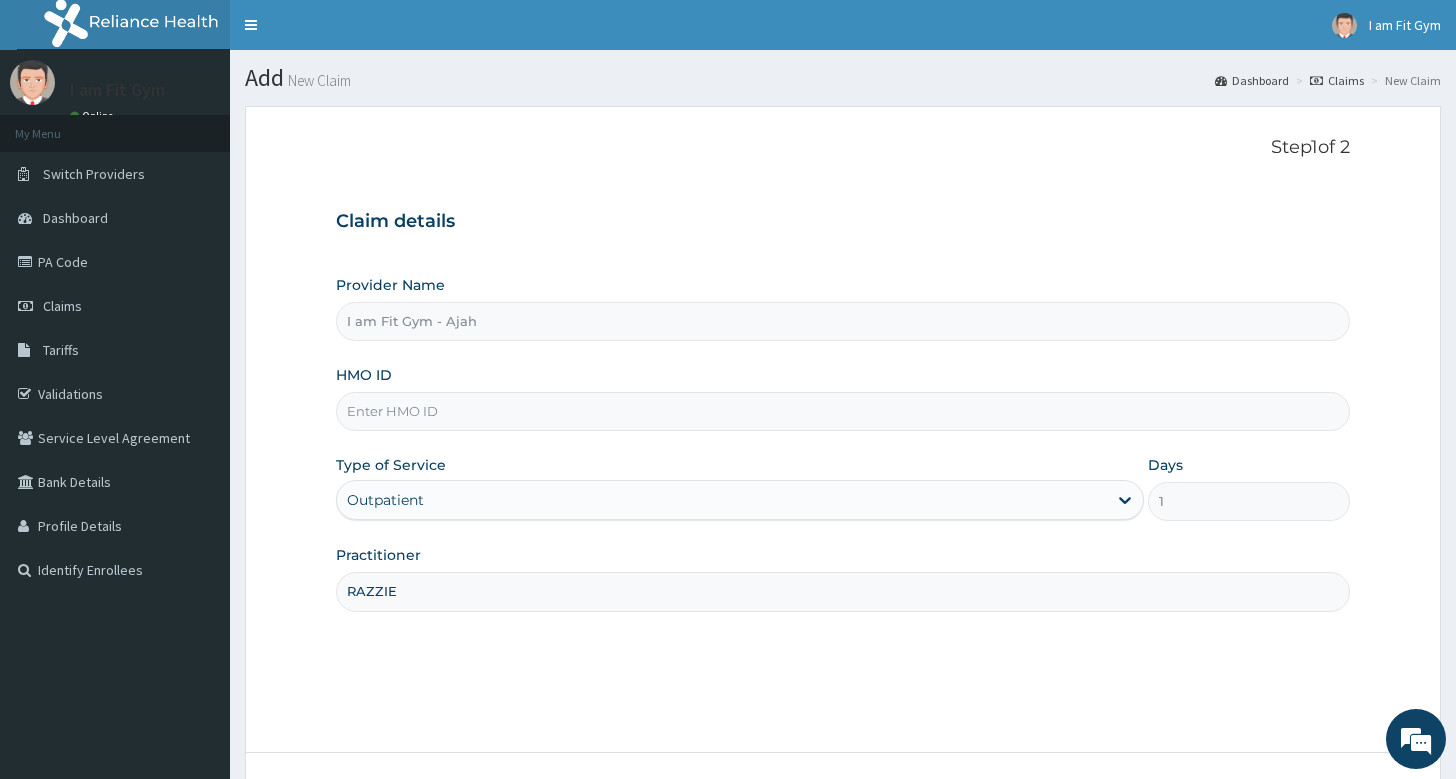 type on "RAZZIE" 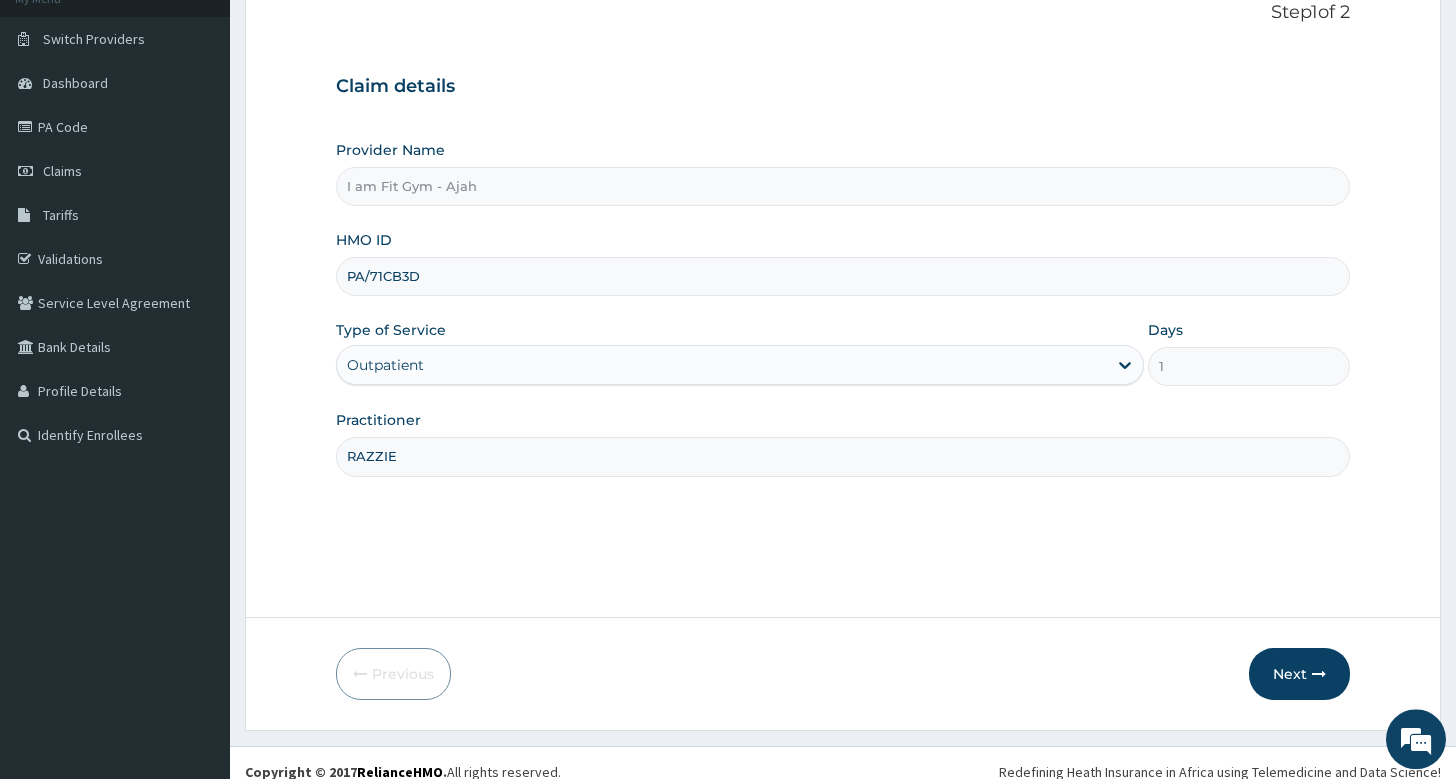 scroll, scrollTop: 152, scrollLeft: 0, axis: vertical 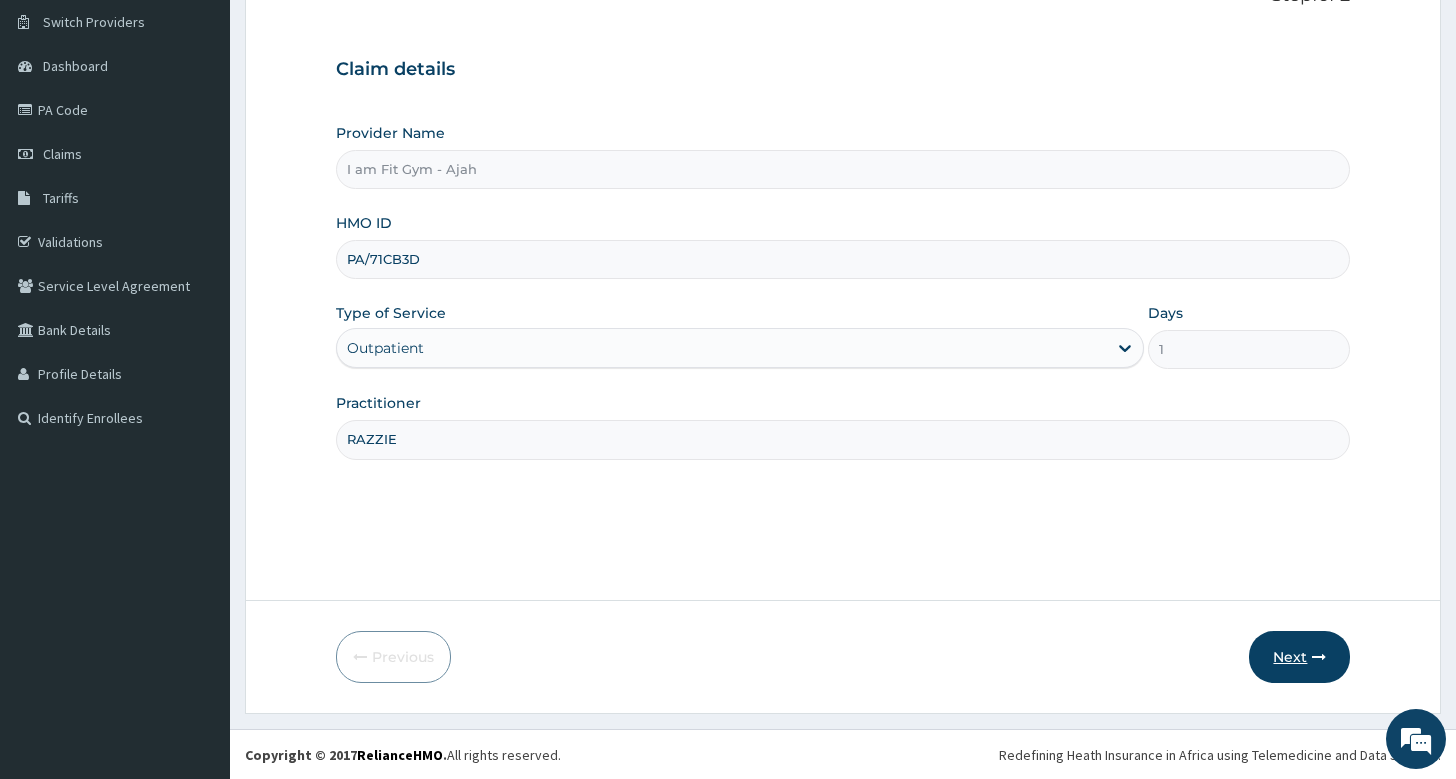 click on "Next" at bounding box center (1299, 657) 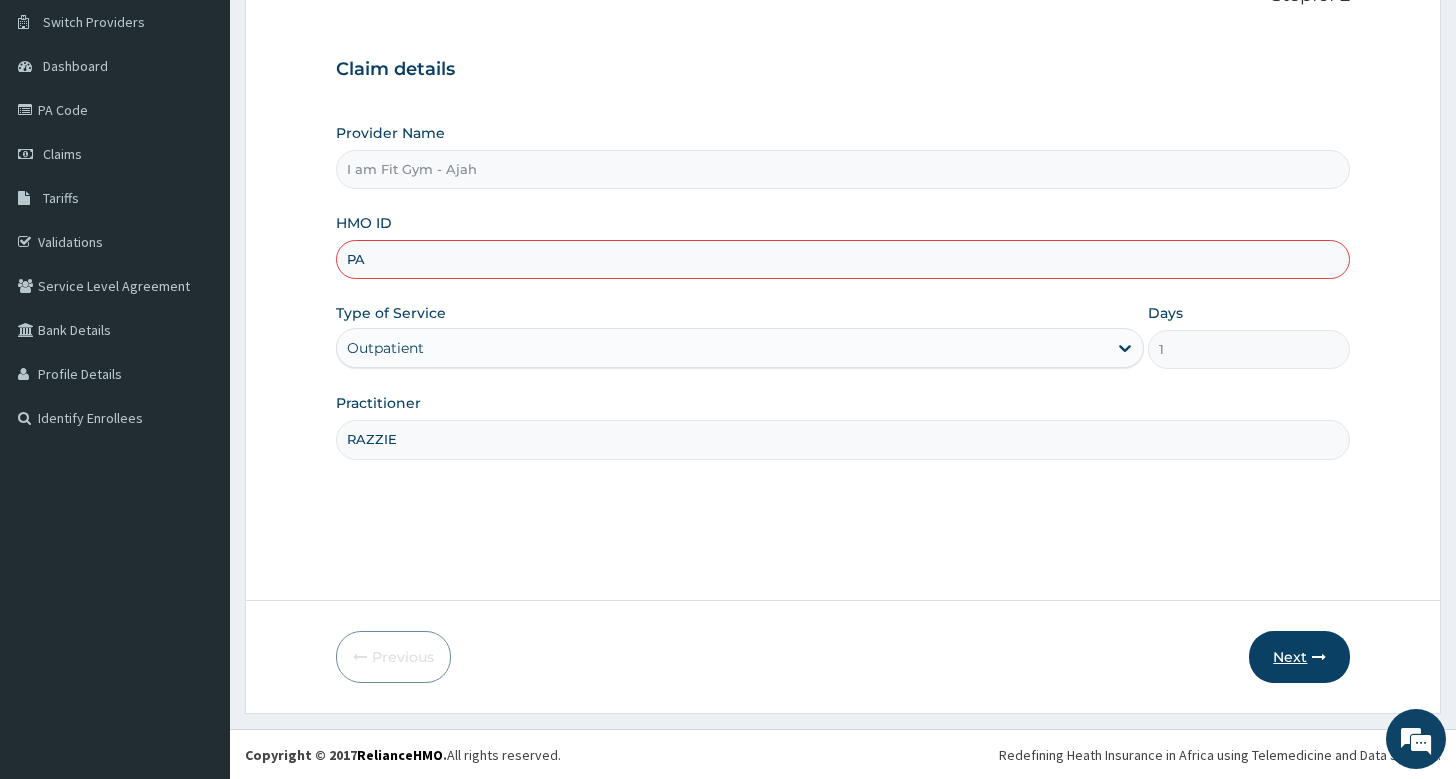 type on "P" 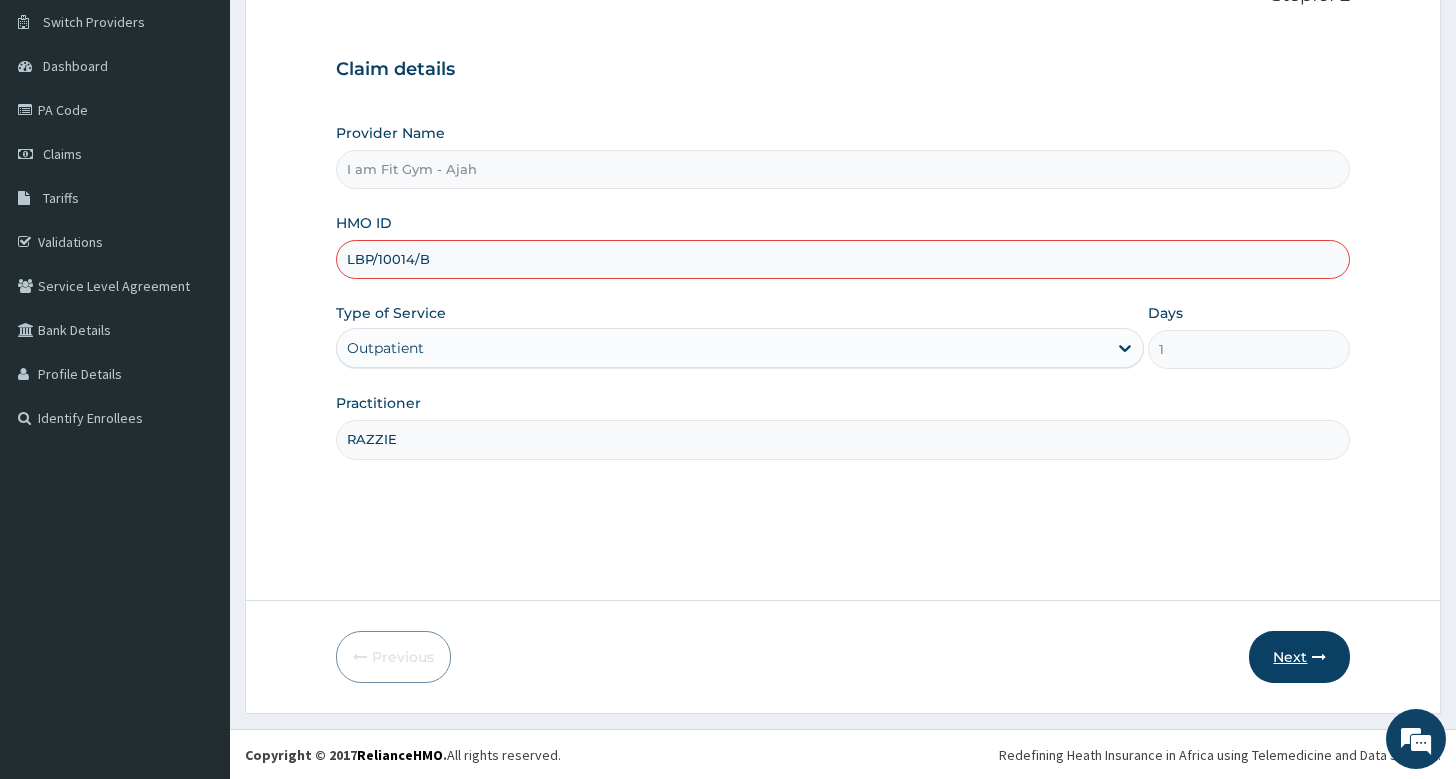 type on "LBP/10014/B" 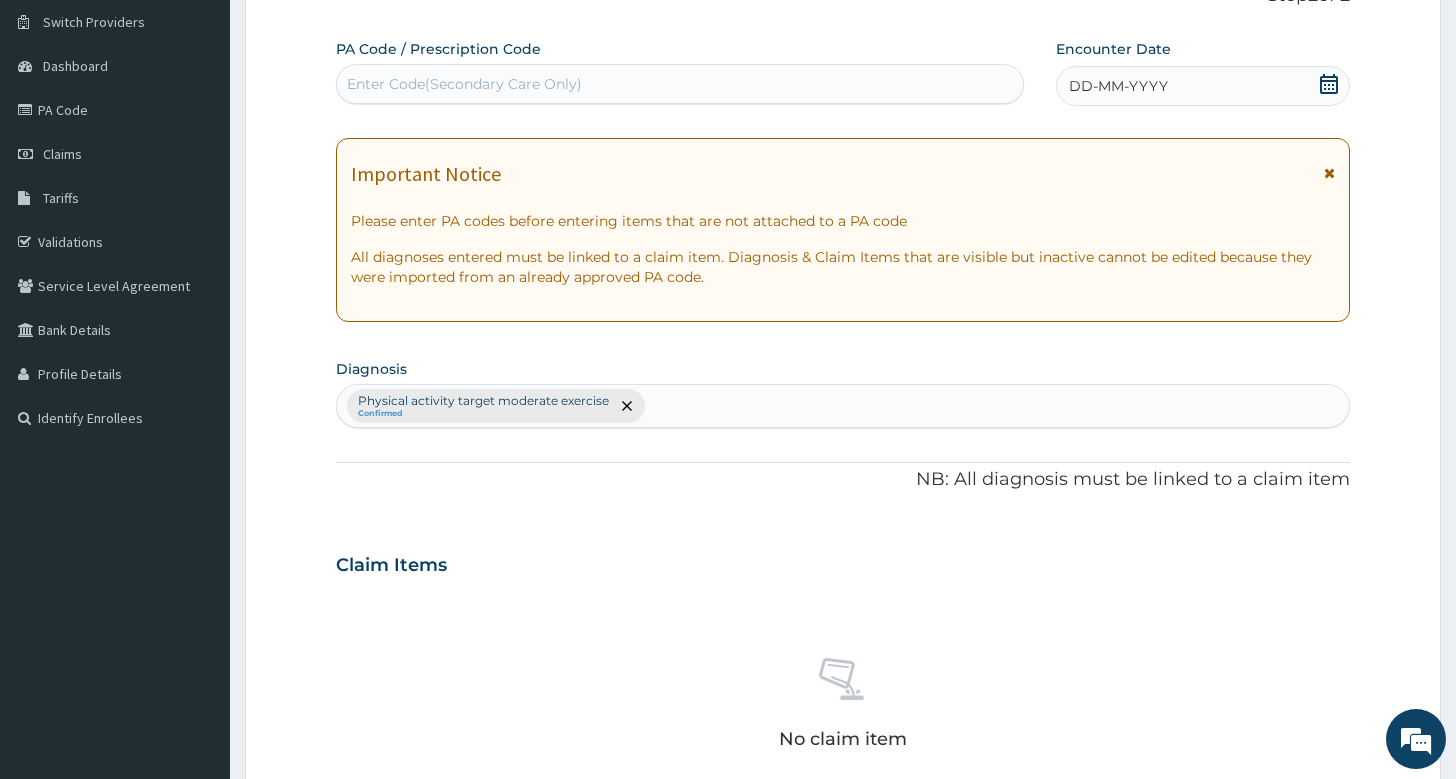 click on "DD-MM-YYYY" at bounding box center (1203, 86) 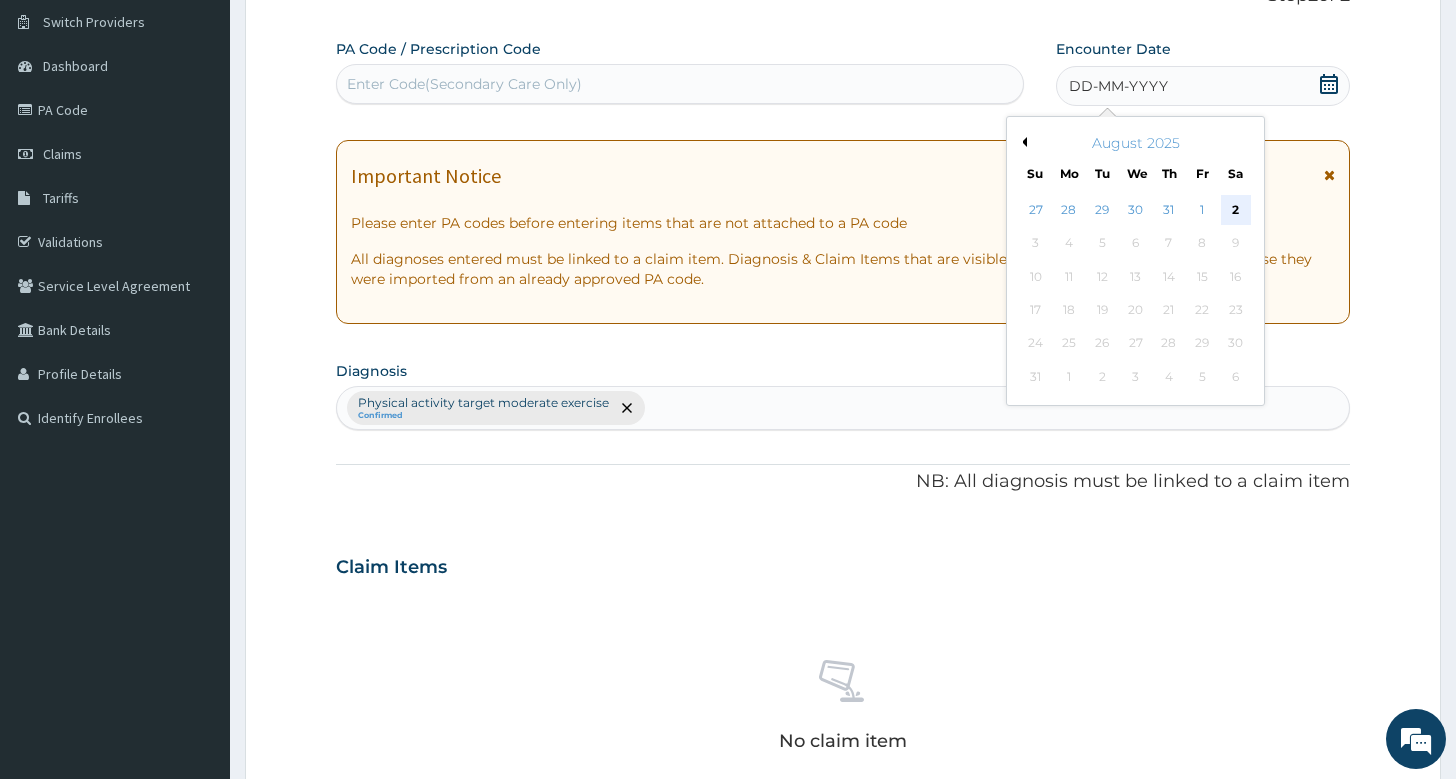 click on "2" at bounding box center [1235, 210] 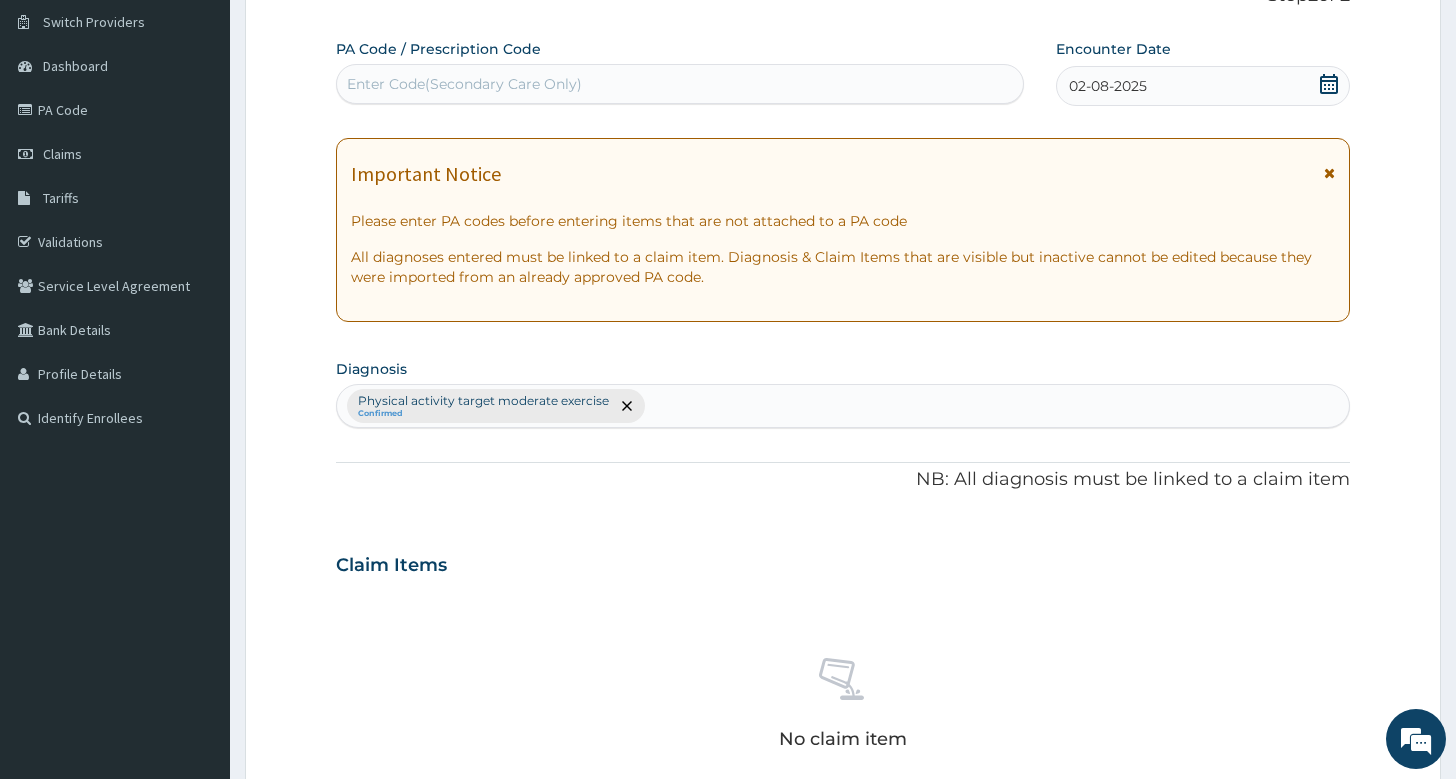 click on "Important Notice Please enter PA codes before entering items that are not attached to a PA code   All diagnoses entered must be linked to a claim item. Diagnosis & Claim Items that are visible but inactive cannot be edited because they were imported from an already approved PA code." at bounding box center (843, 230) 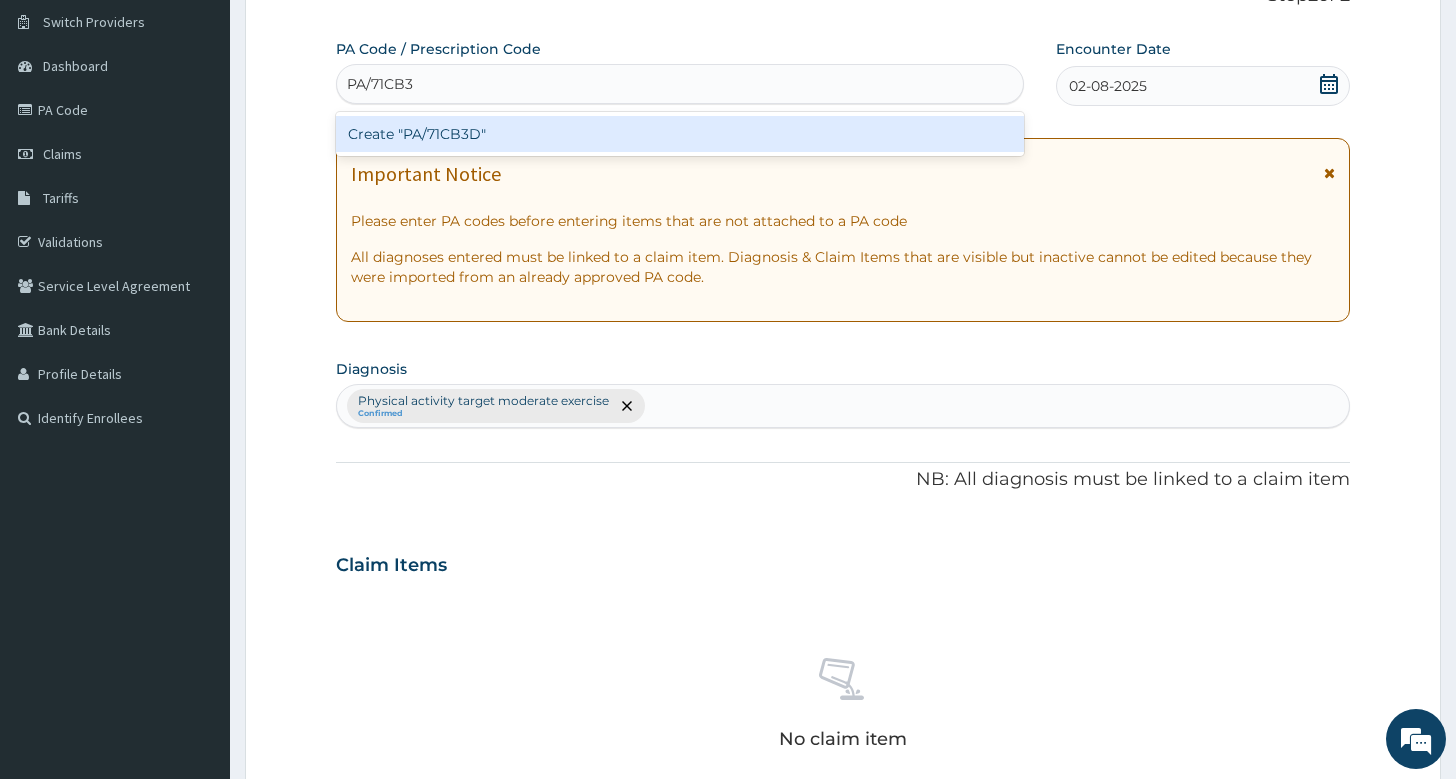 type on "PA/71CB3D" 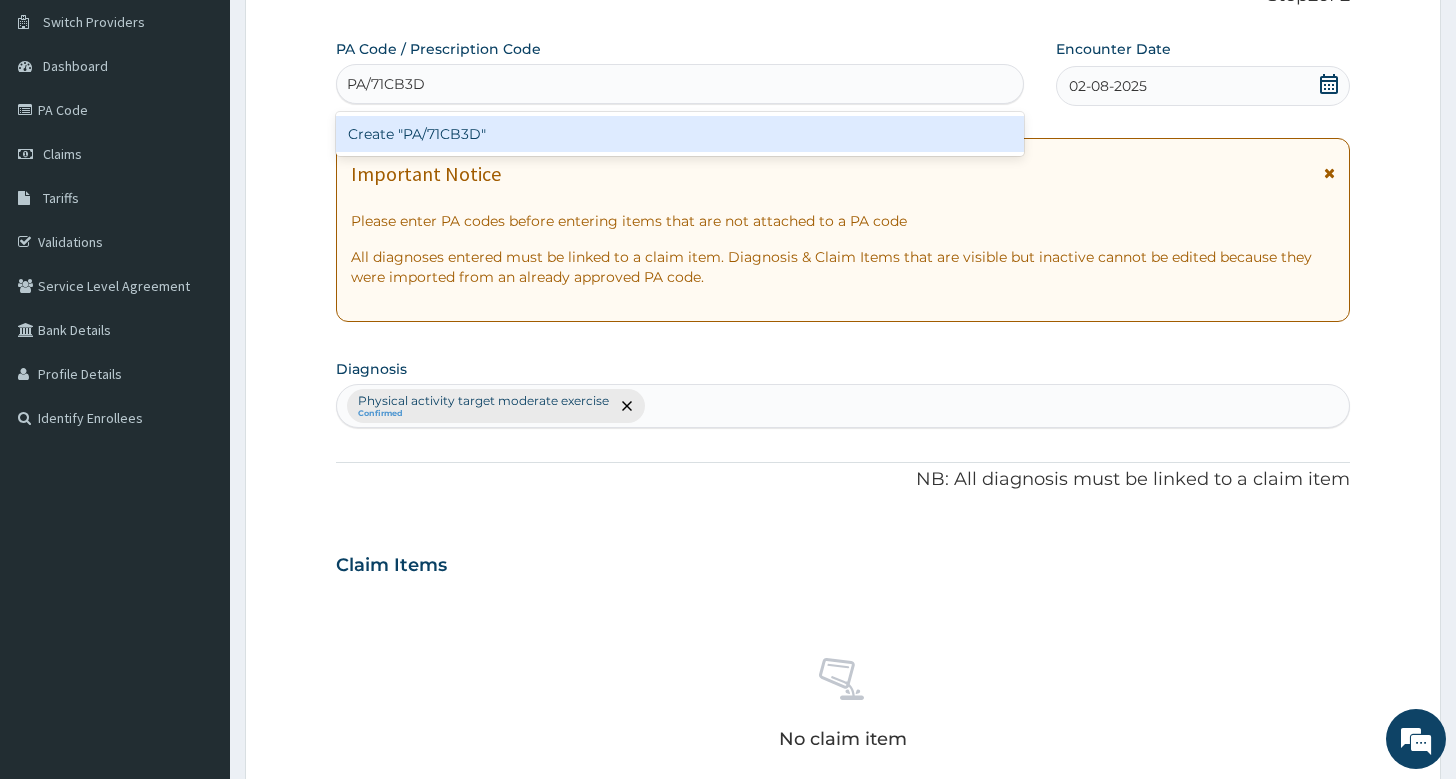 click on "Create "PA/71CB3D"" at bounding box center [680, 134] 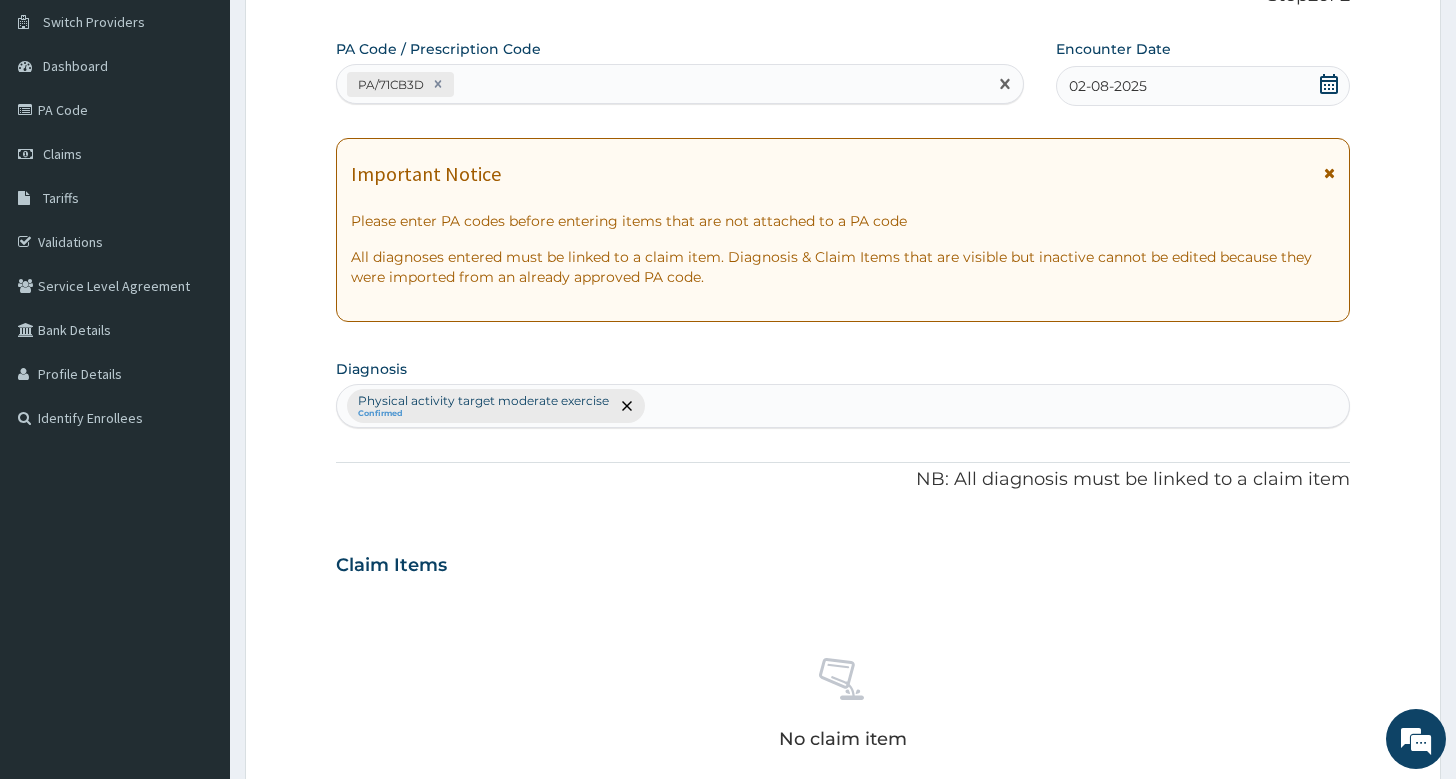scroll, scrollTop: 660, scrollLeft: 0, axis: vertical 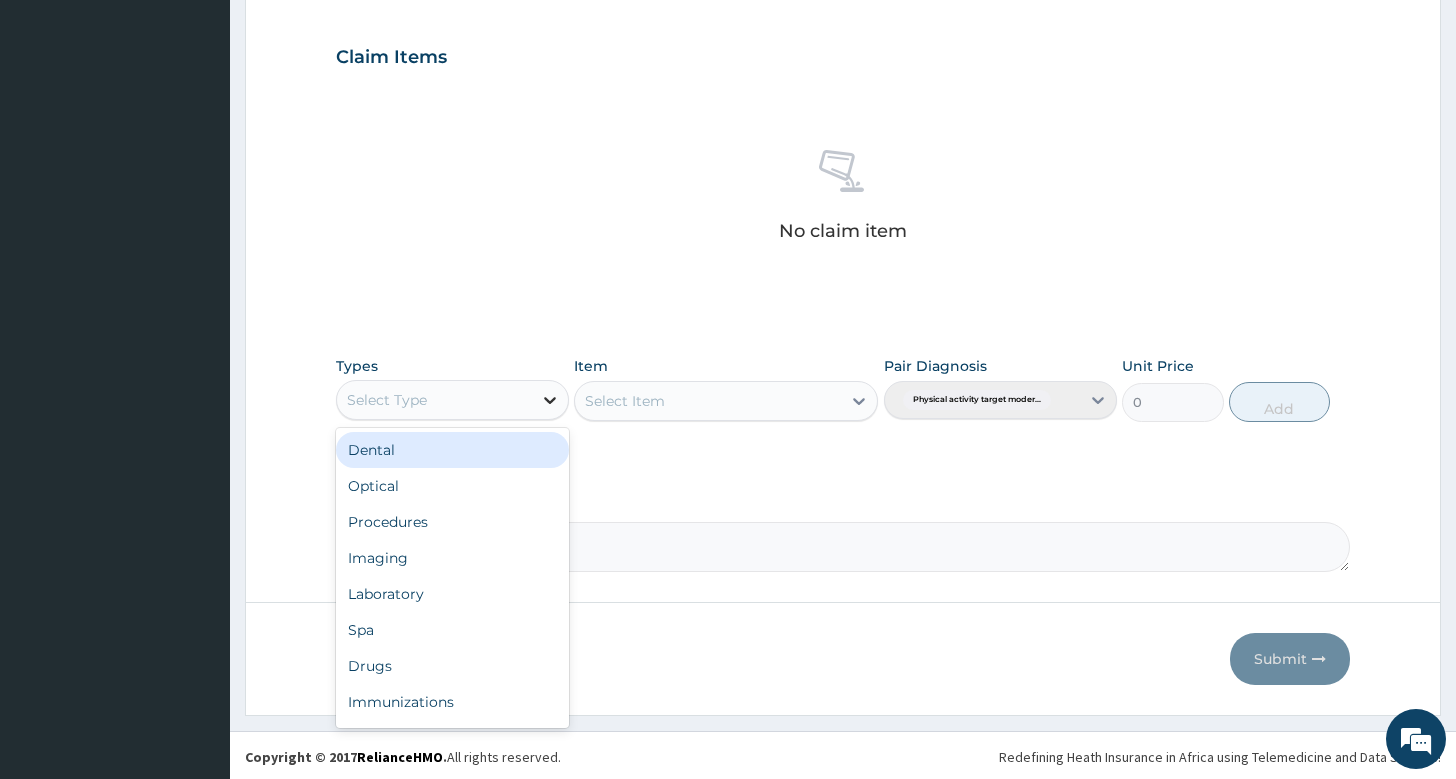 click at bounding box center (550, 400) 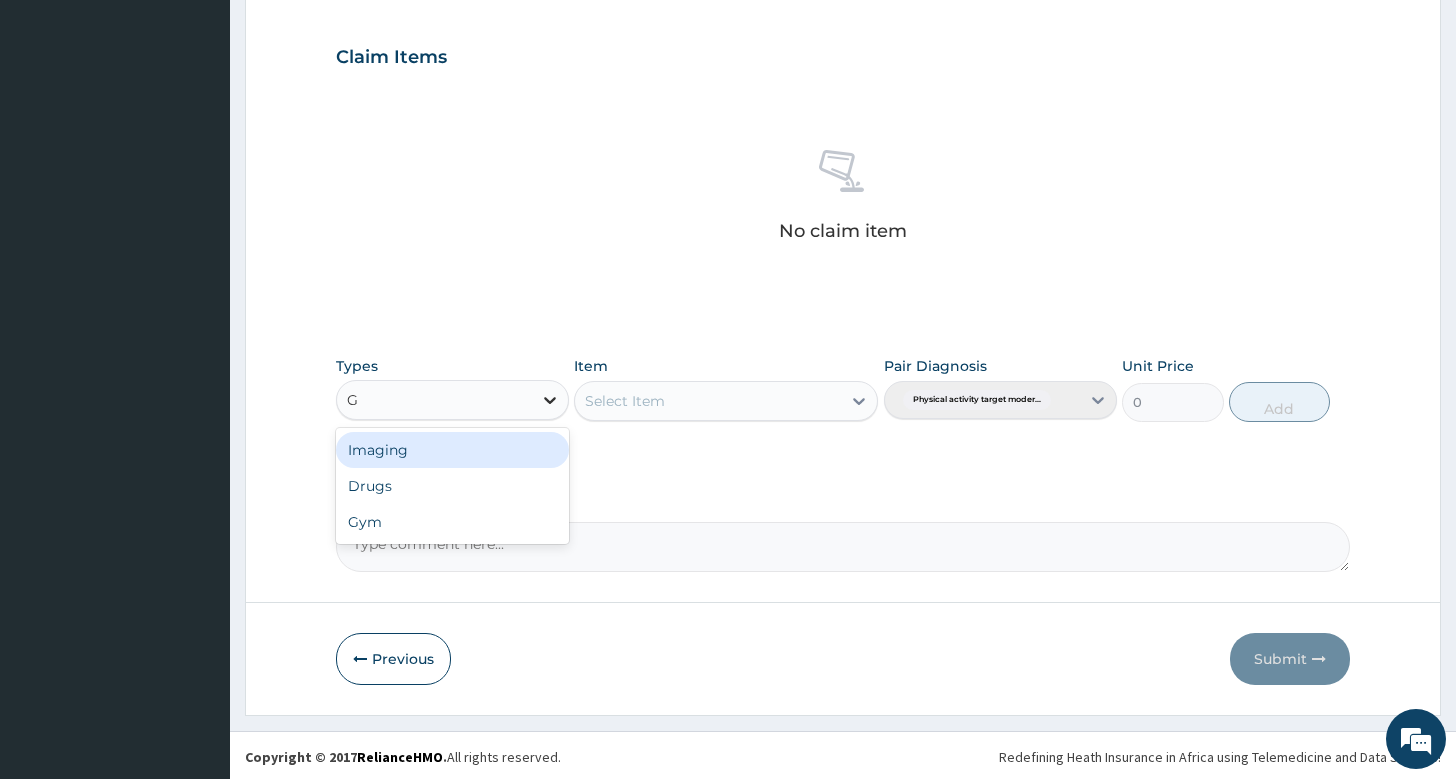 type on "GY" 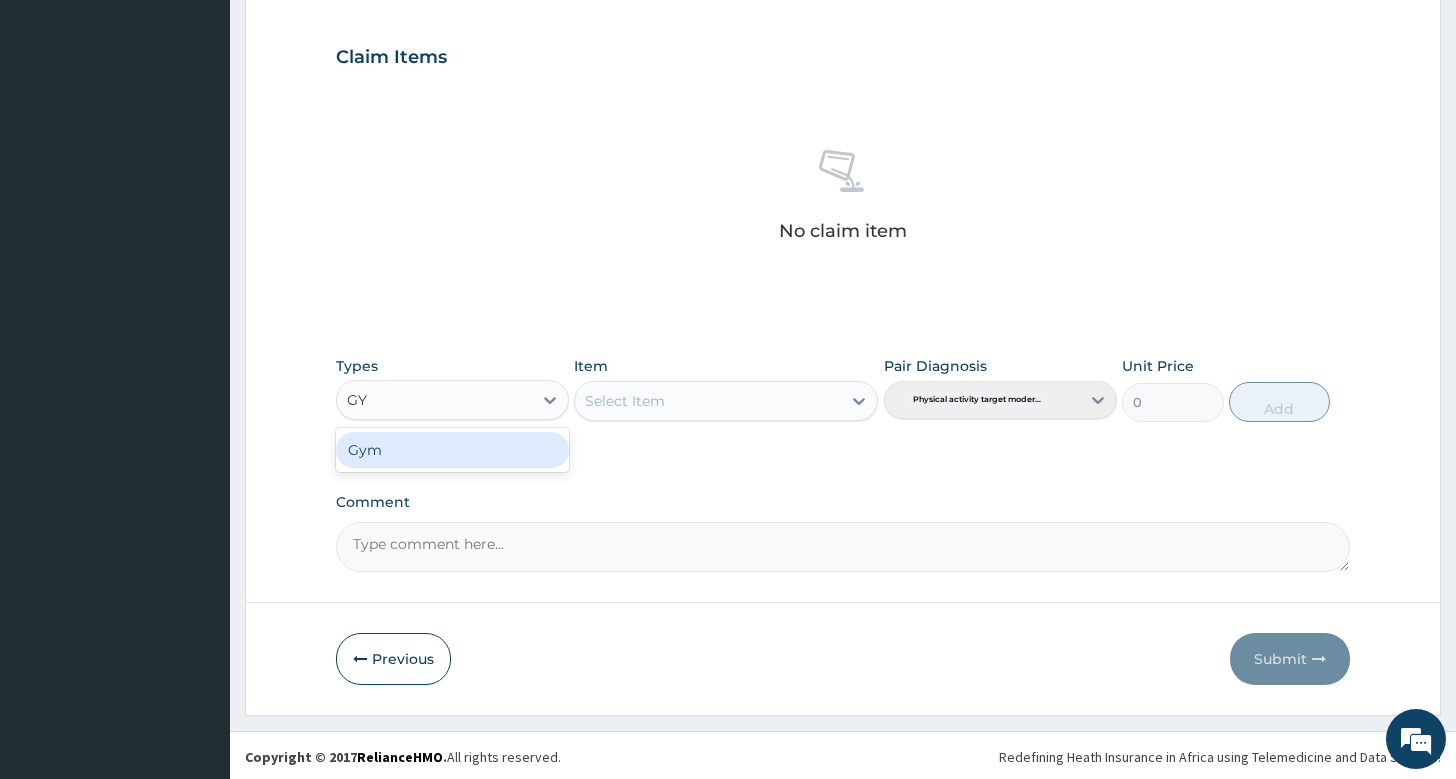 click on "Gym" at bounding box center [452, 450] 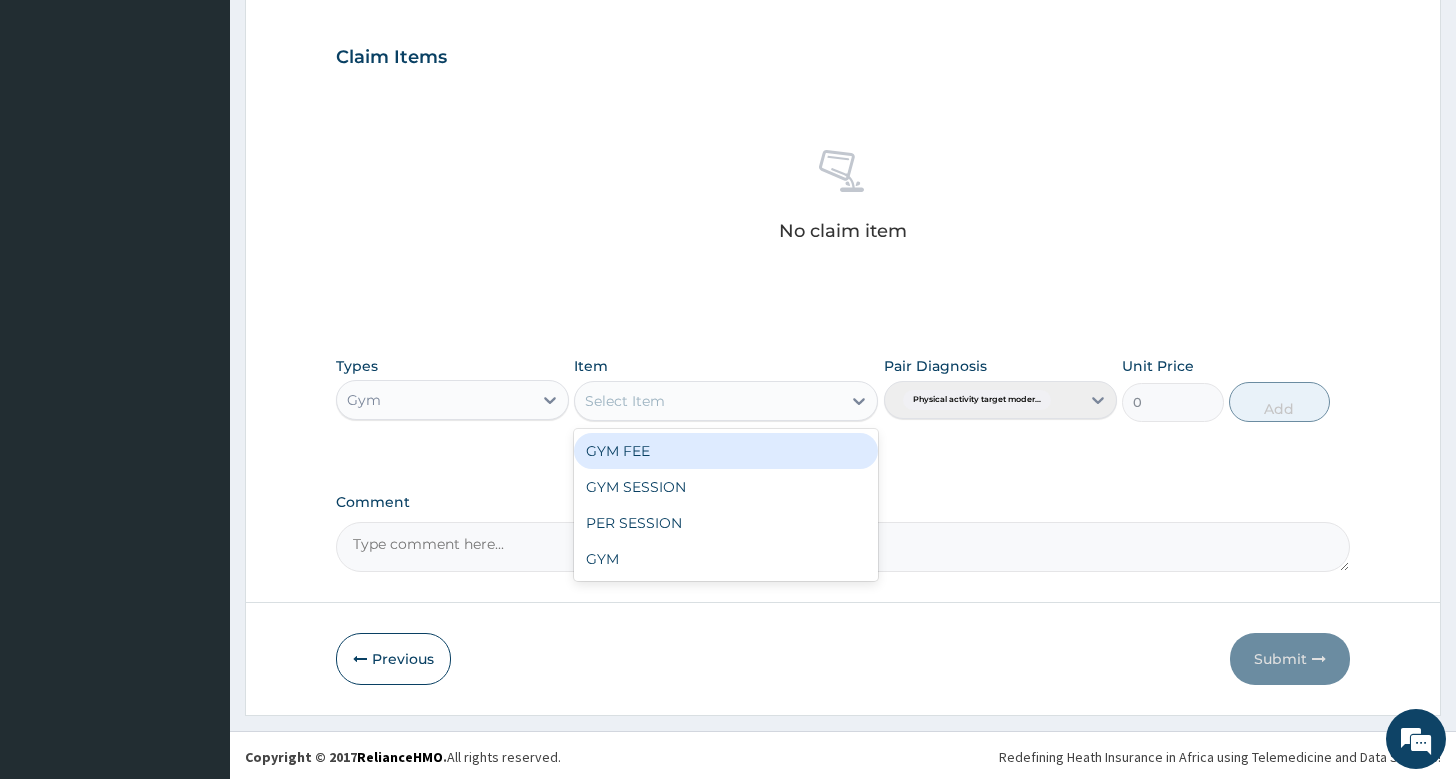 click on "Select Item" at bounding box center [625, 401] 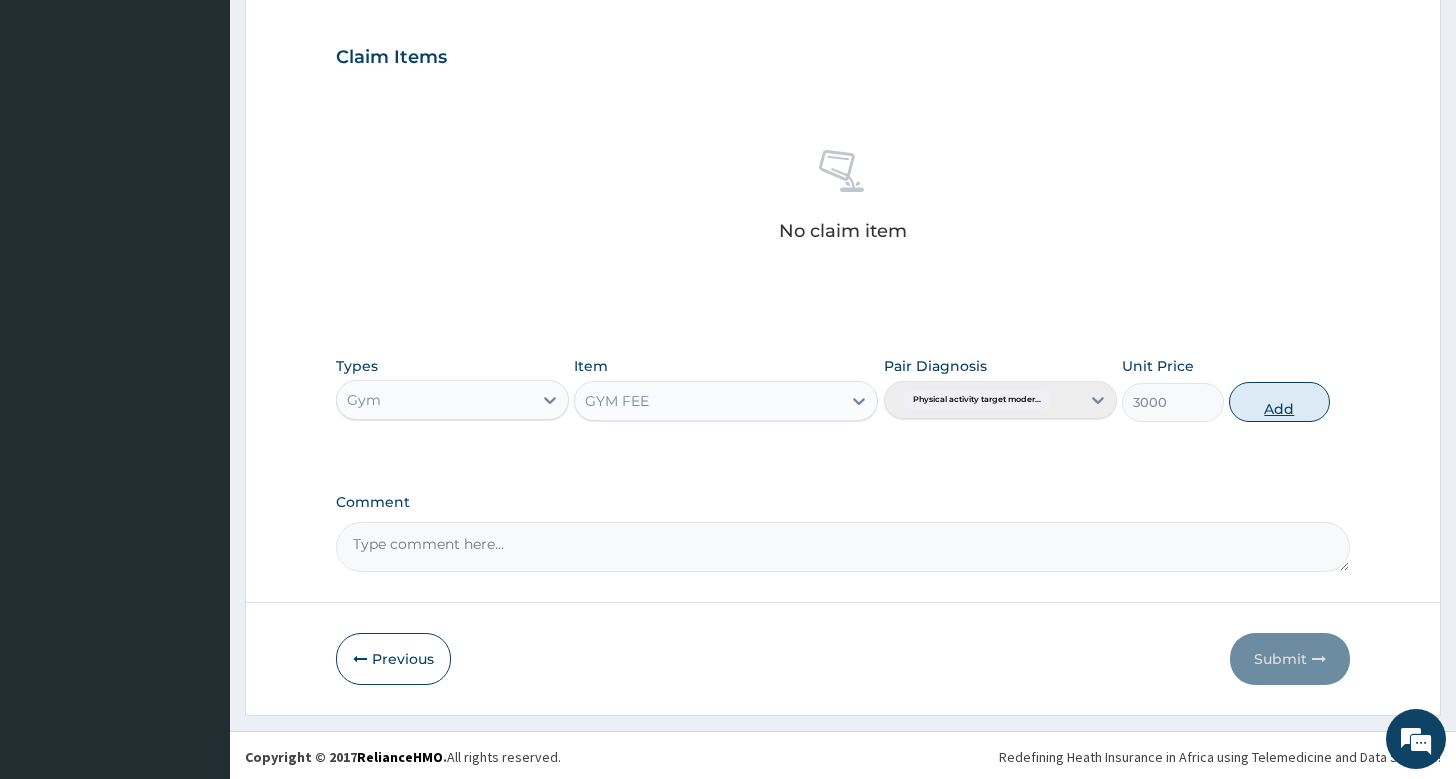 click on "Add" at bounding box center (1279, 402) 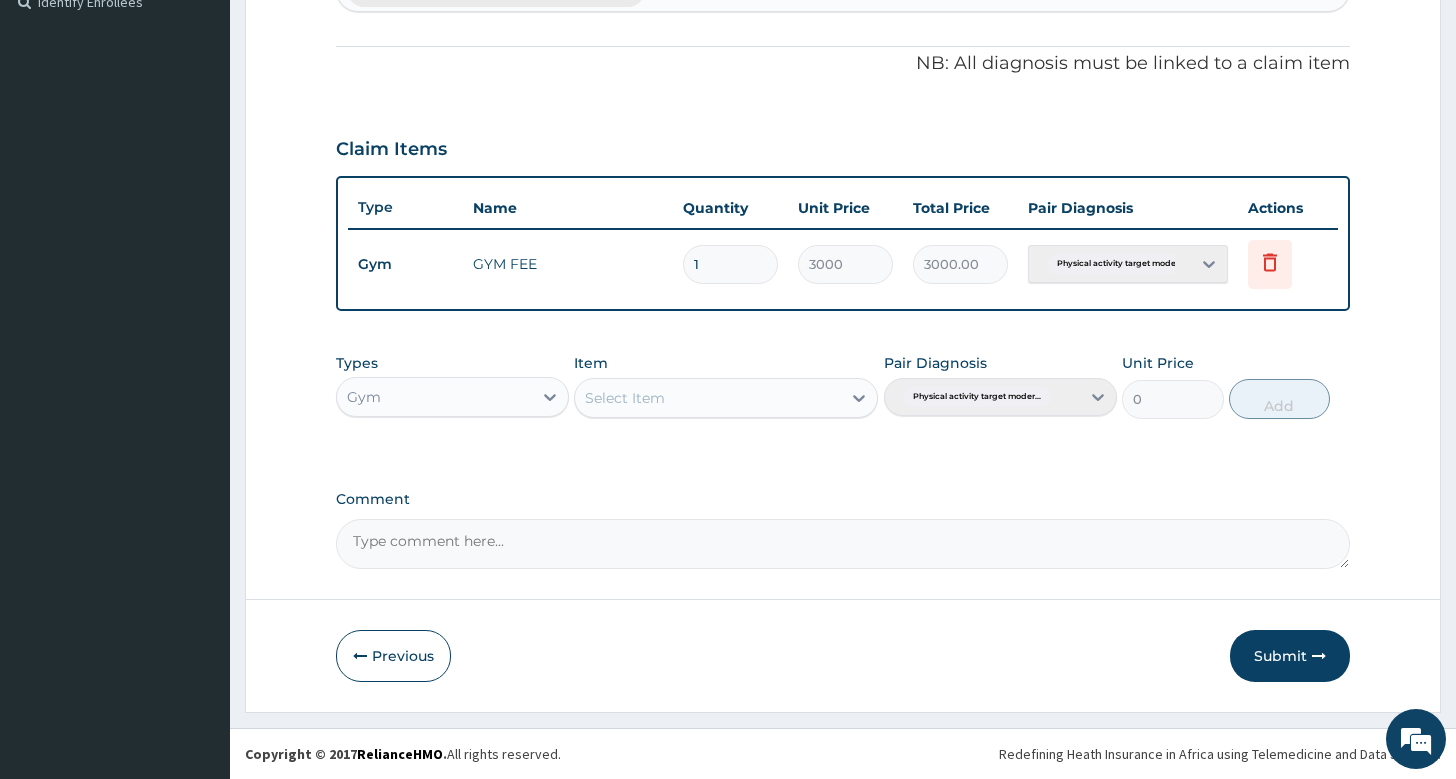 scroll, scrollTop: 564, scrollLeft: 0, axis: vertical 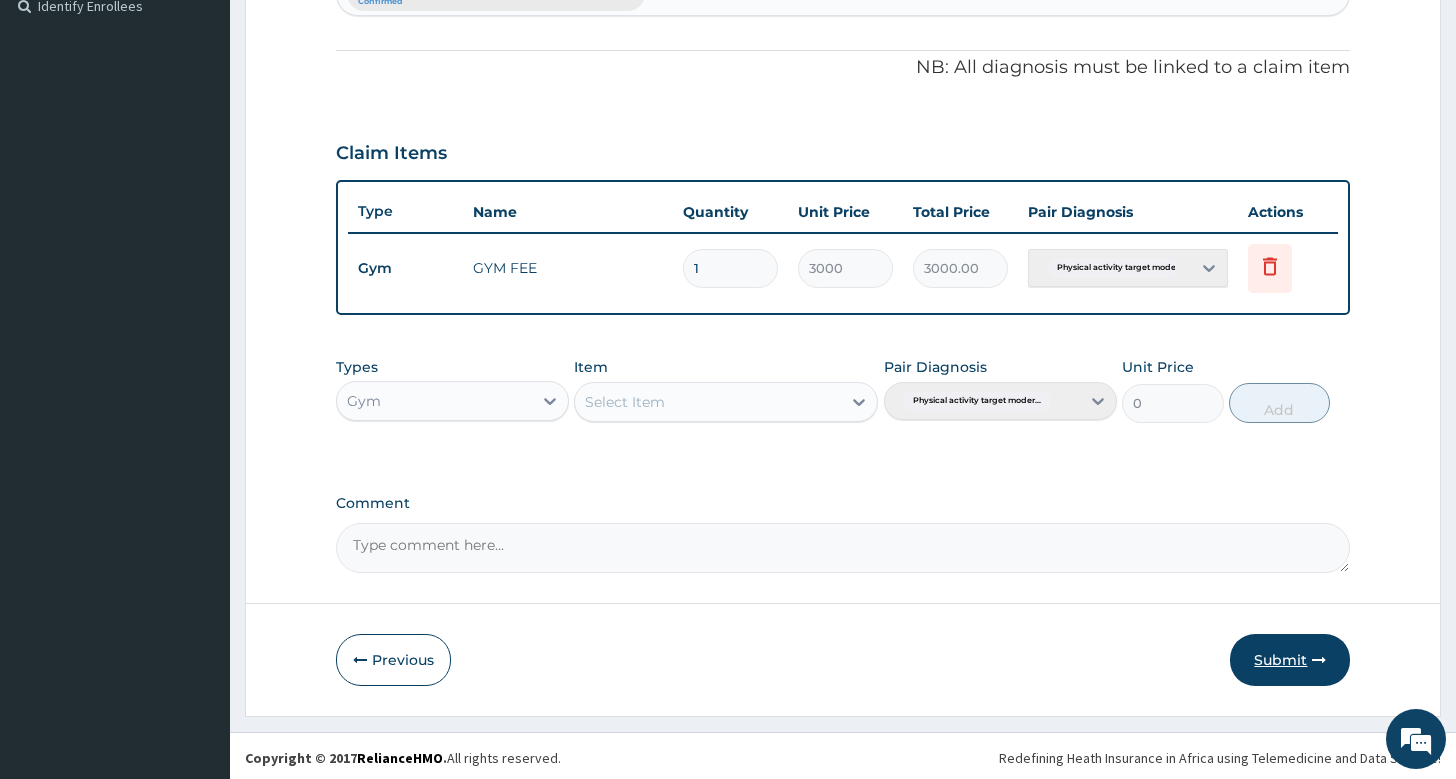 click on "Submit" at bounding box center [1290, 660] 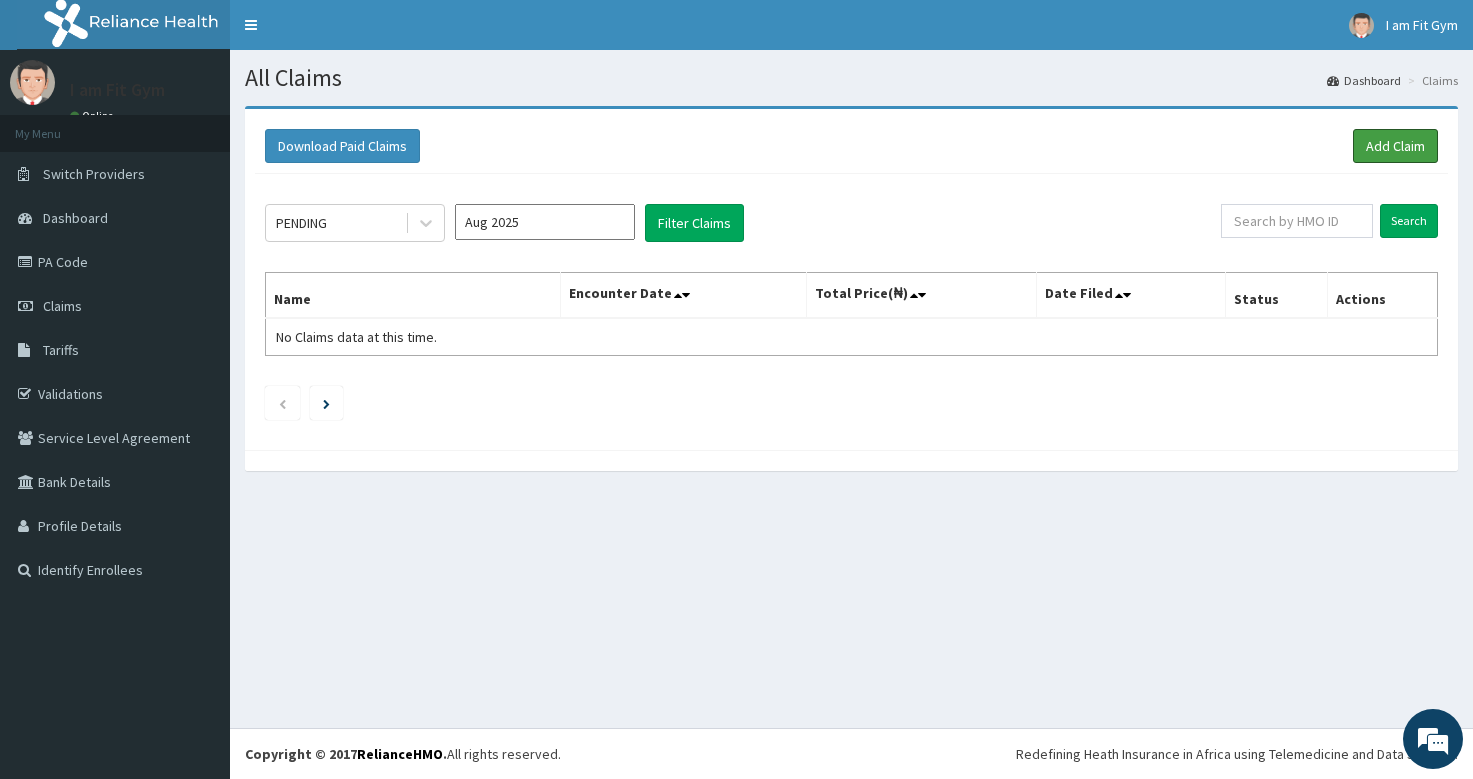 click on "Add Claim" at bounding box center [1395, 146] 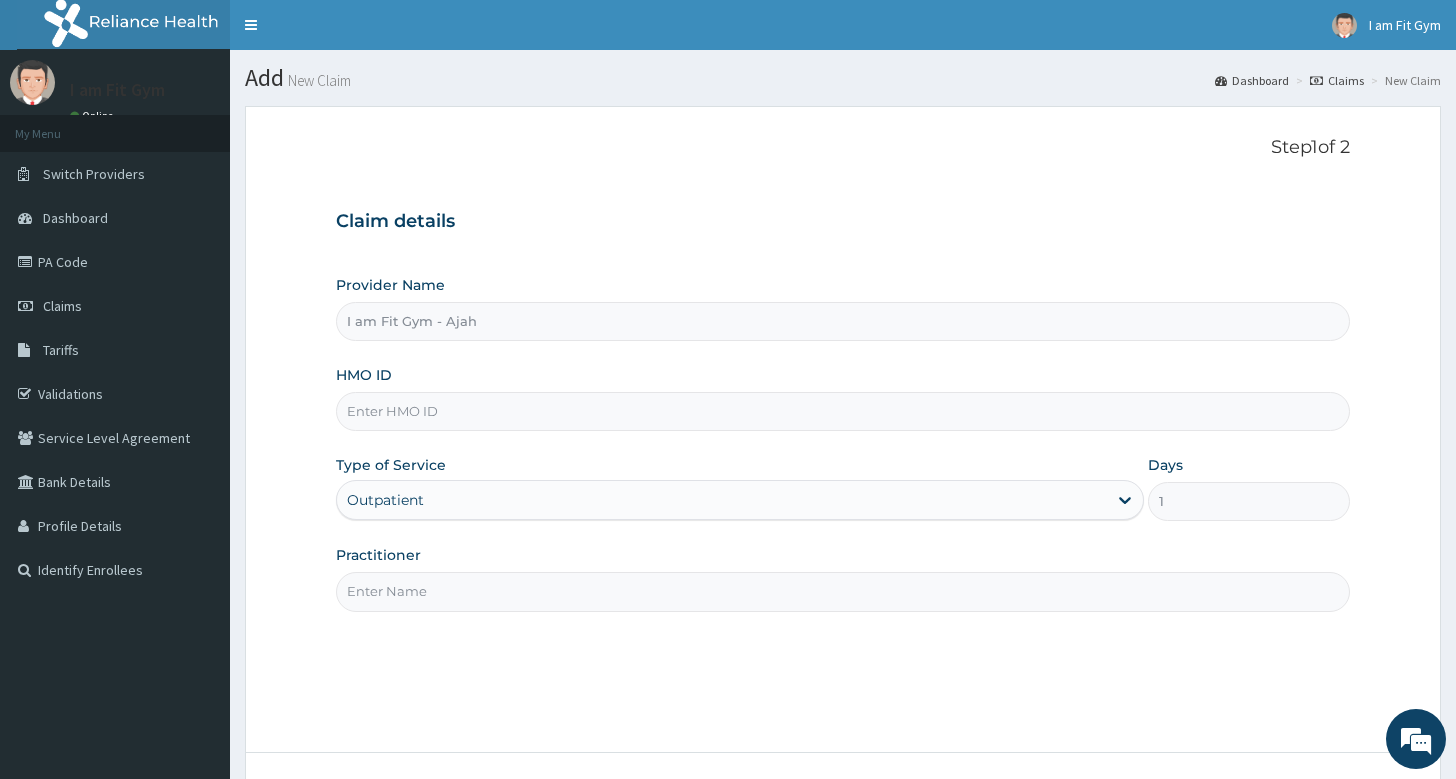 scroll, scrollTop: 0, scrollLeft: 0, axis: both 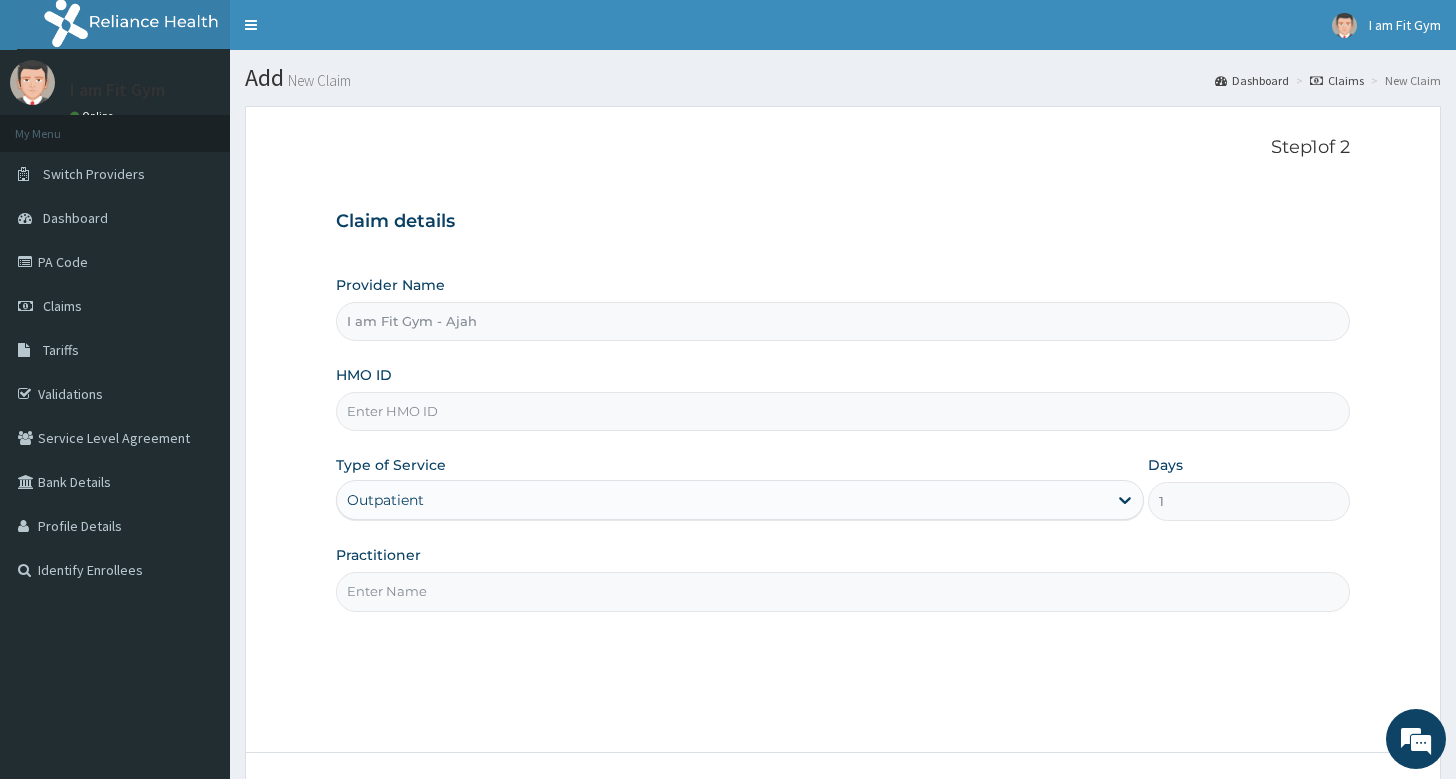 click on "Practitioner" at bounding box center [843, 591] 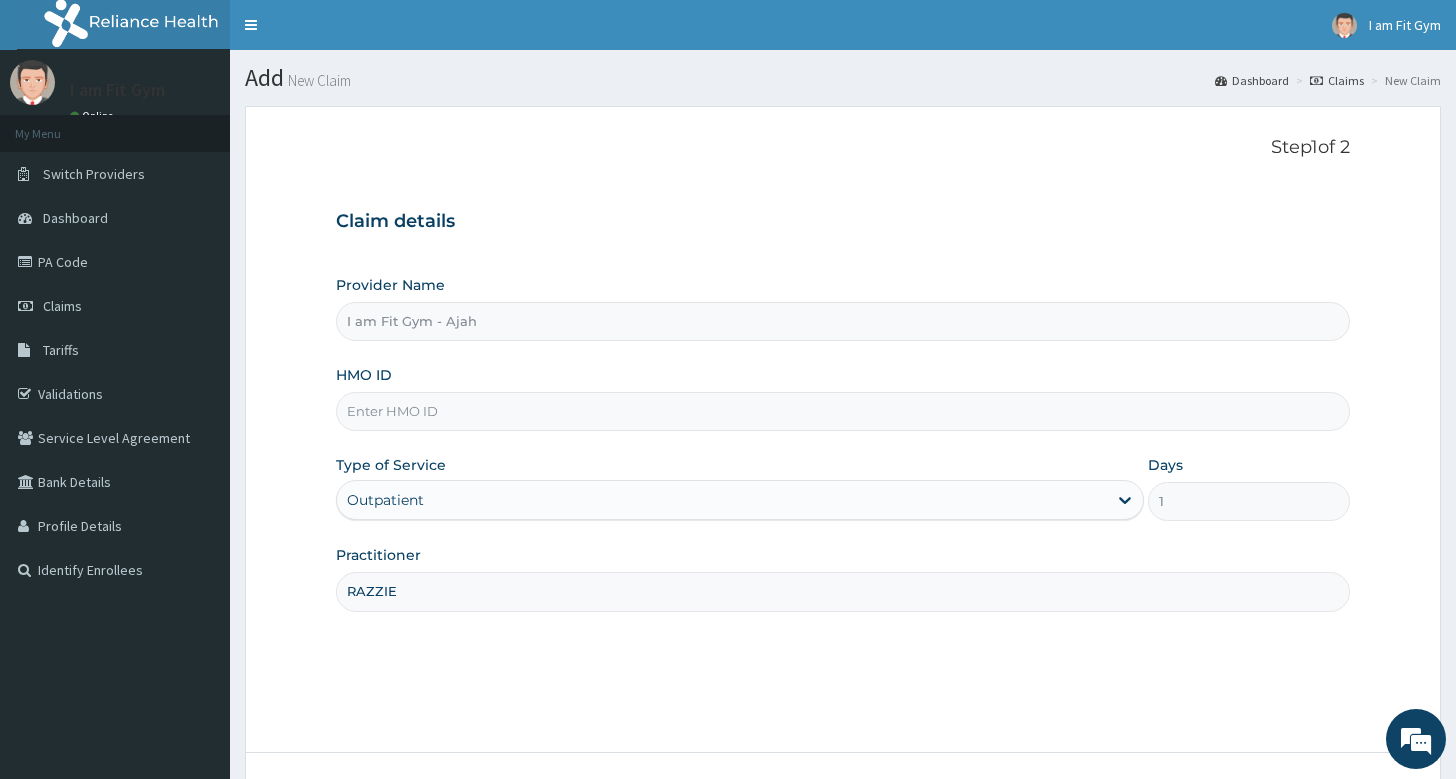 type on "RAZZIE" 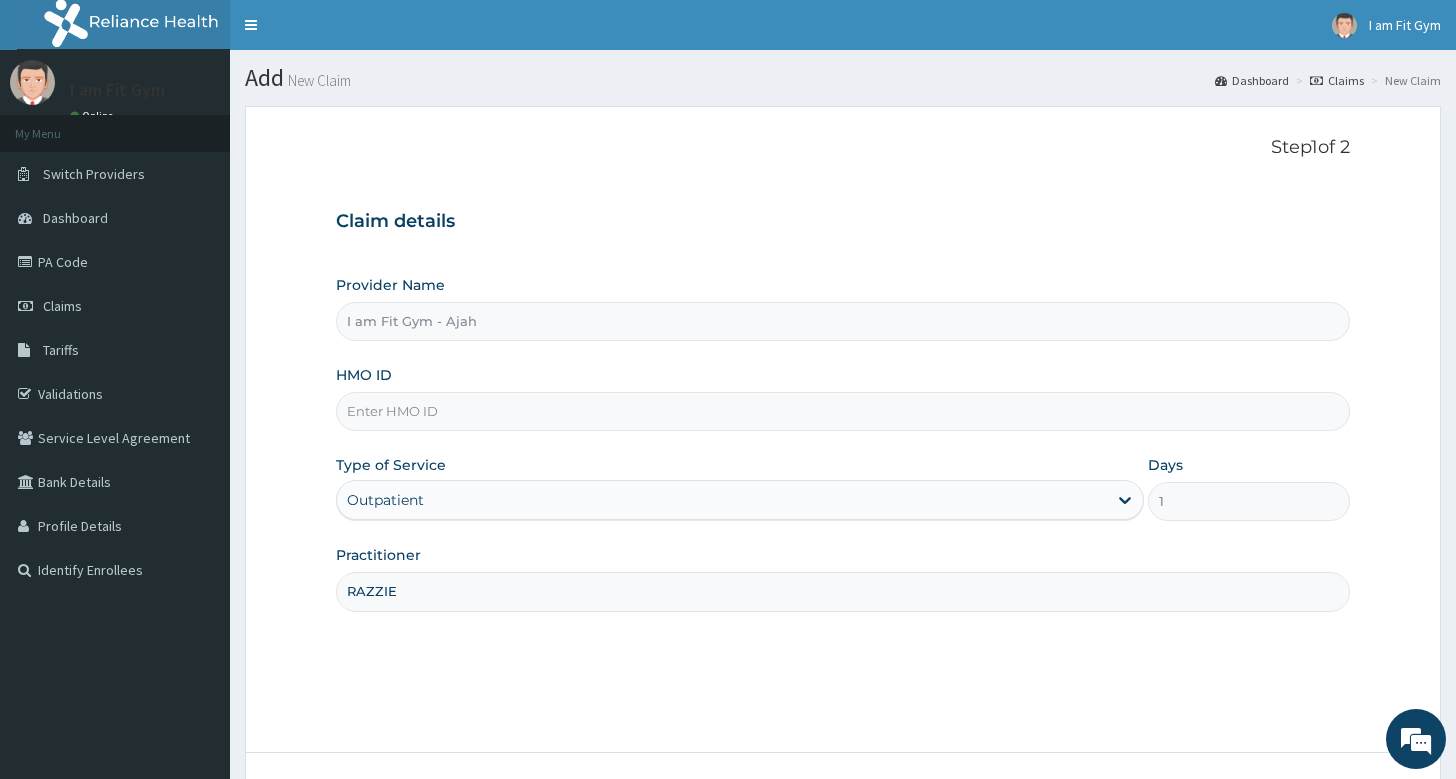 scroll, scrollTop: 0, scrollLeft: 0, axis: both 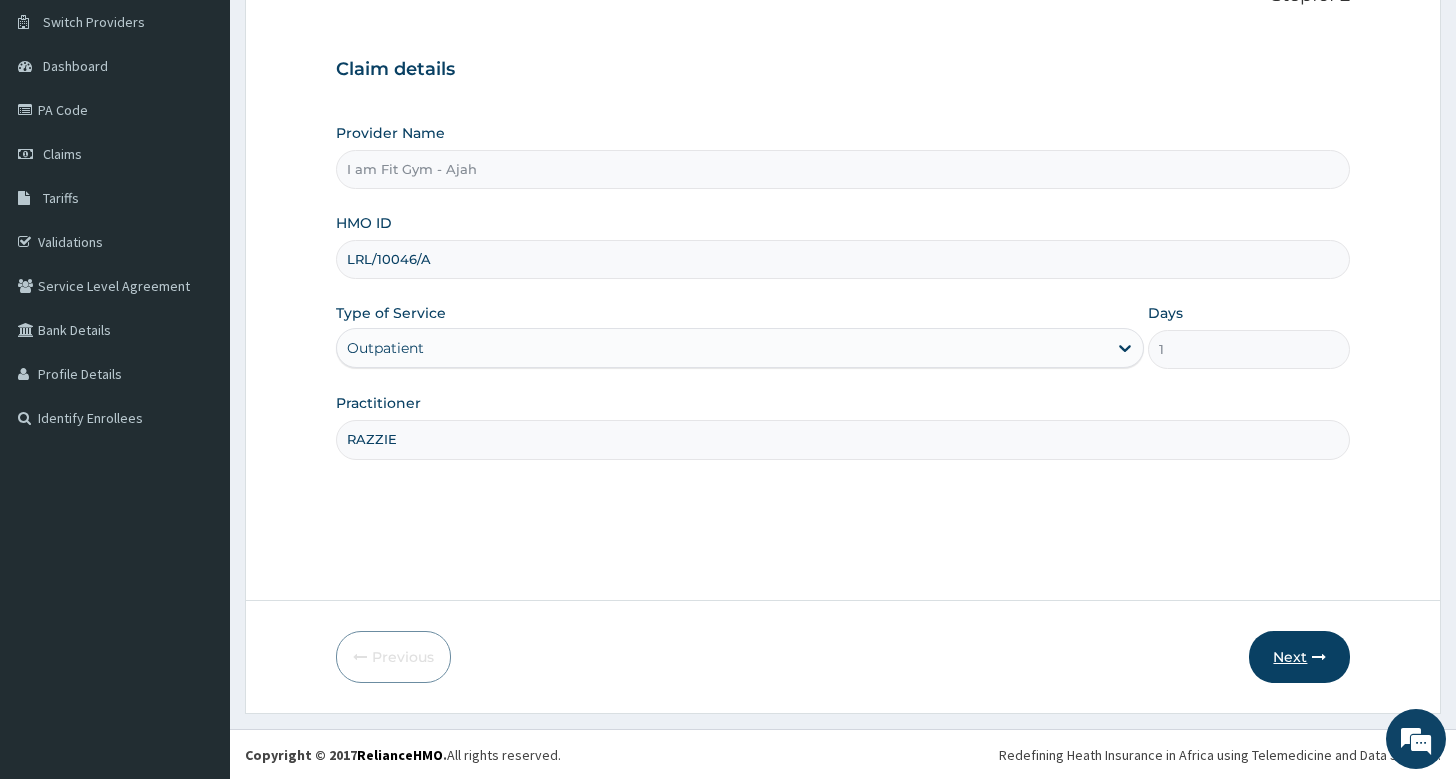 type on "LRL/10046/A" 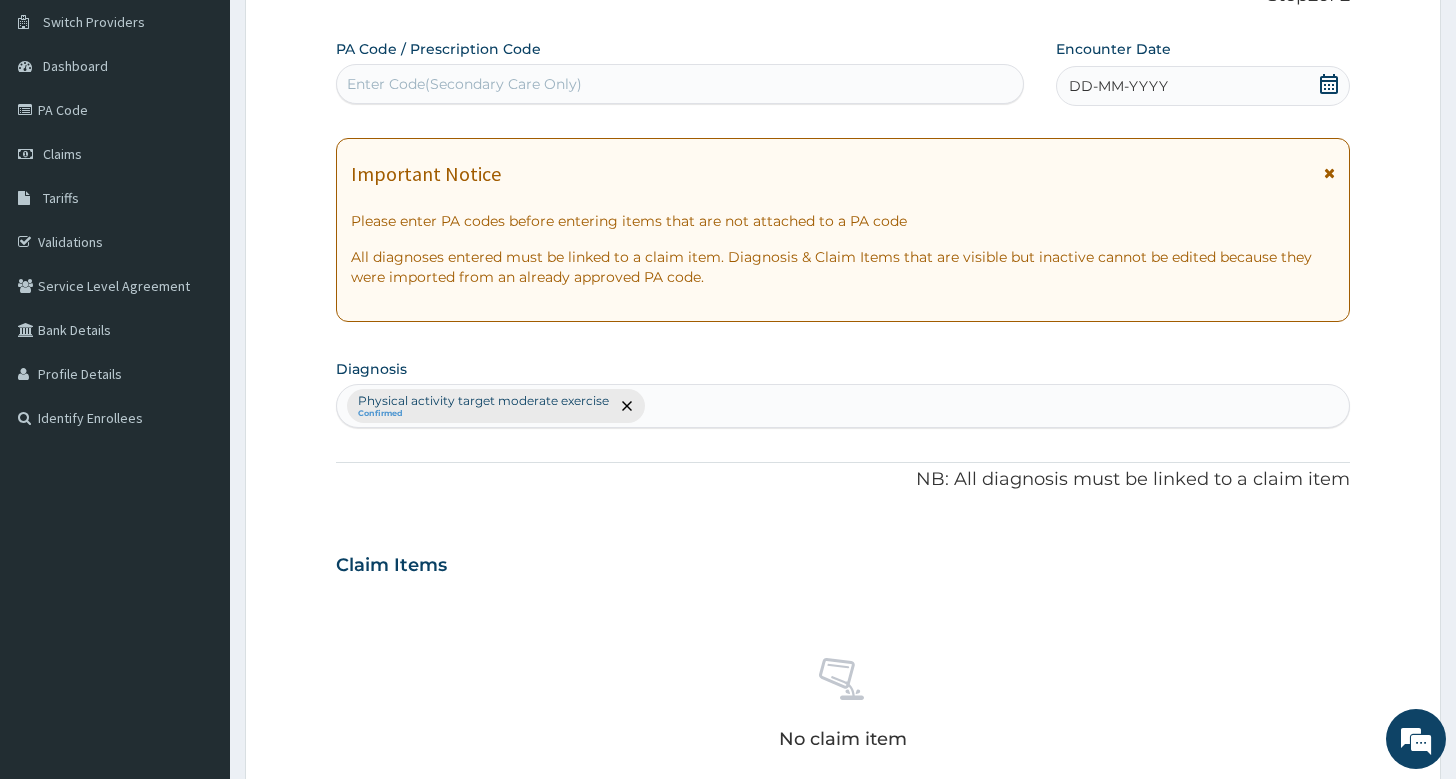 click on "DD-MM-YYYY" at bounding box center [1203, 86] 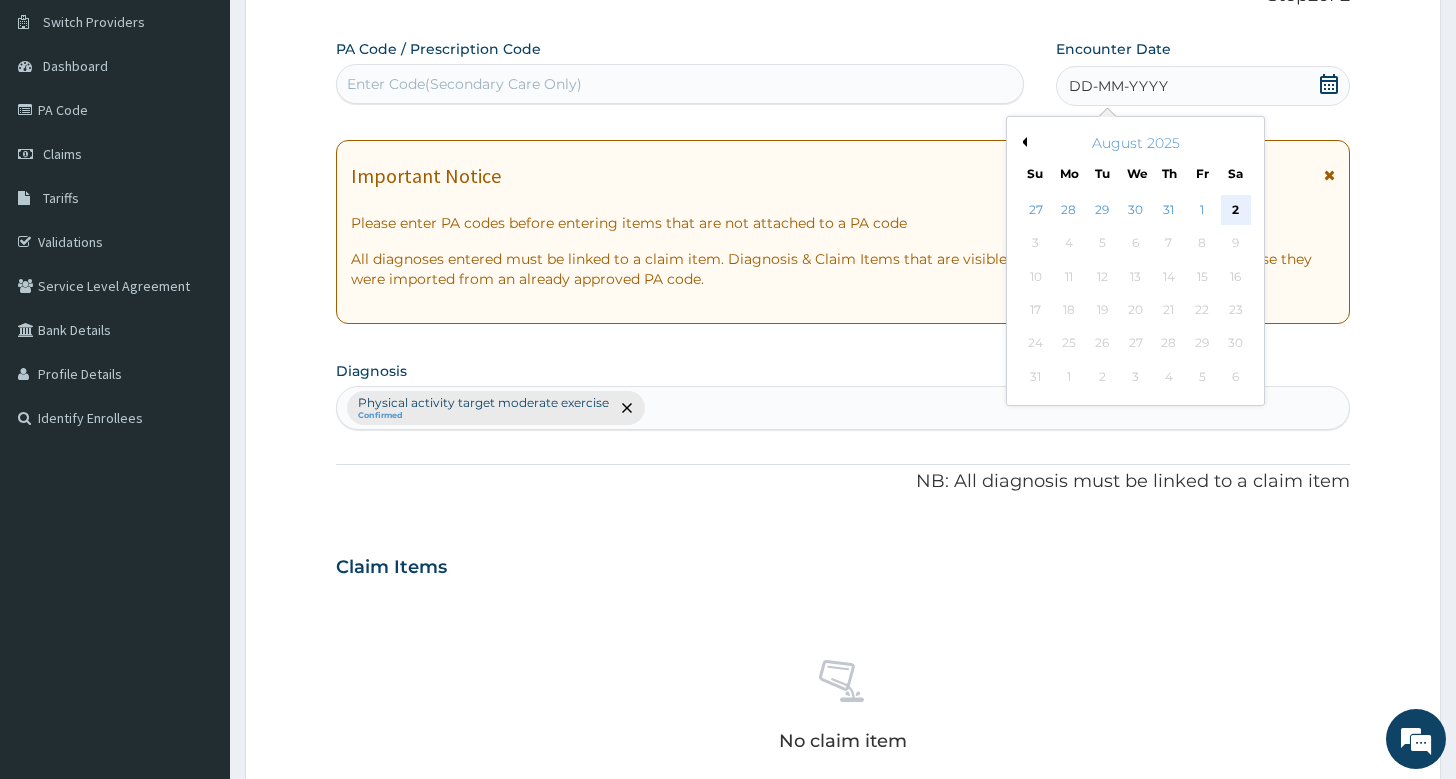 click on "2" at bounding box center (1235, 210) 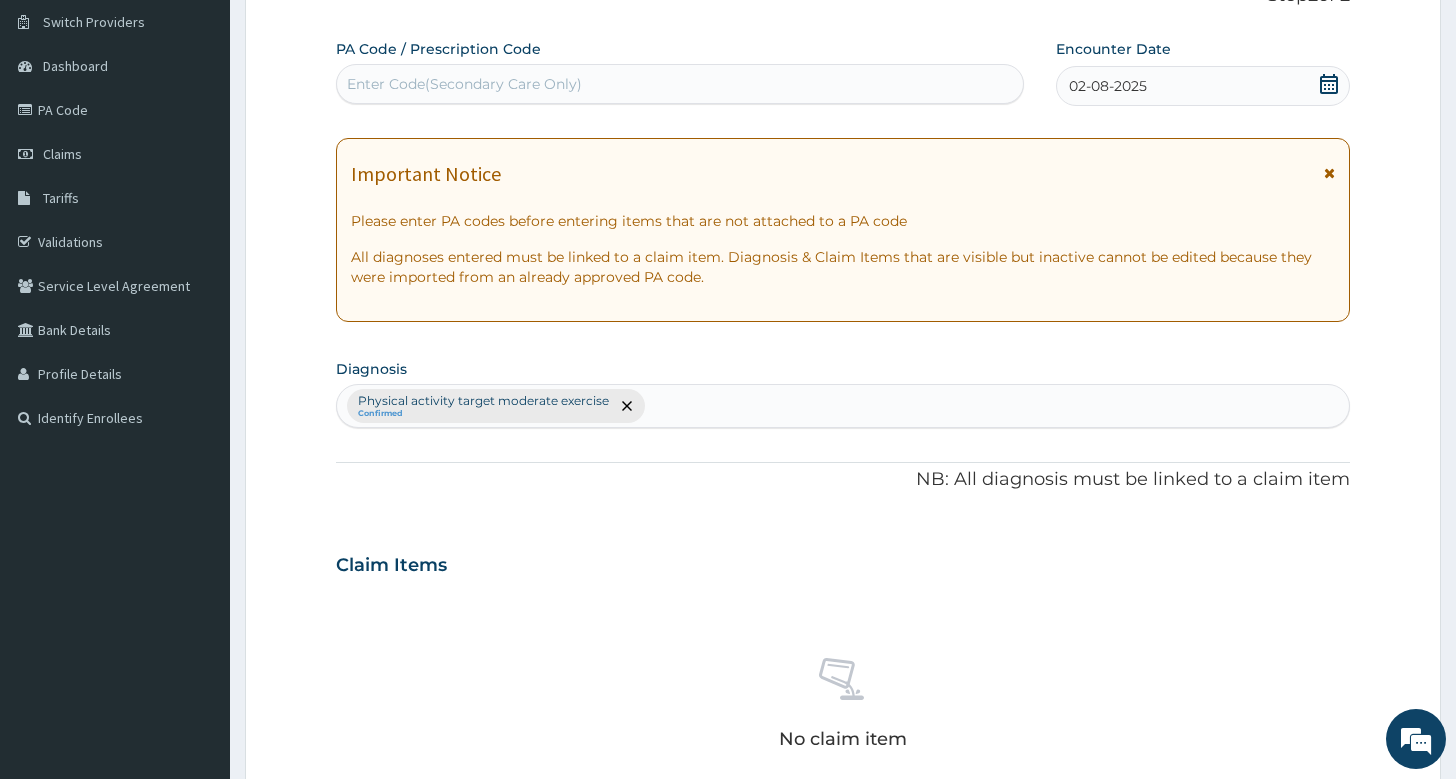 click on "Enter Code(Secondary Care Only)" at bounding box center (680, 84) 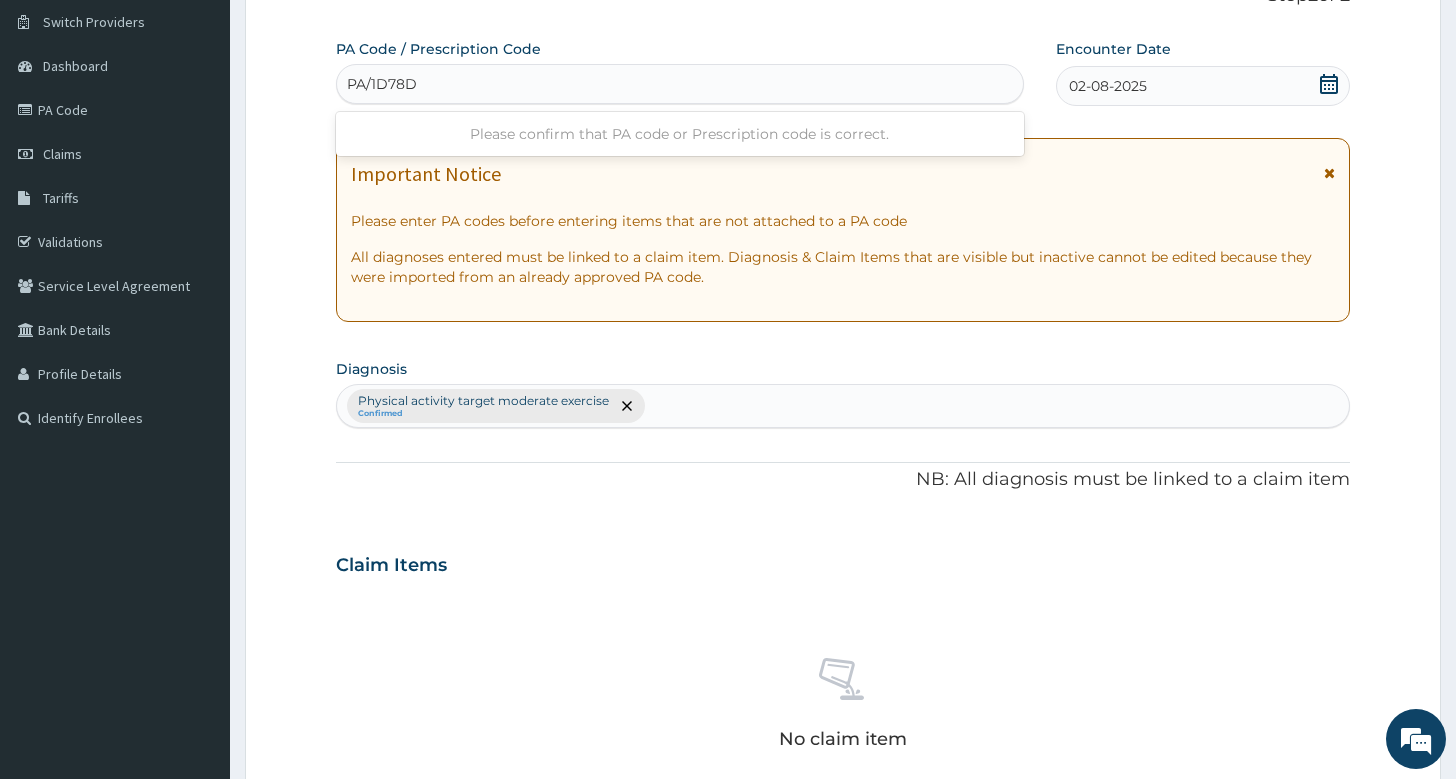 type on "PA/1D78DD" 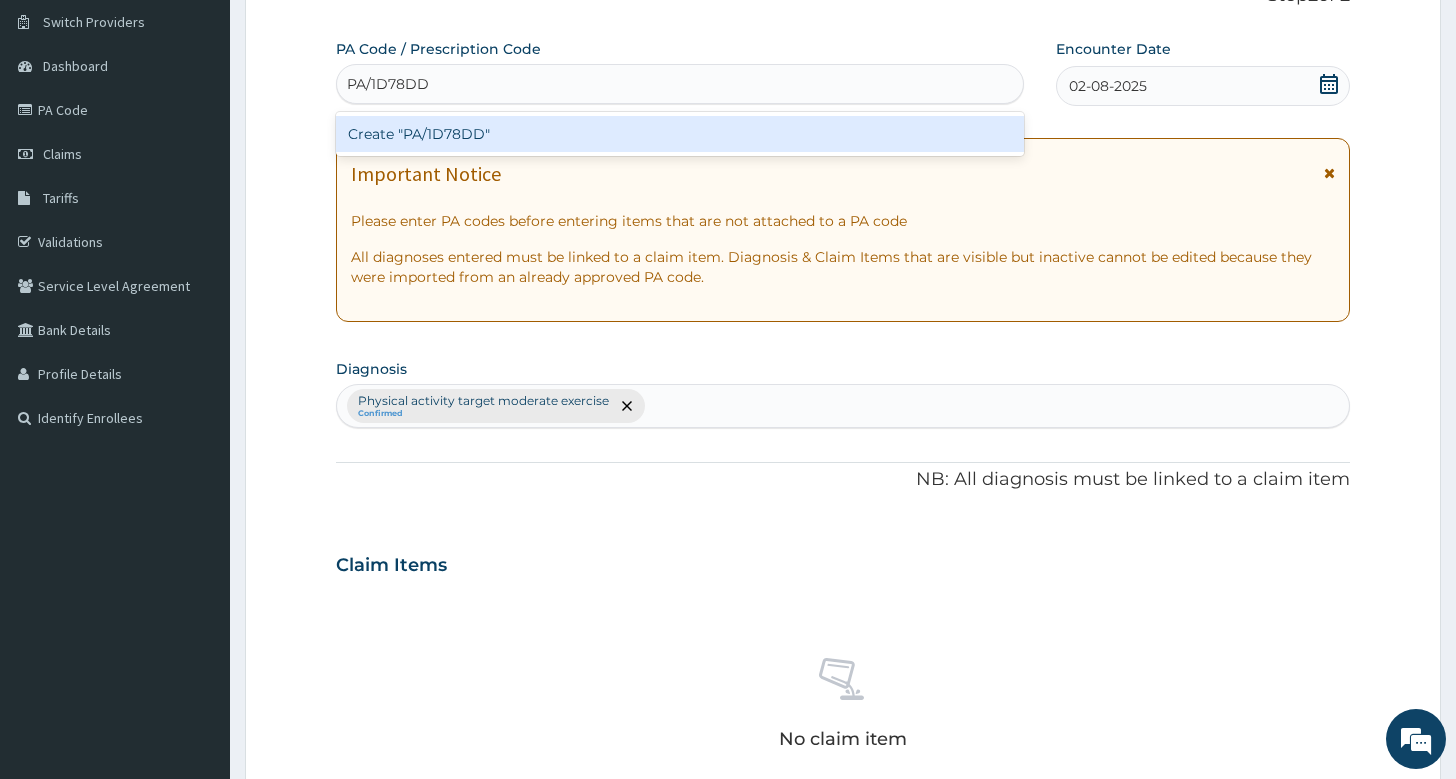click on "Create "PA/1D78DD"" at bounding box center (680, 134) 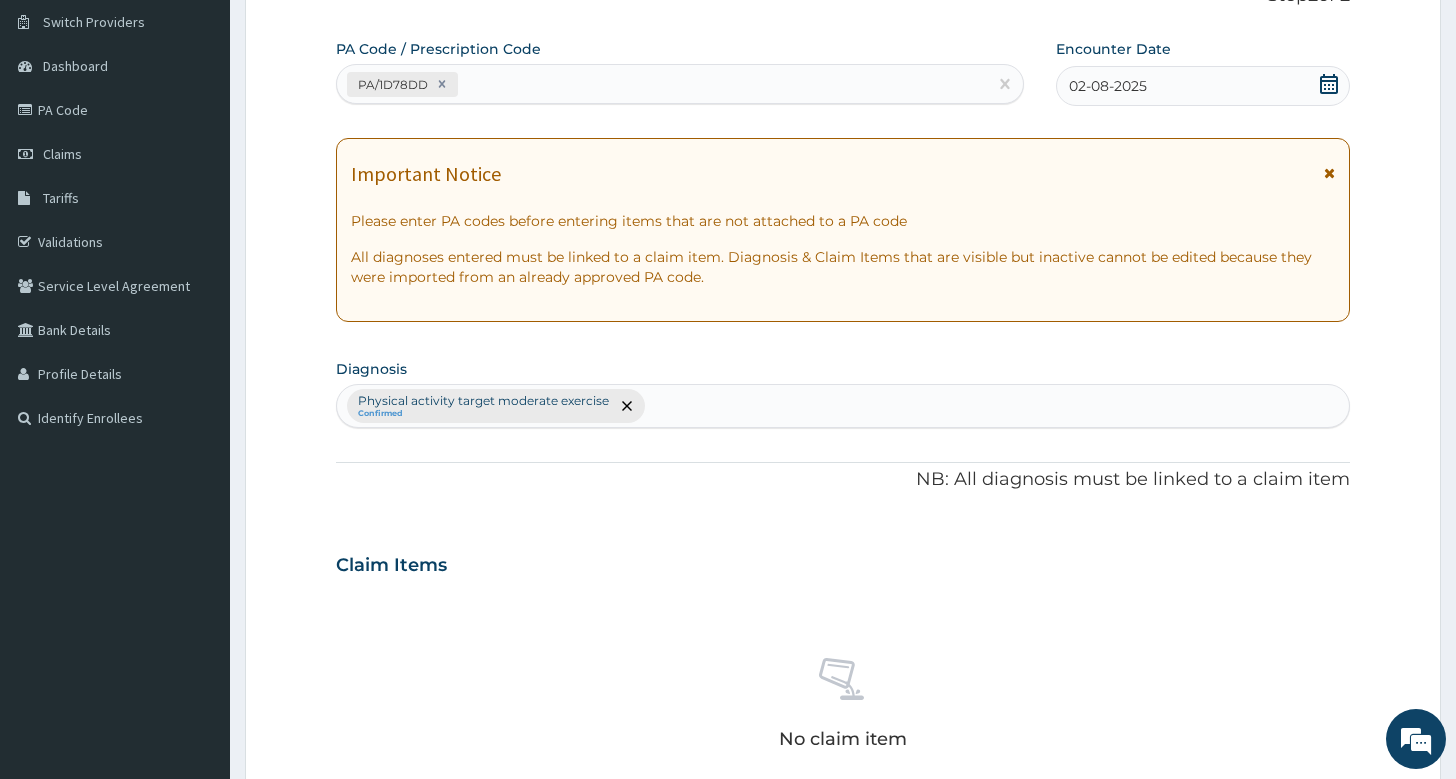 click on "Step  2  of 2 PA Code / Prescription Code PA/1D78DD Encounter Date 02-08-2025 Important Notice Please enter PA codes before entering items that are not attached to a PA code   All diagnoses entered must be linked to a claim item. Diagnosis & Claim Items that are visible but inactive cannot be edited because they were imported from an already approved PA code. Diagnosis Physical activity target moderate exercise Confirmed NB: All diagnosis must be linked to a claim item Claim Items No claim item Types Select Type Item Select Item Pair Diagnosis Physical activity target moder... Unit Price 0 Add Comment     Previous   Submit" at bounding box center [843, 588] 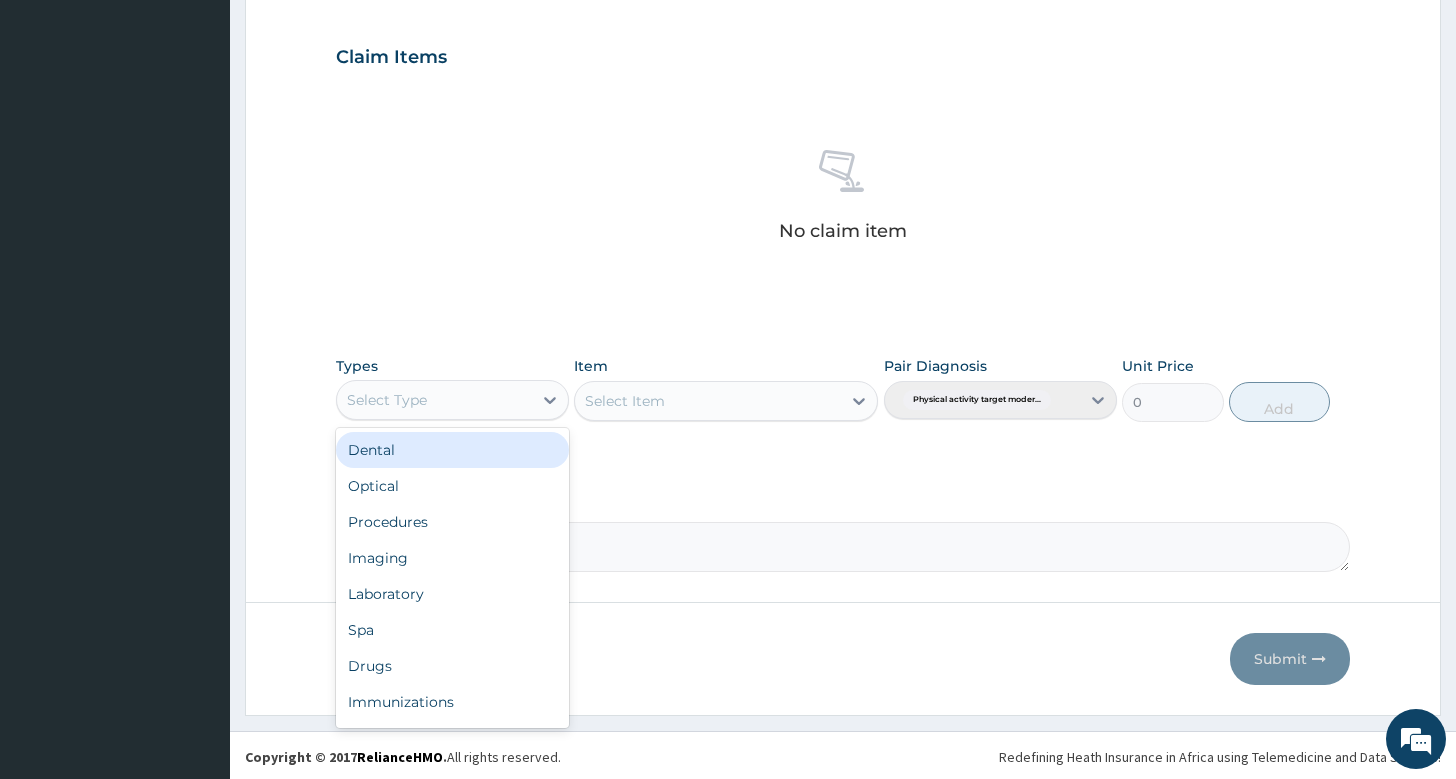 click on "Select Type" at bounding box center [434, 400] 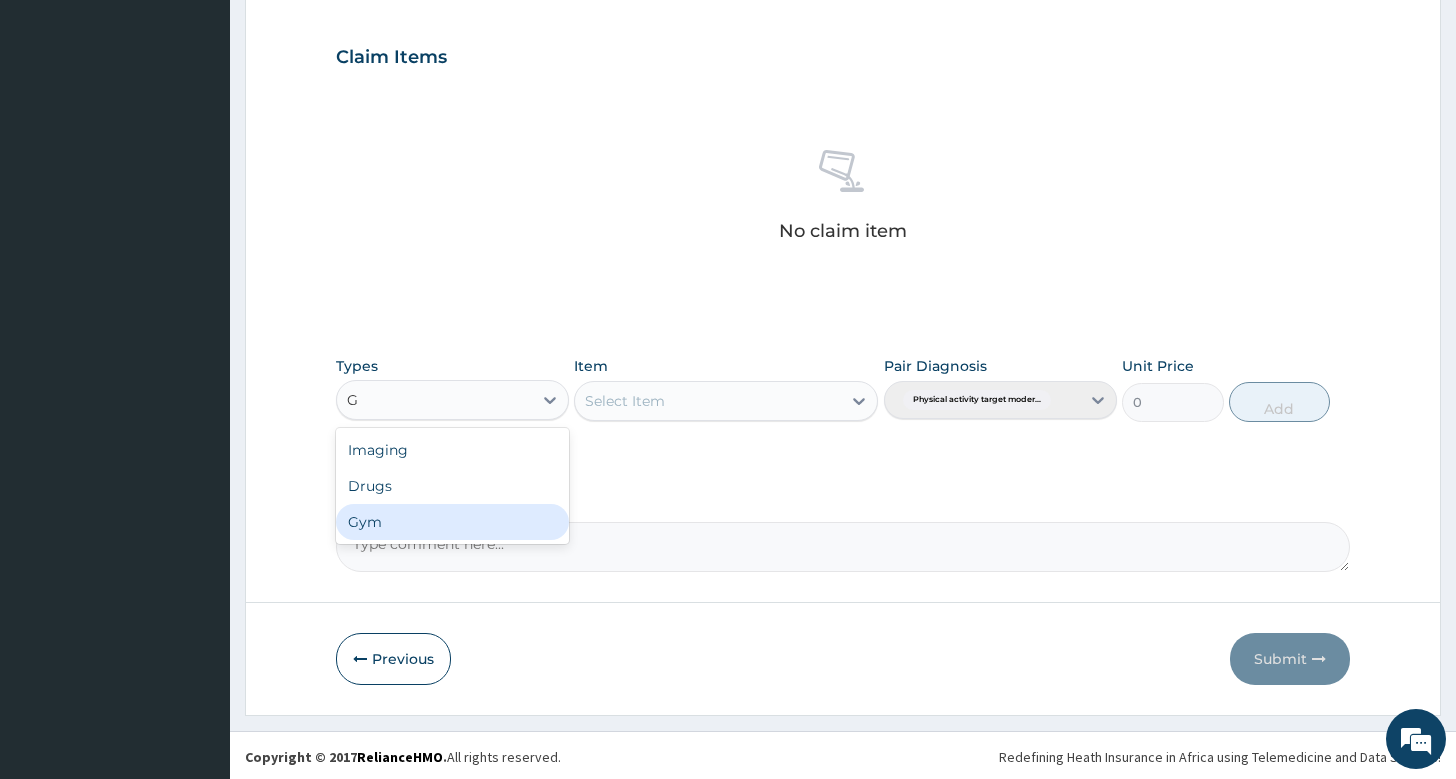 click on "Gym" at bounding box center [452, 522] 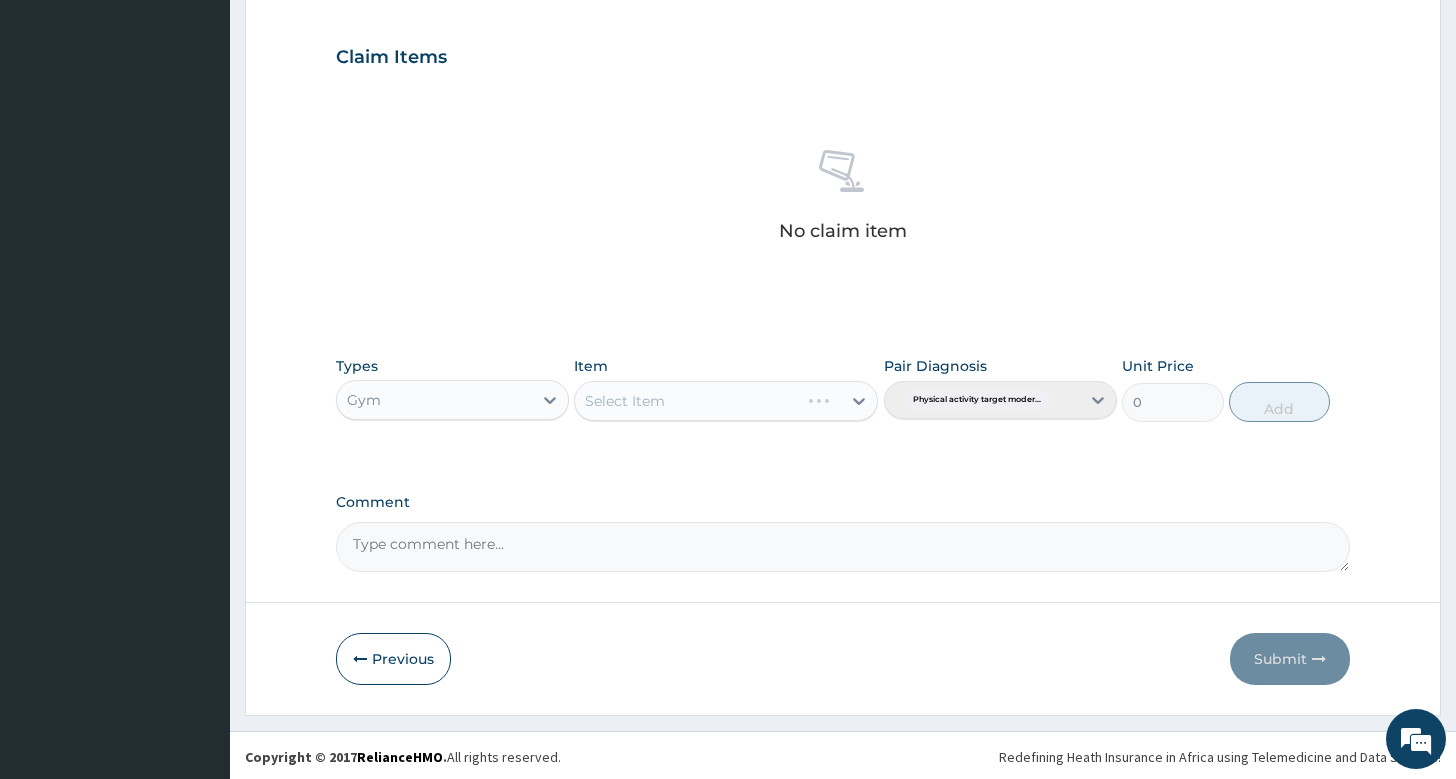 type 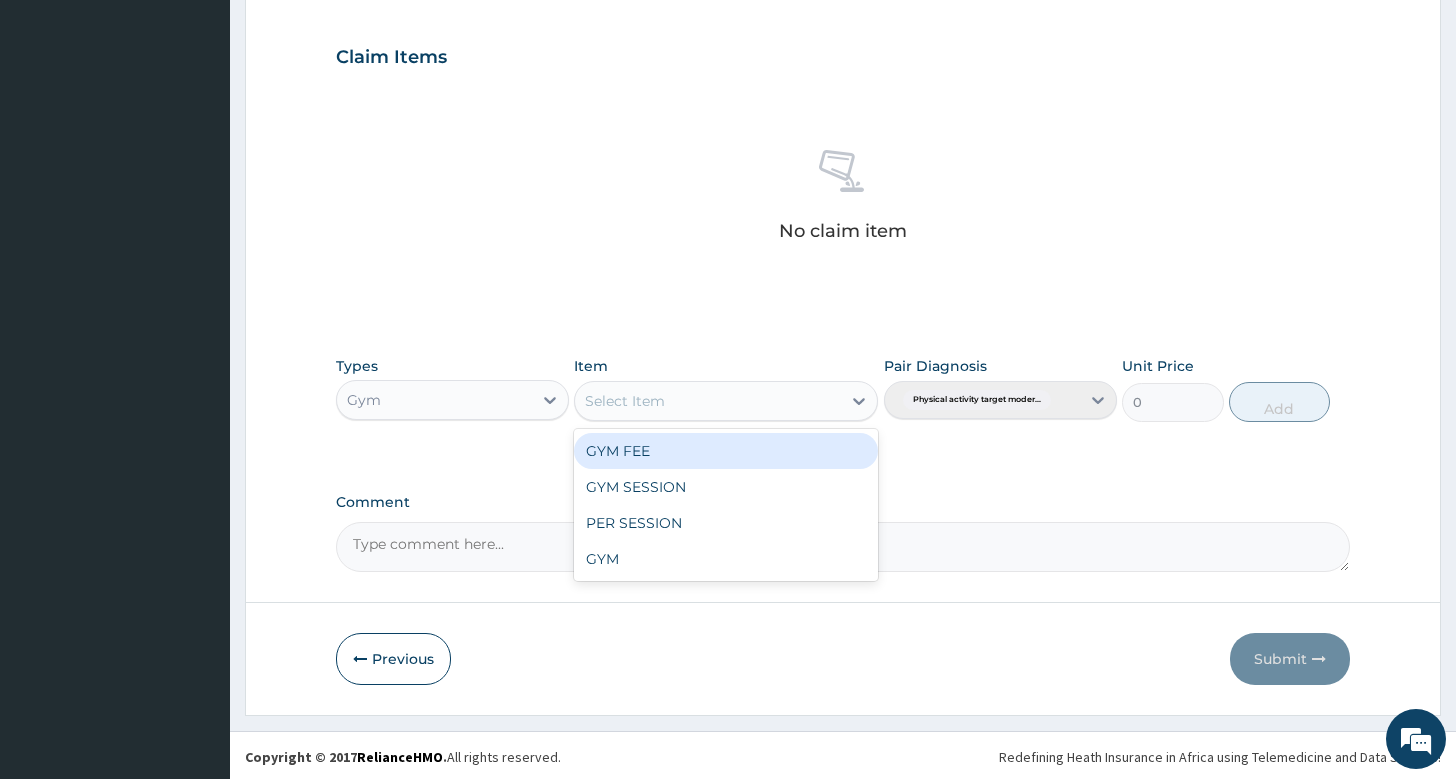 click on "Select Item" at bounding box center [625, 401] 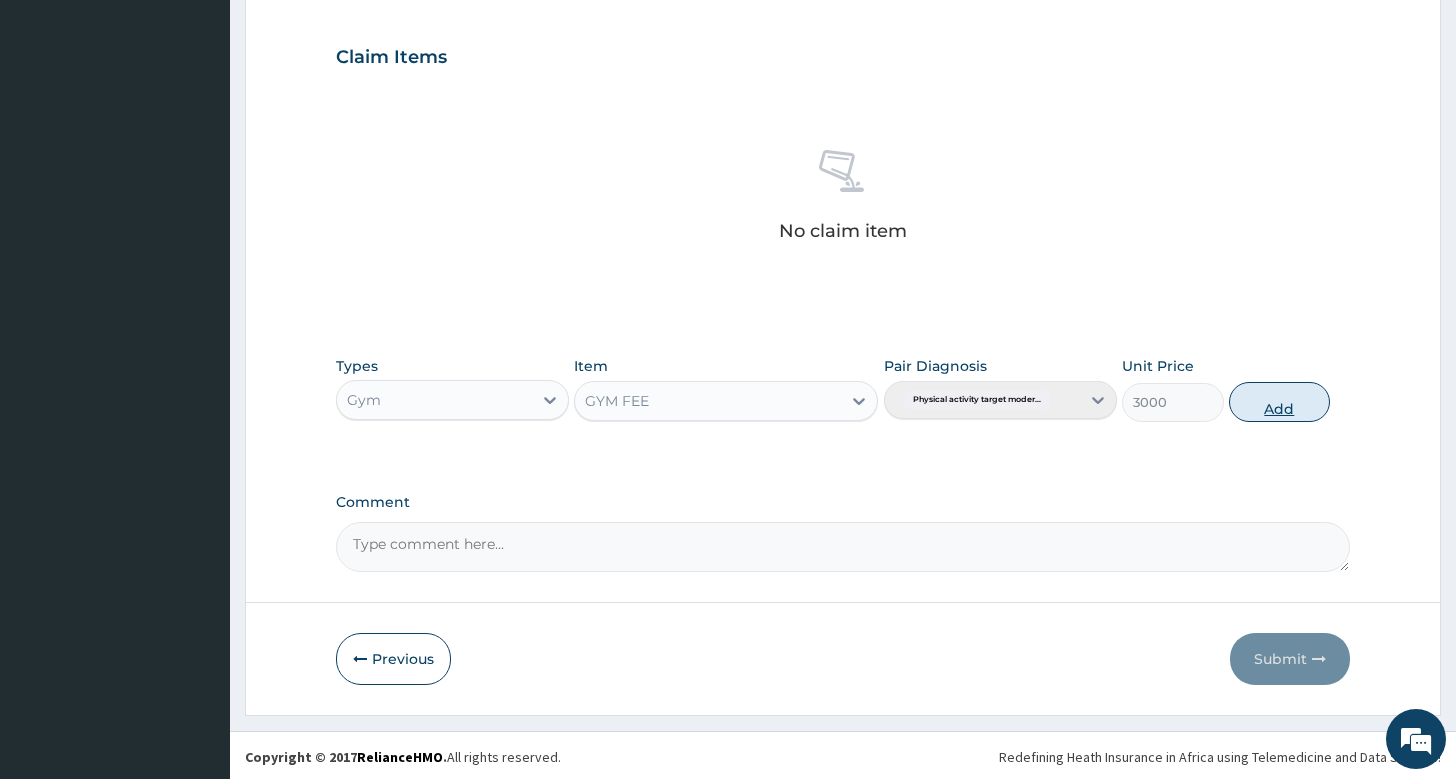 click on "Add" at bounding box center [1279, 402] 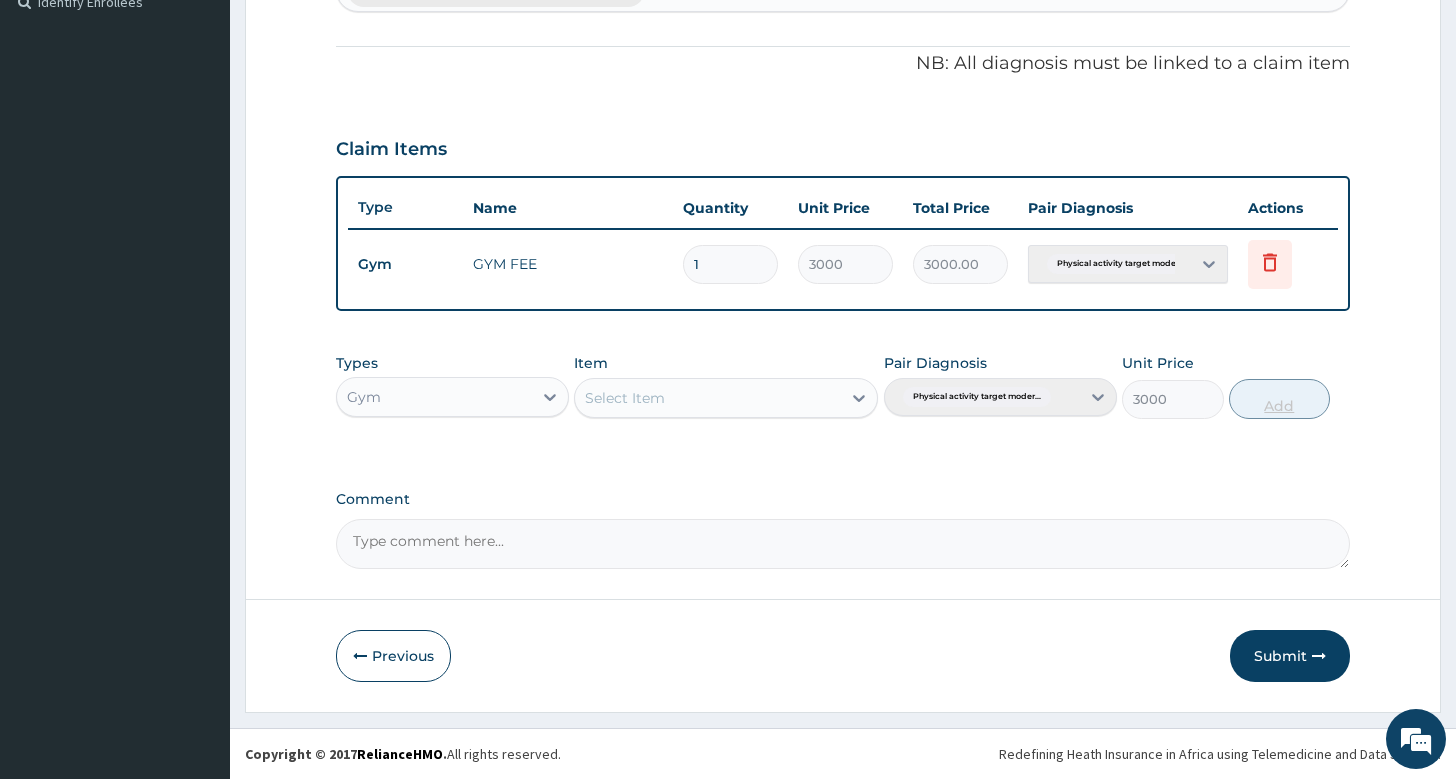 type on "0" 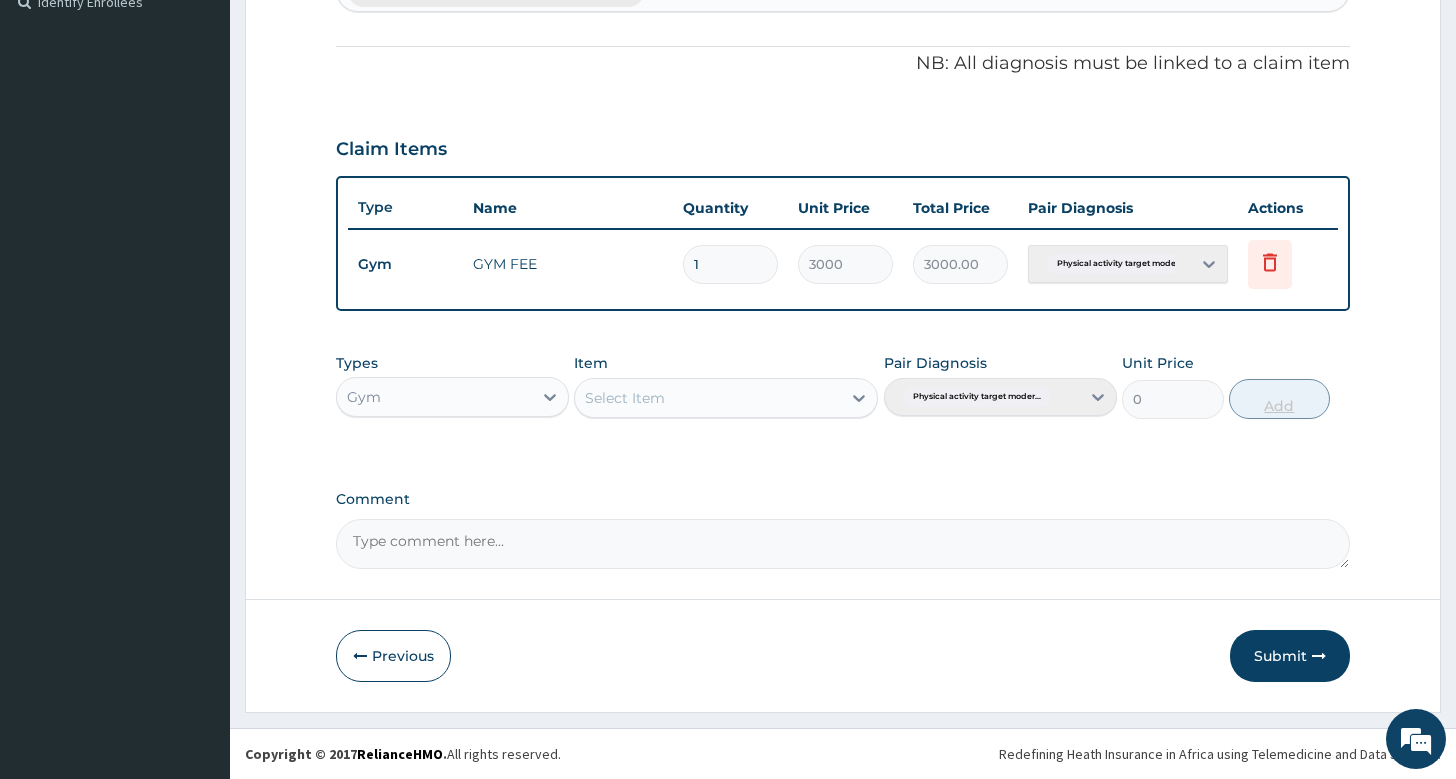 scroll, scrollTop: 564, scrollLeft: 0, axis: vertical 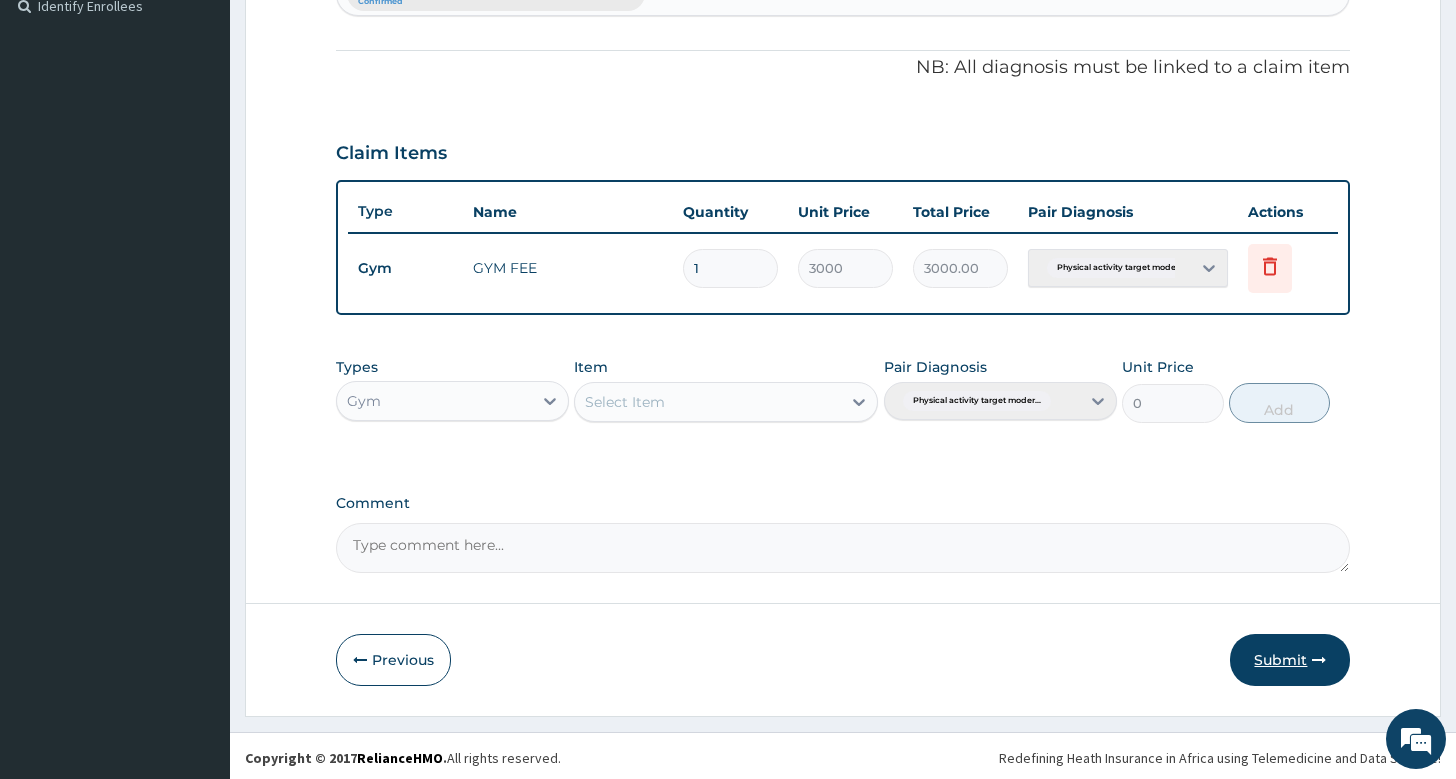 click on "Submit" at bounding box center [1290, 660] 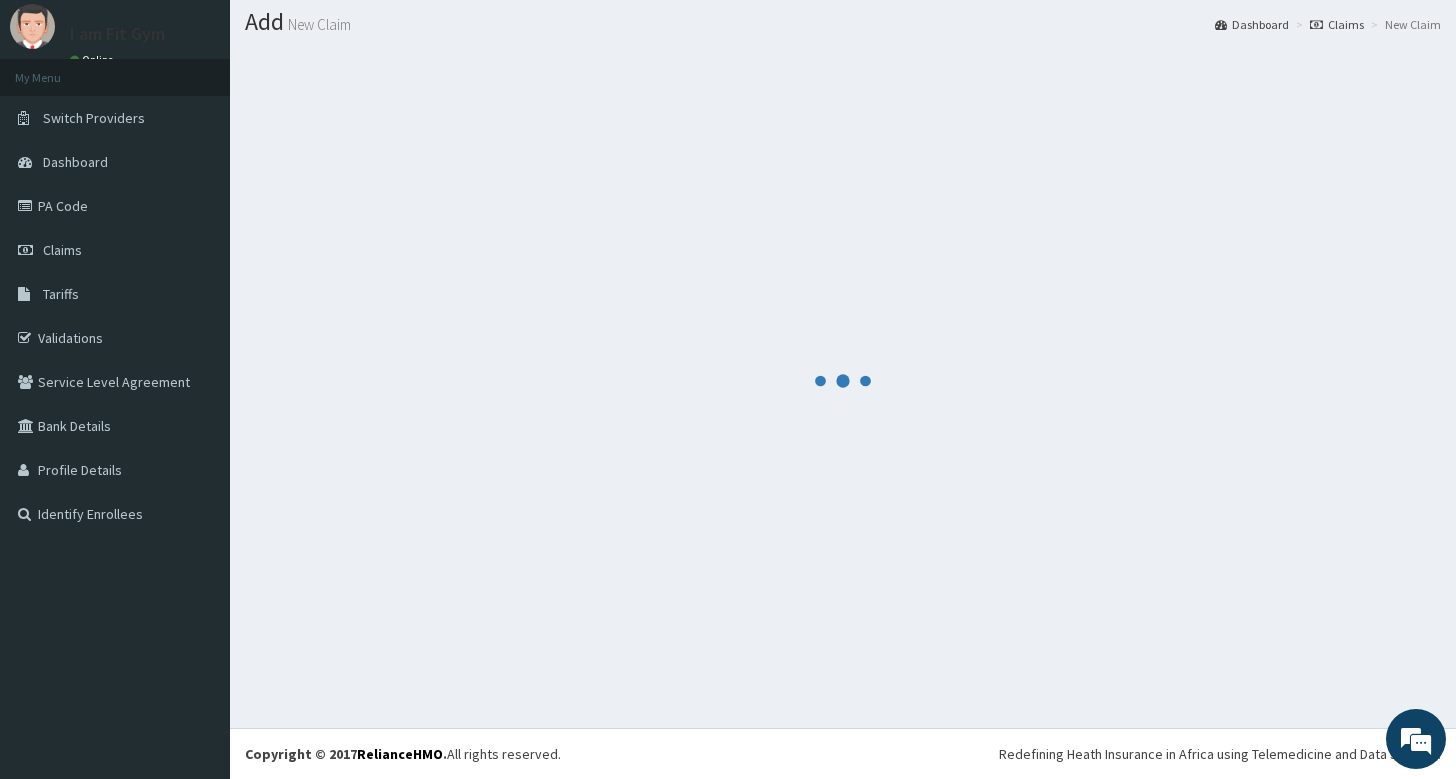 scroll, scrollTop: 55, scrollLeft: 0, axis: vertical 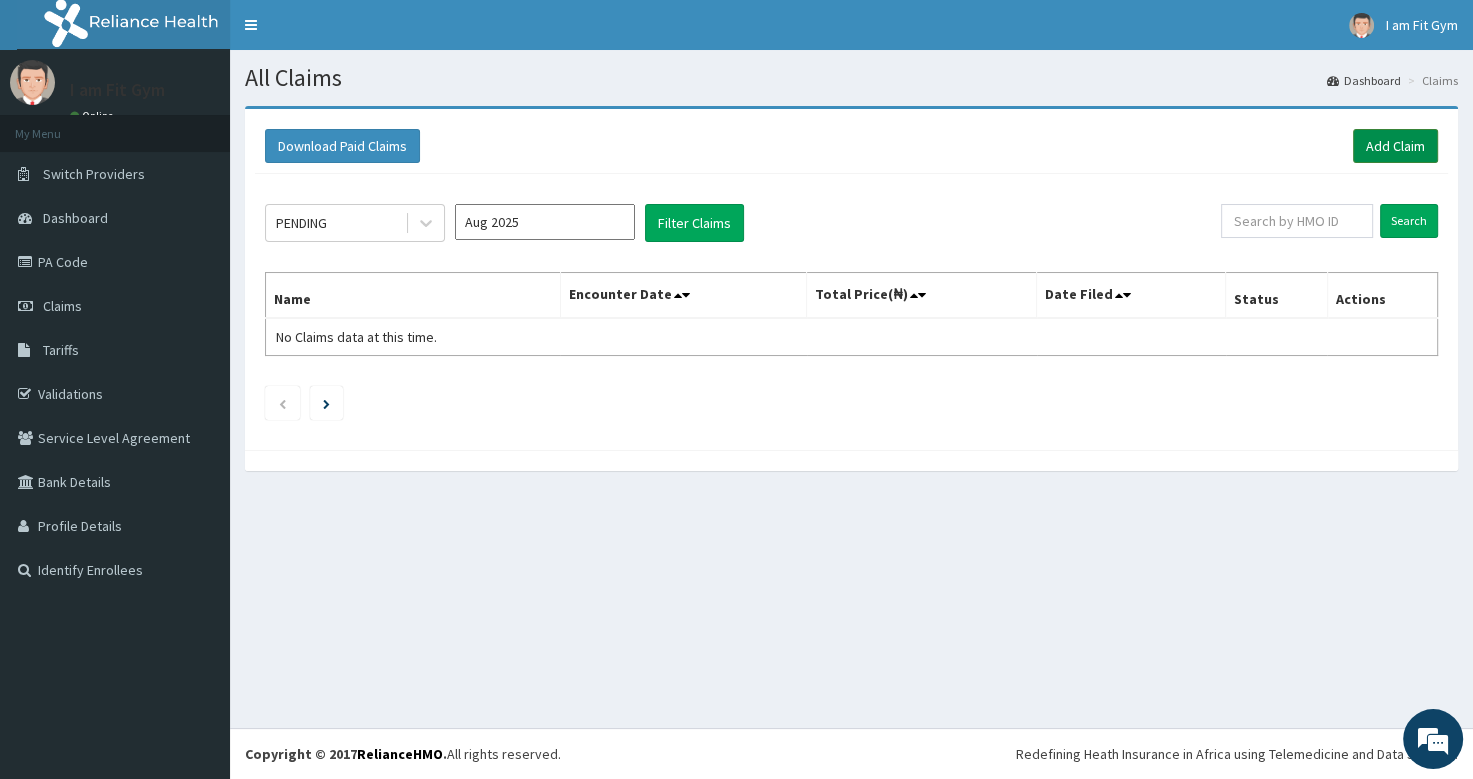 click on "Add Claim" at bounding box center (1395, 146) 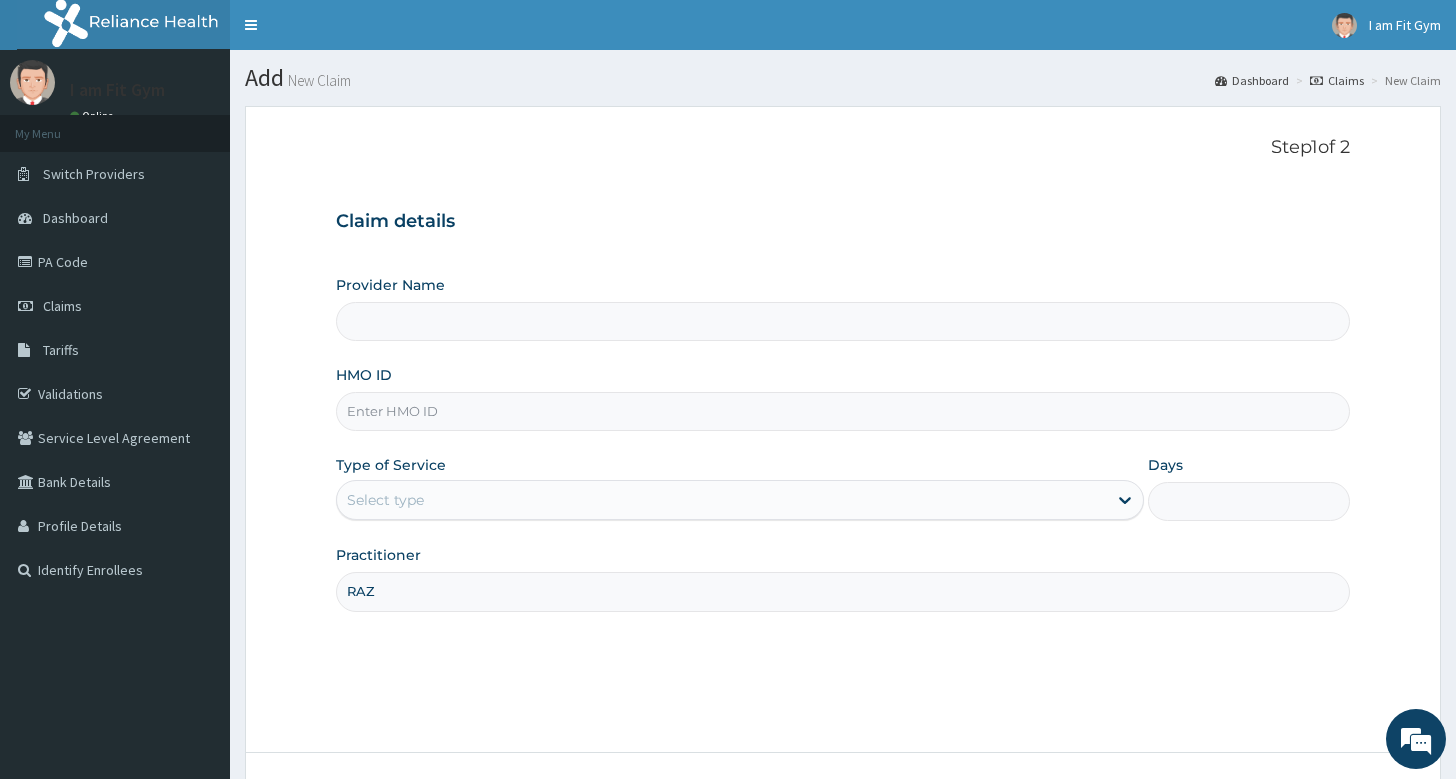 scroll, scrollTop: 0, scrollLeft: 0, axis: both 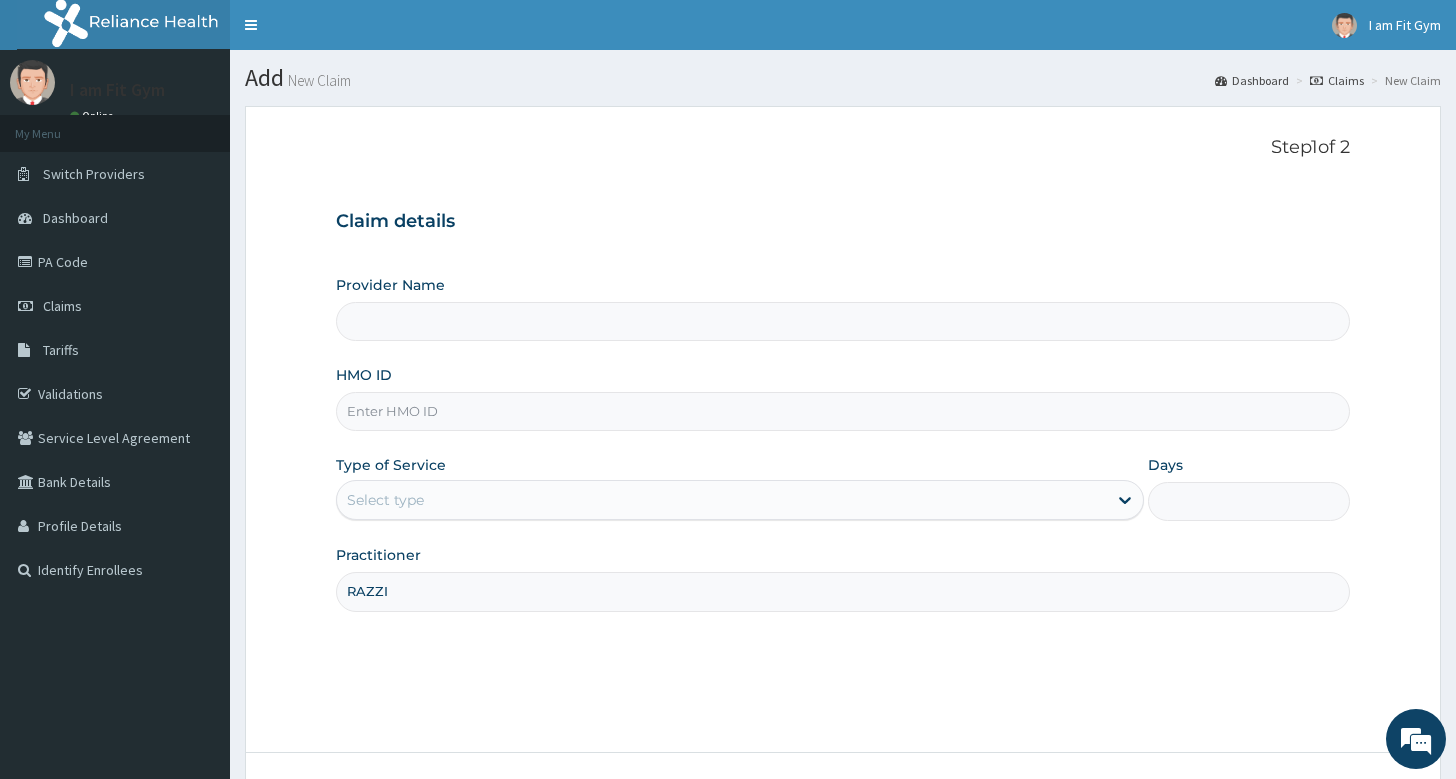 type on "RAZZIE" 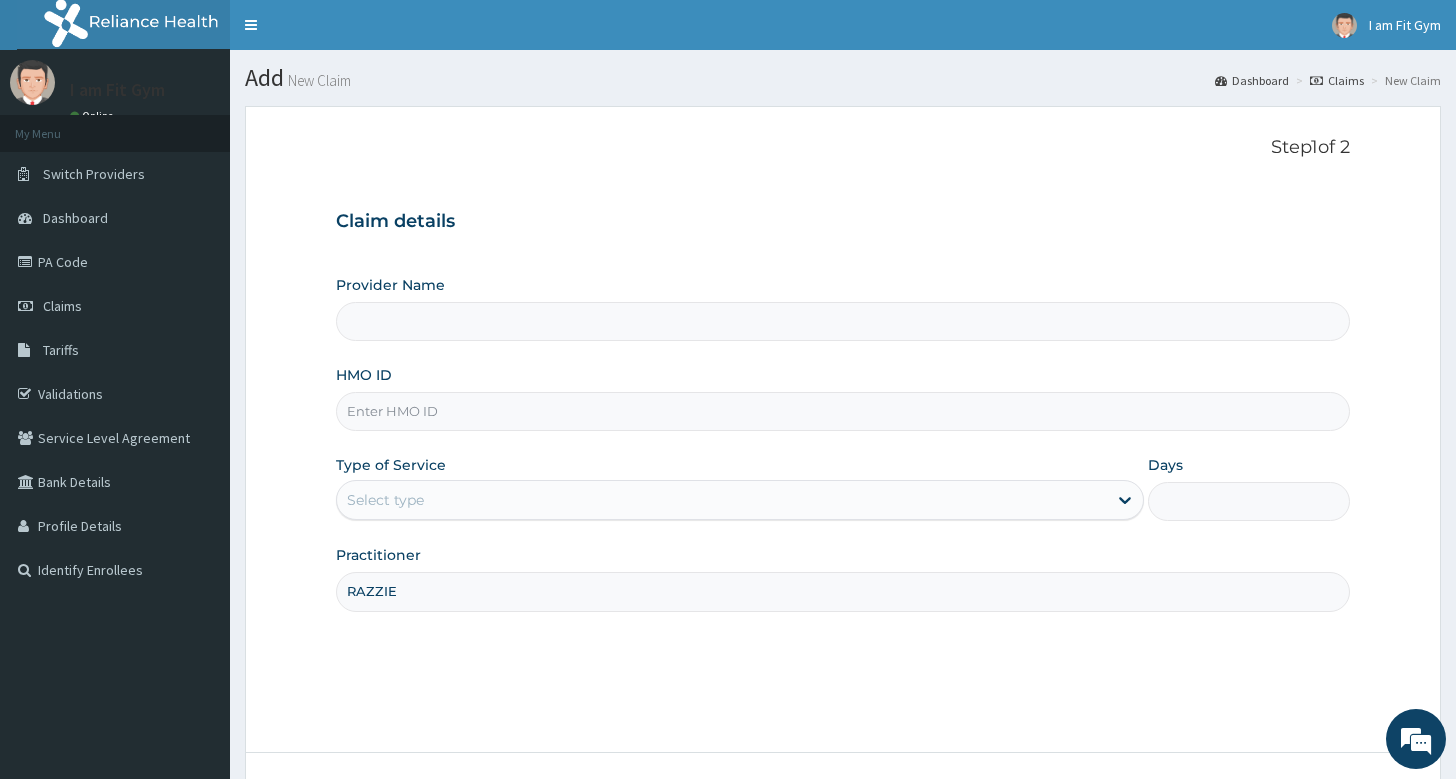 type on "I am Fit Gym - Ajah" 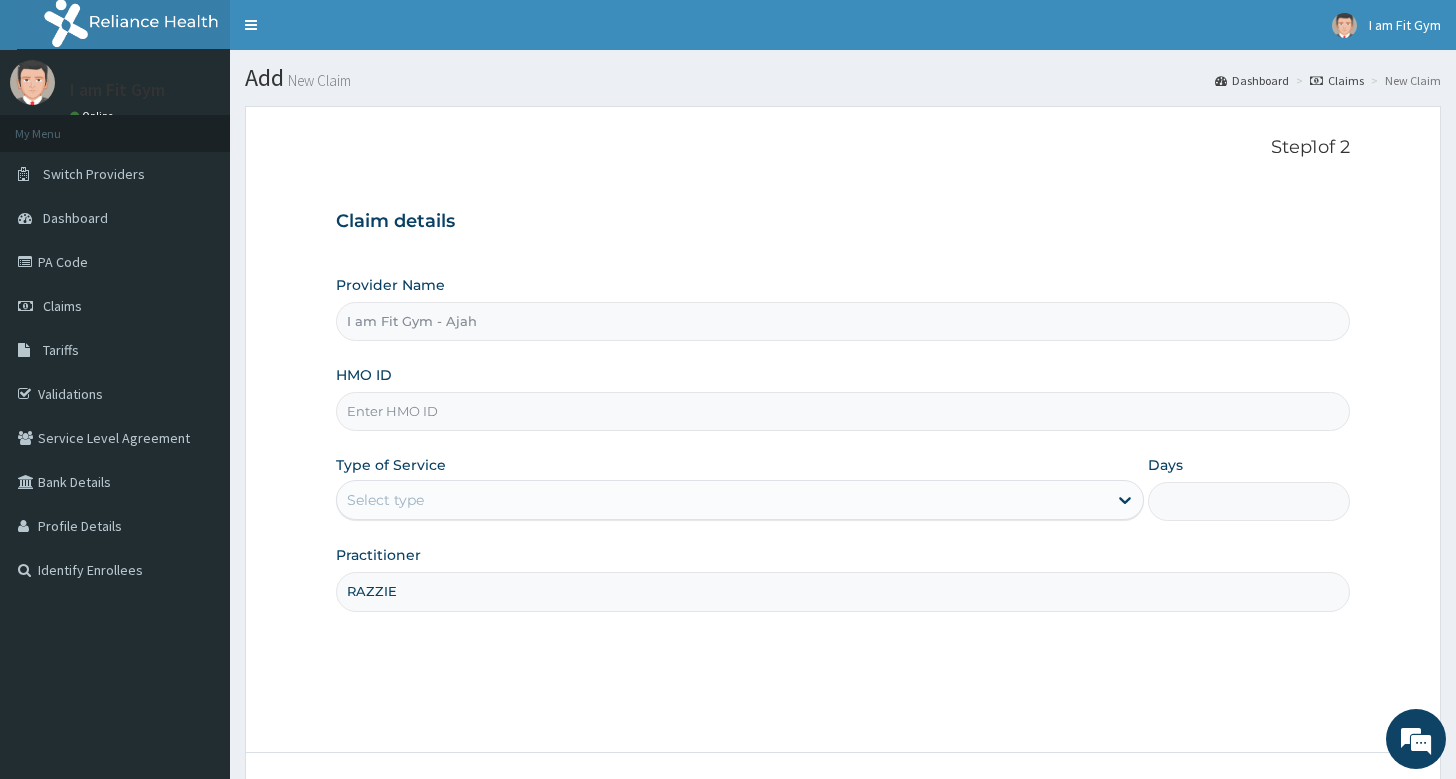 type on "1" 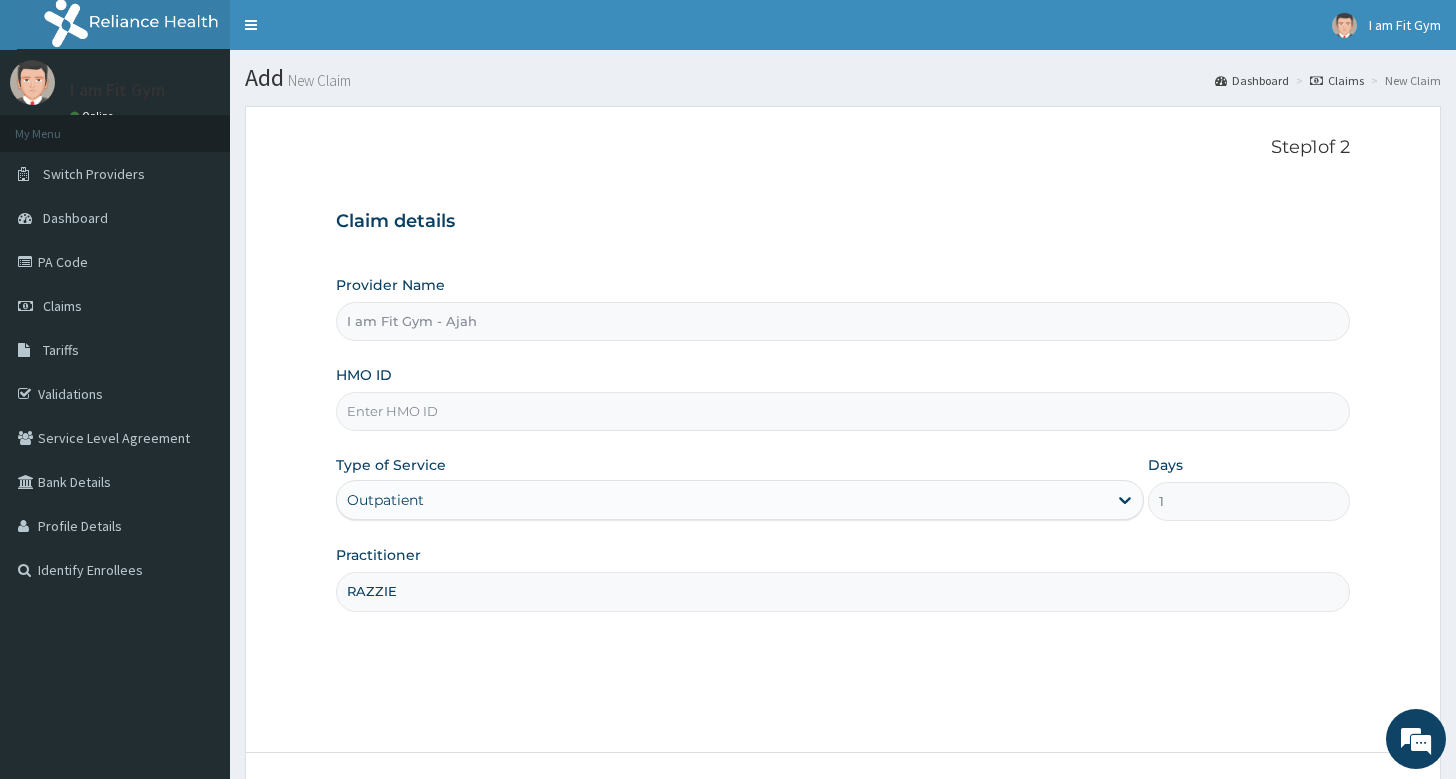 type on "RAZZIE" 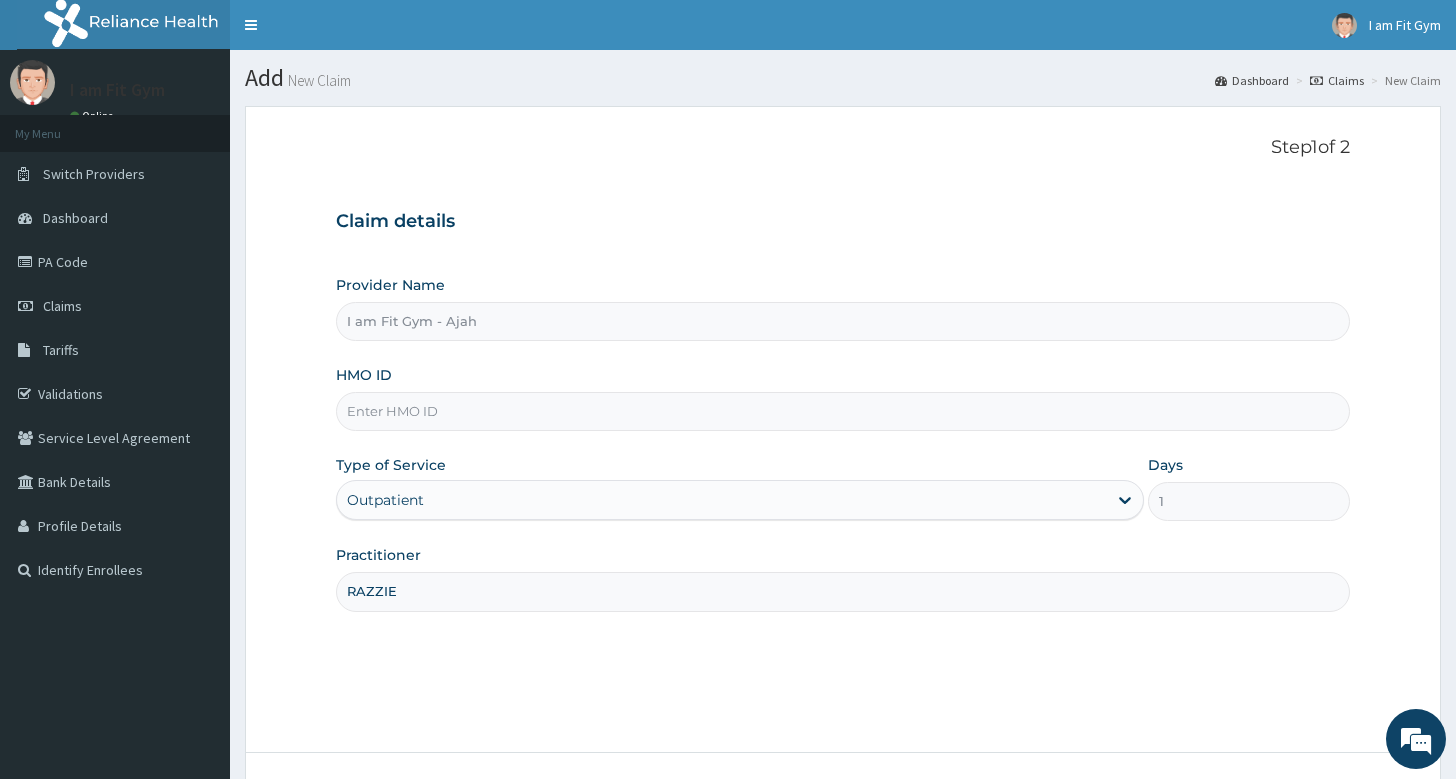 scroll, scrollTop: 0, scrollLeft: 0, axis: both 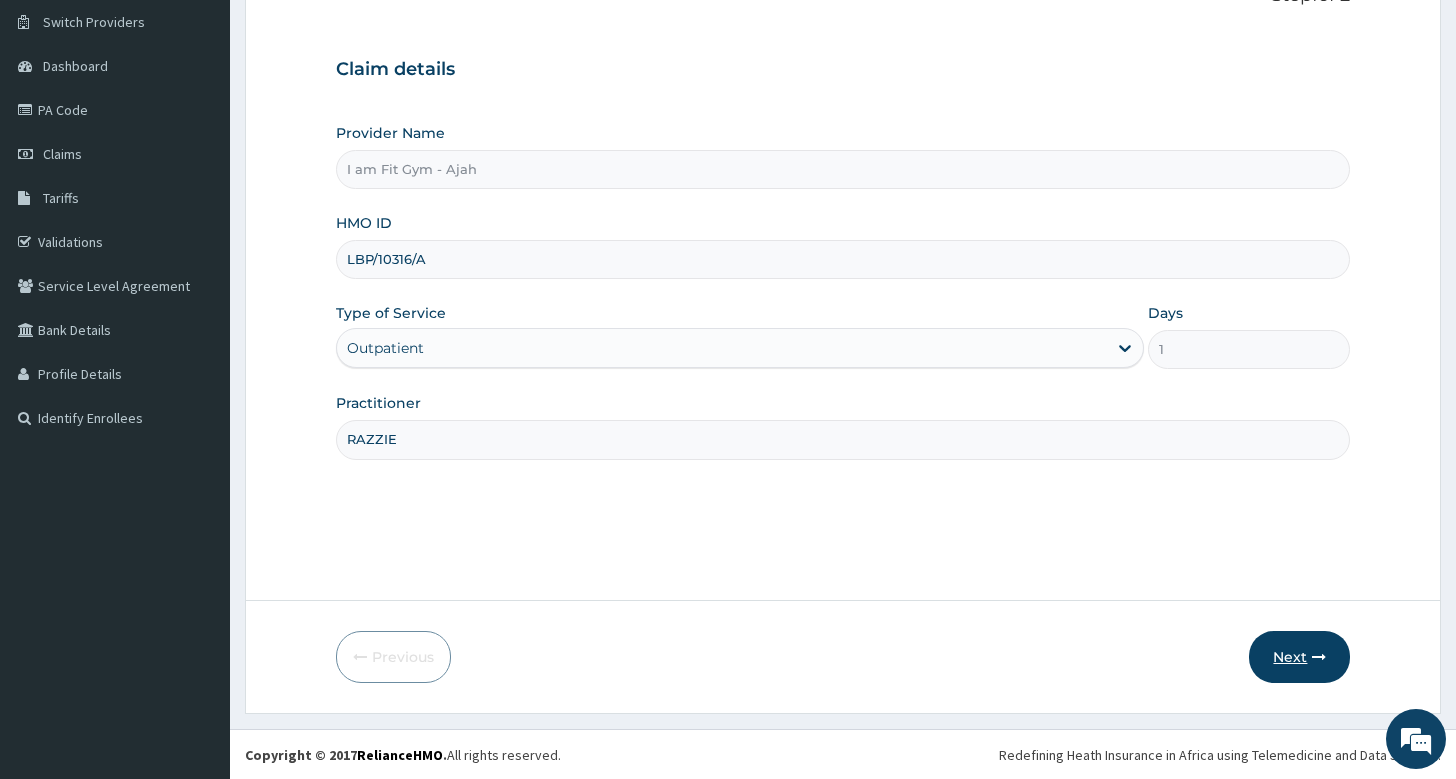 type on "LBP/10316/A" 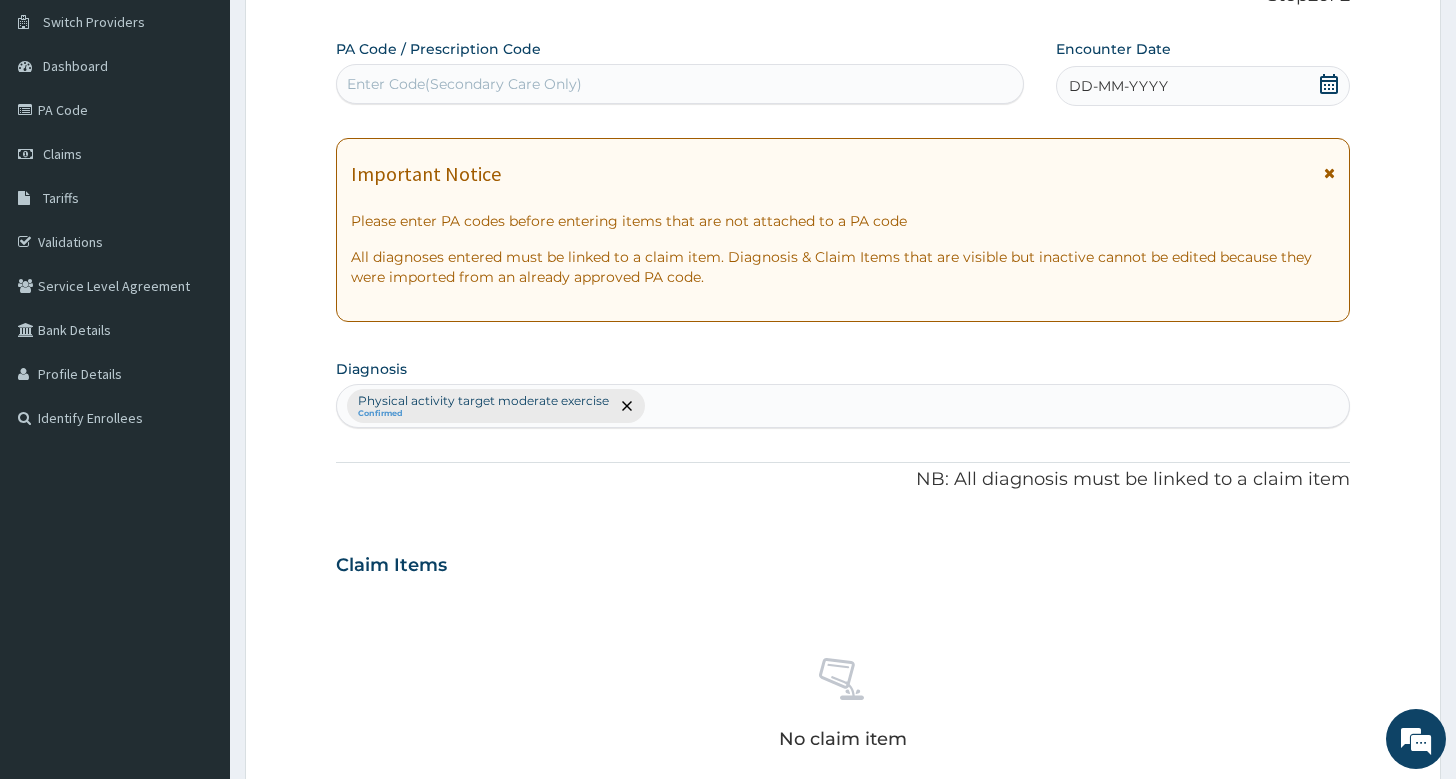 click on "DD-MM-YYYY" at bounding box center (1203, 86) 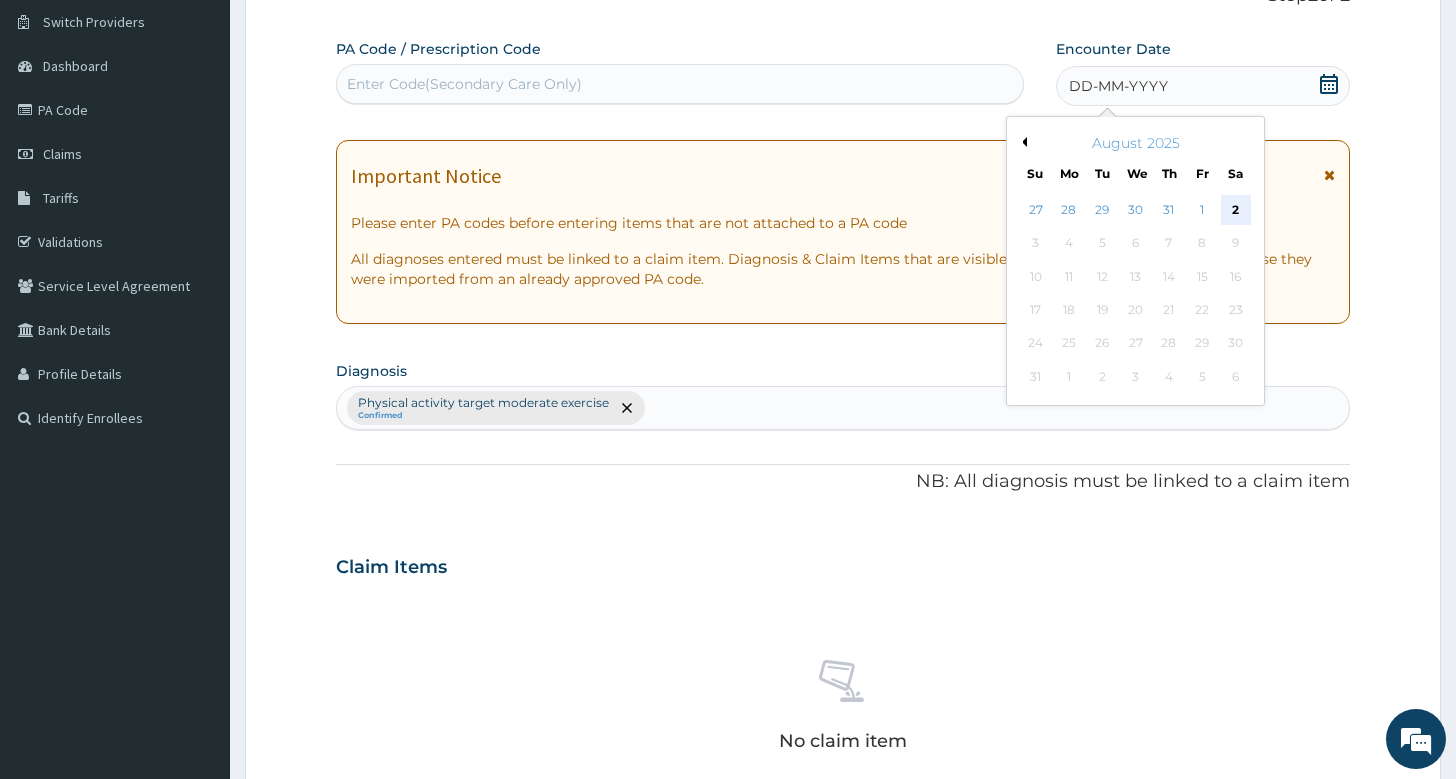 click on "2" at bounding box center (1235, 210) 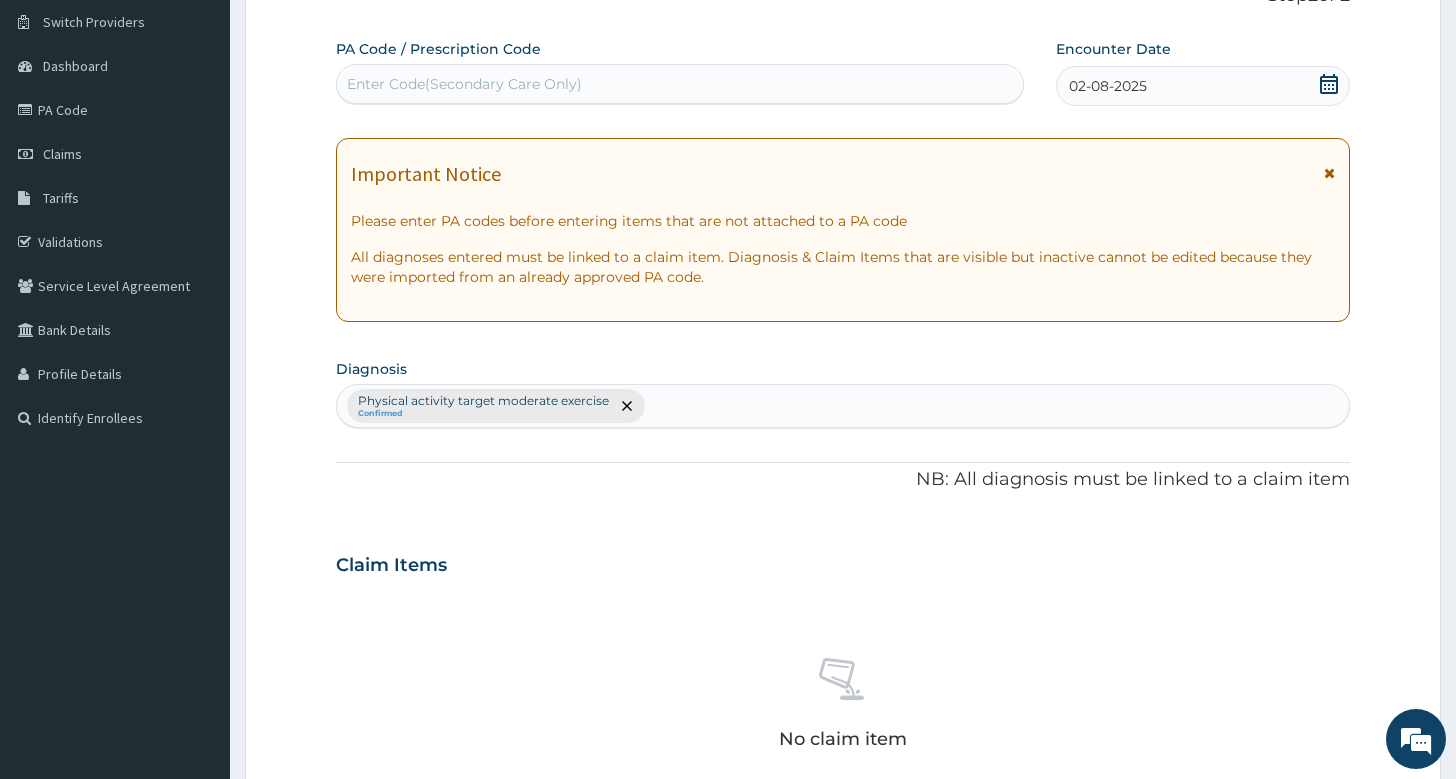 click on "Enter Code(Secondary Care Only)" at bounding box center [680, 84] 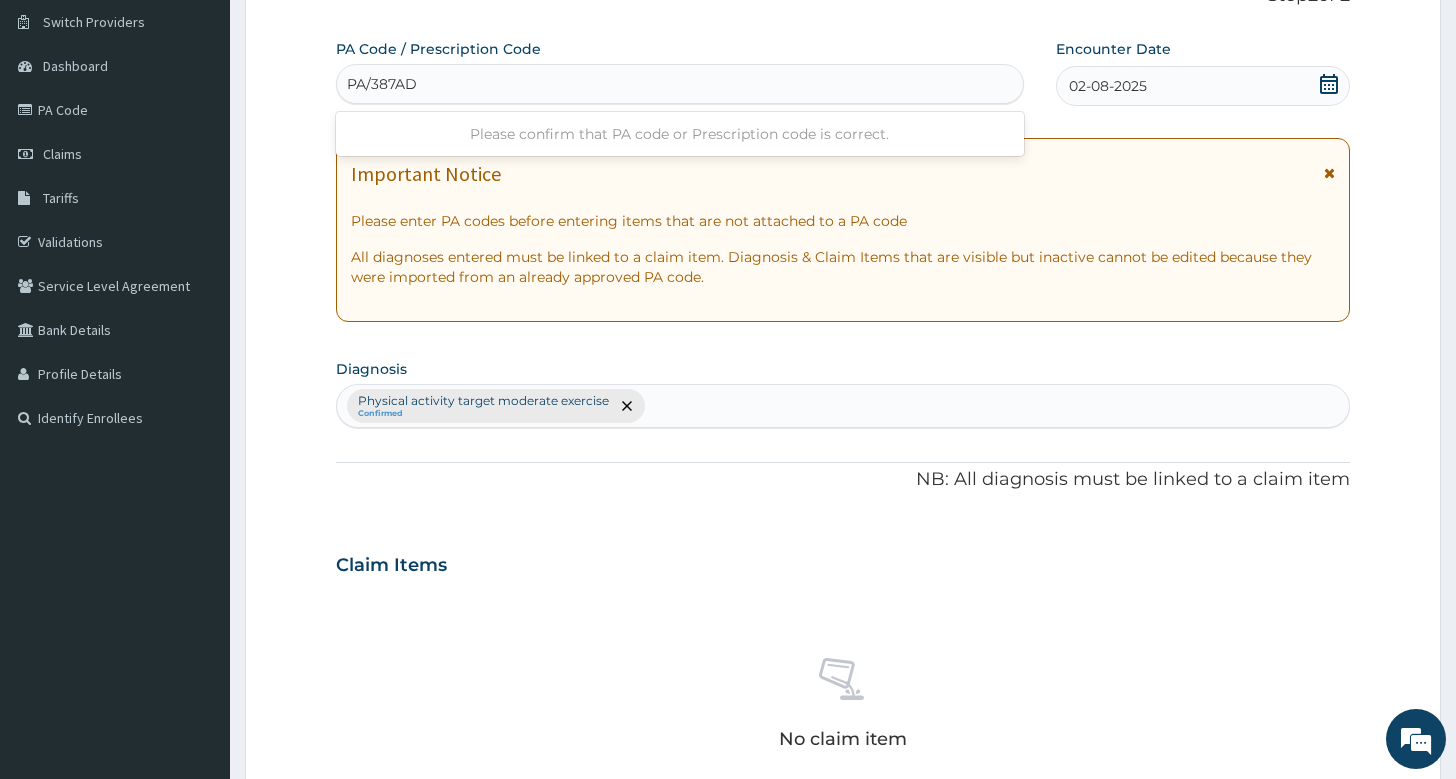 type on "PA/387ADF" 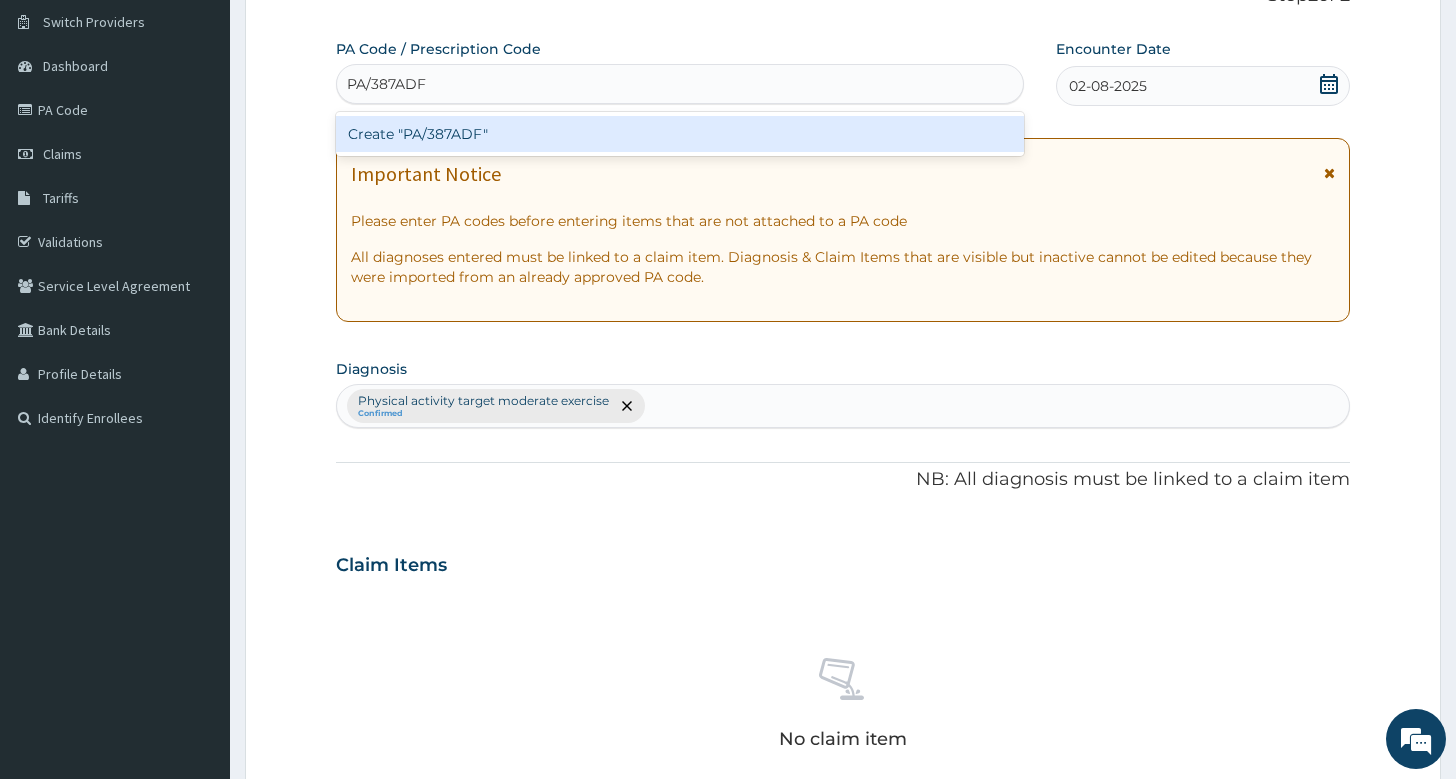 click on "Create "PA/387ADF"" at bounding box center (680, 134) 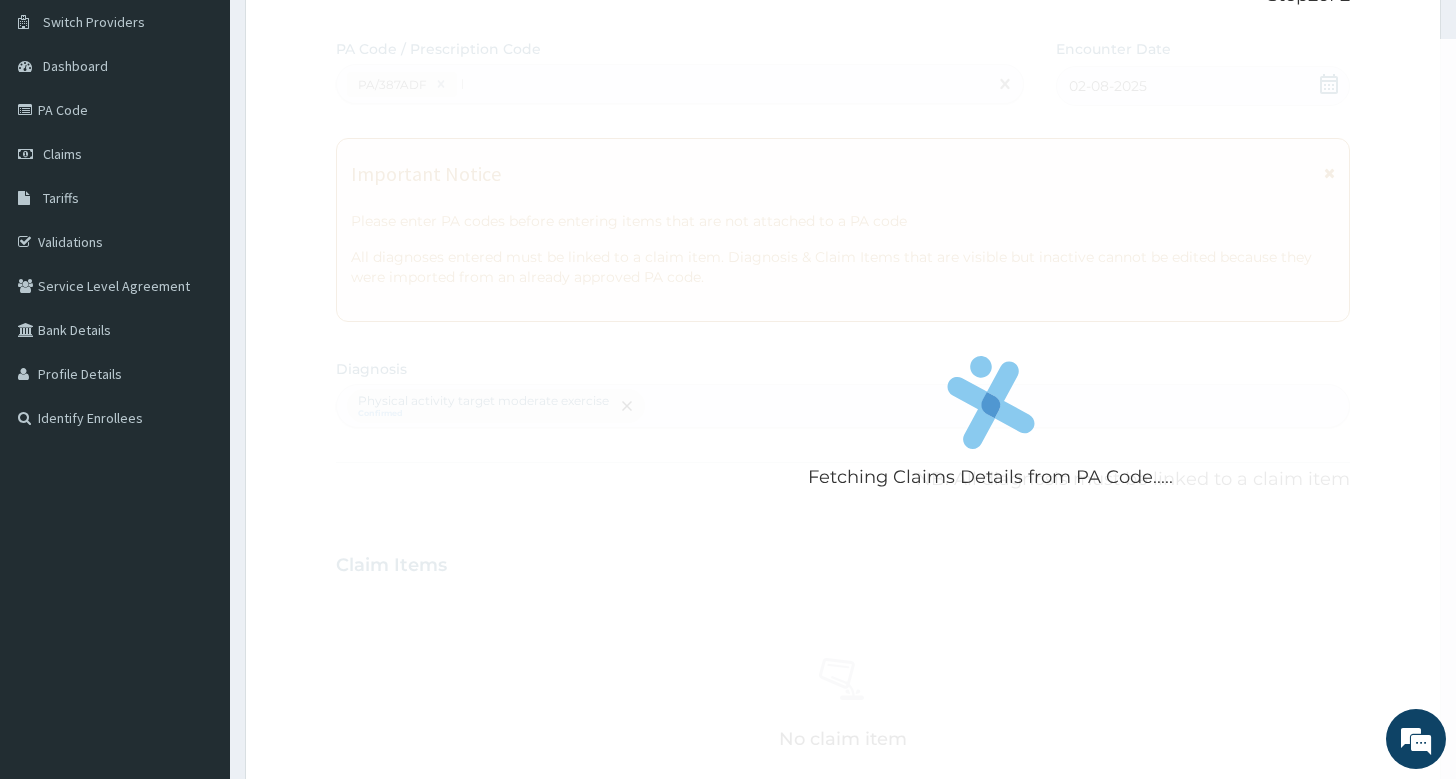 type 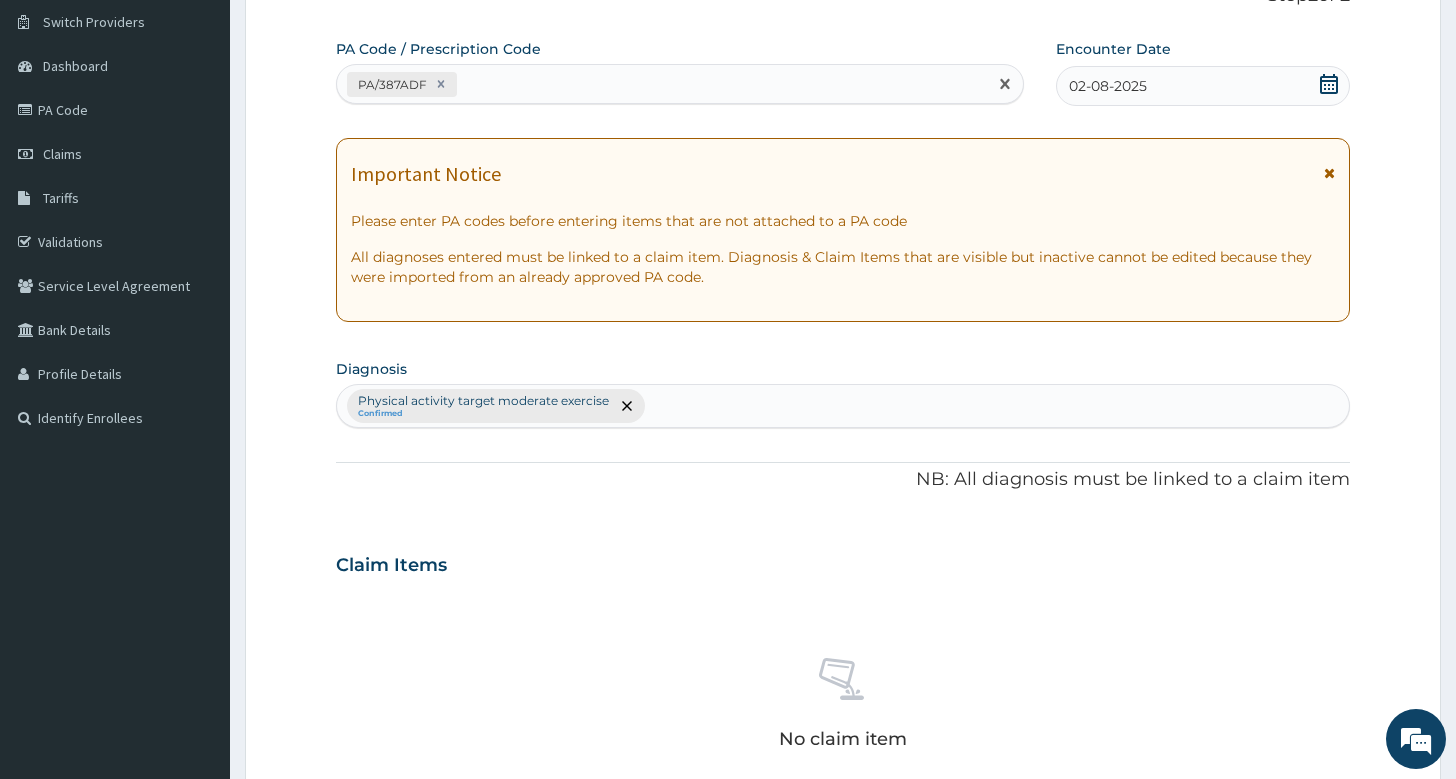 scroll, scrollTop: 660, scrollLeft: 0, axis: vertical 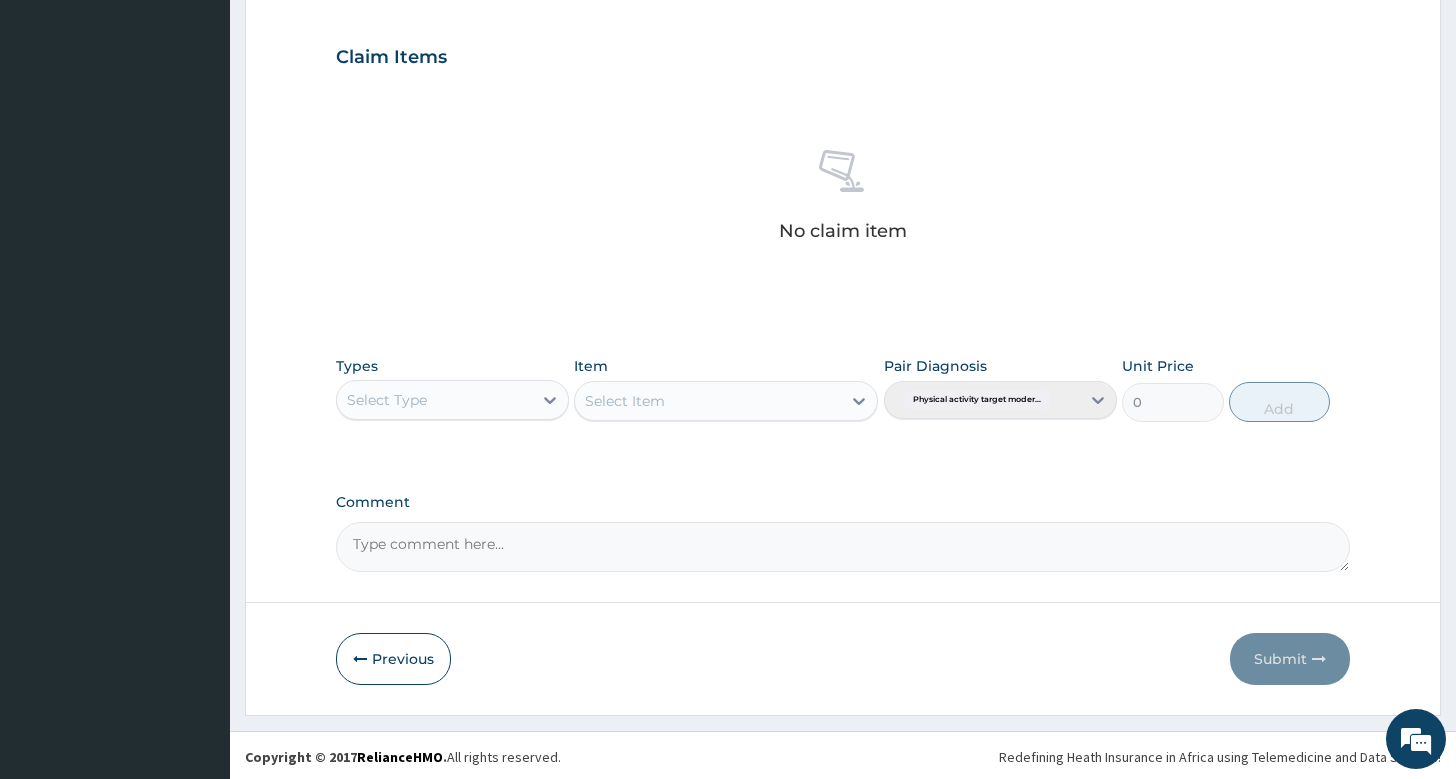 click on "Select Type" at bounding box center [452, 400] 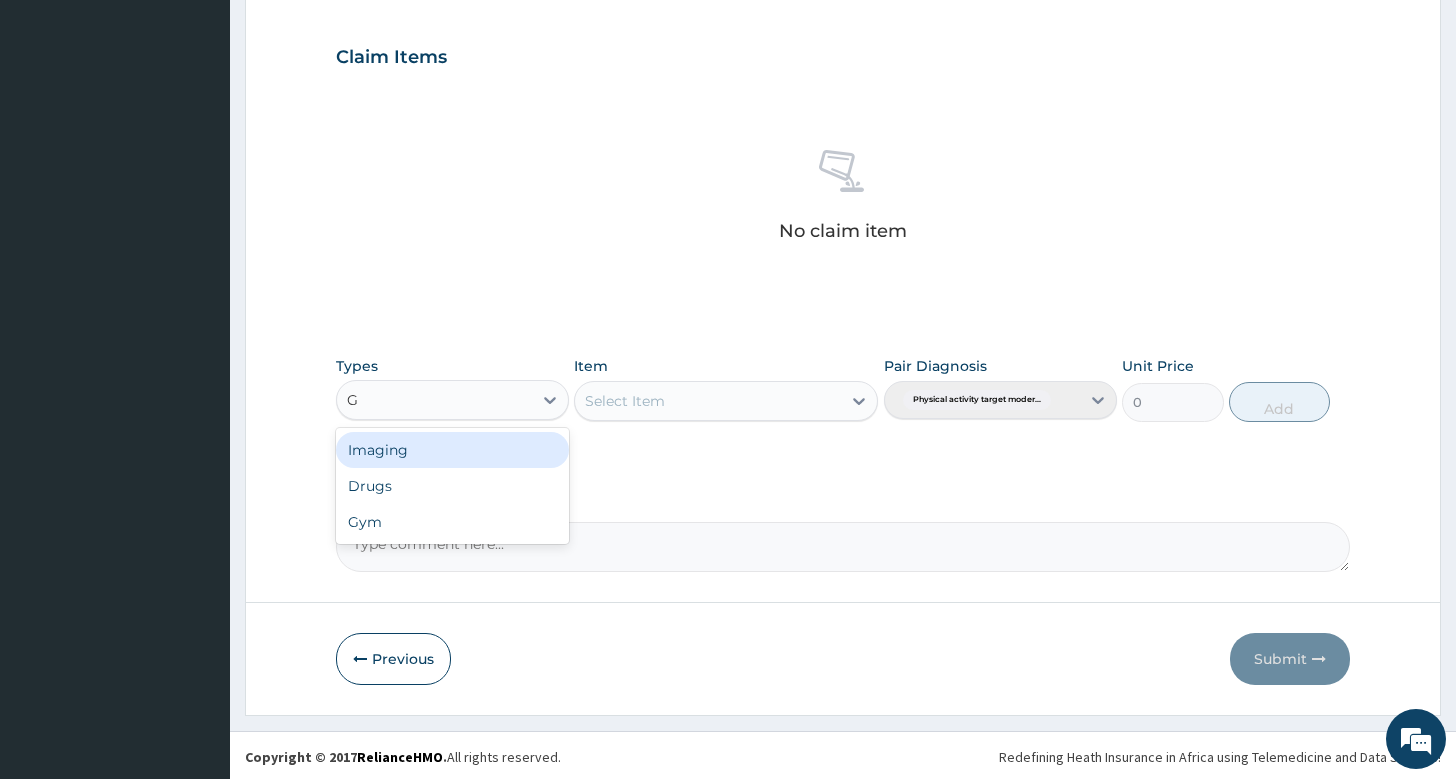 type on "GY" 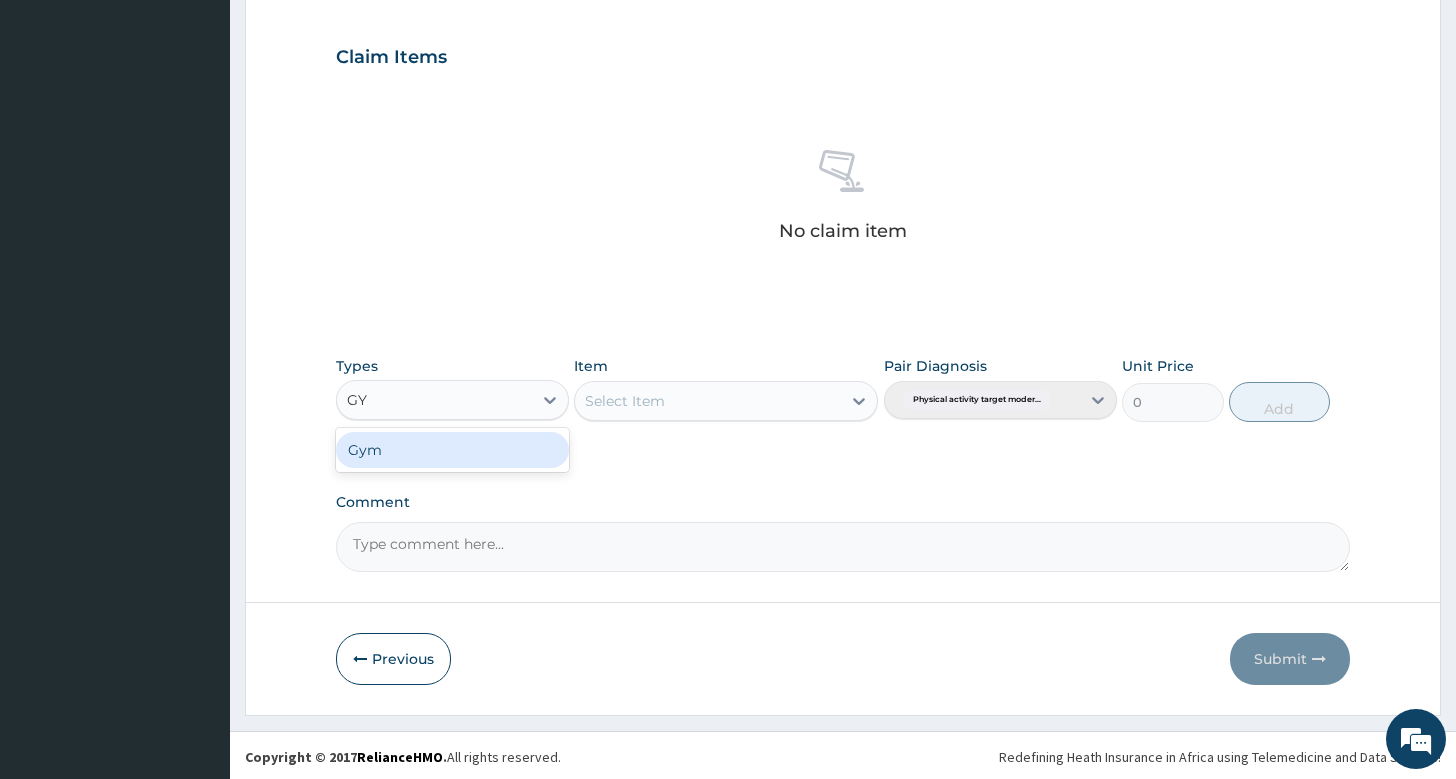 click on "Gym" at bounding box center (452, 450) 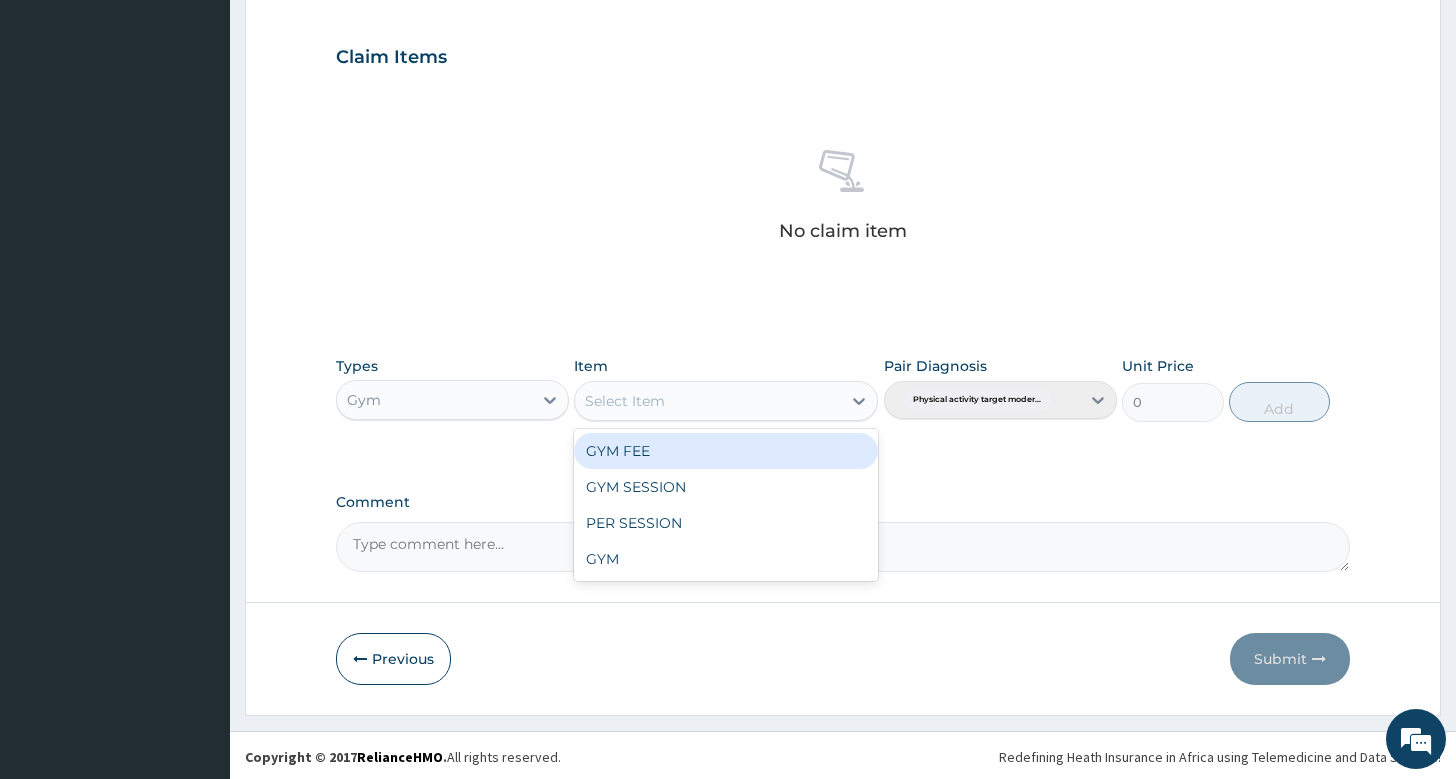 click on "Select Item" at bounding box center [708, 401] 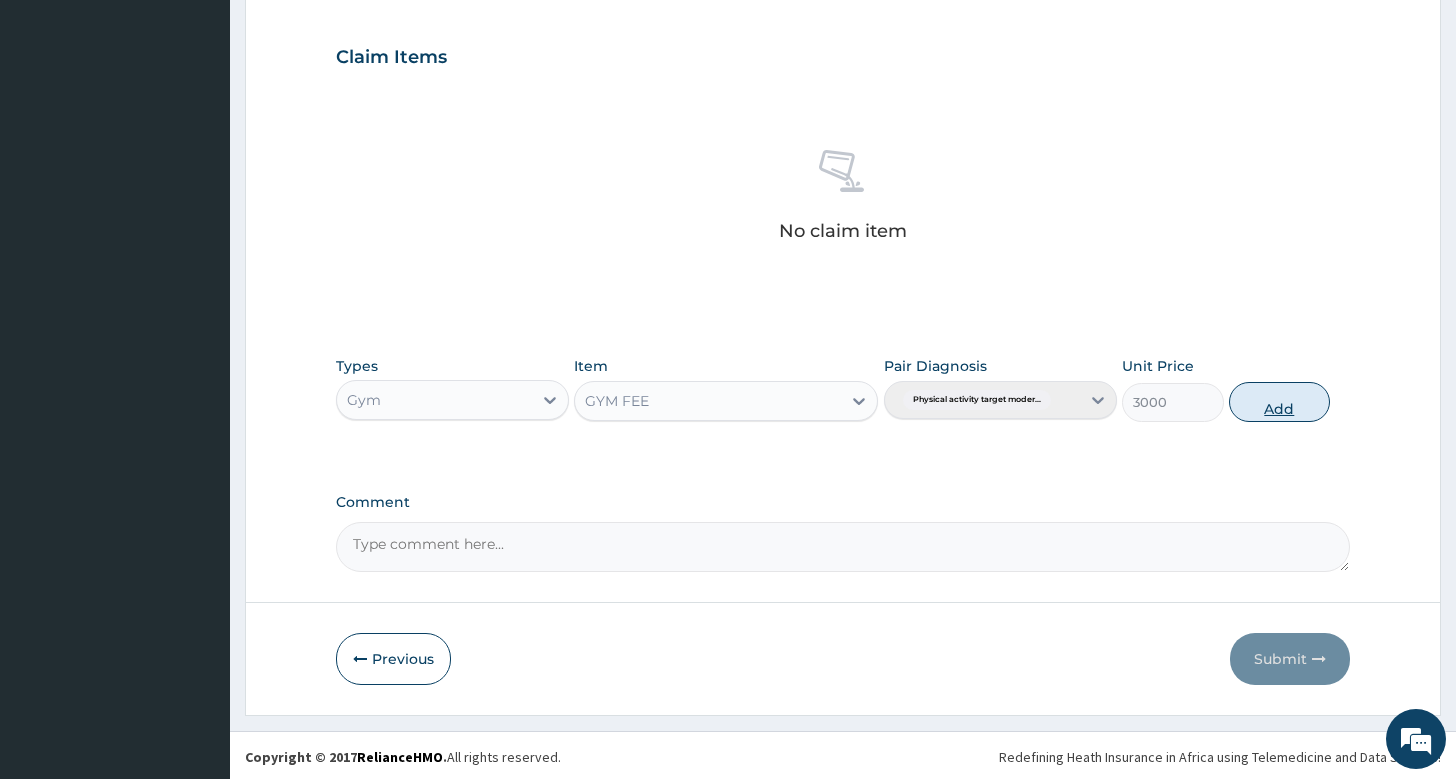 click on "Add" at bounding box center [1279, 402] 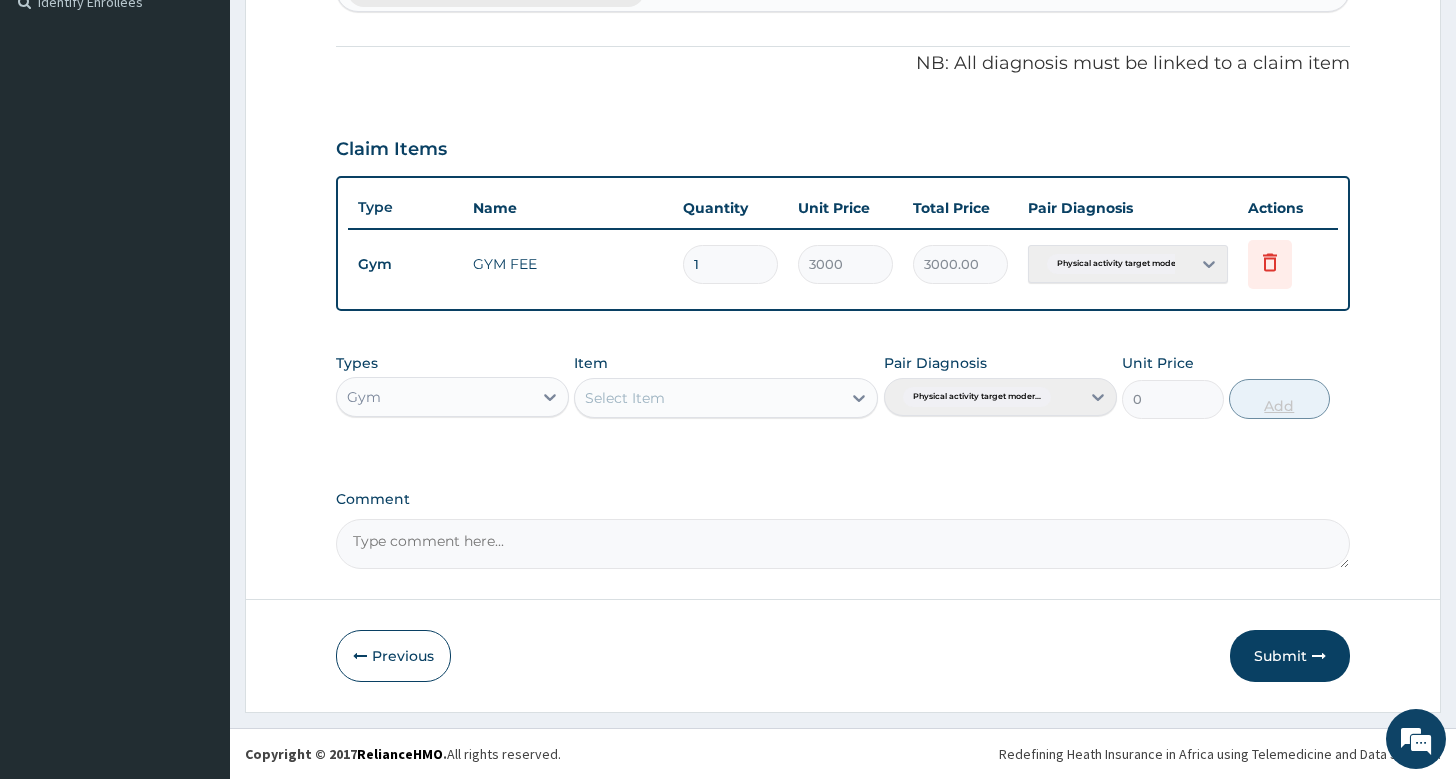 scroll, scrollTop: 564, scrollLeft: 0, axis: vertical 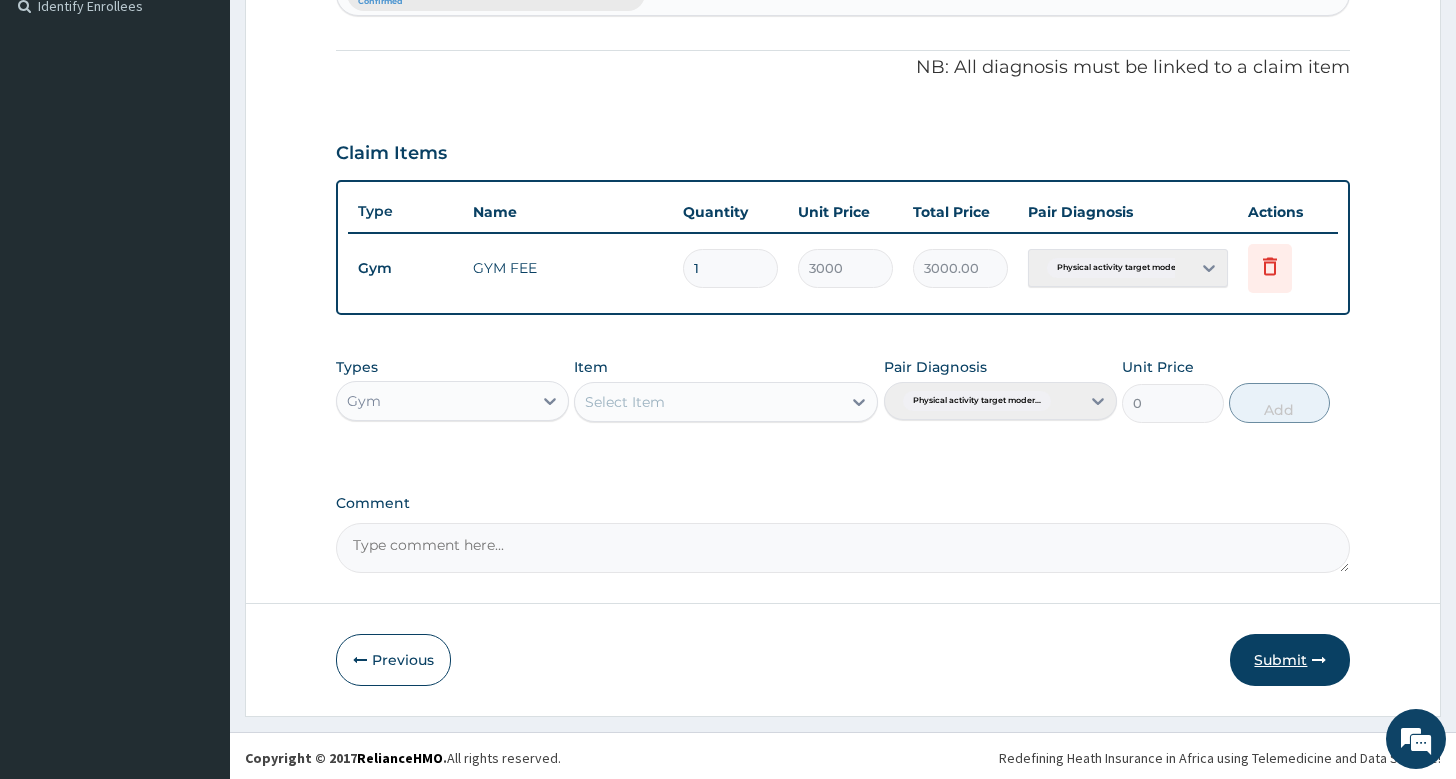 click on "Submit" at bounding box center [1290, 660] 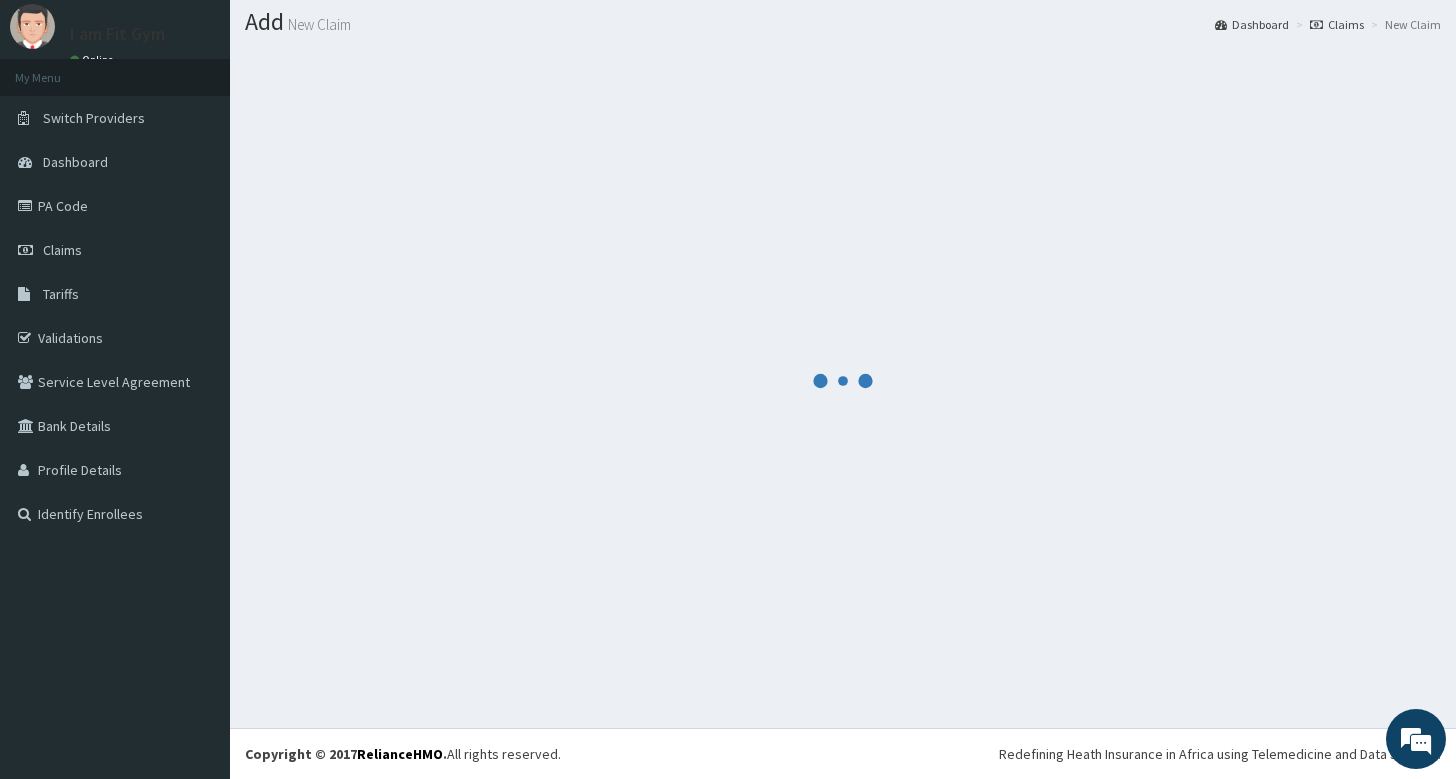 scroll, scrollTop: 55, scrollLeft: 0, axis: vertical 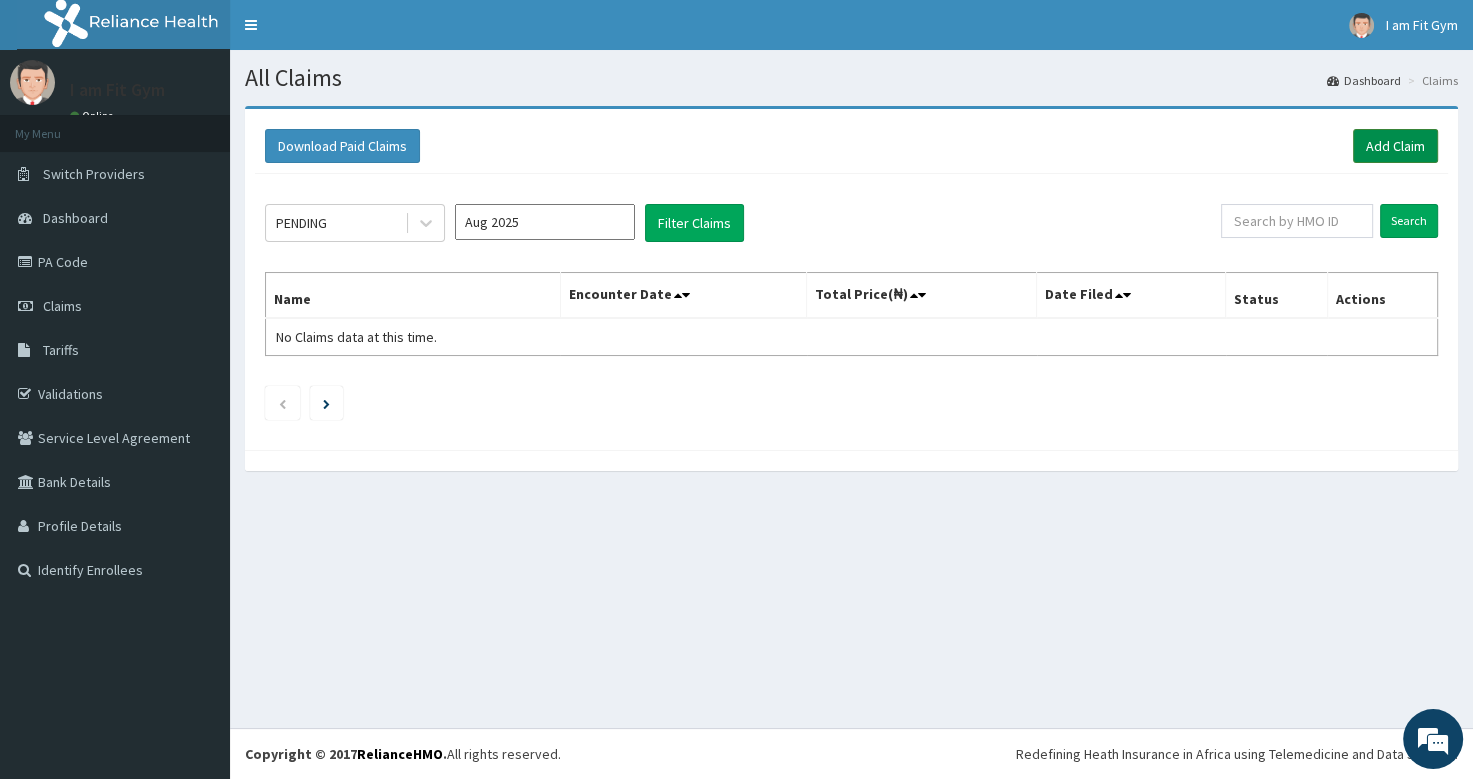 click on "Add Claim" at bounding box center [1395, 146] 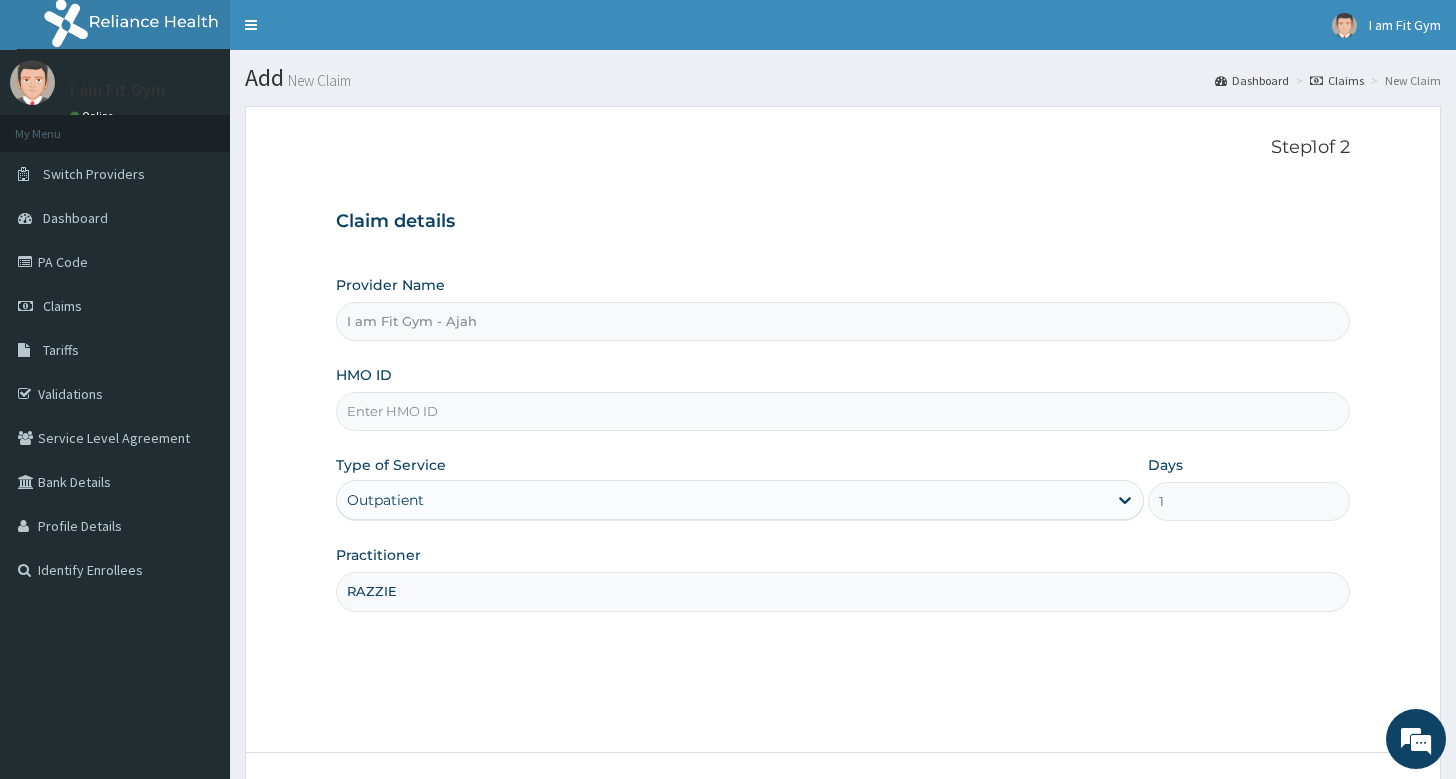 scroll, scrollTop: 0, scrollLeft: 0, axis: both 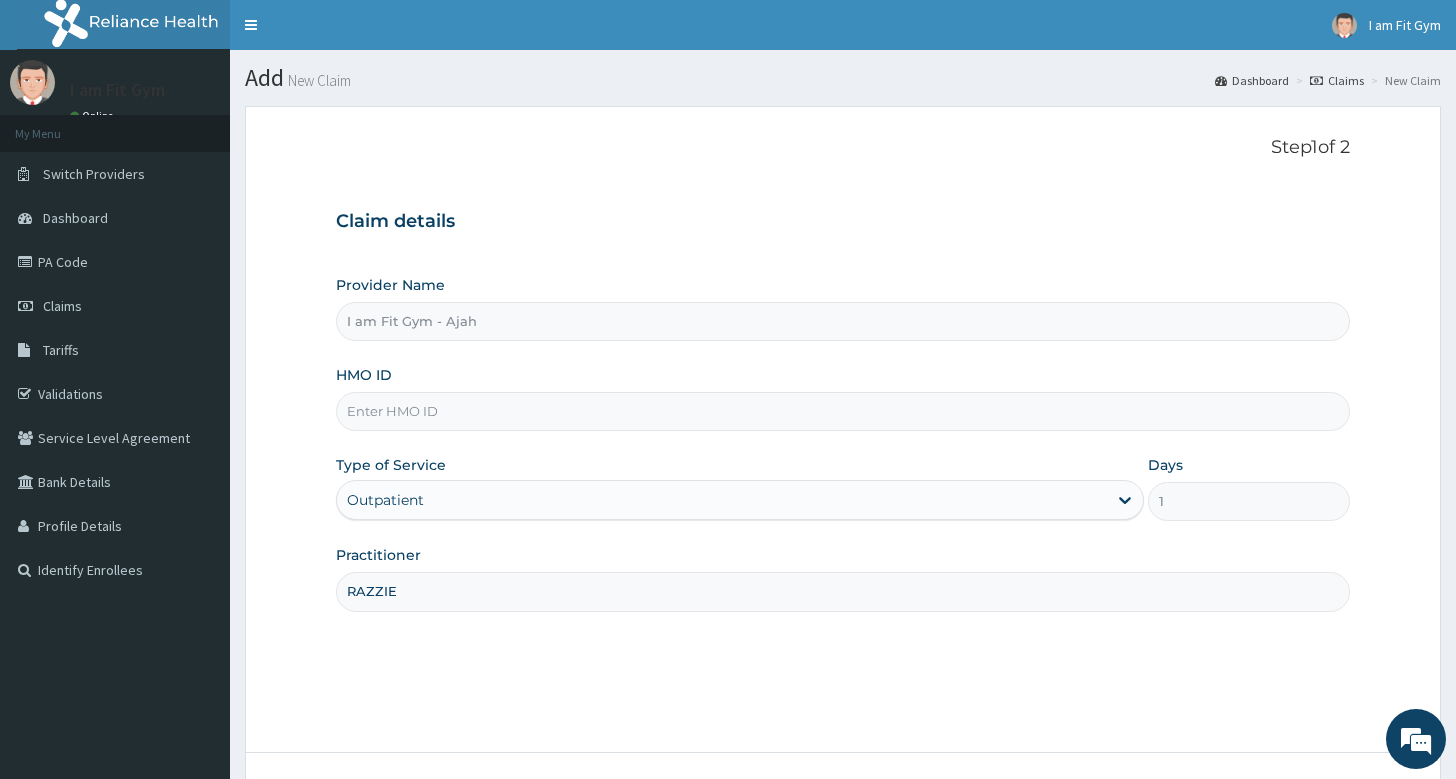 type on "RAZZIE" 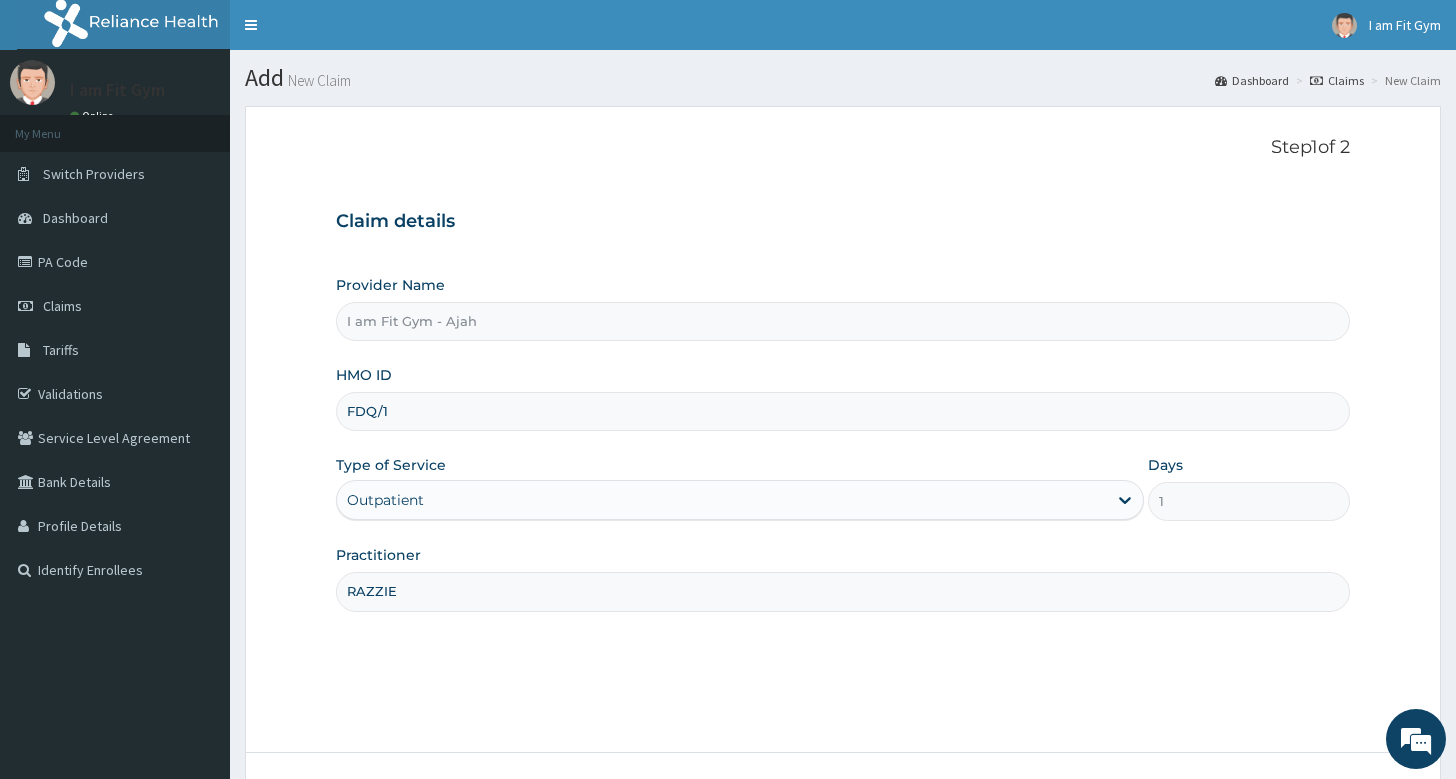 scroll, scrollTop: 0, scrollLeft: 0, axis: both 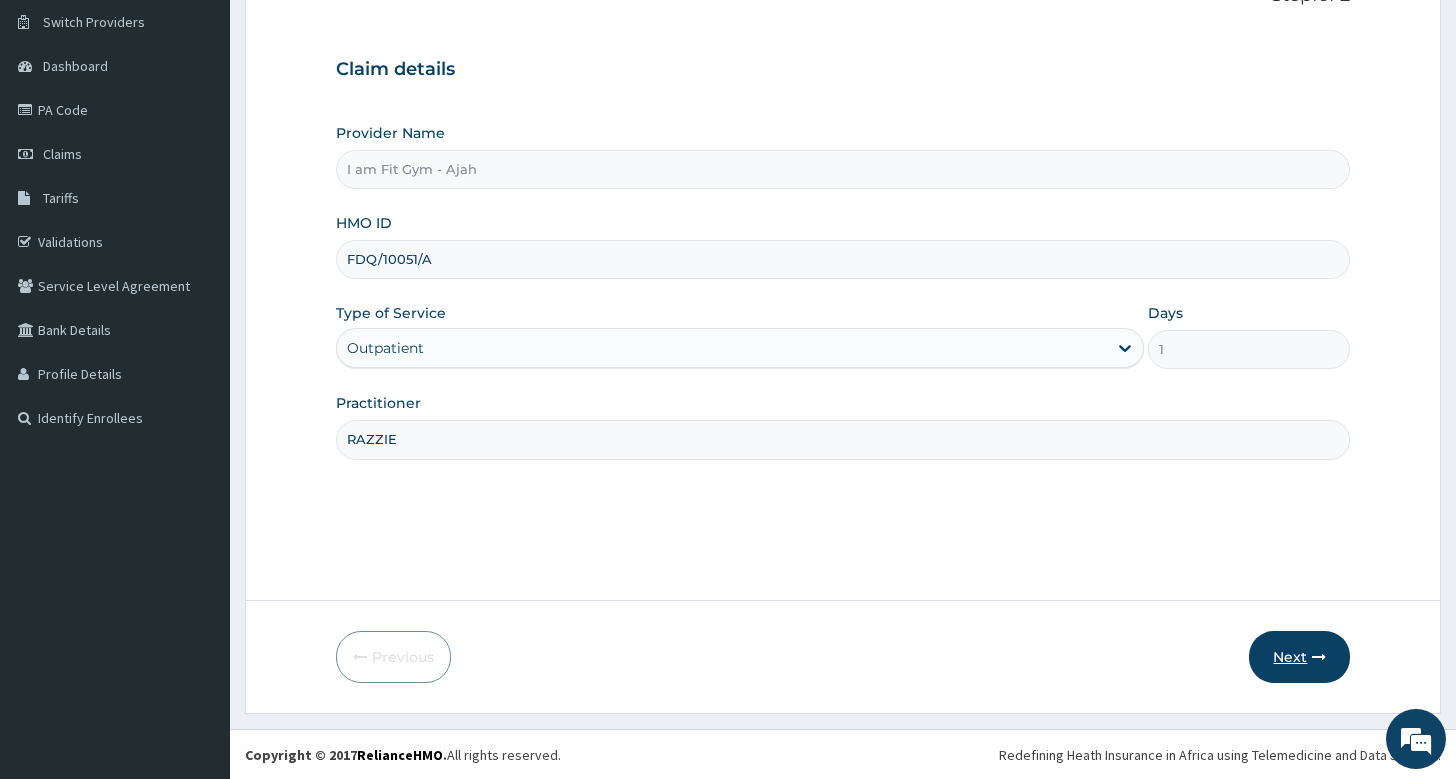 type on "FDQ/10051/A" 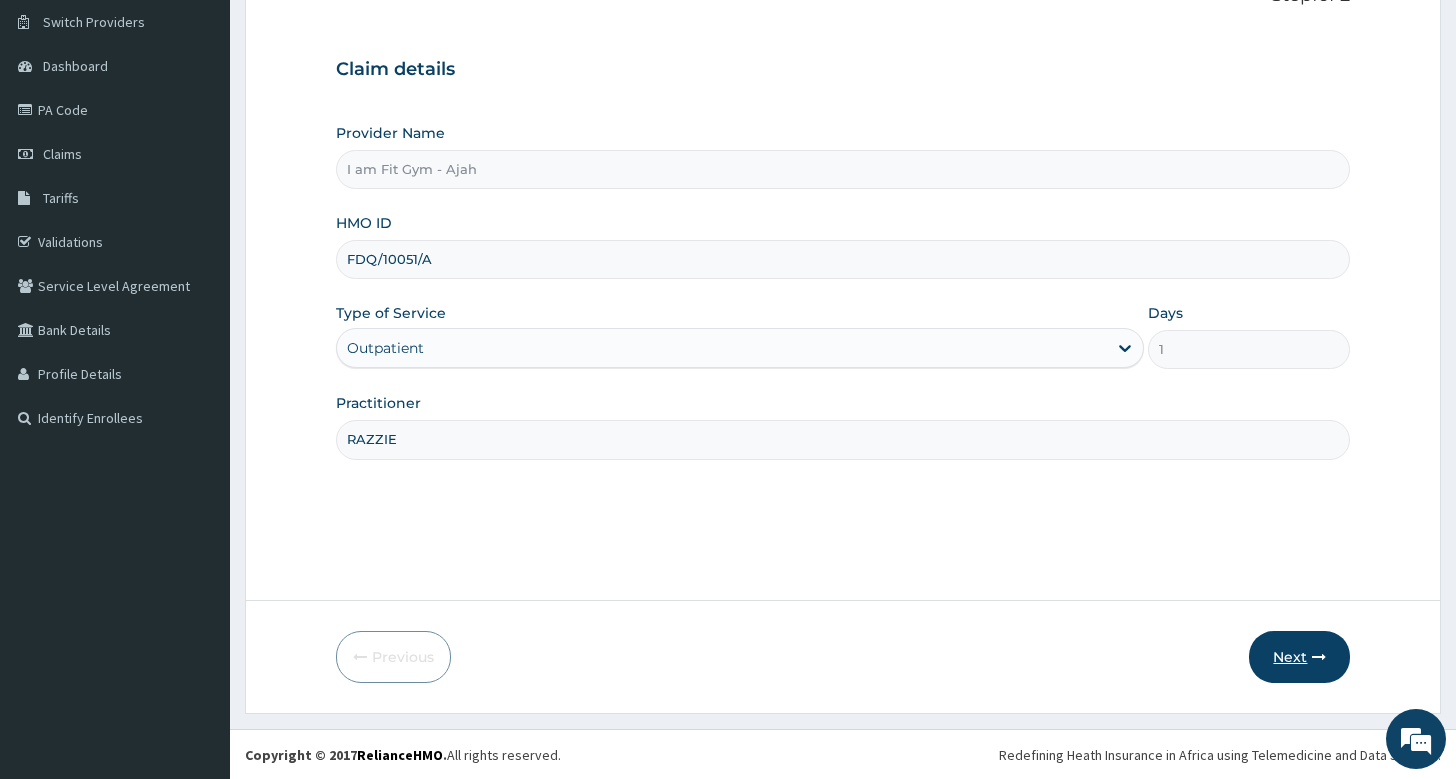 click on "Next" at bounding box center (1299, 657) 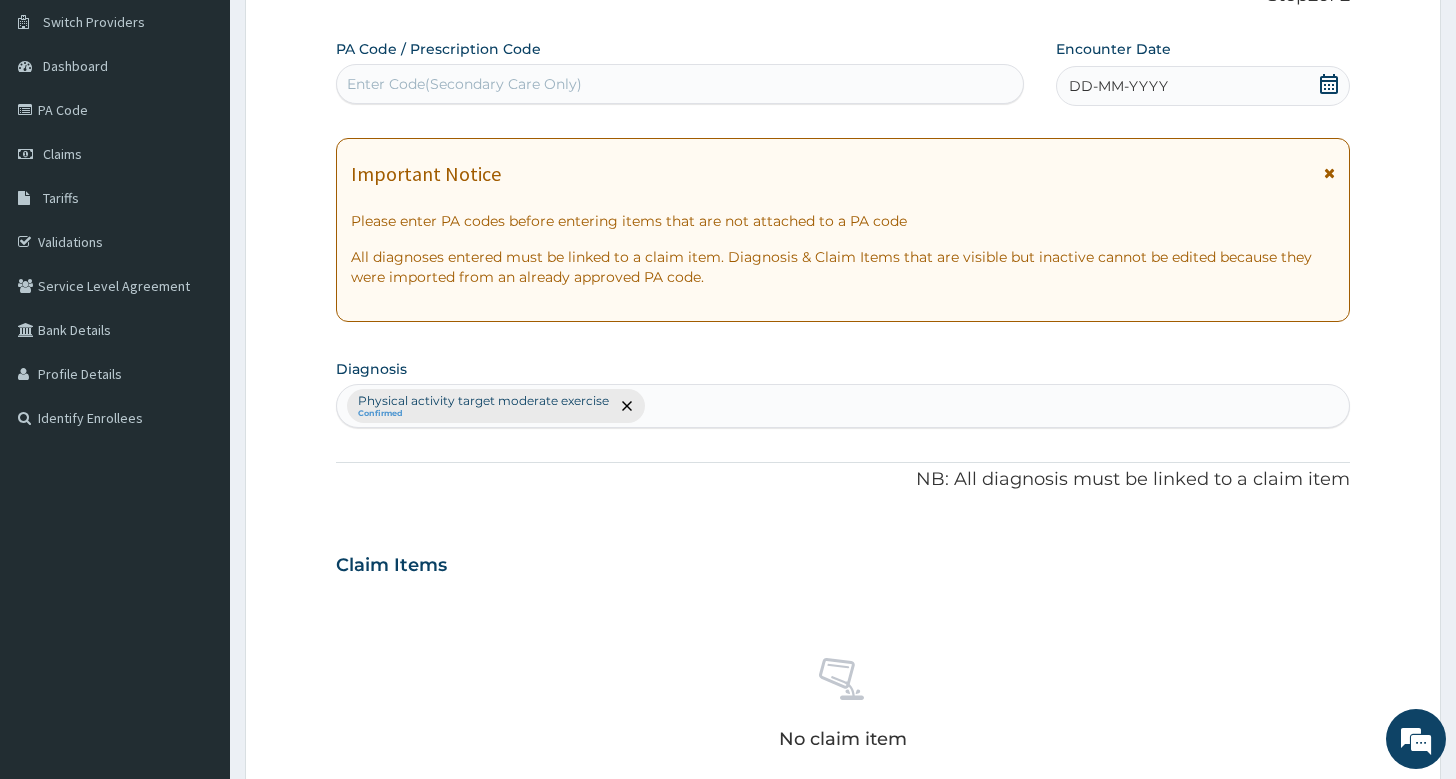 click on "DD-MM-YYYY" at bounding box center [1203, 86] 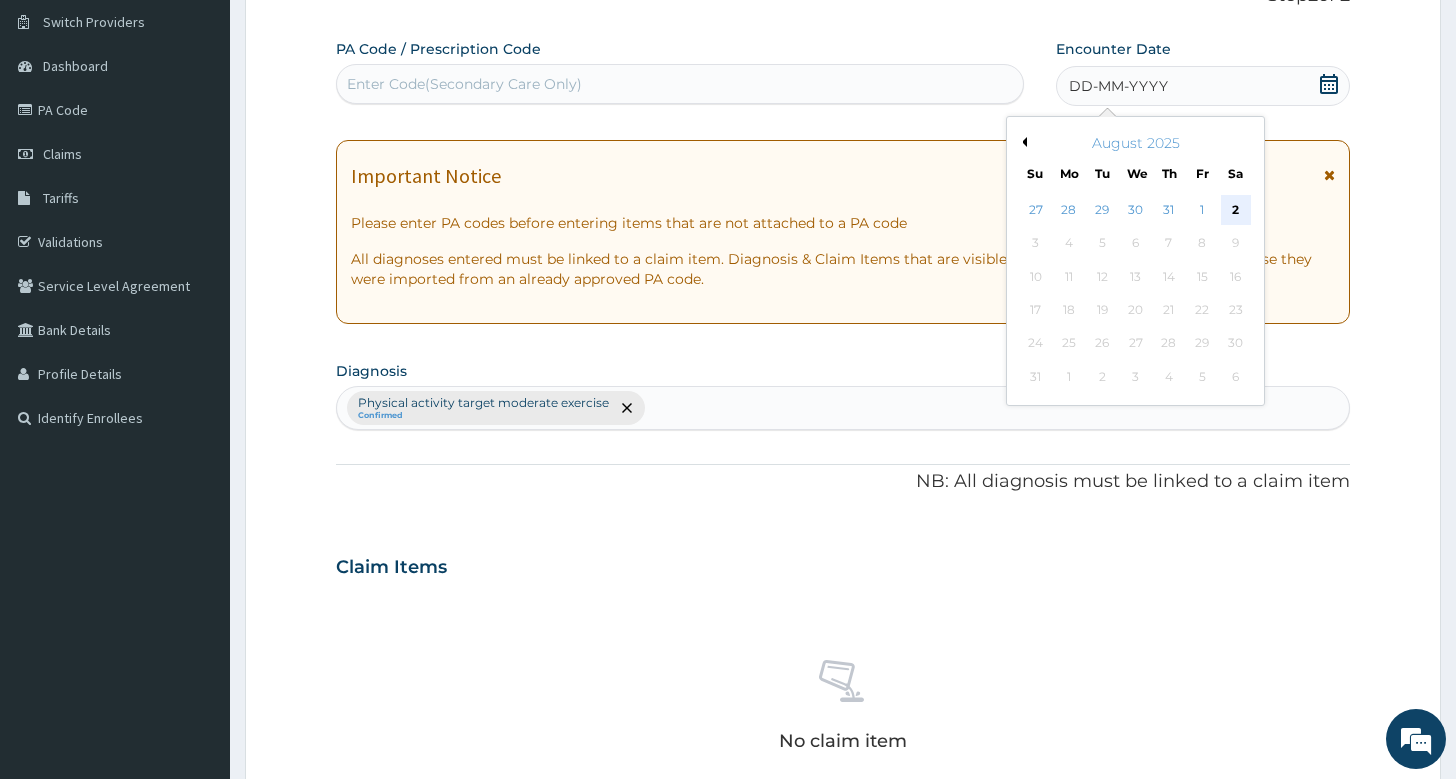 click on "2" at bounding box center [1235, 210] 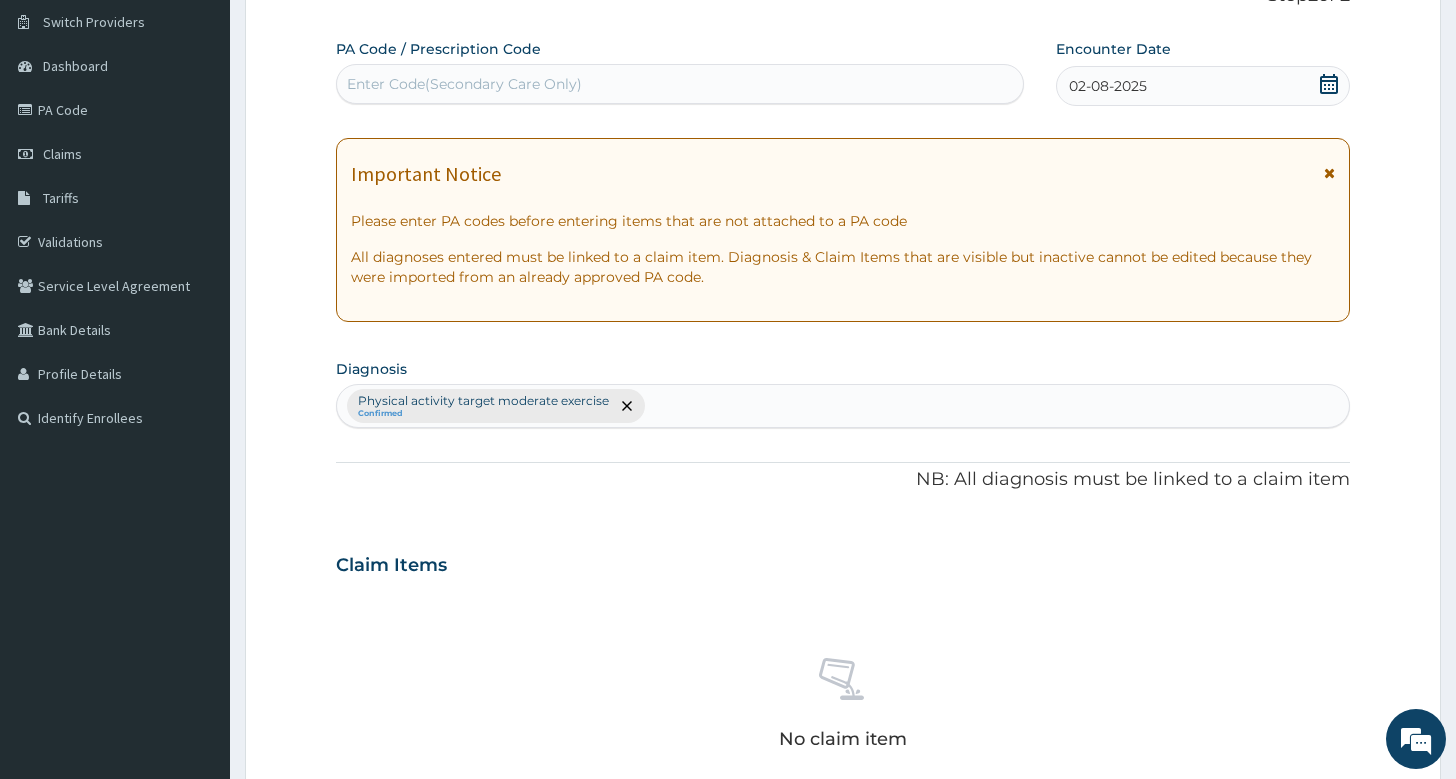 click on "Enter Code(Secondary Care Only)" at bounding box center [680, 84] 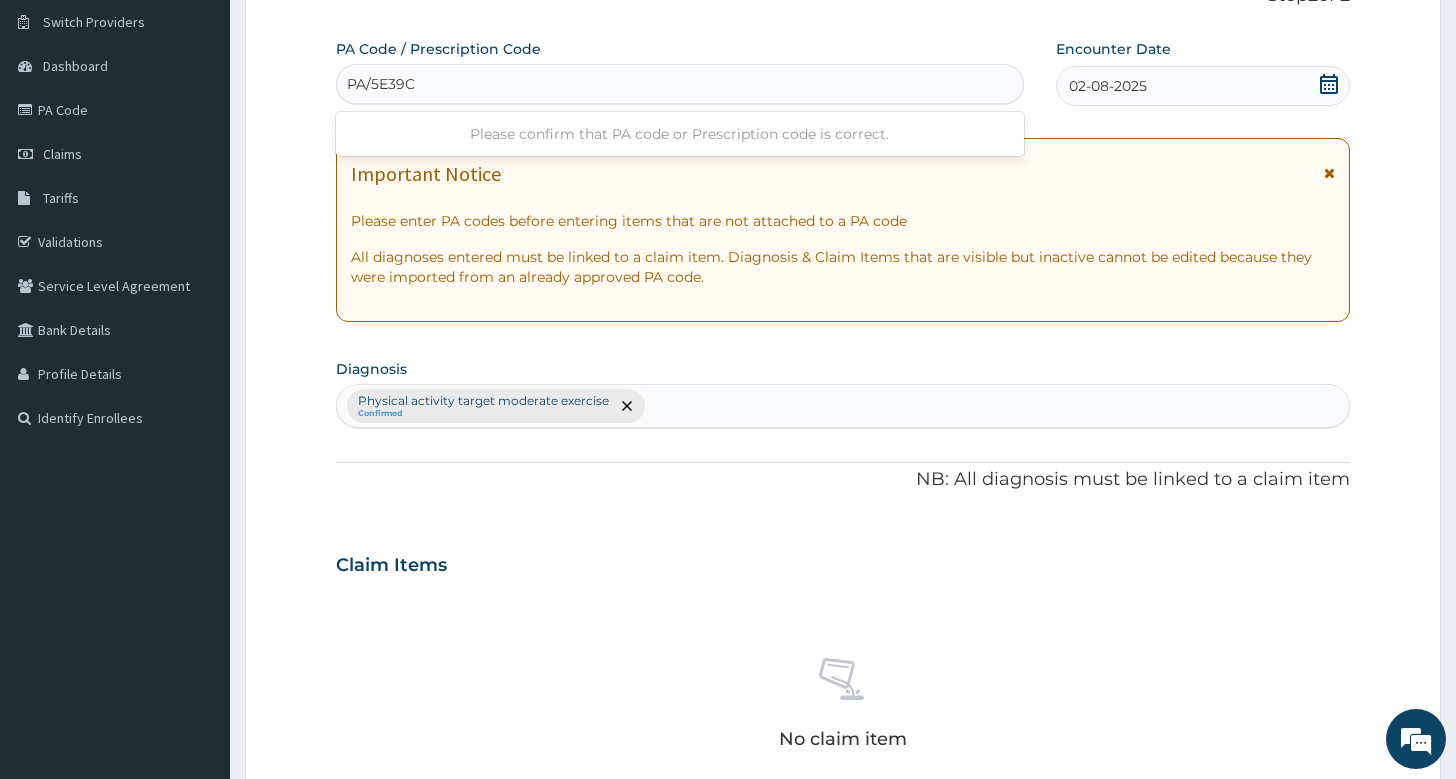 type on "PA/5E39C5" 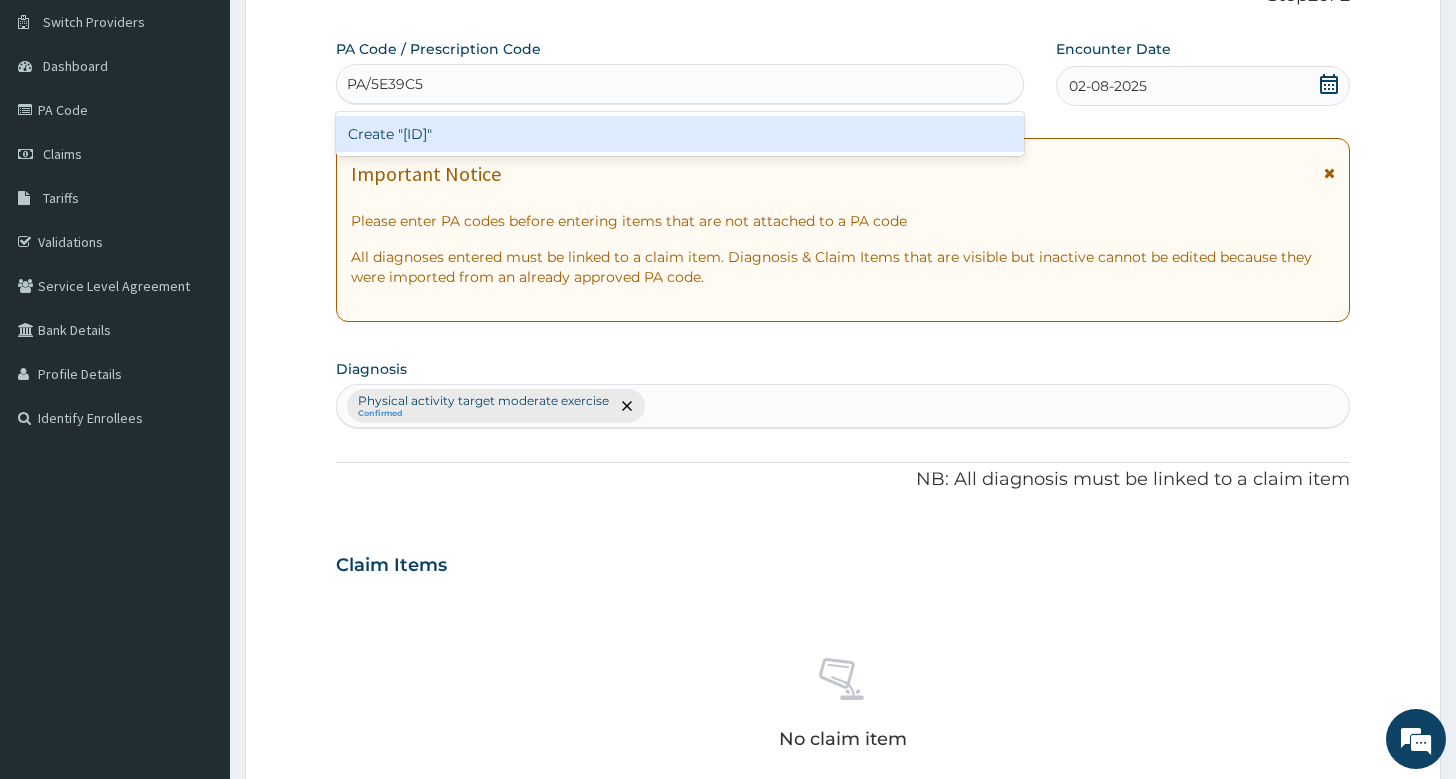 click on "Create "PA/5E39C5"" at bounding box center [680, 134] 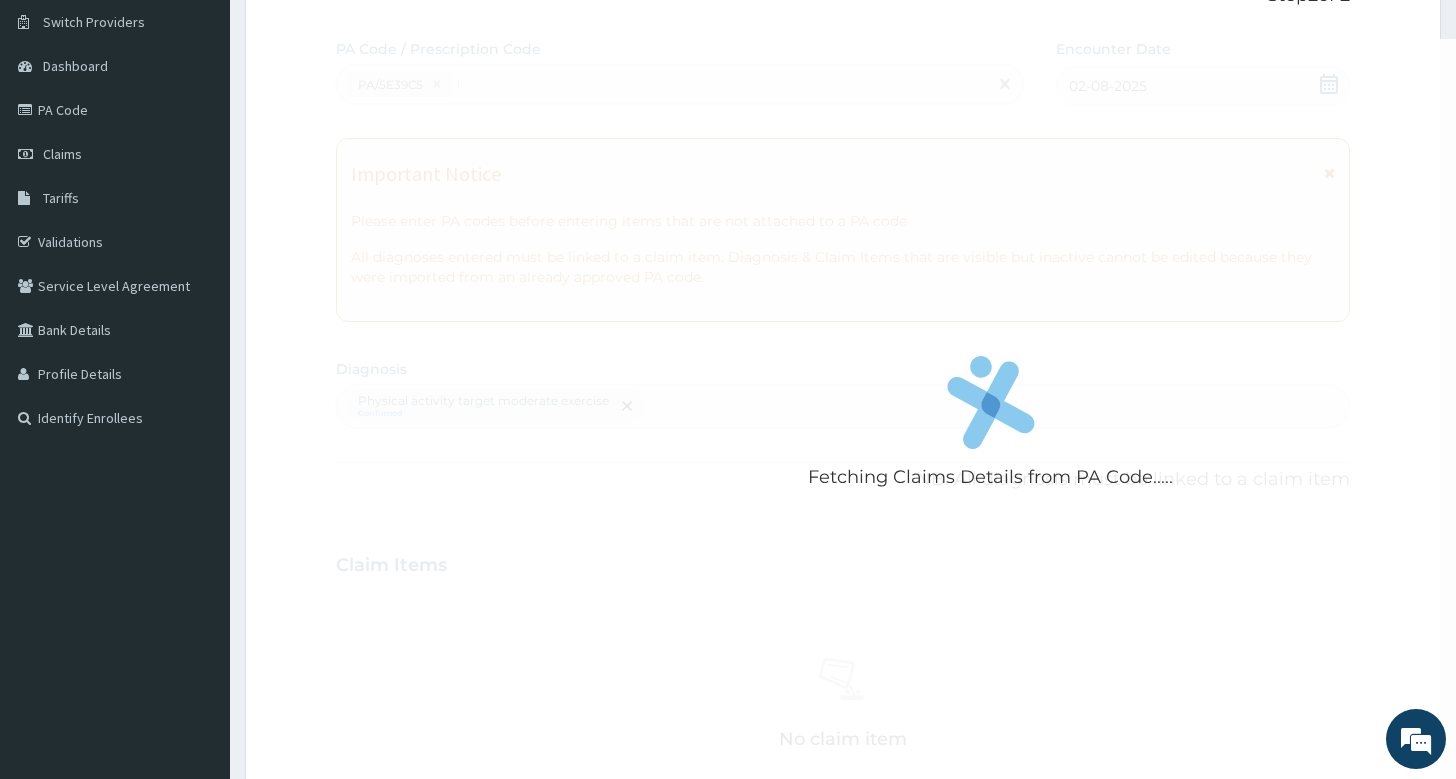 type 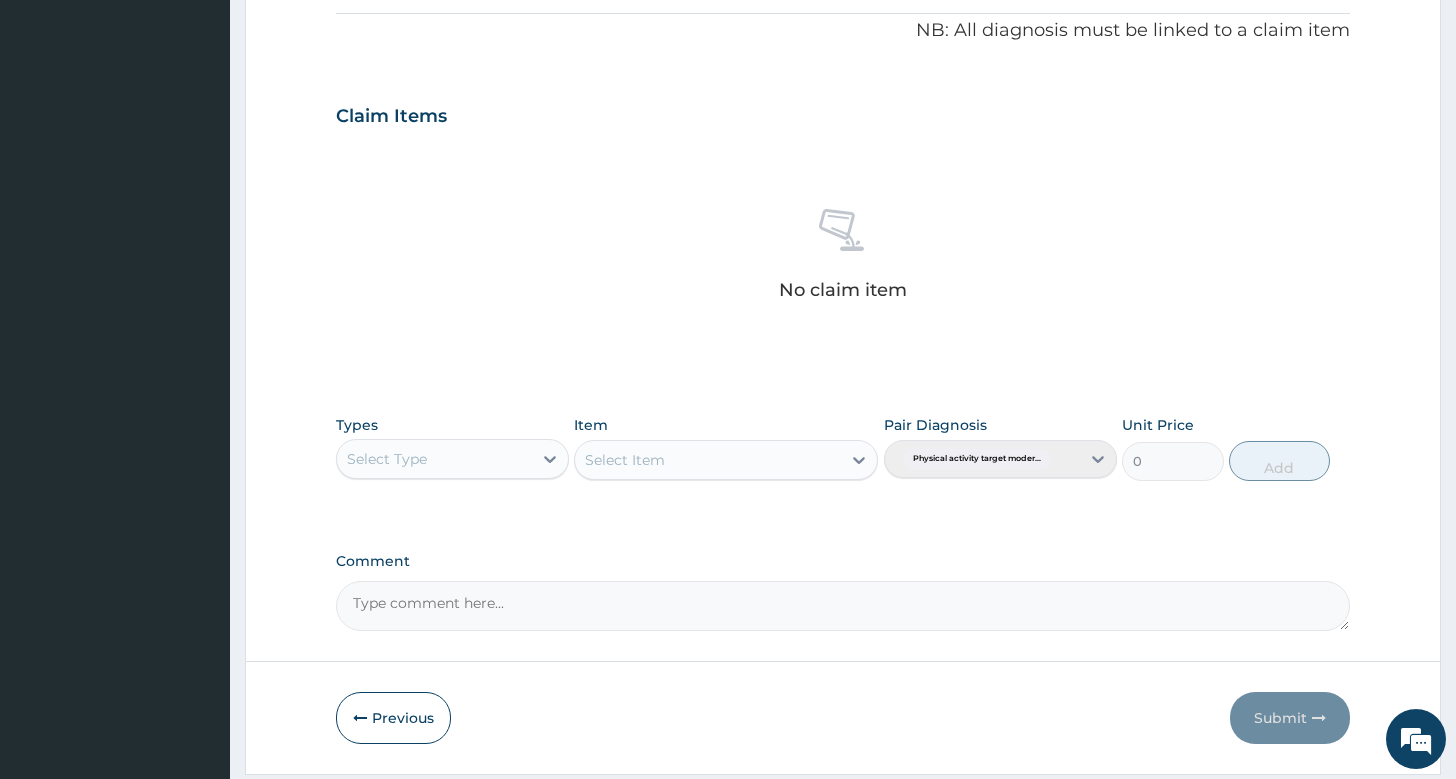 scroll, scrollTop: 660, scrollLeft: 0, axis: vertical 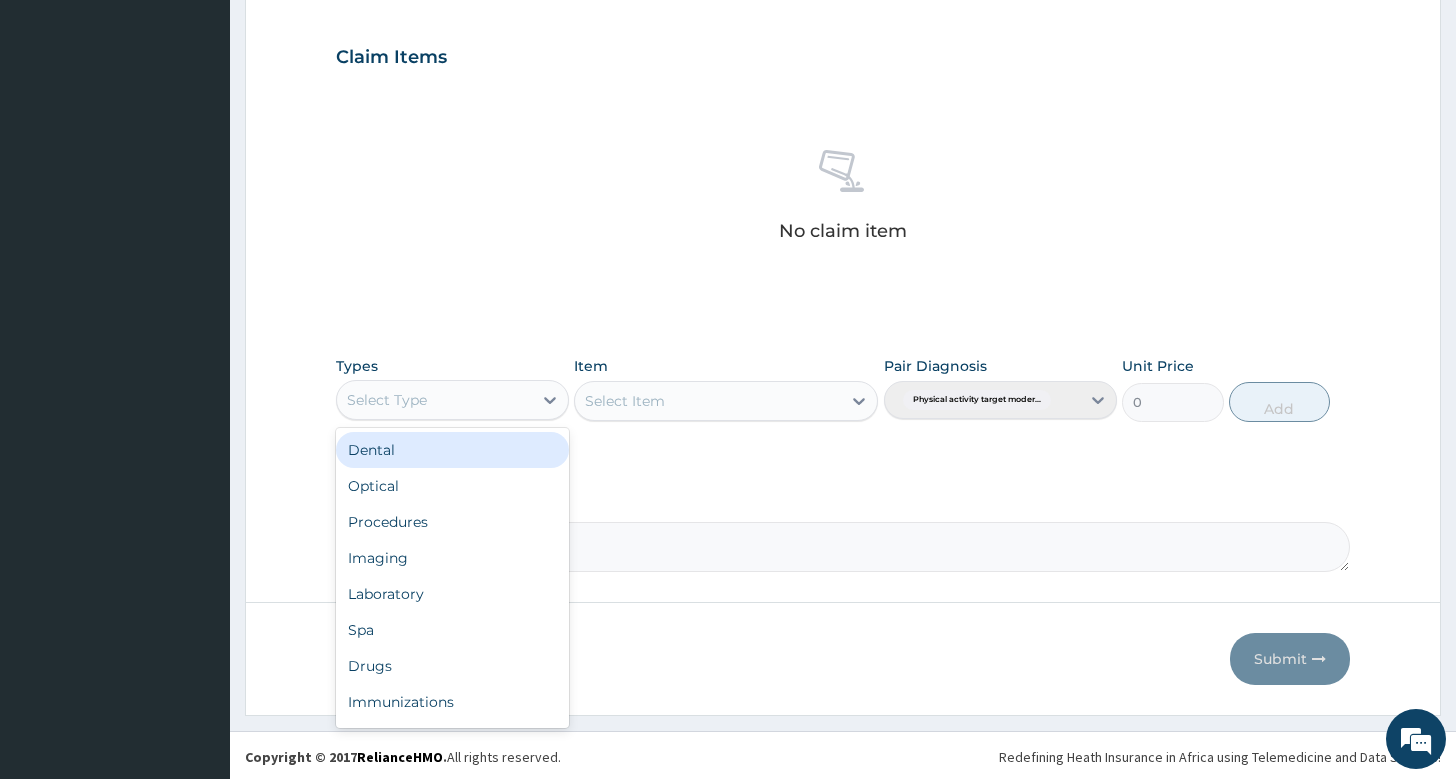 click on "Select Type" at bounding box center (434, 400) 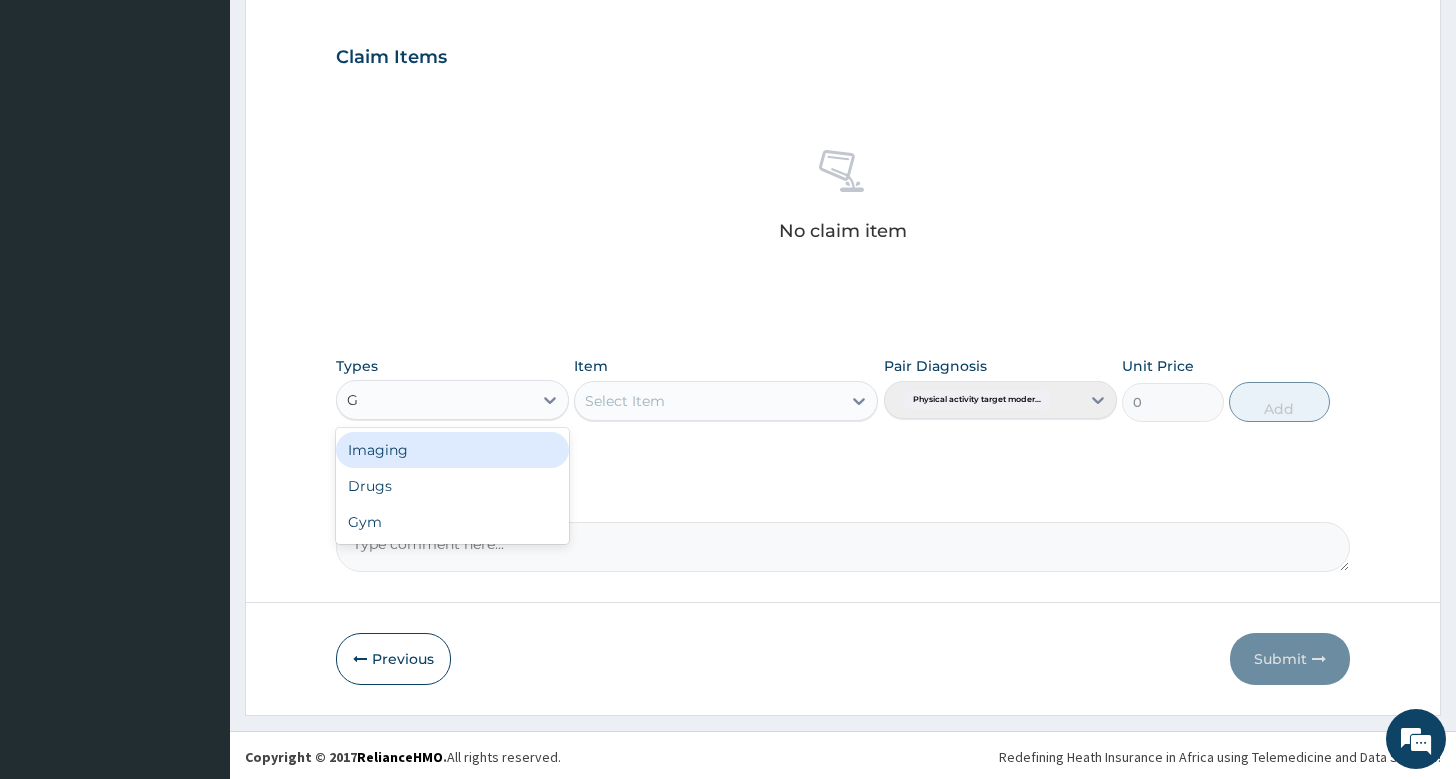 type on "GY" 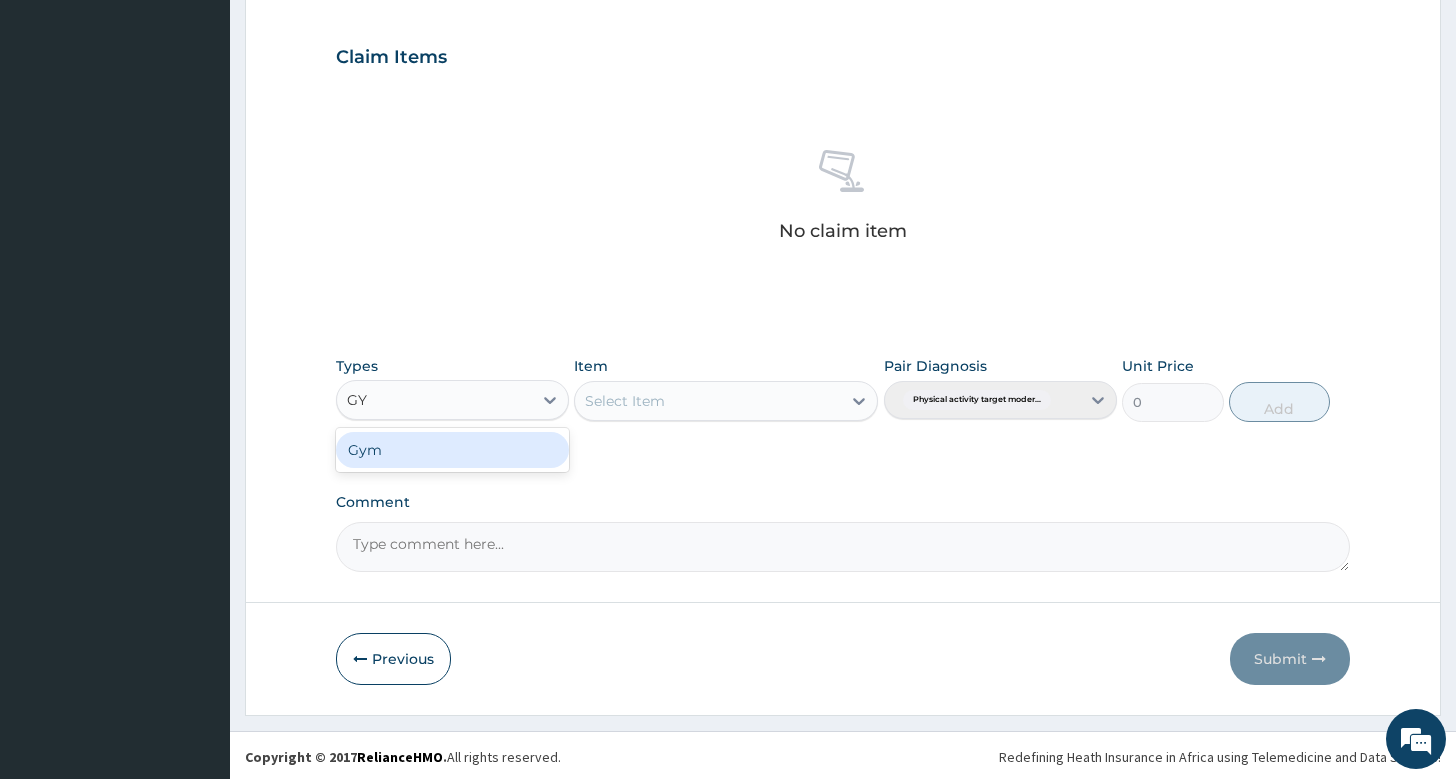 click on "Gym" at bounding box center [452, 450] 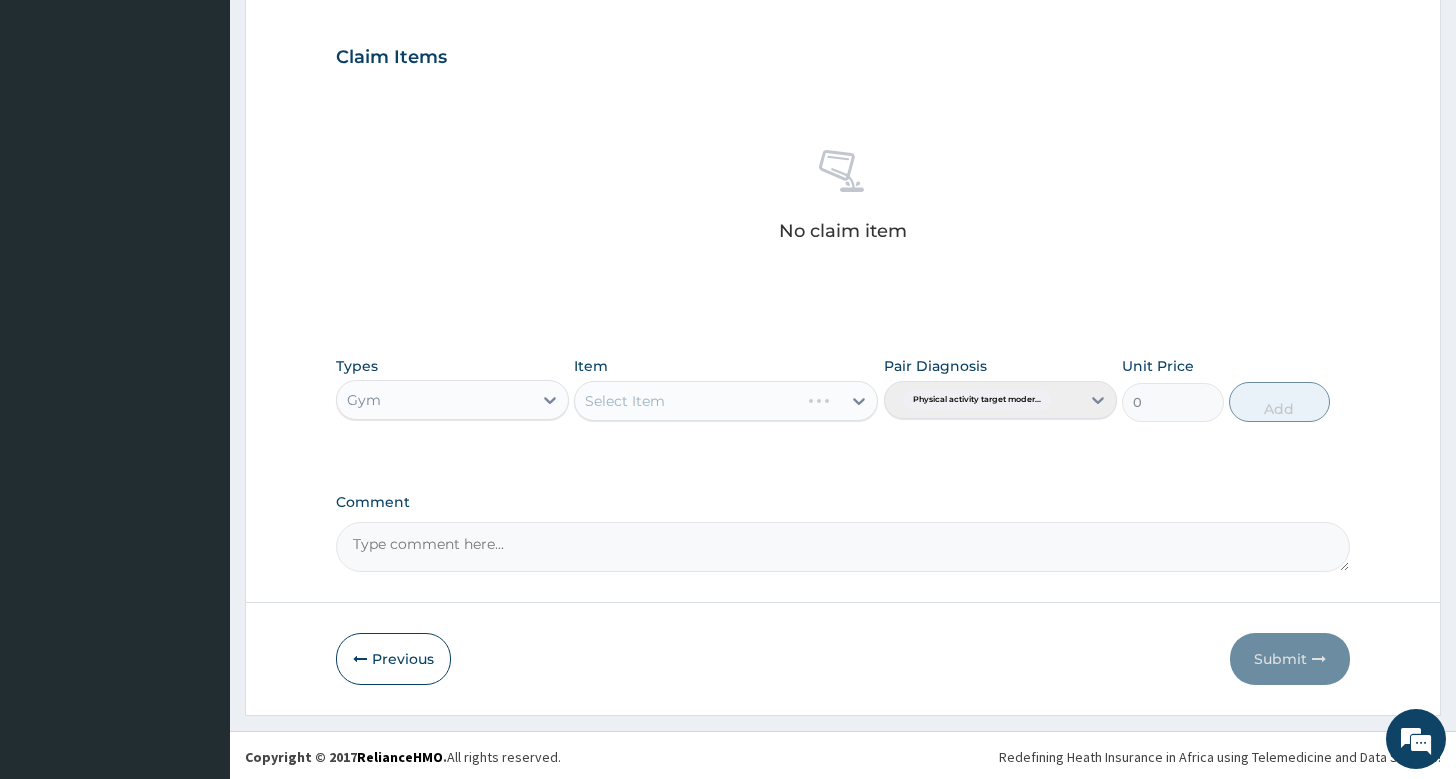type 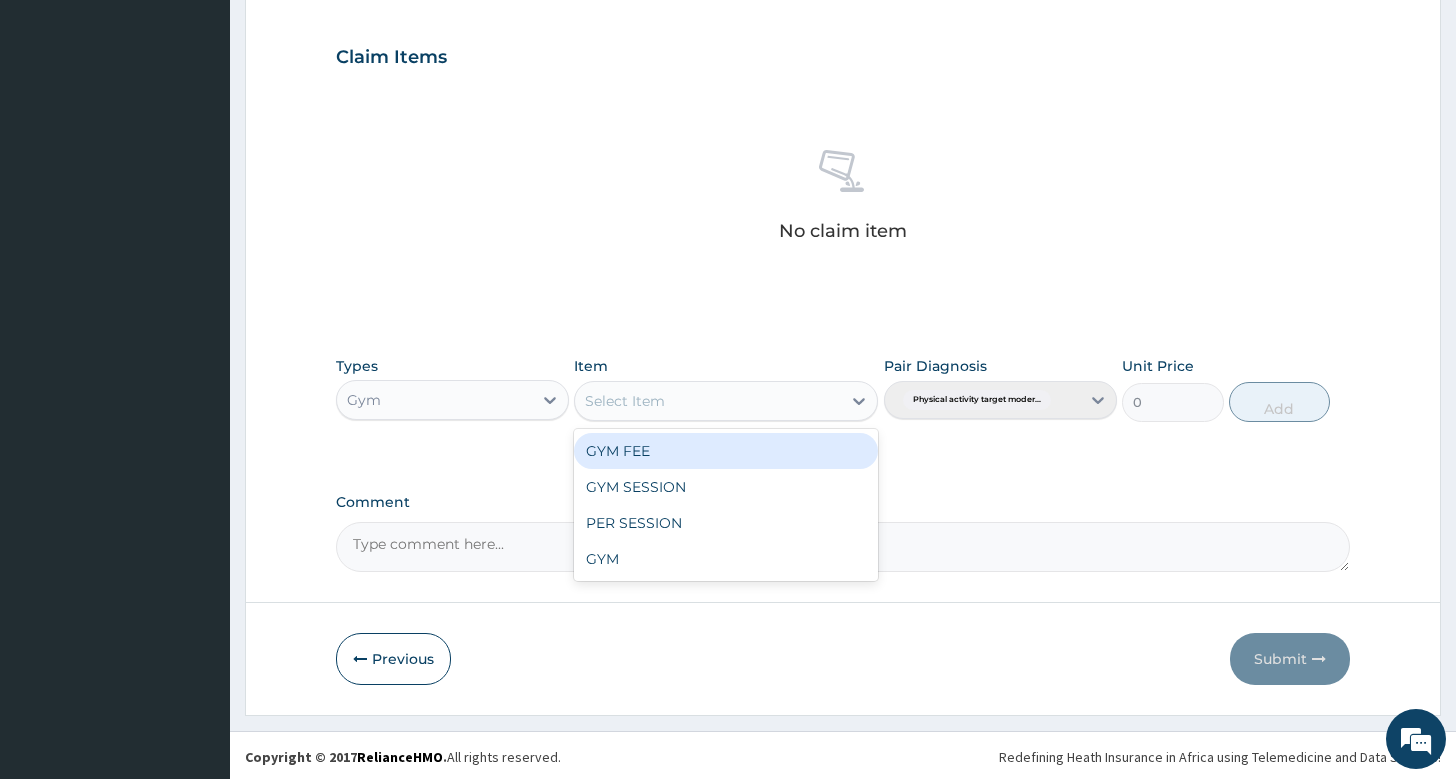 click on "Select Item" at bounding box center (708, 401) 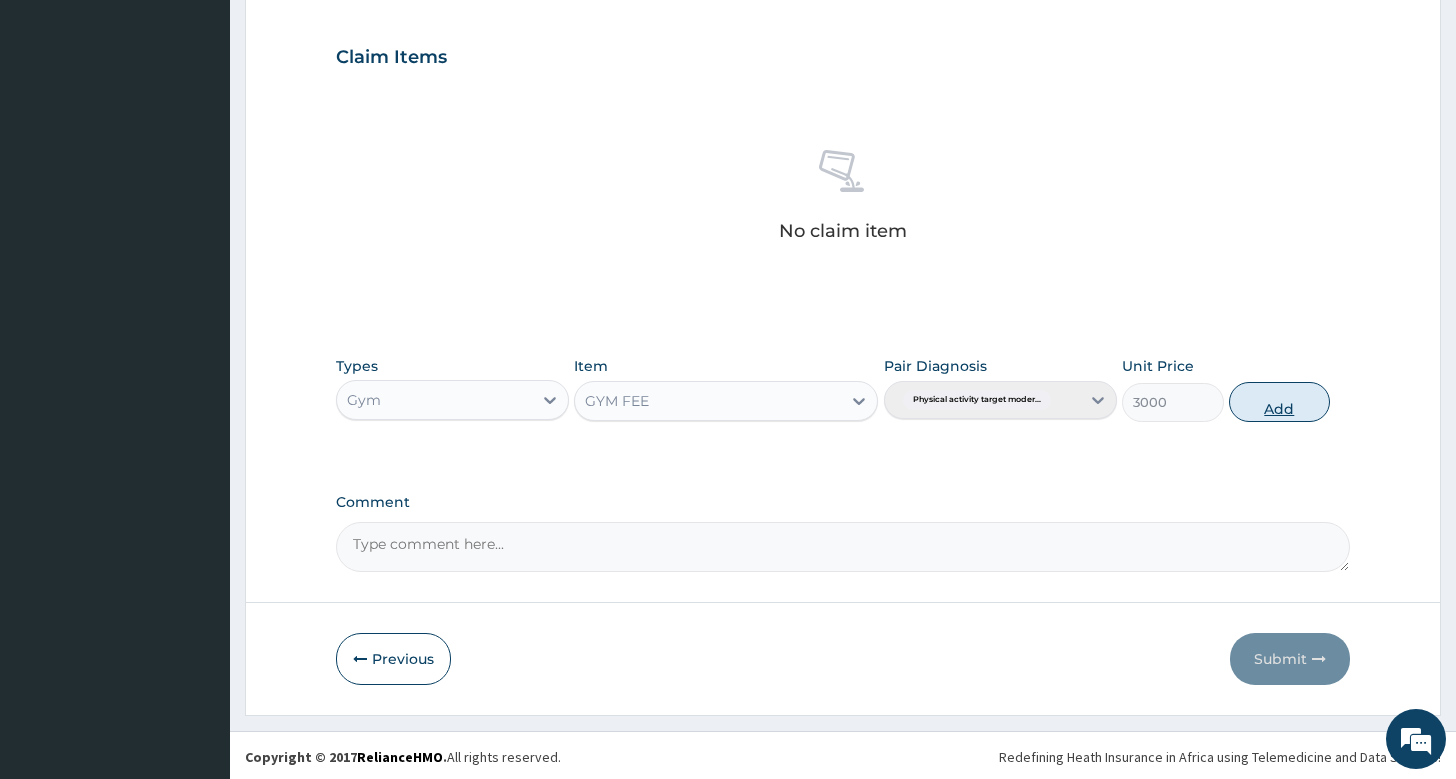 click on "Add" at bounding box center [1279, 402] 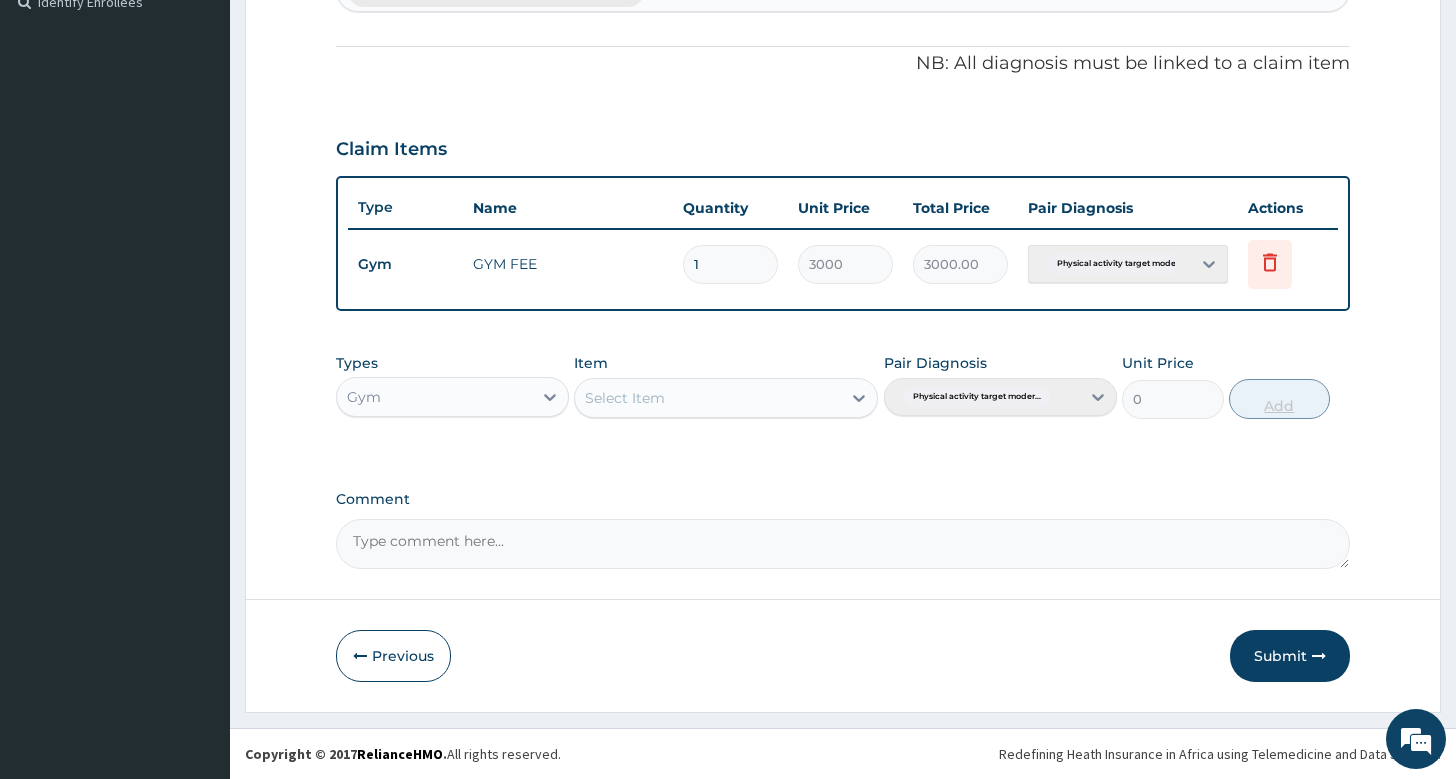 scroll, scrollTop: 564, scrollLeft: 0, axis: vertical 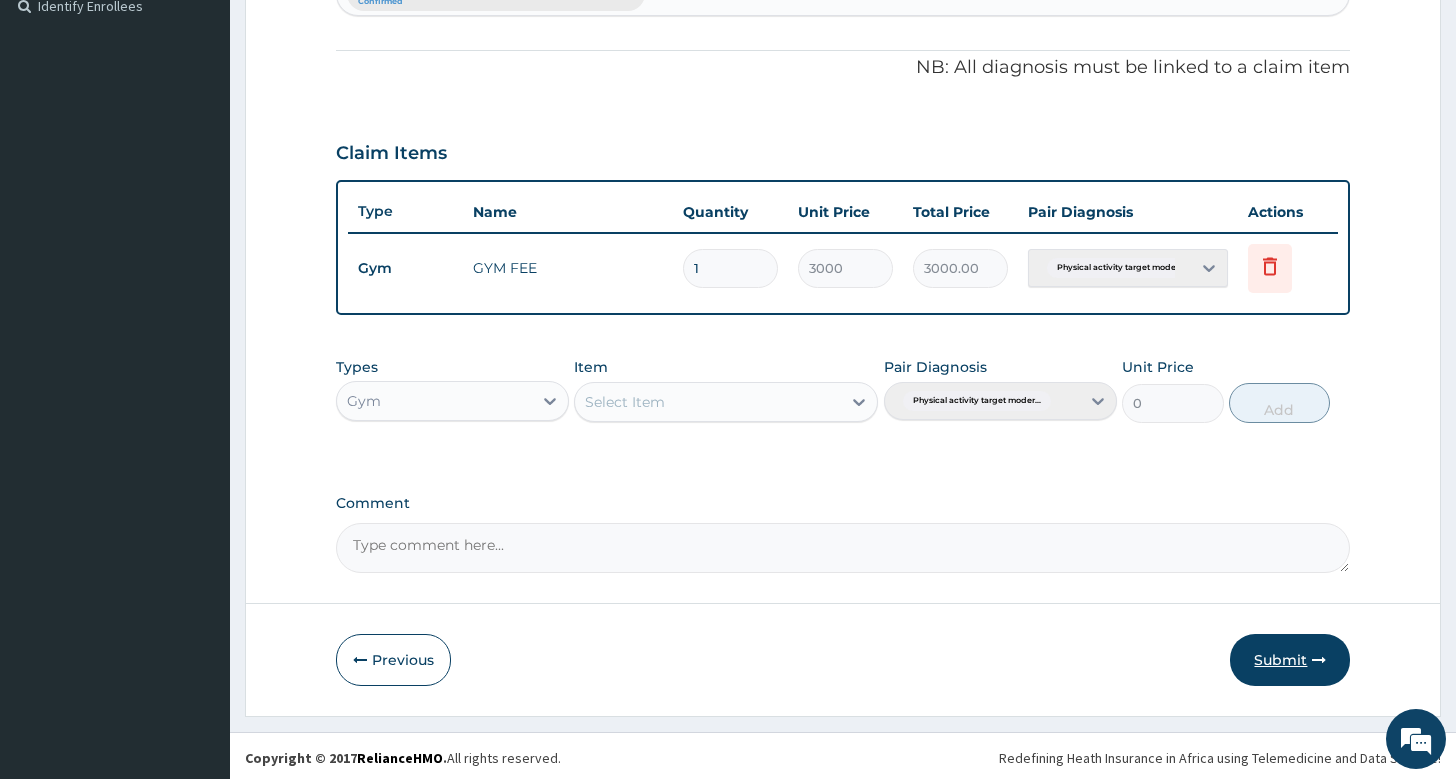 click on "Submit" at bounding box center [1290, 660] 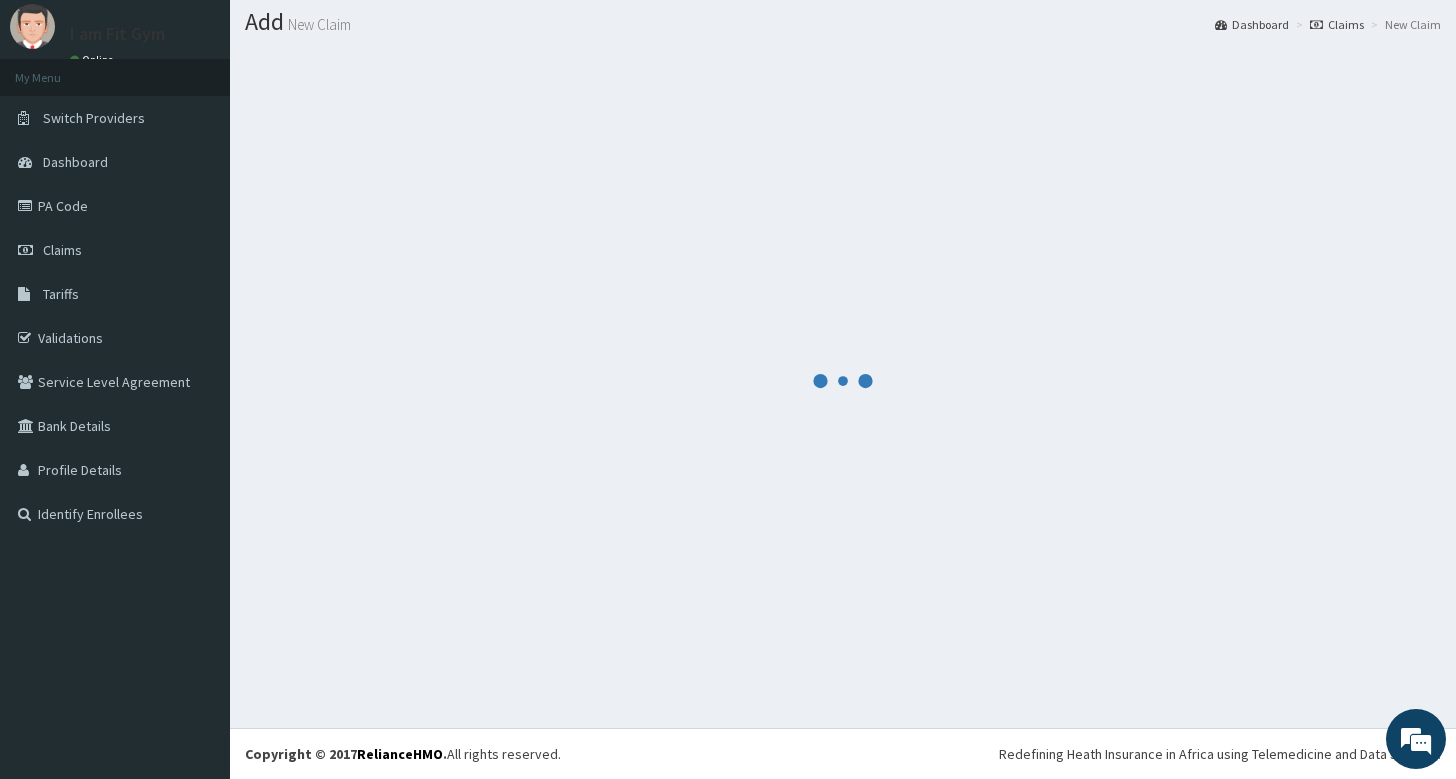 scroll, scrollTop: 55, scrollLeft: 0, axis: vertical 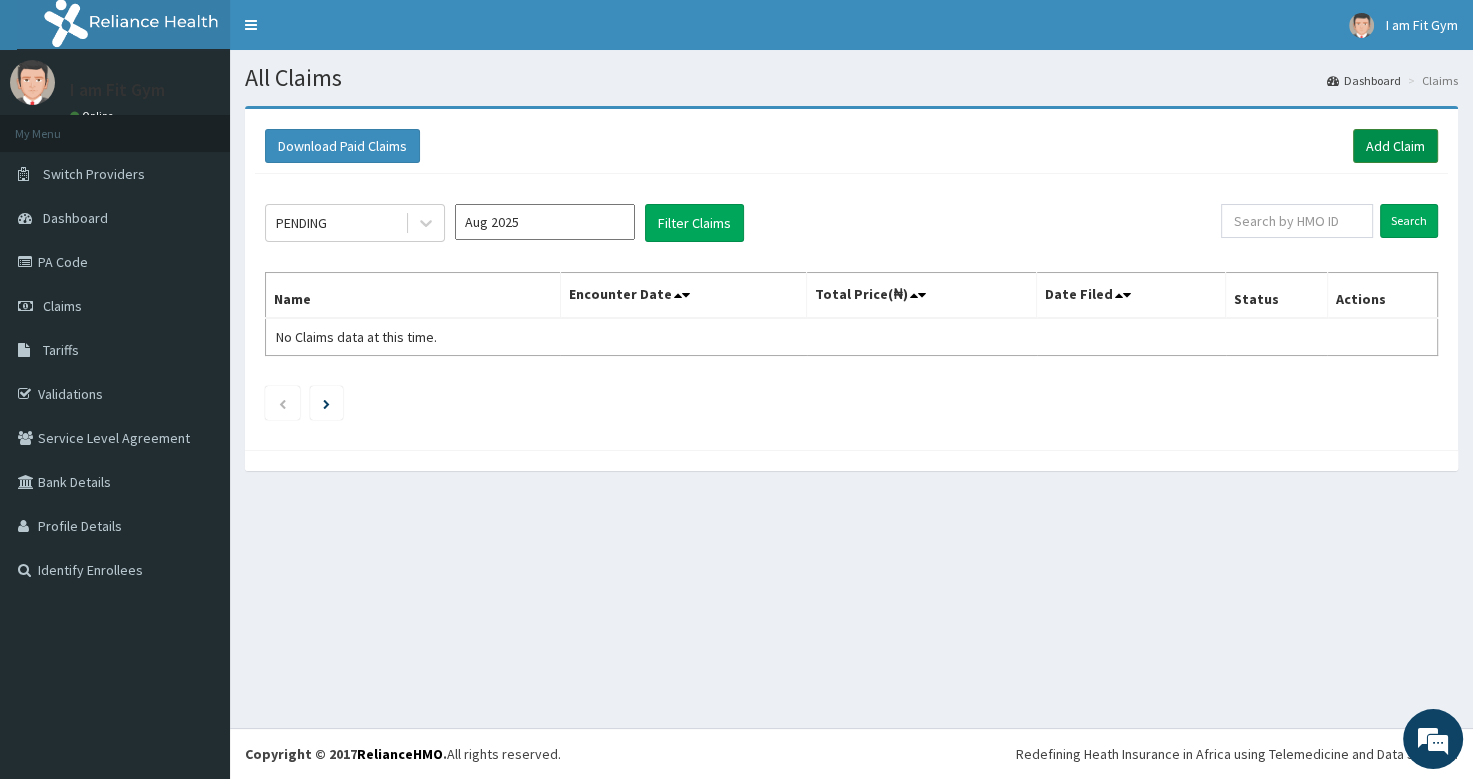 click on "Add Claim" at bounding box center [1395, 146] 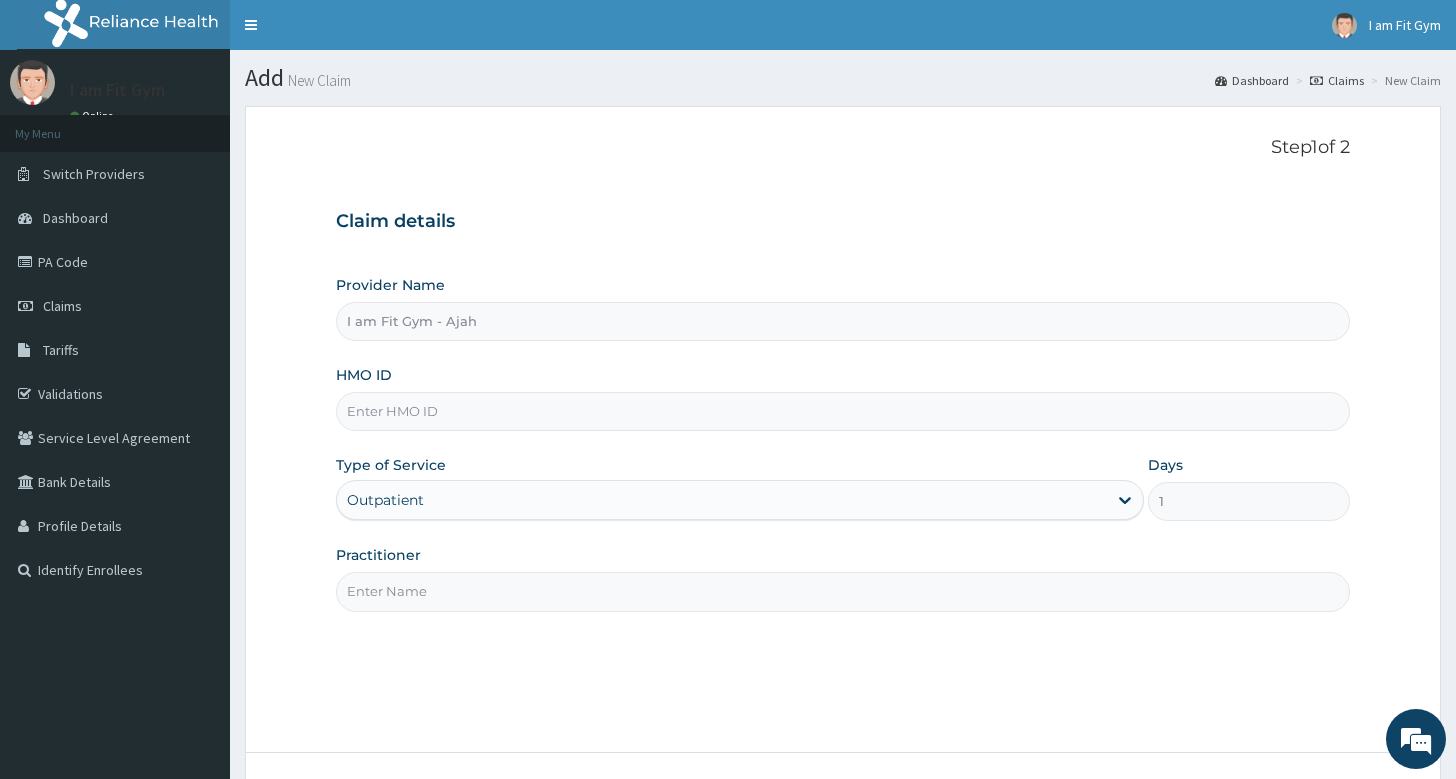 scroll, scrollTop: 0, scrollLeft: 0, axis: both 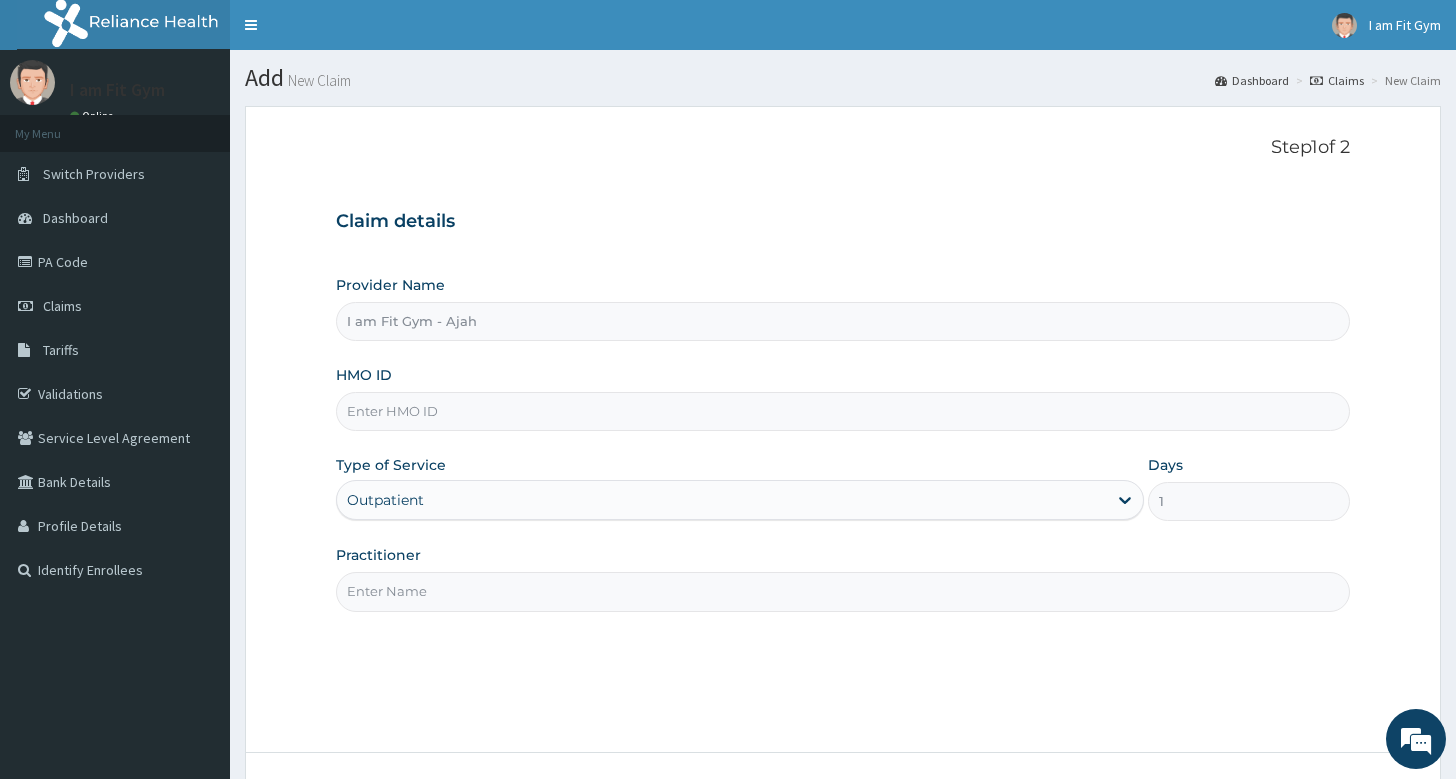 click on "HMO ID" at bounding box center (843, 411) 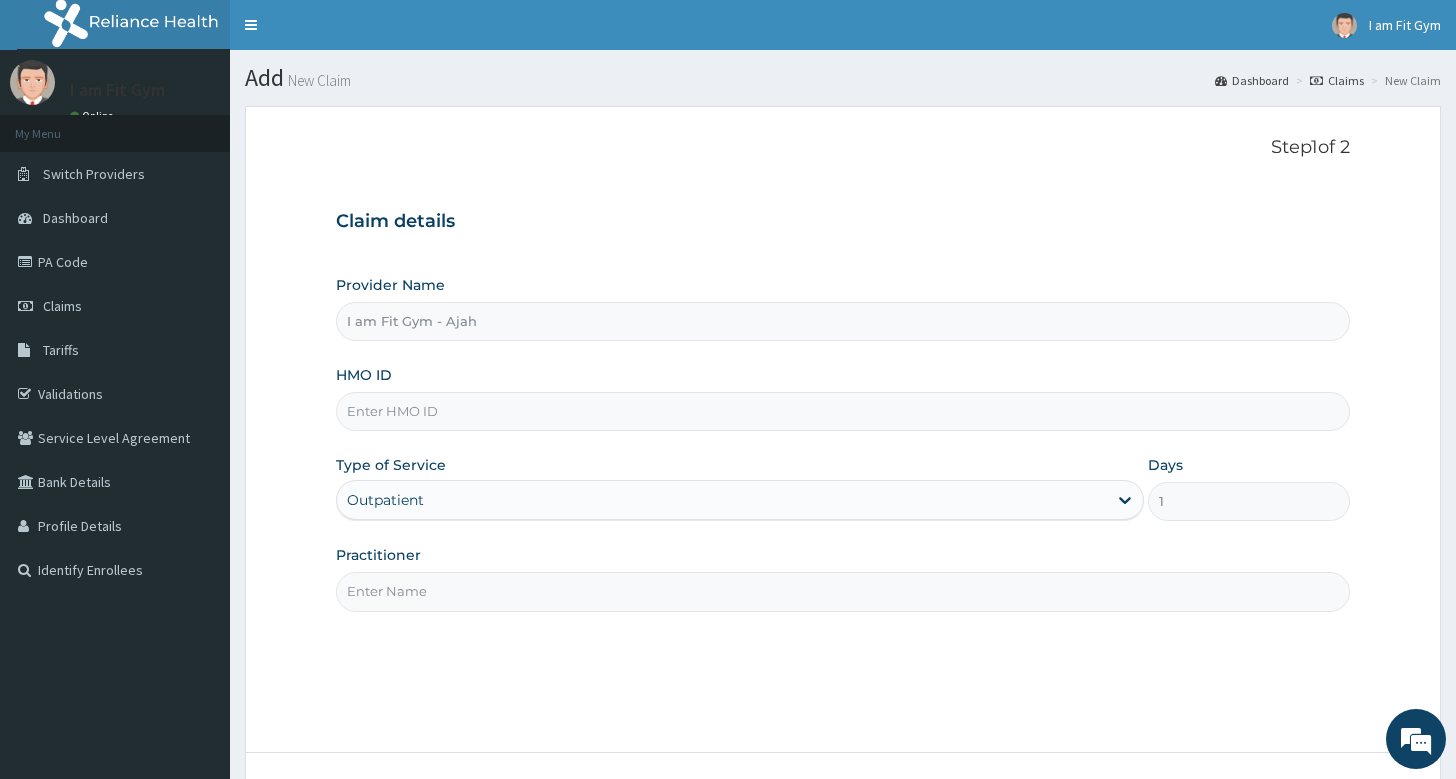 type on "B" 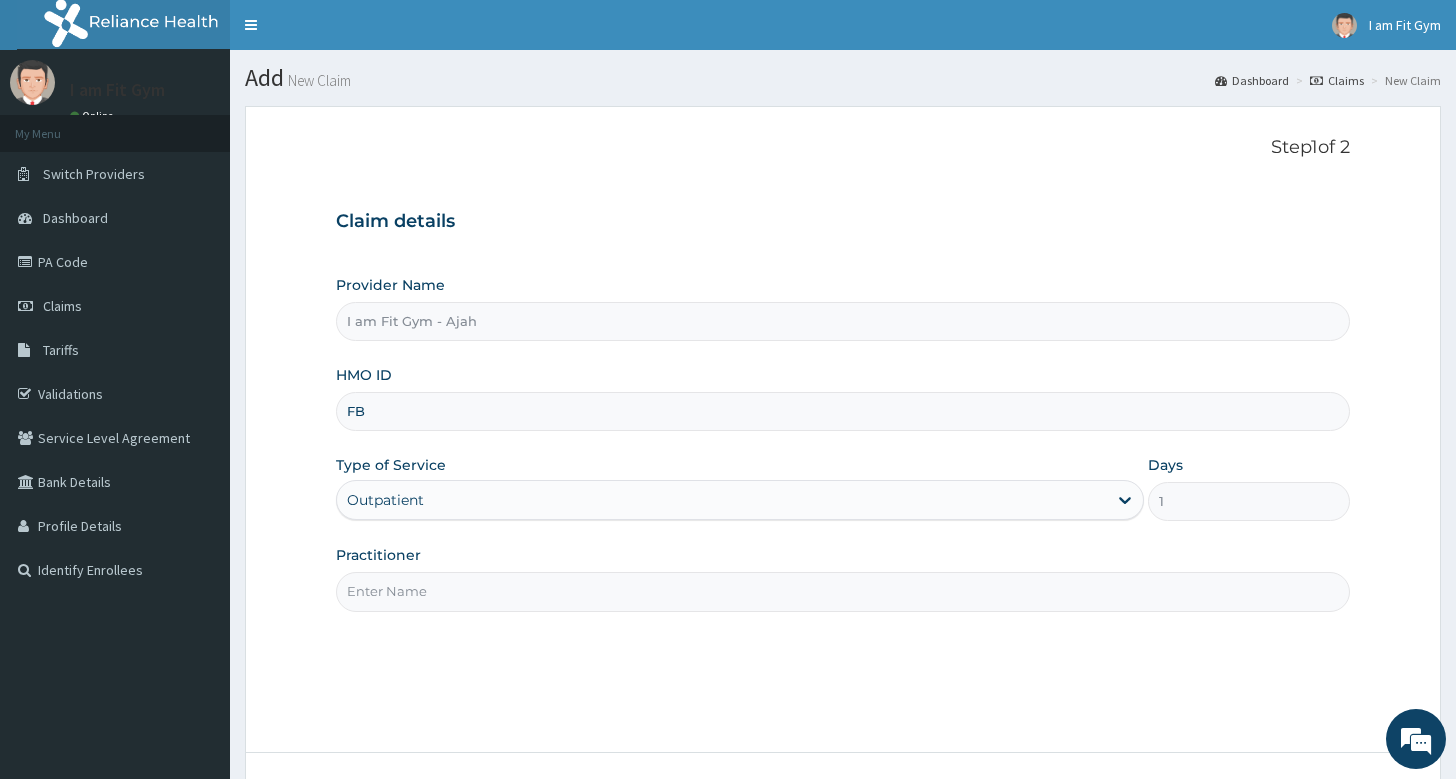 scroll, scrollTop: 0, scrollLeft: 0, axis: both 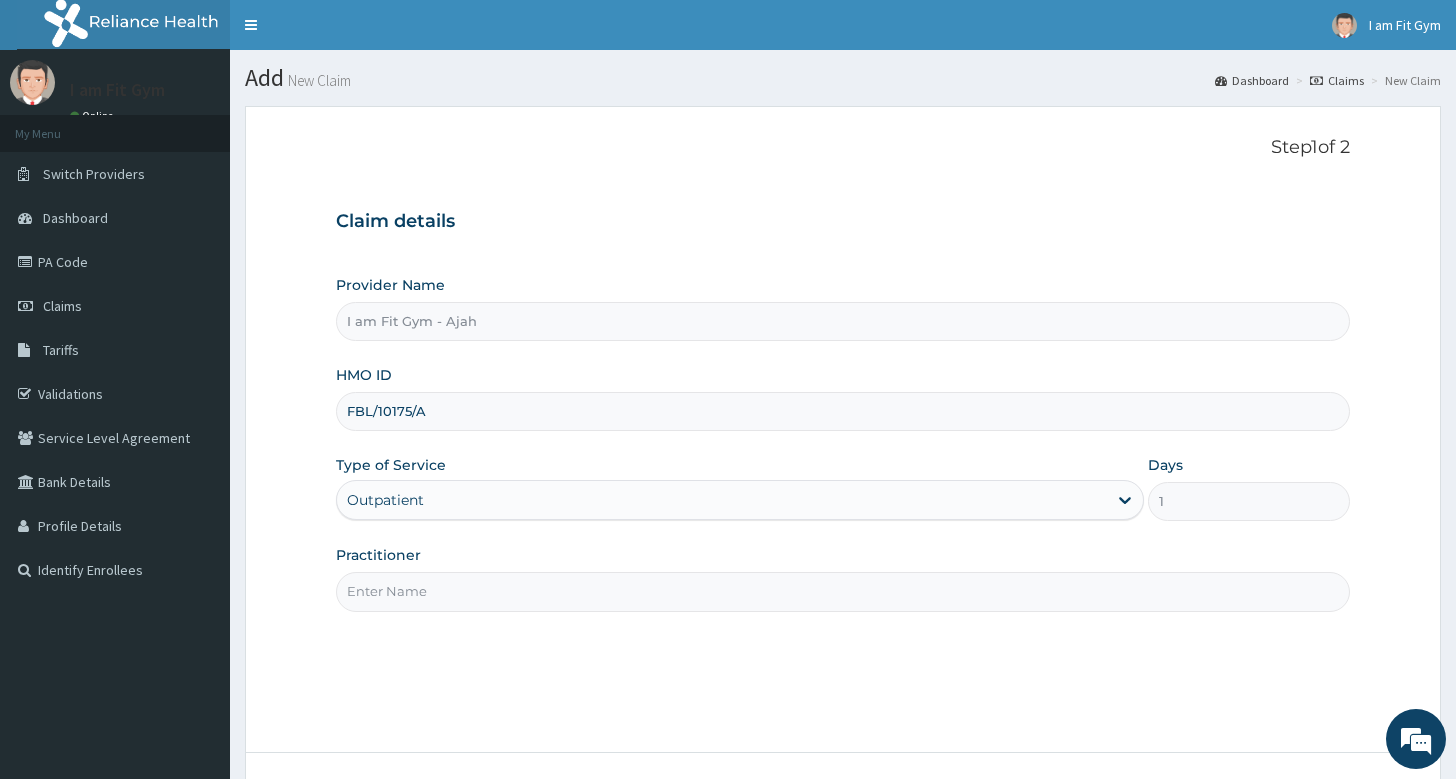 type on "FBL/10175/A" 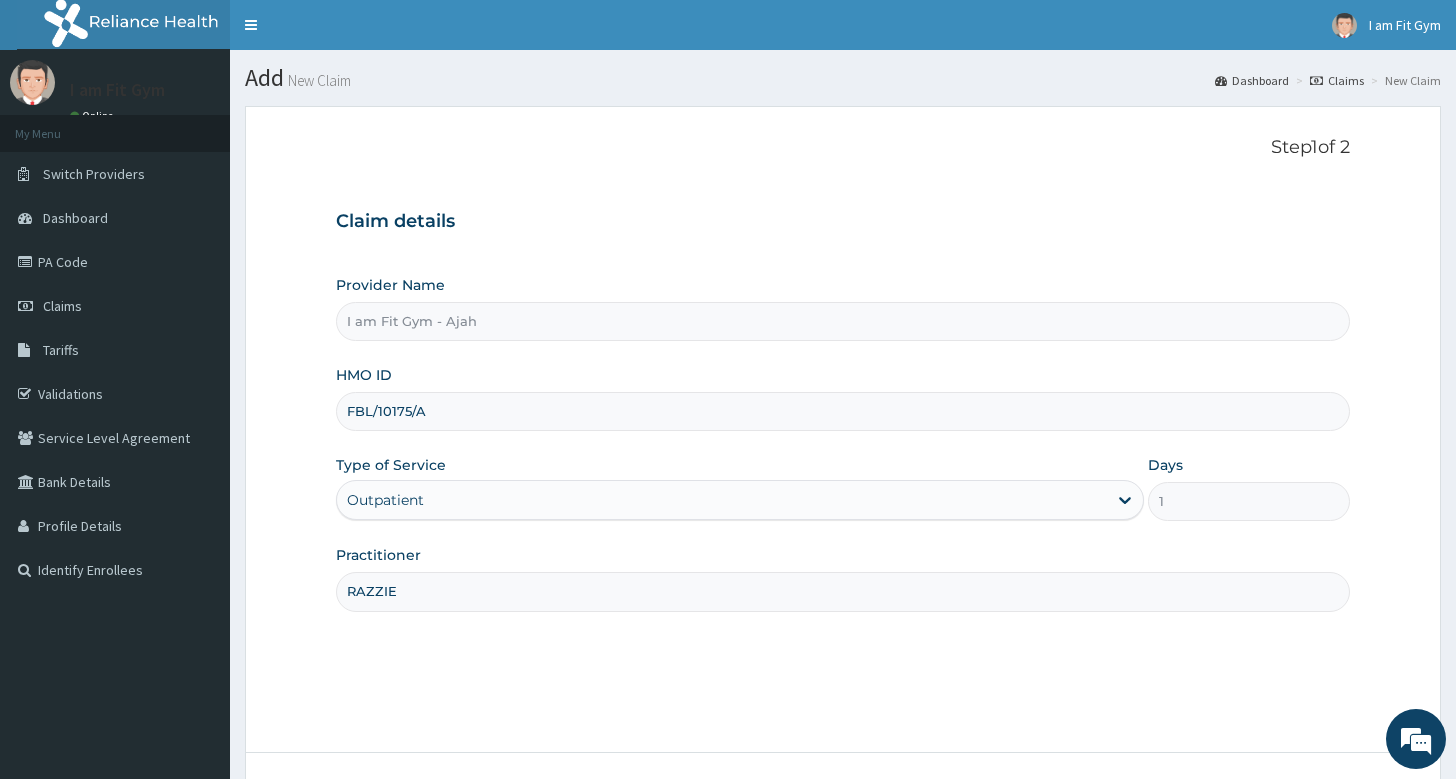 type on "RAZZIE" 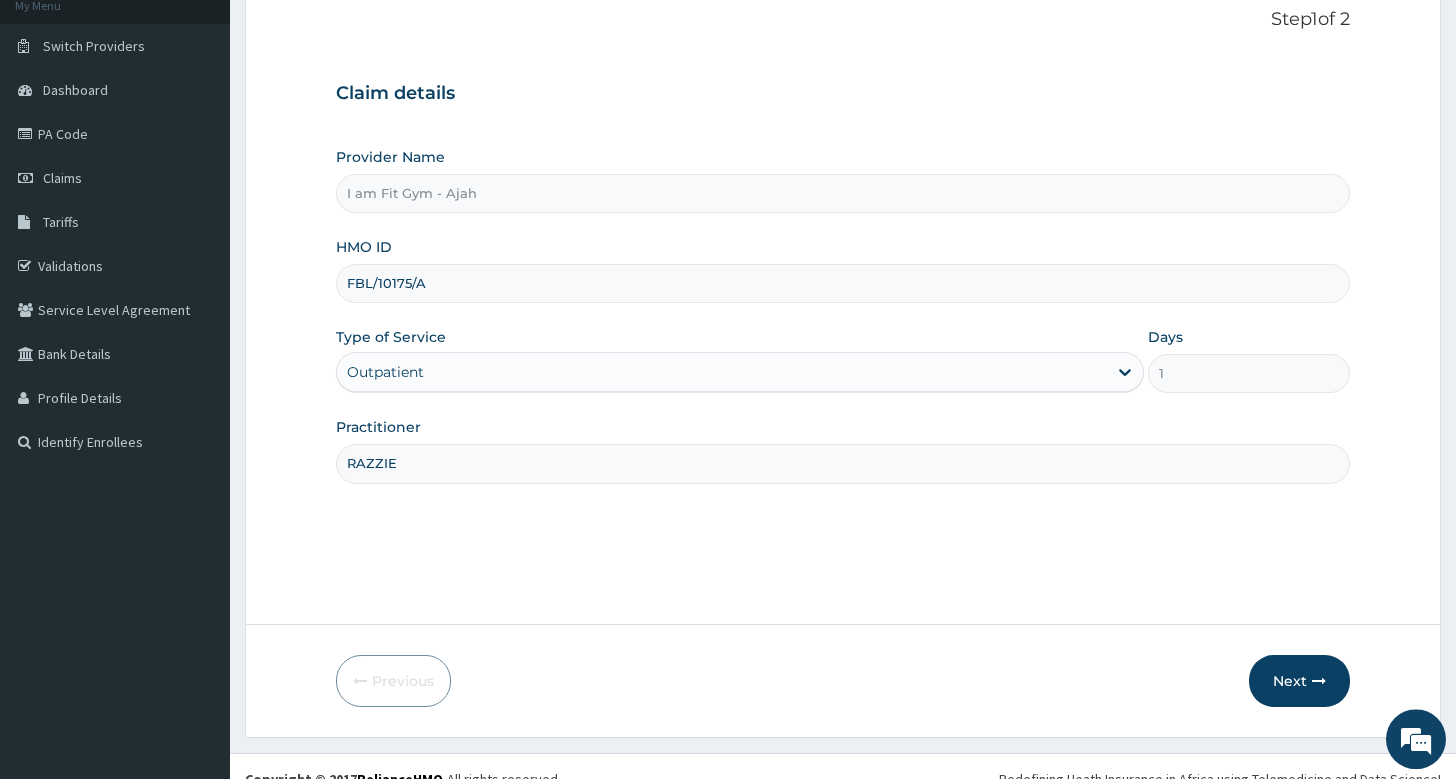 scroll, scrollTop: 152, scrollLeft: 0, axis: vertical 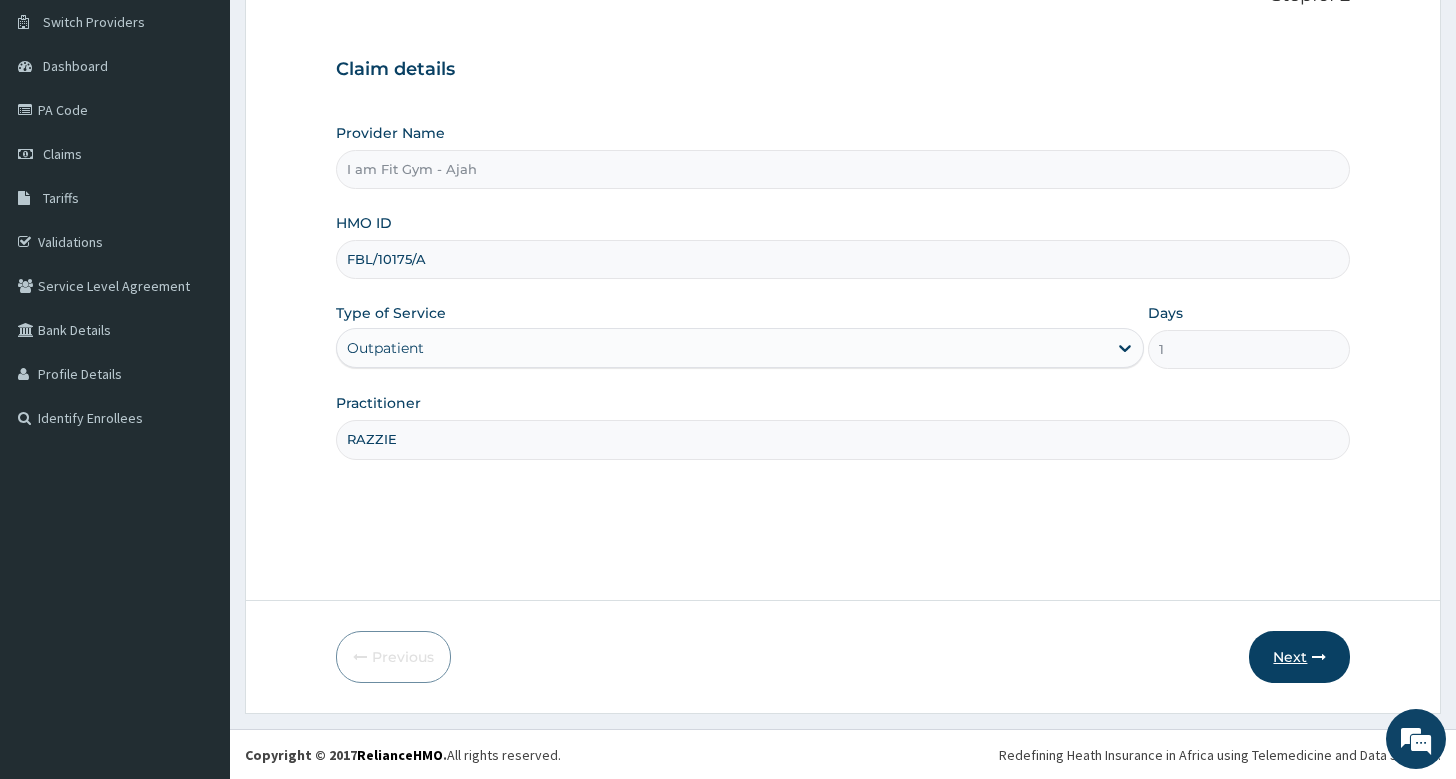 click at bounding box center (1319, 657) 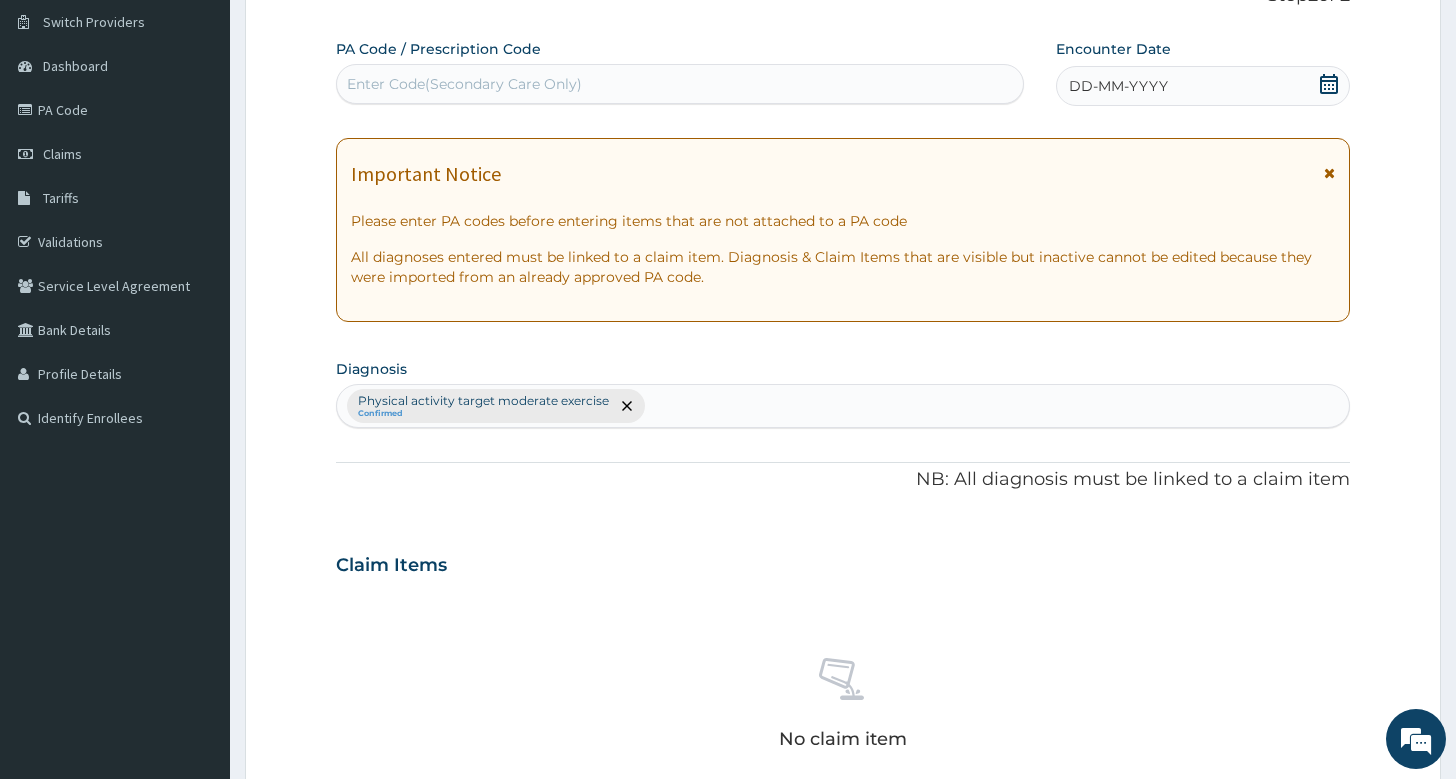 click on "DD-MM-YYYY" at bounding box center (1118, 86) 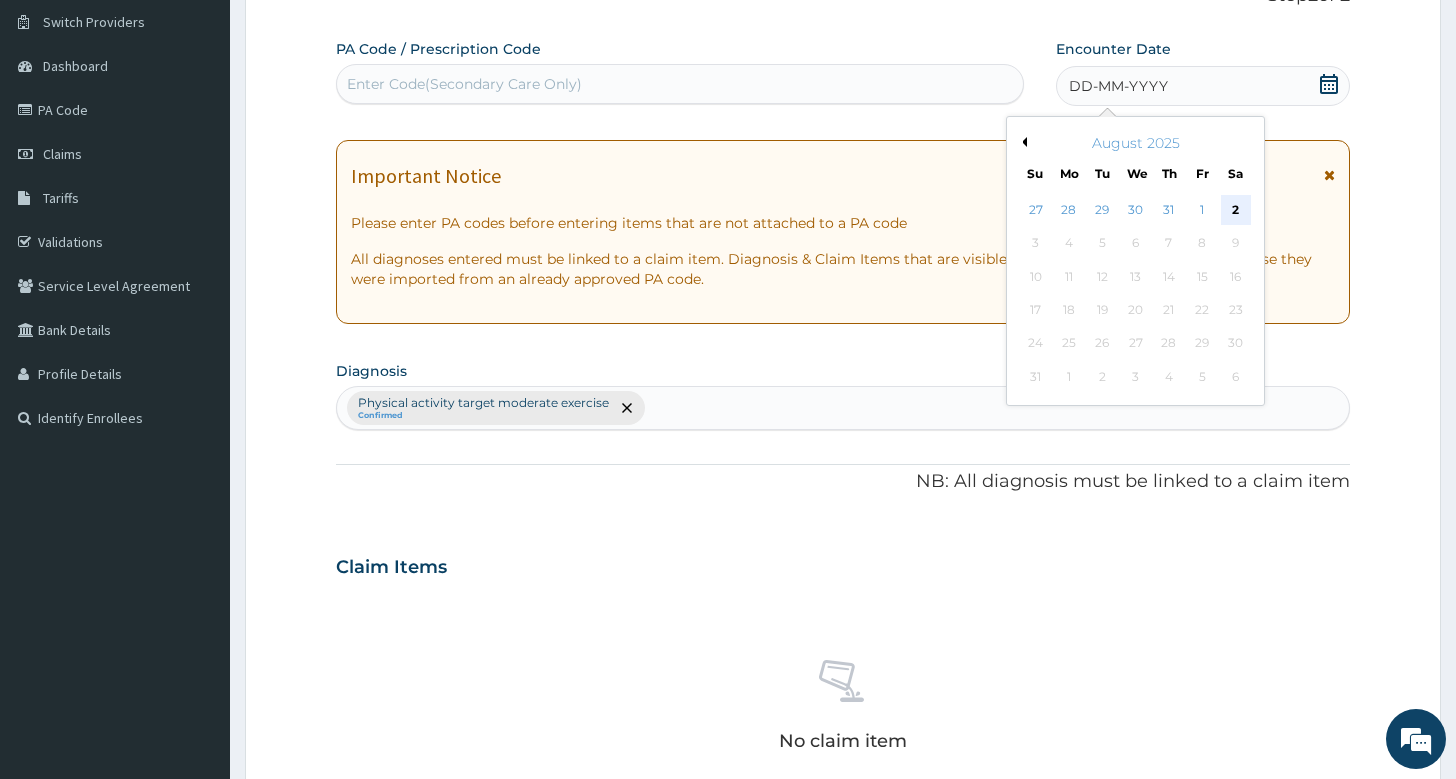 click on "2" at bounding box center (1235, 210) 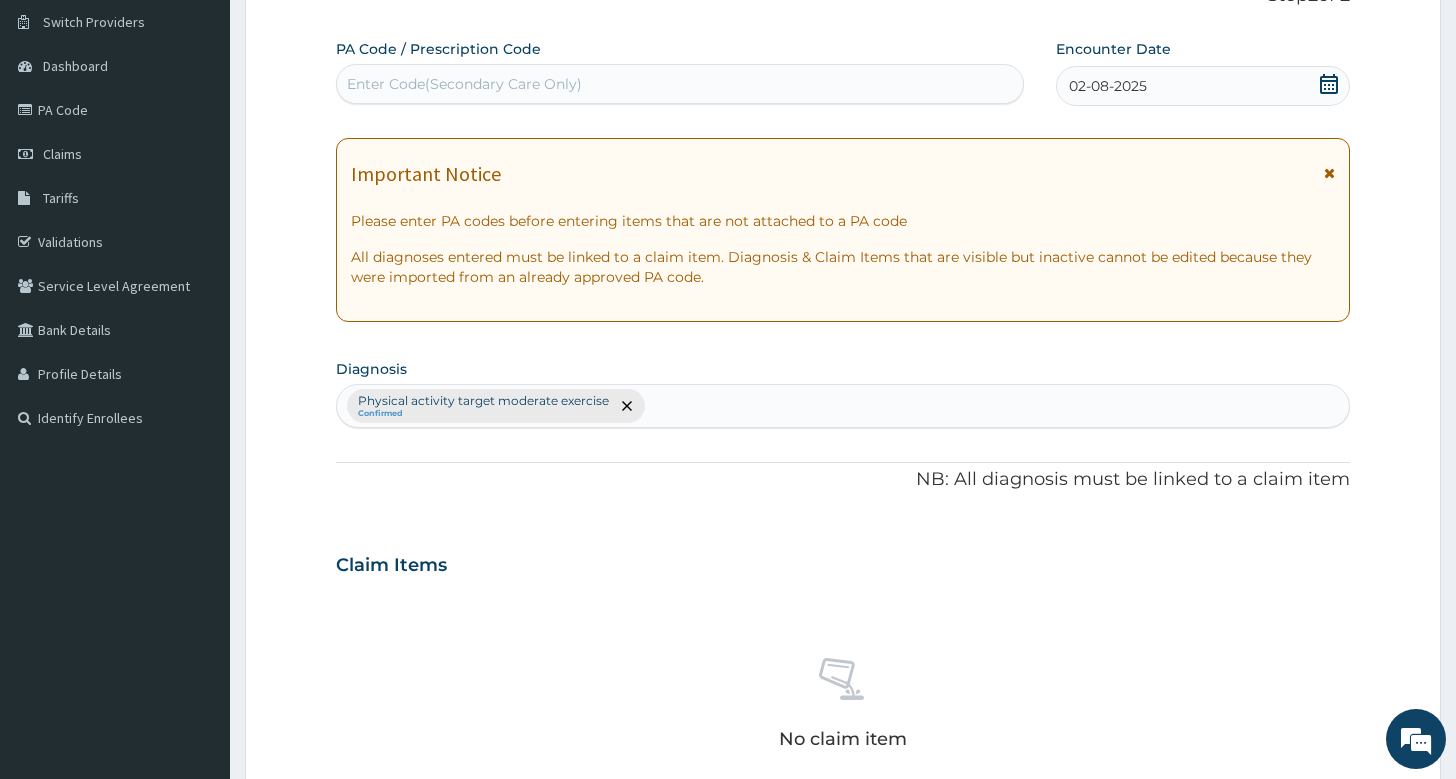 click on "Enter Code(Secondary Care Only)" at bounding box center (680, 84) 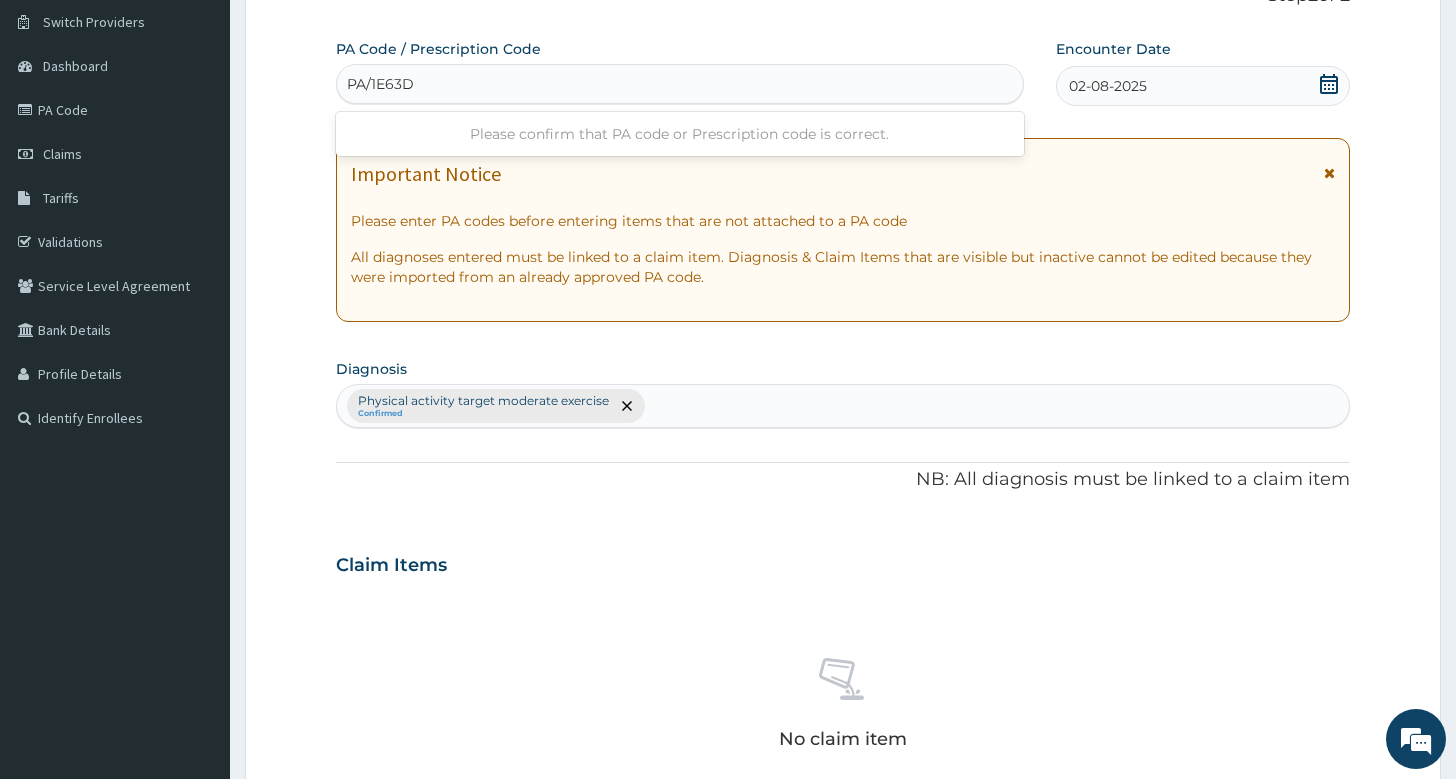 type on "PA/1E63DD" 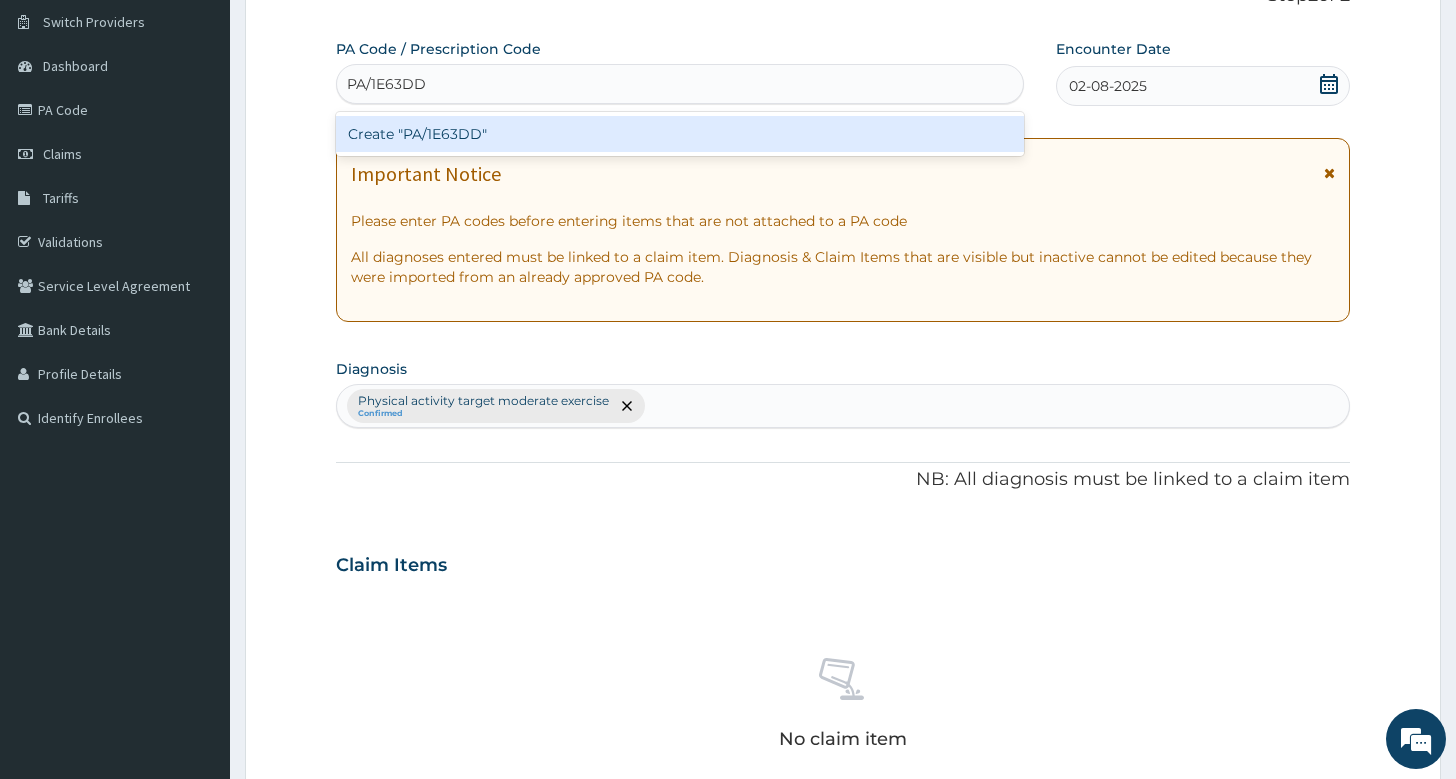 click on "Create "PA/1E63DD"" at bounding box center (680, 134) 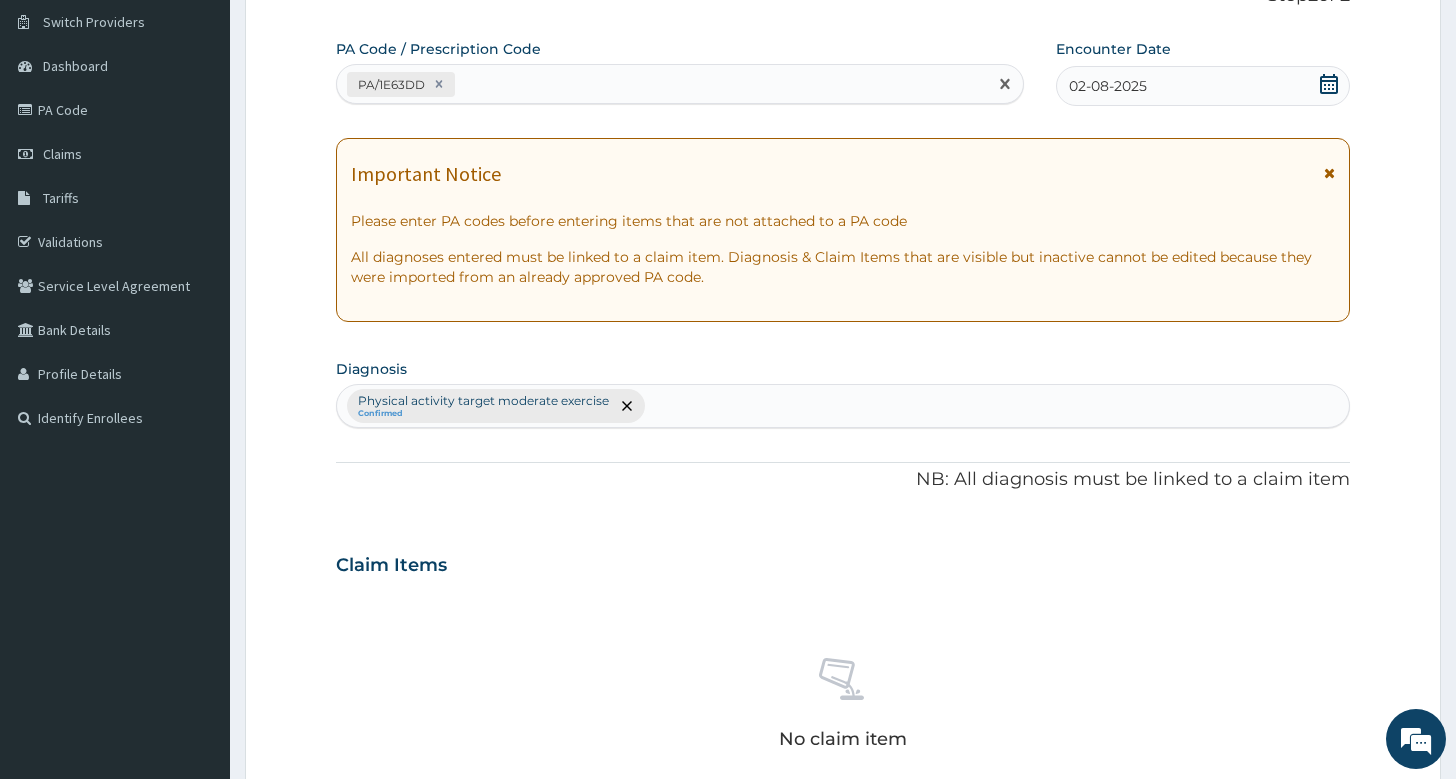 scroll, scrollTop: 660, scrollLeft: 0, axis: vertical 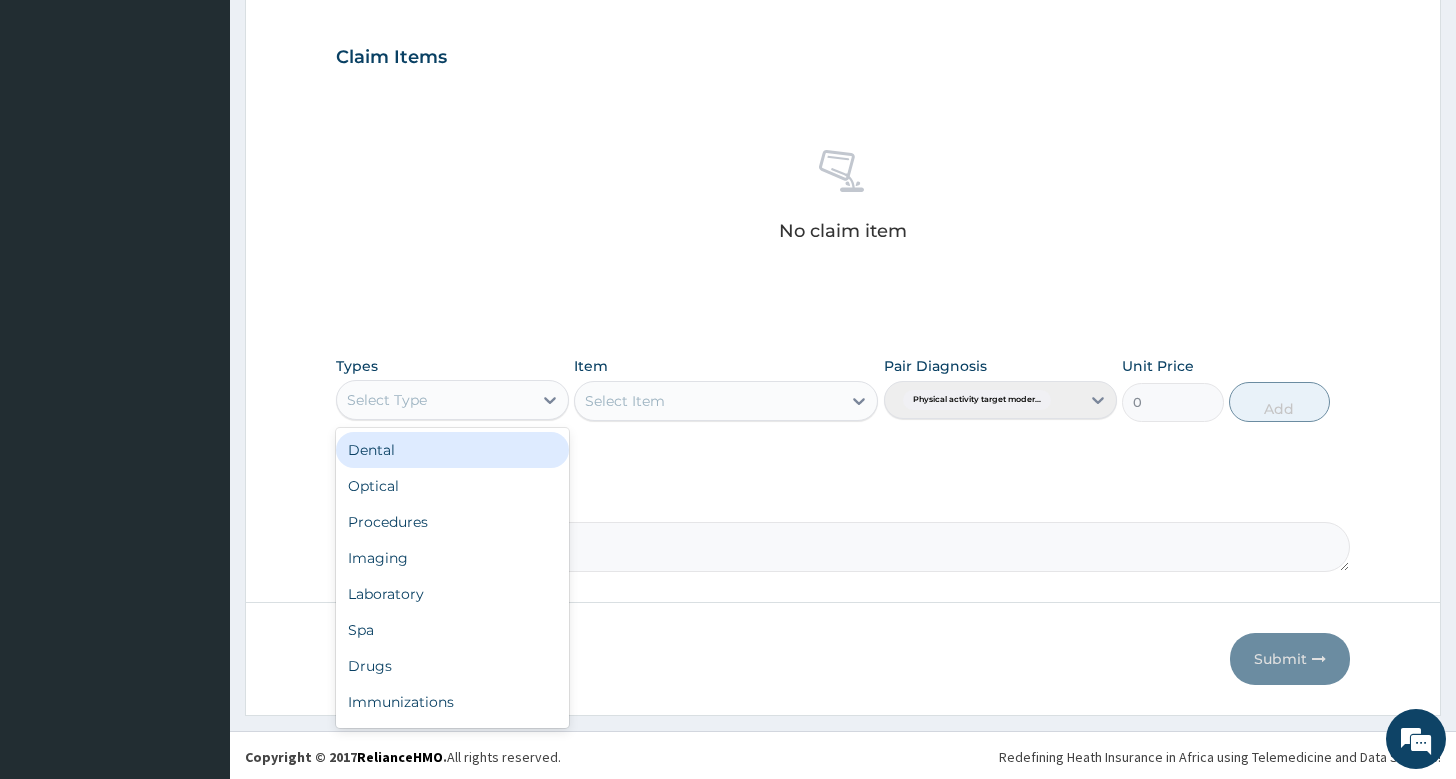 click on "Select Type" at bounding box center [434, 400] 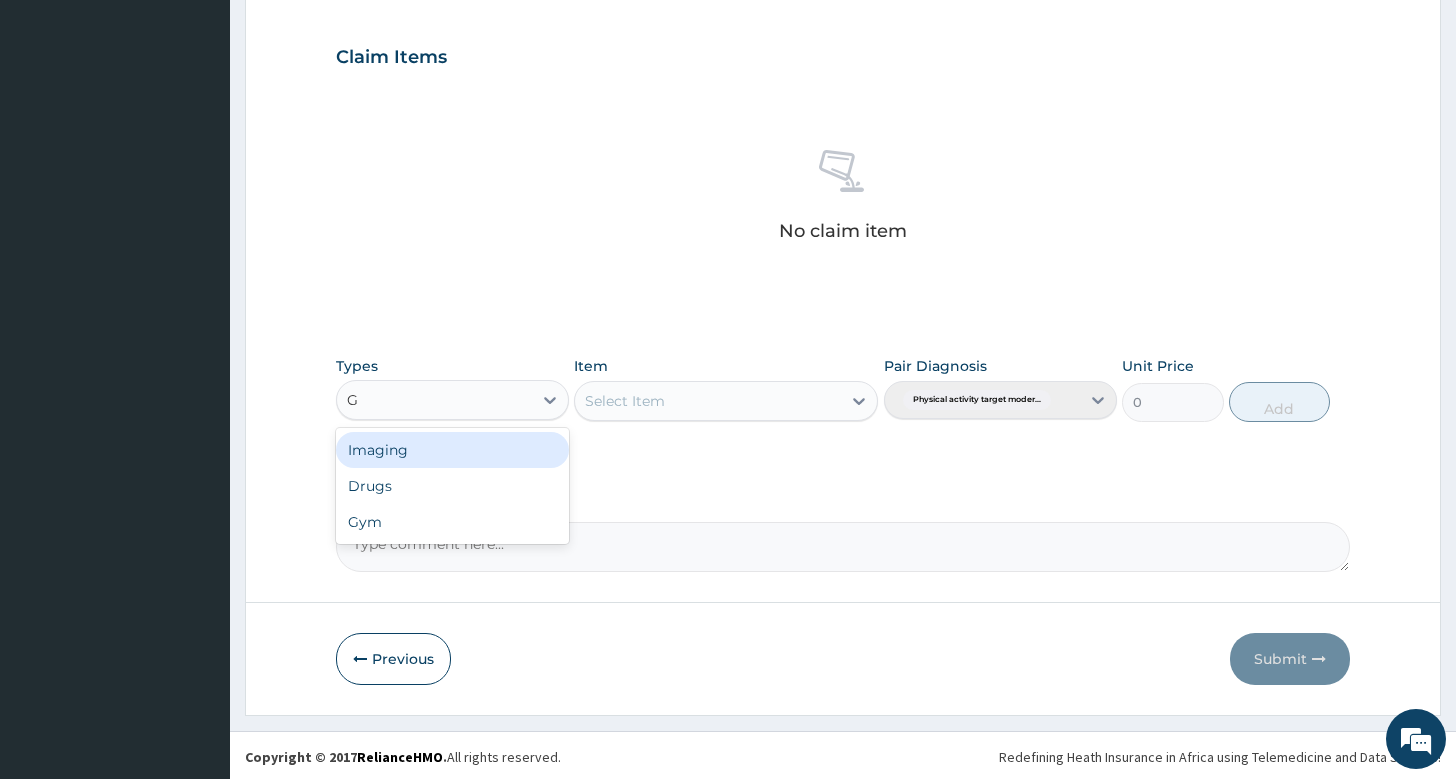 type on "GY" 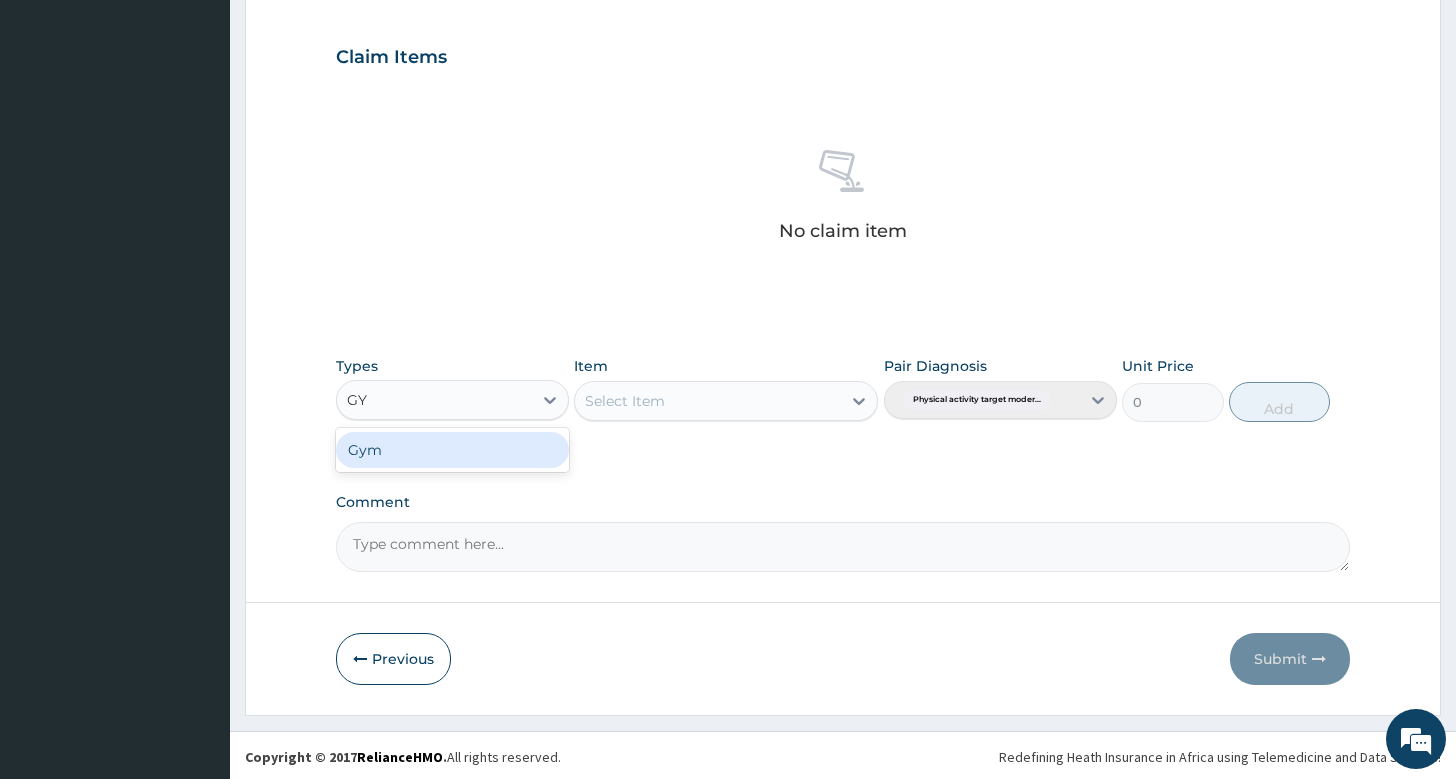 click on "Gym" at bounding box center [452, 450] 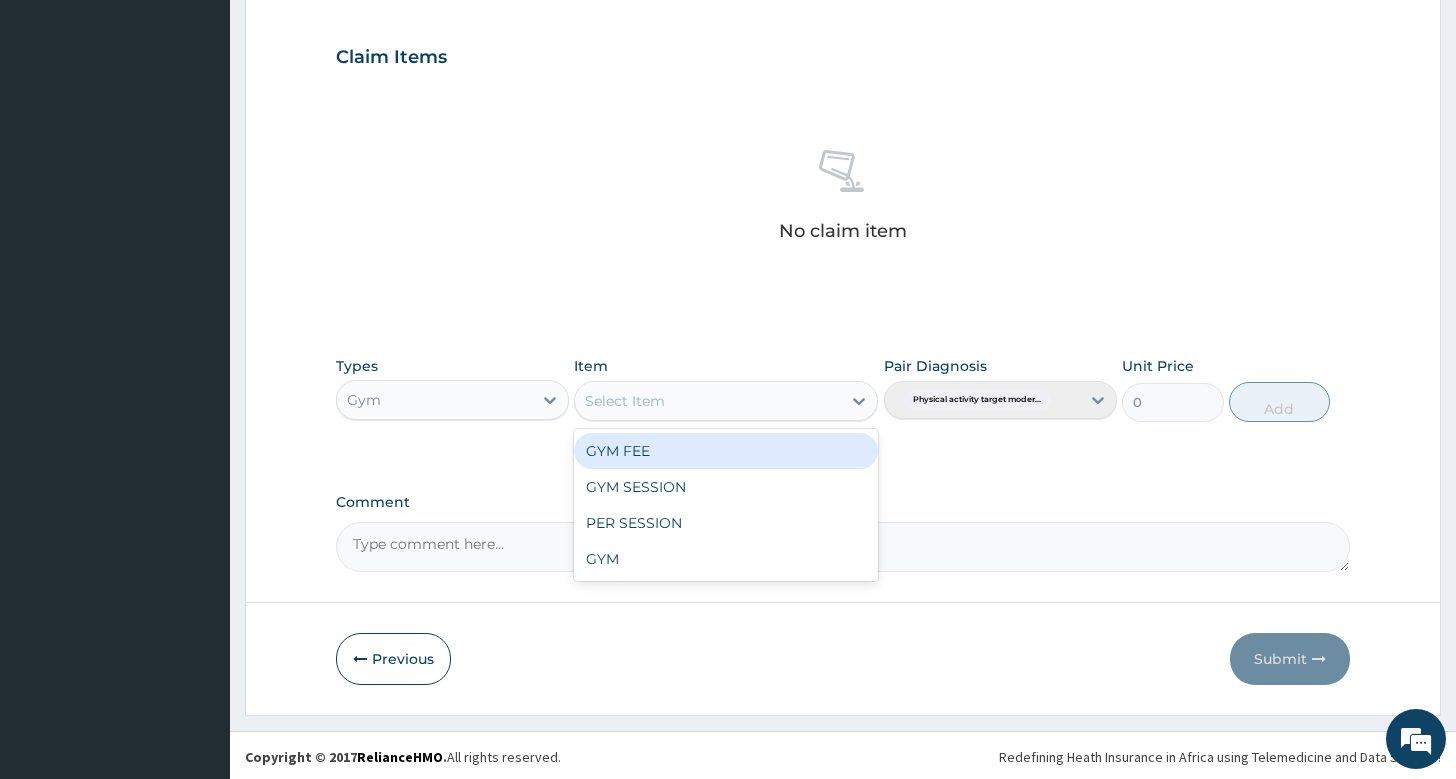 click on "Select Item" at bounding box center [708, 401] 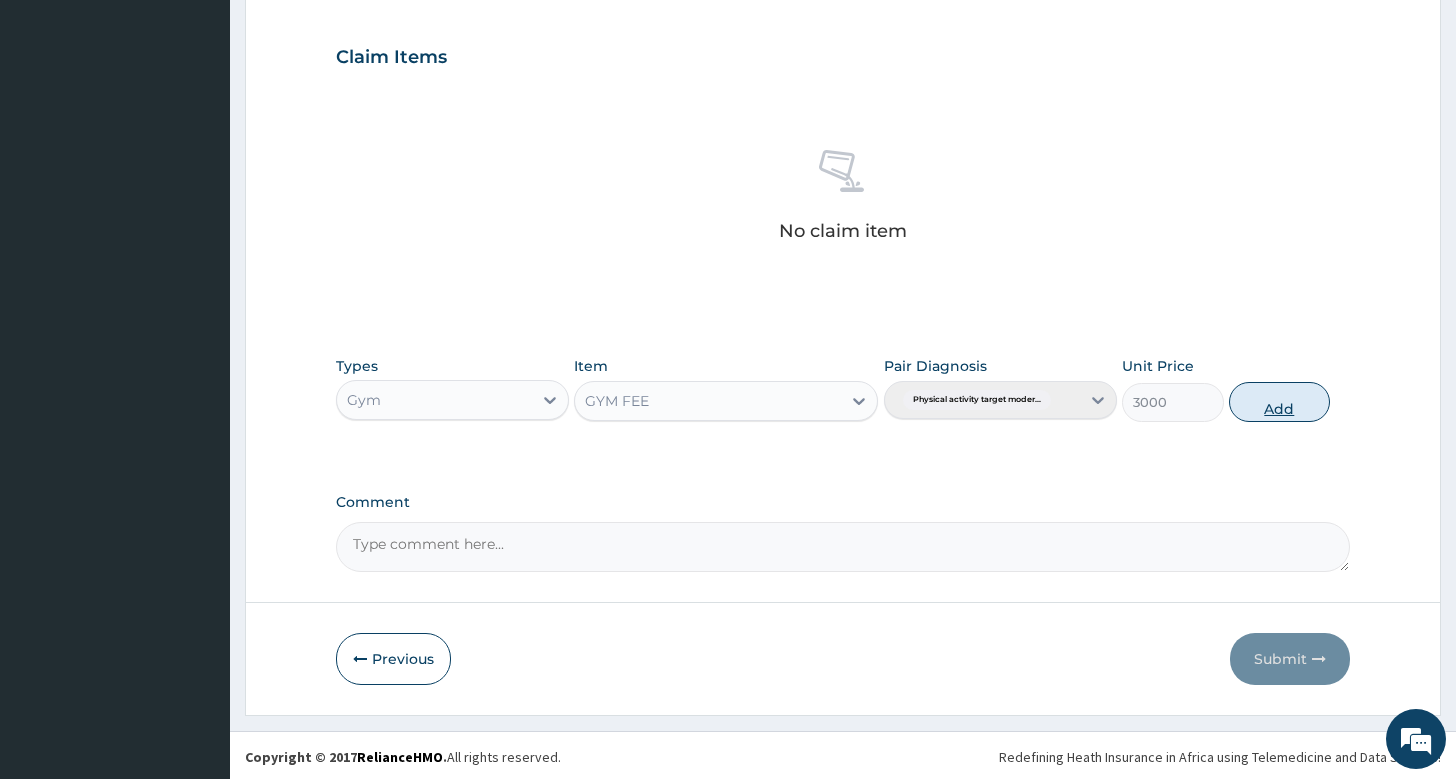 click on "Add" at bounding box center [1279, 402] 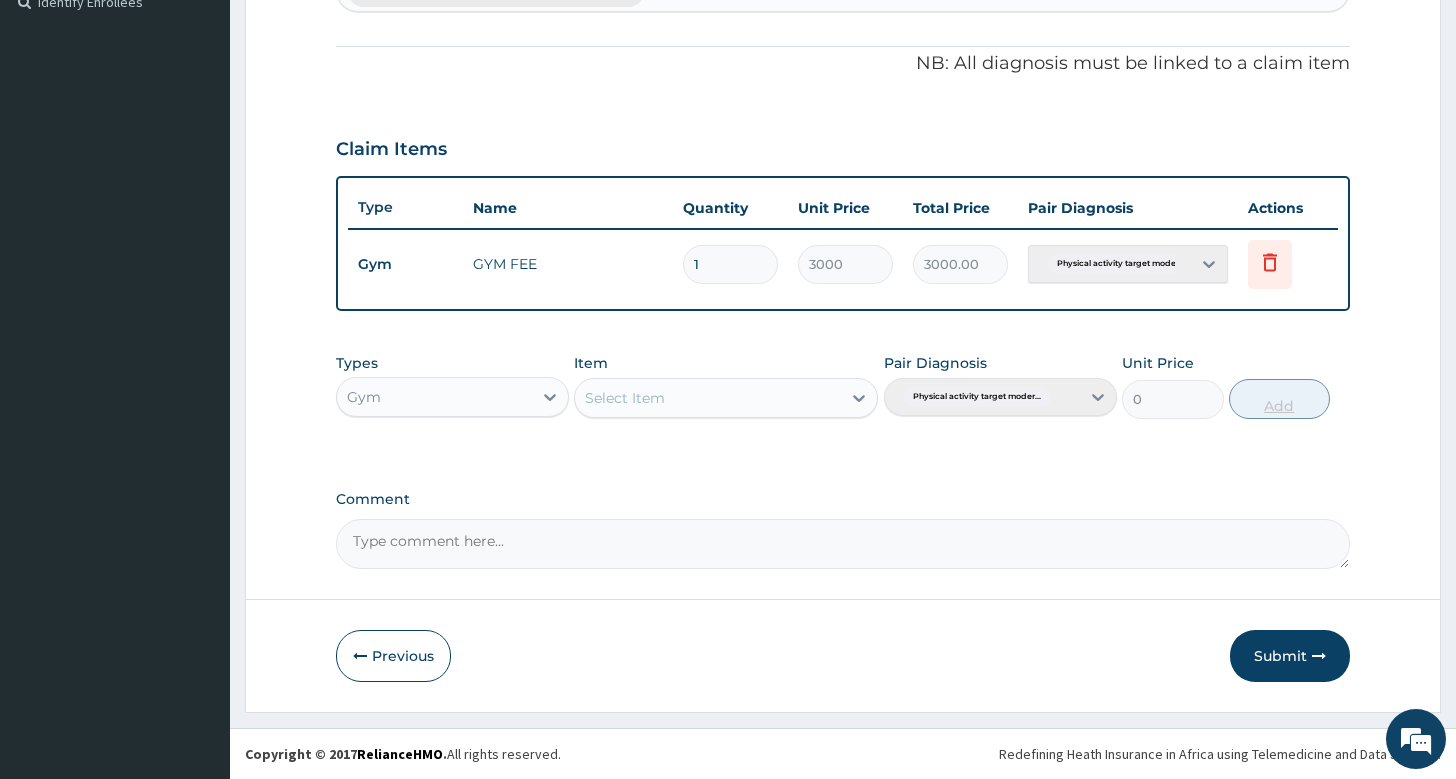 scroll, scrollTop: 564, scrollLeft: 0, axis: vertical 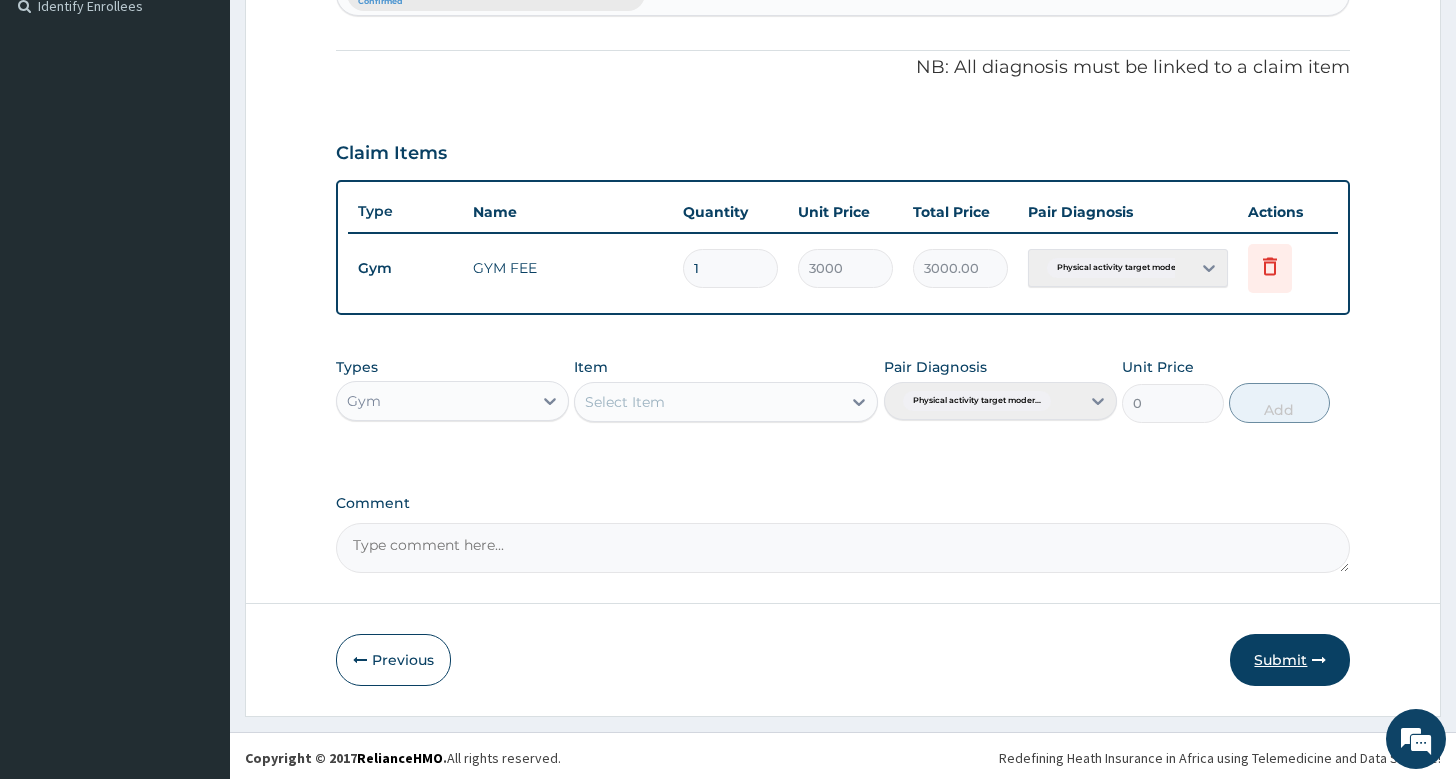 click on "Submit" at bounding box center (1290, 660) 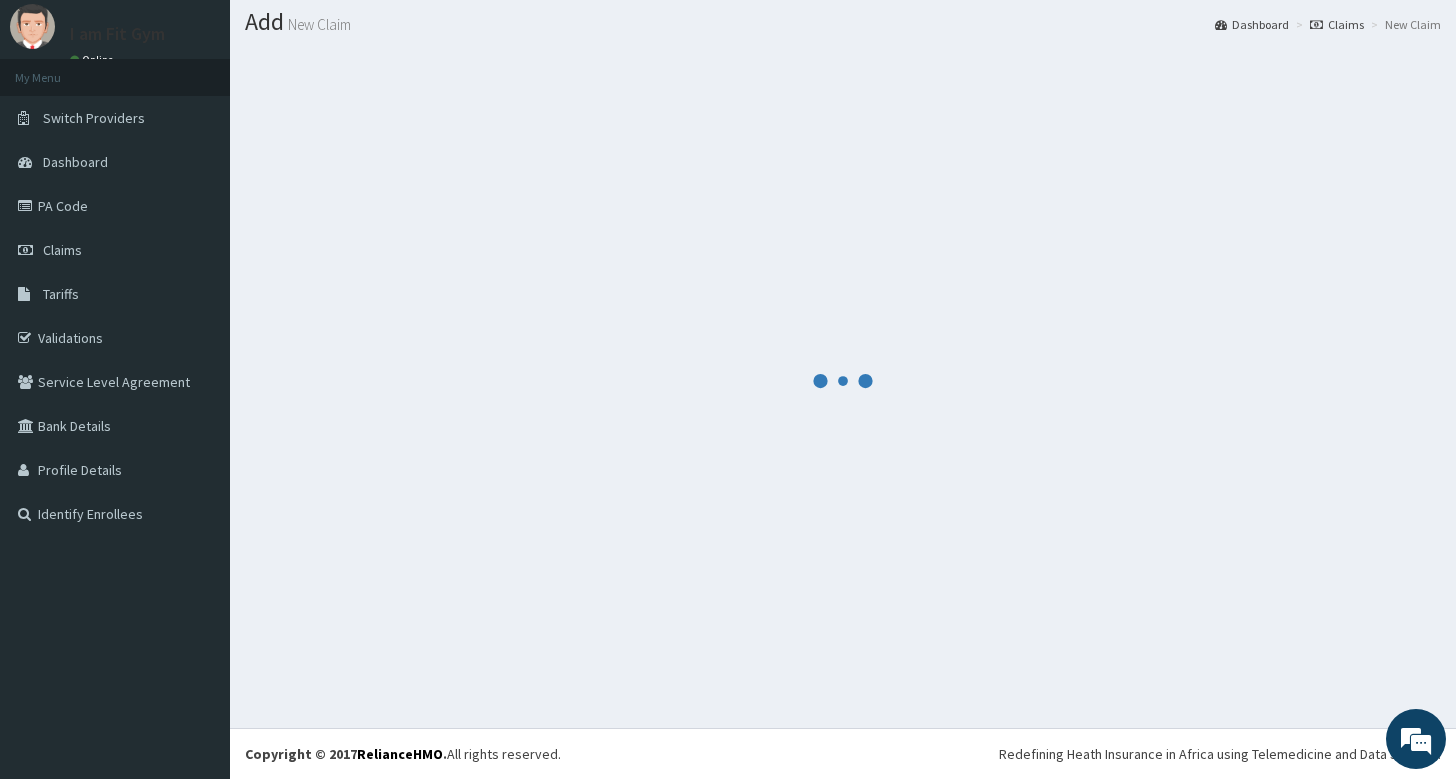 scroll, scrollTop: 55, scrollLeft: 0, axis: vertical 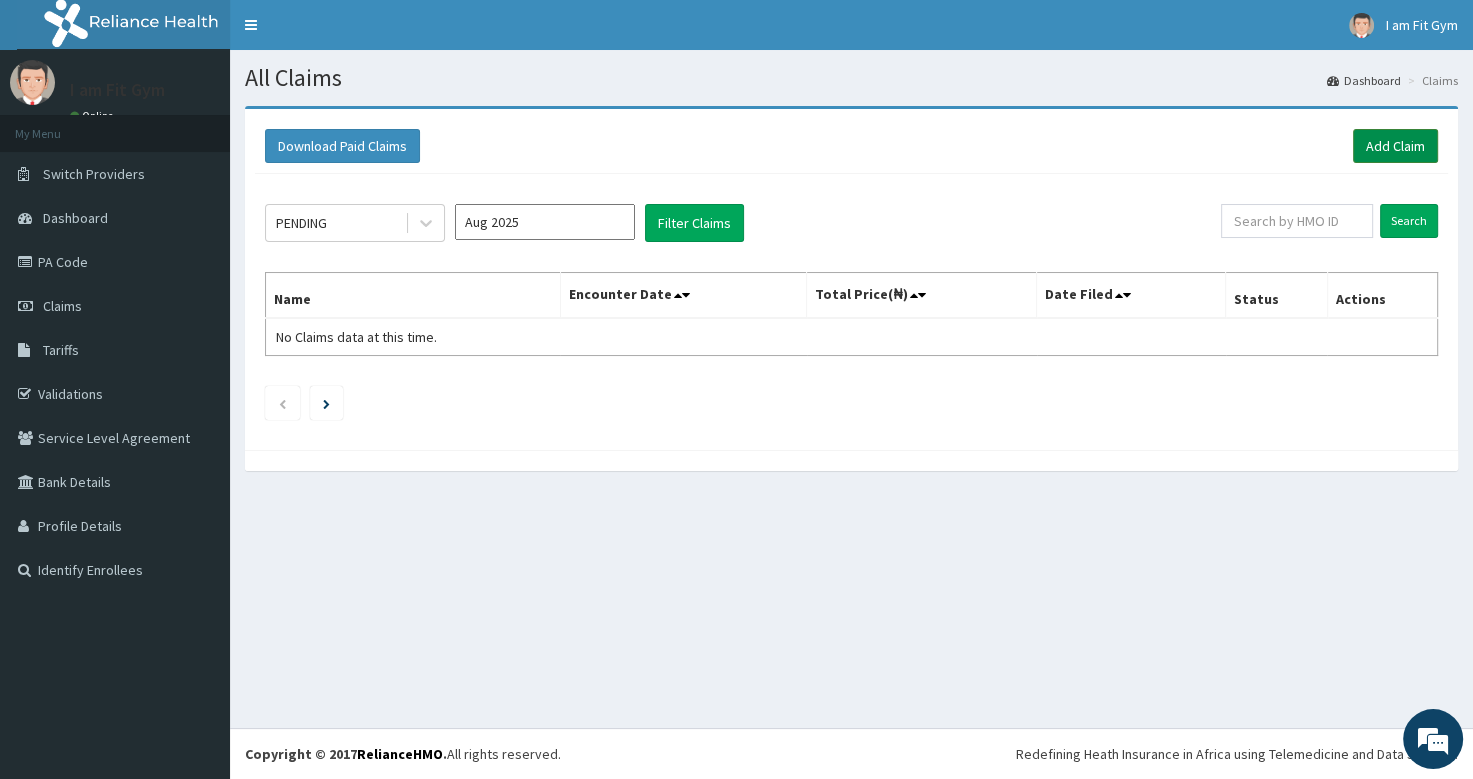 click on "Add Claim" at bounding box center [1395, 146] 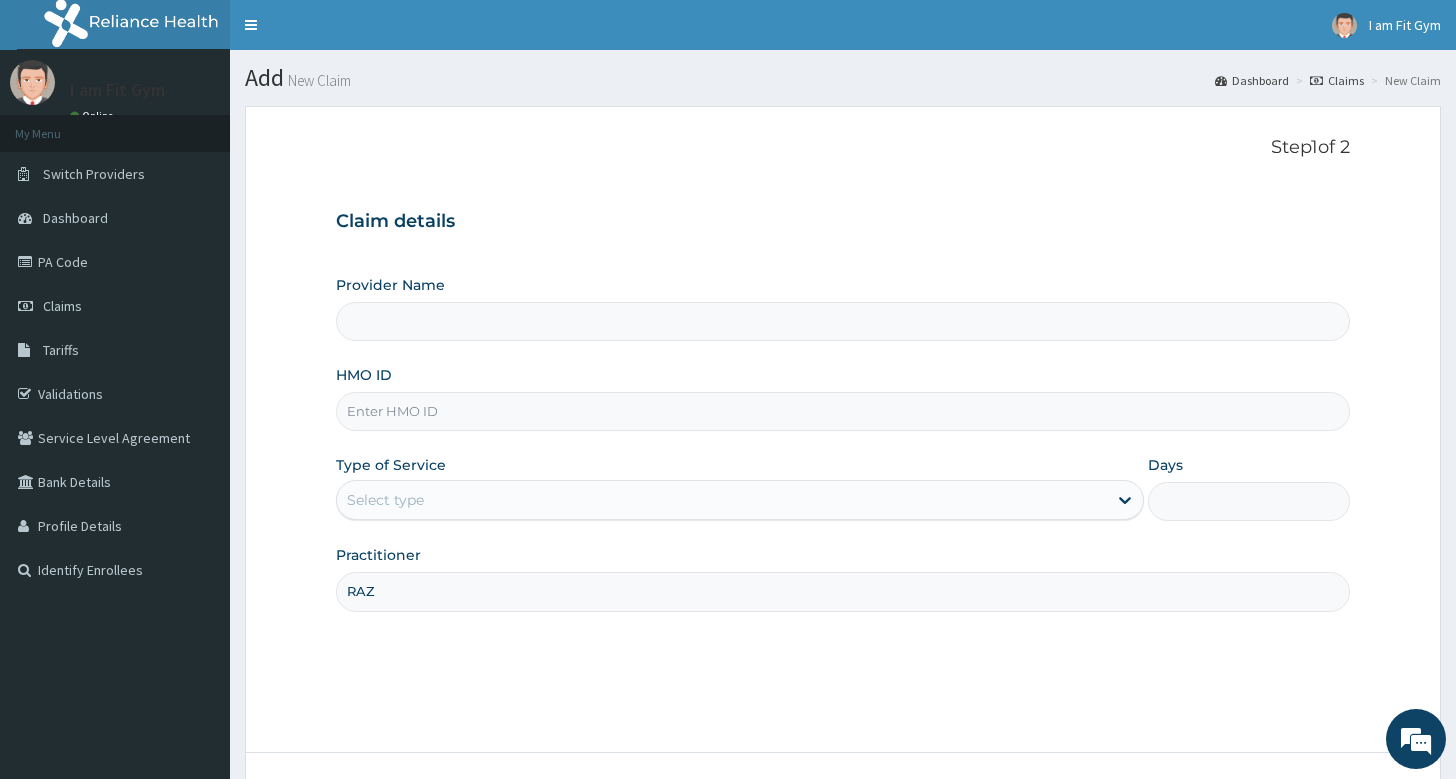 type on "RAZZ" 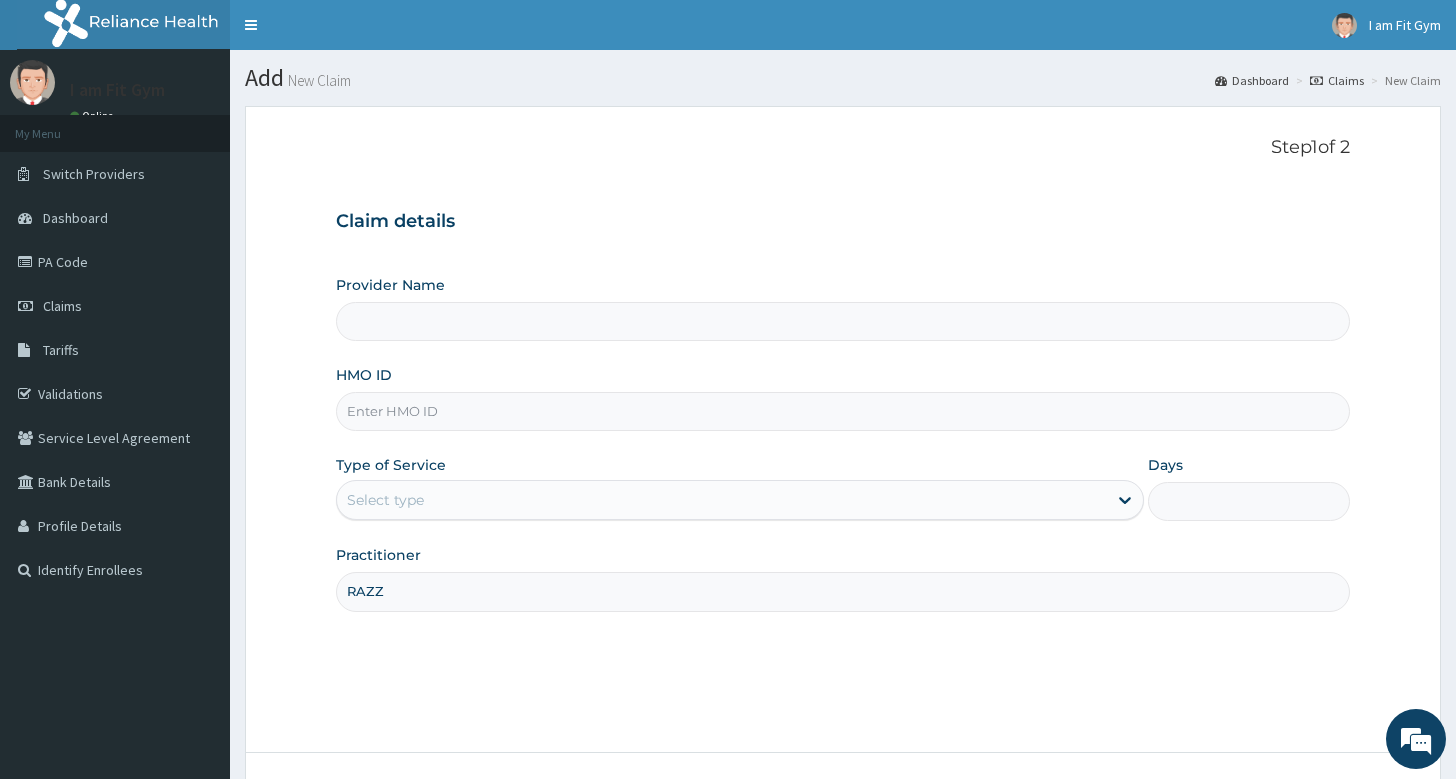 type on "I am Fit Gym - Ajah" 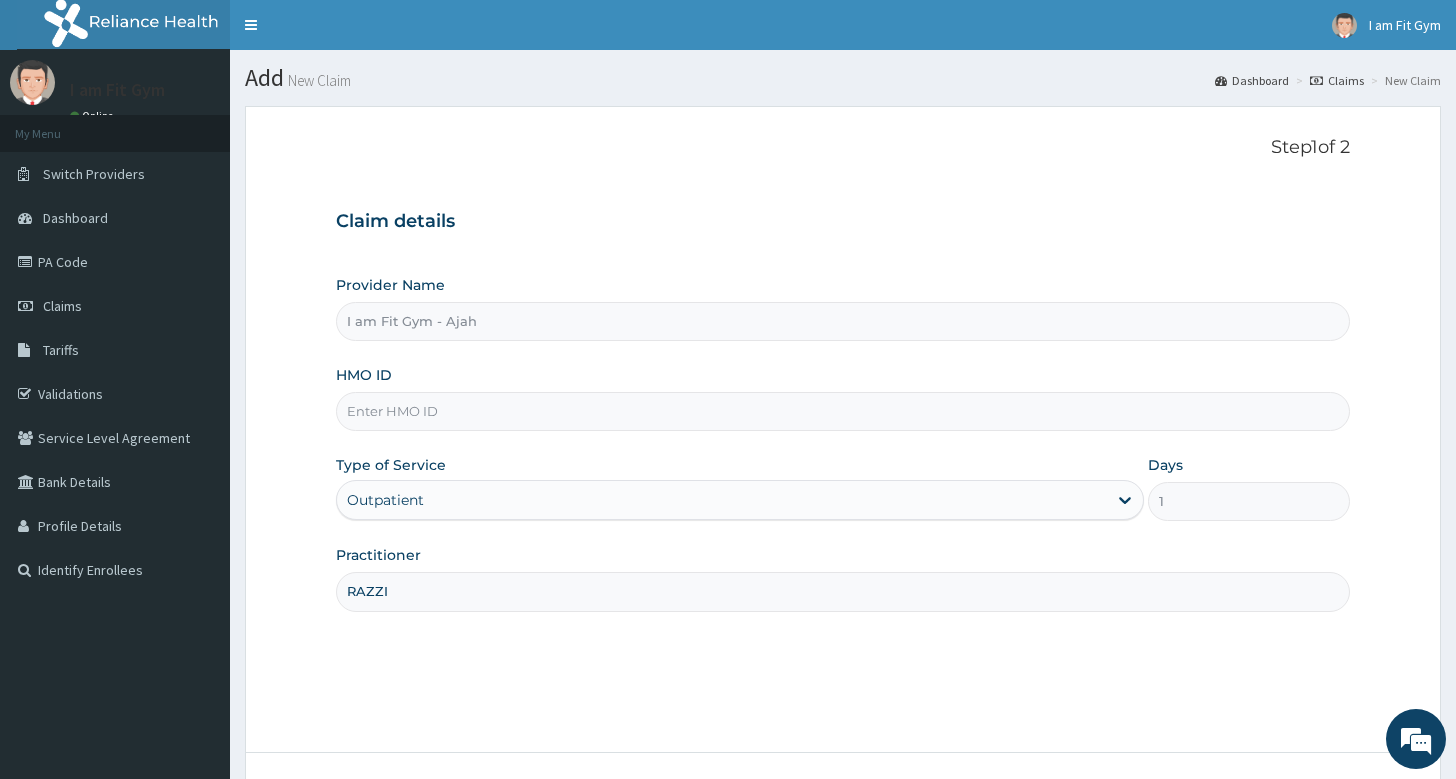 scroll, scrollTop: 0, scrollLeft: 0, axis: both 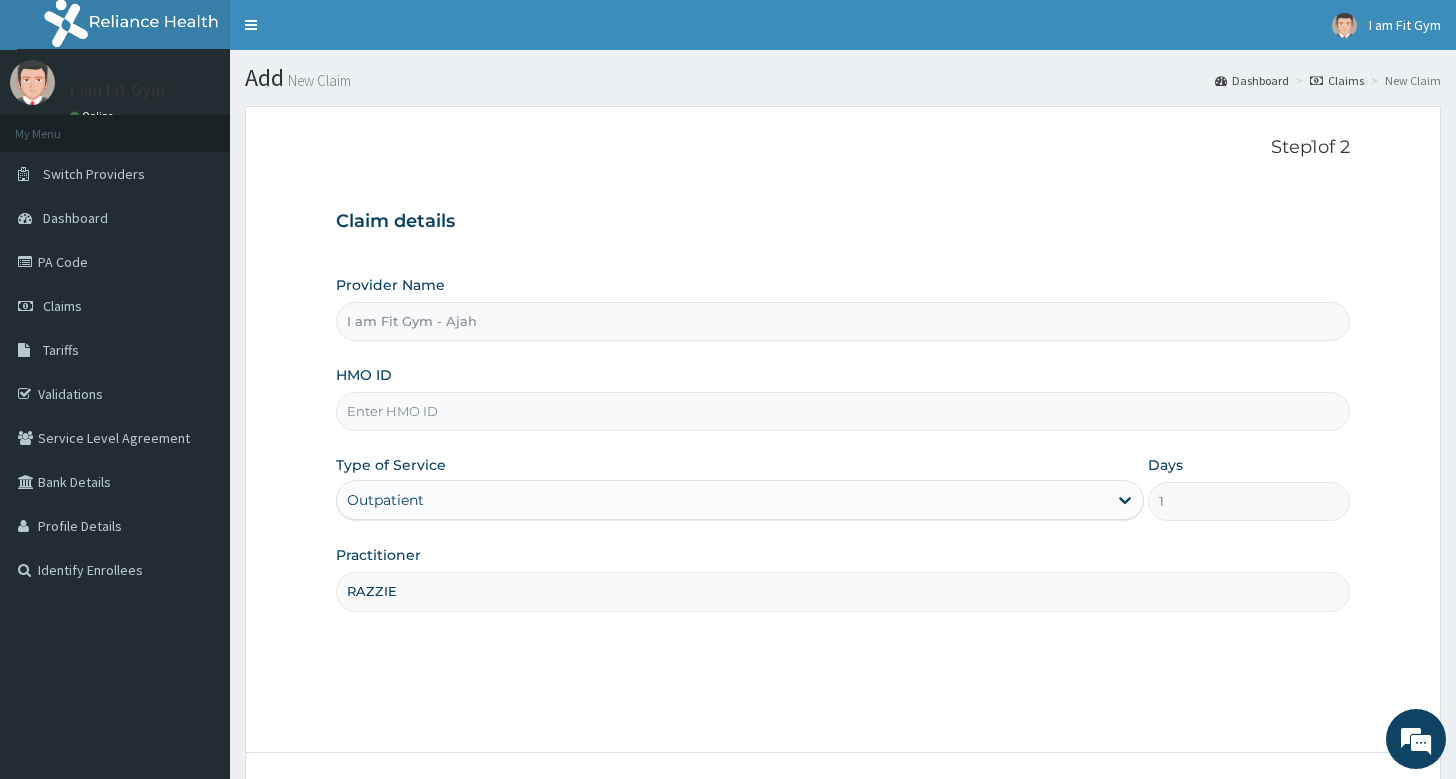 type on "RAZZIE" 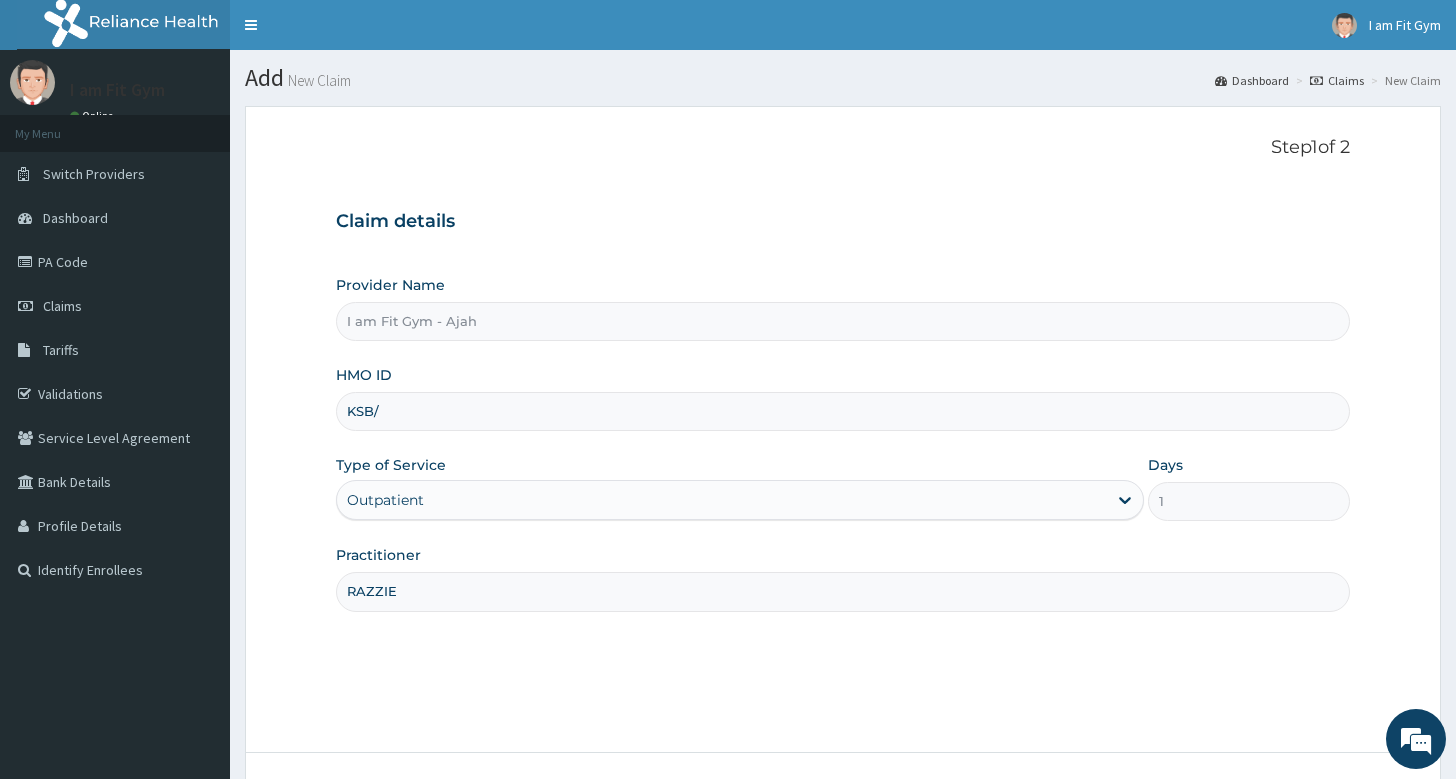 scroll, scrollTop: 0, scrollLeft: 0, axis: both 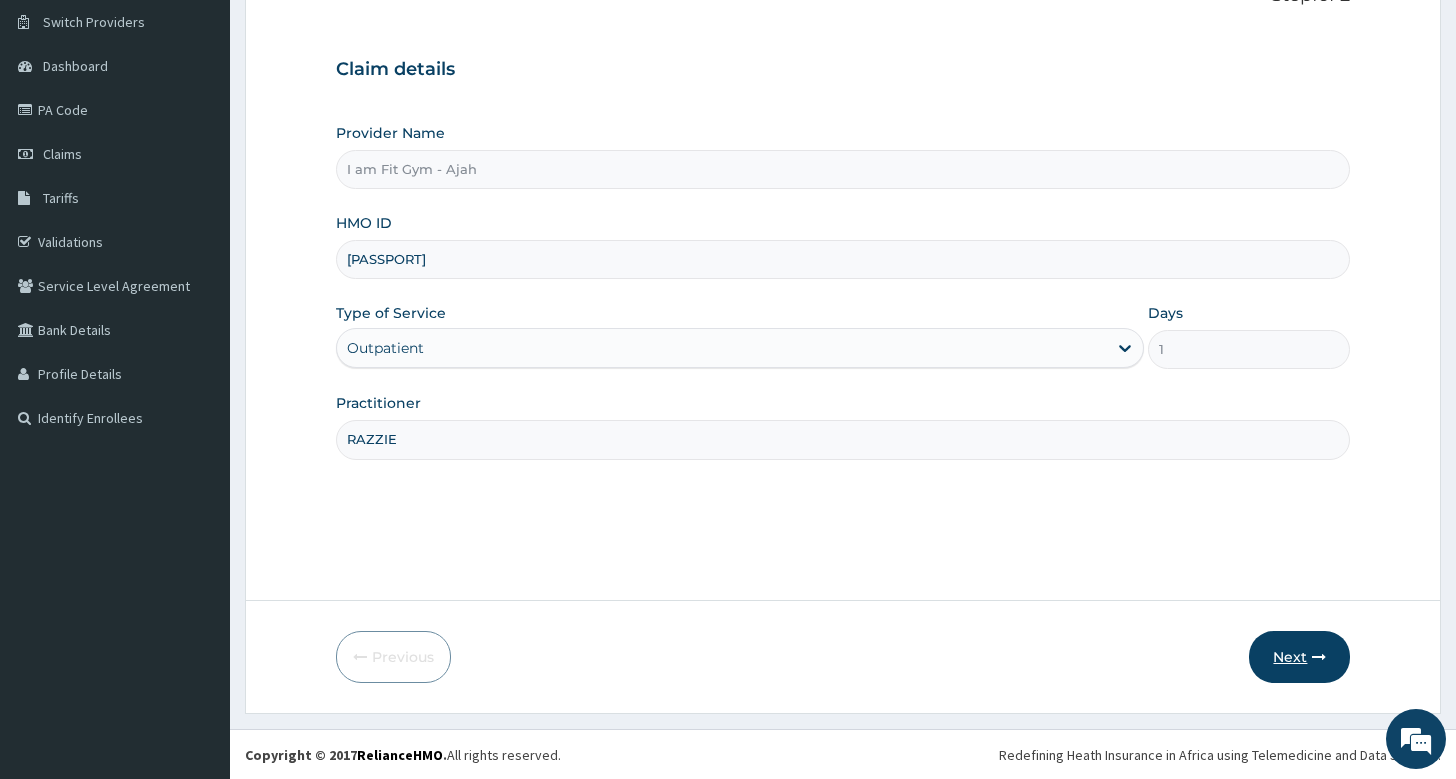 type on "[PASSPORT]" 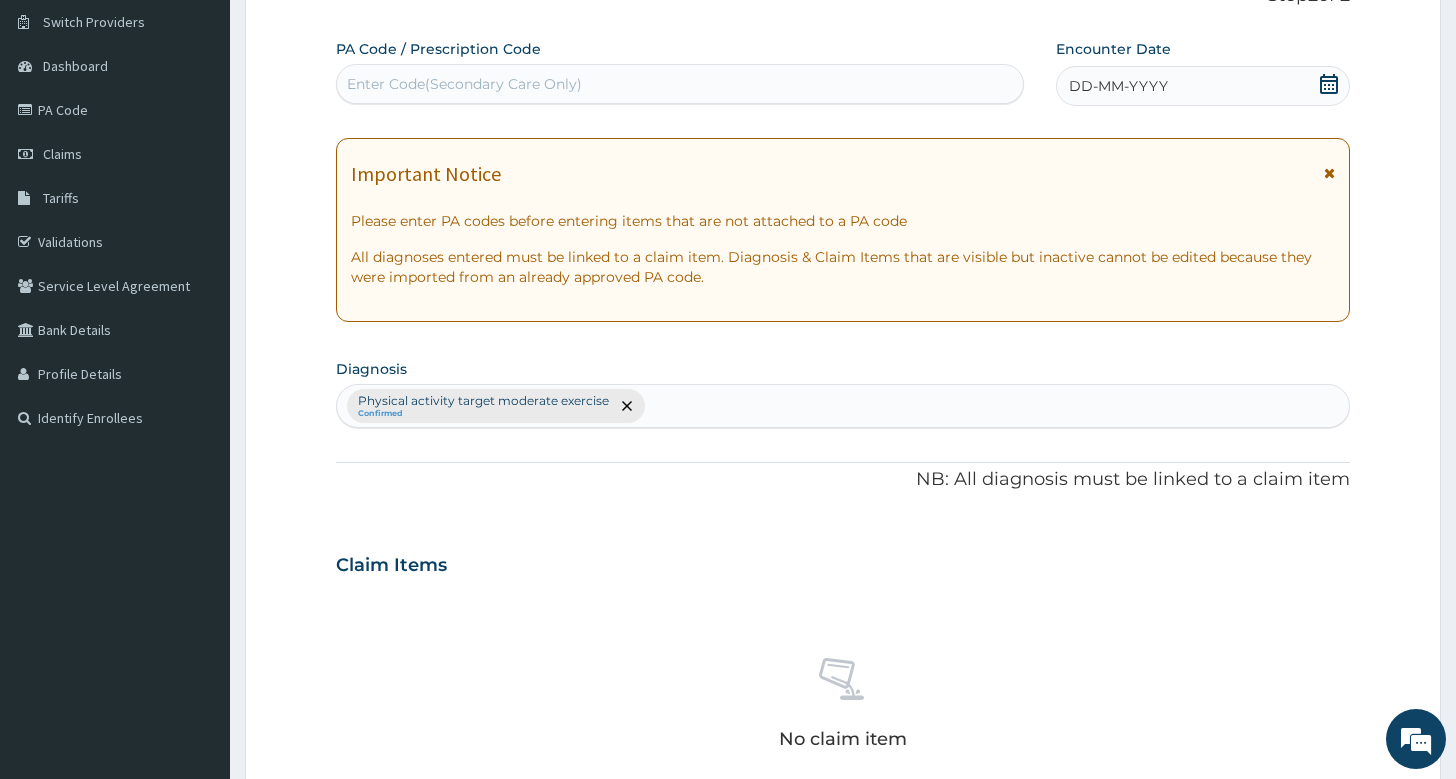 click on "DD-MM-YYYY" at bounding box center [1203, 86] 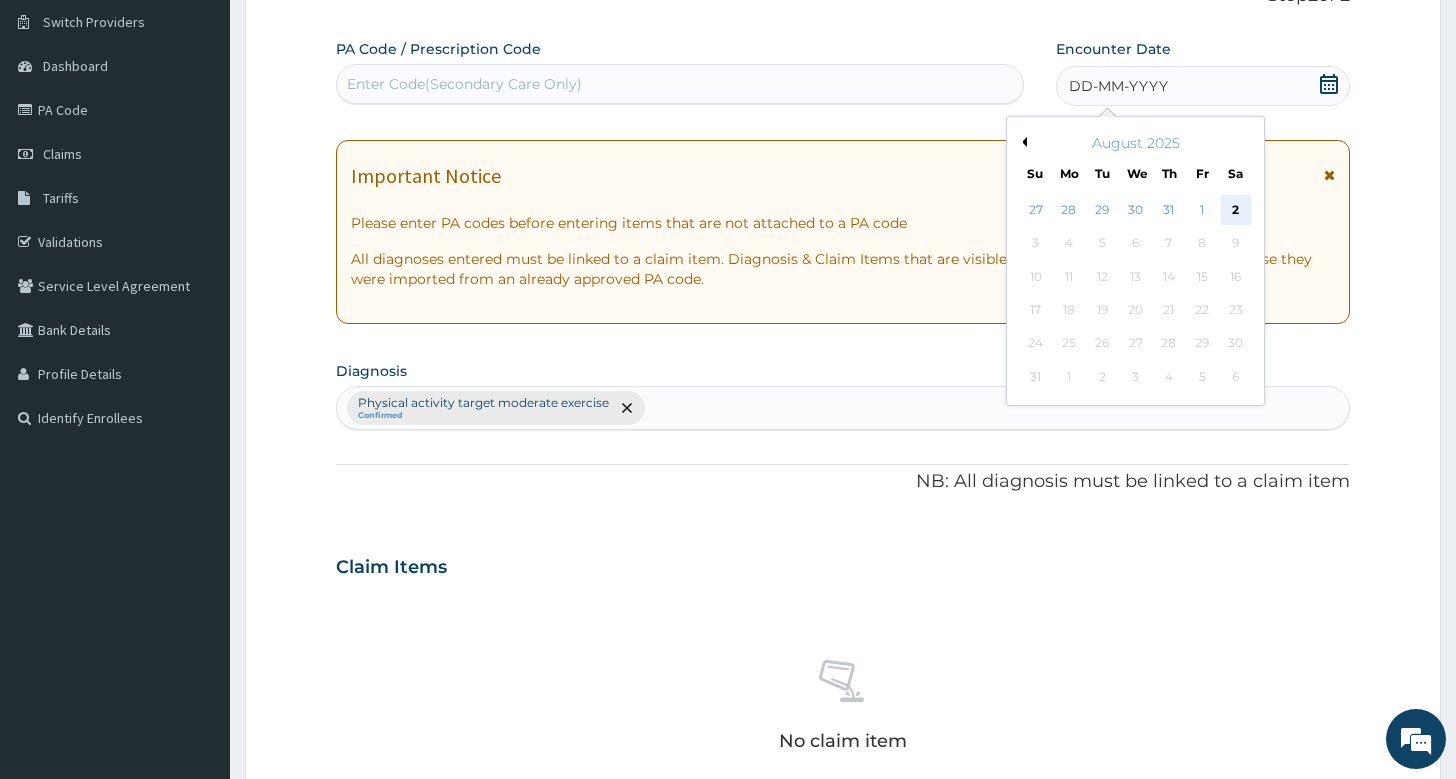 click on "2" at bounding box center (1235, 210) 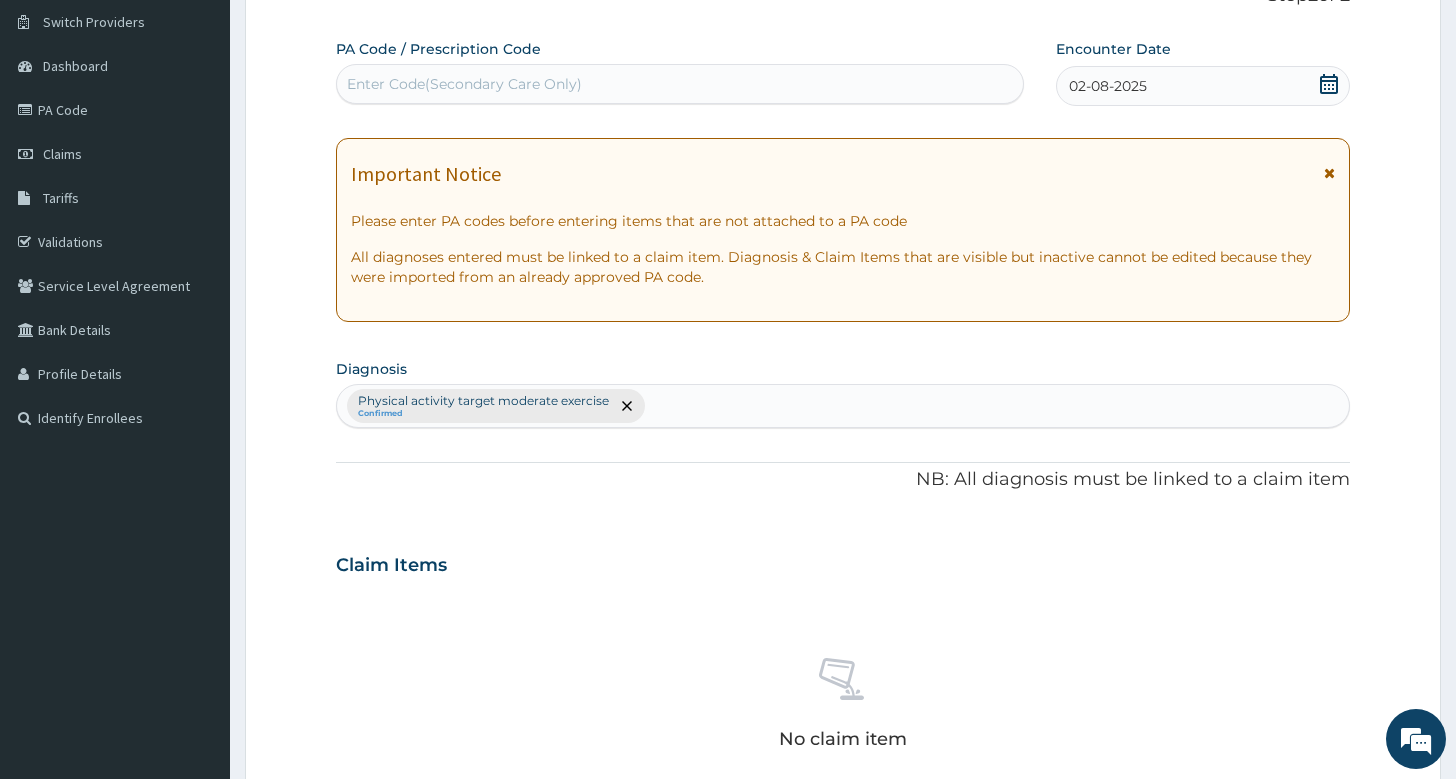click on "Enter Code(Secondary Care Only)" at bounding box center [680, 84] 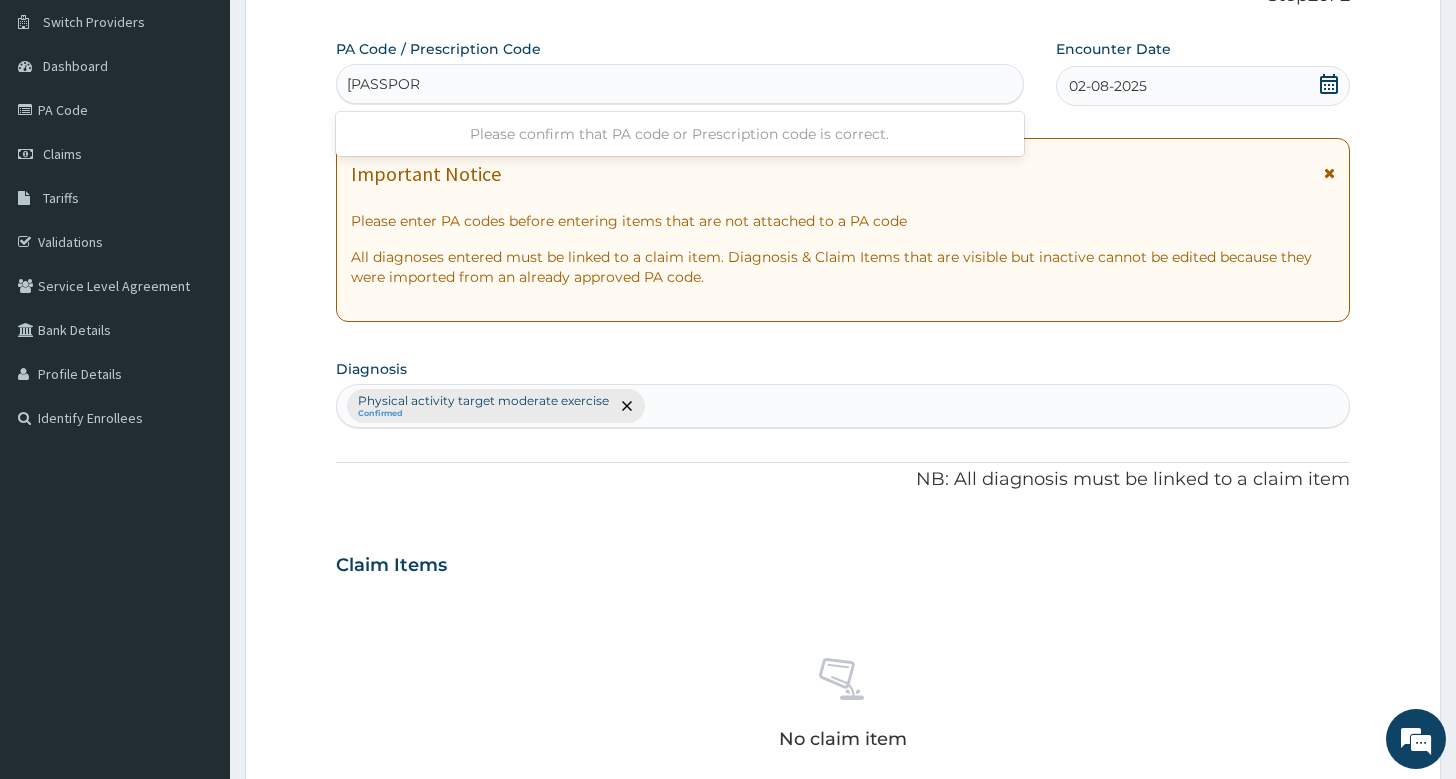 type on "PA/84AC21" 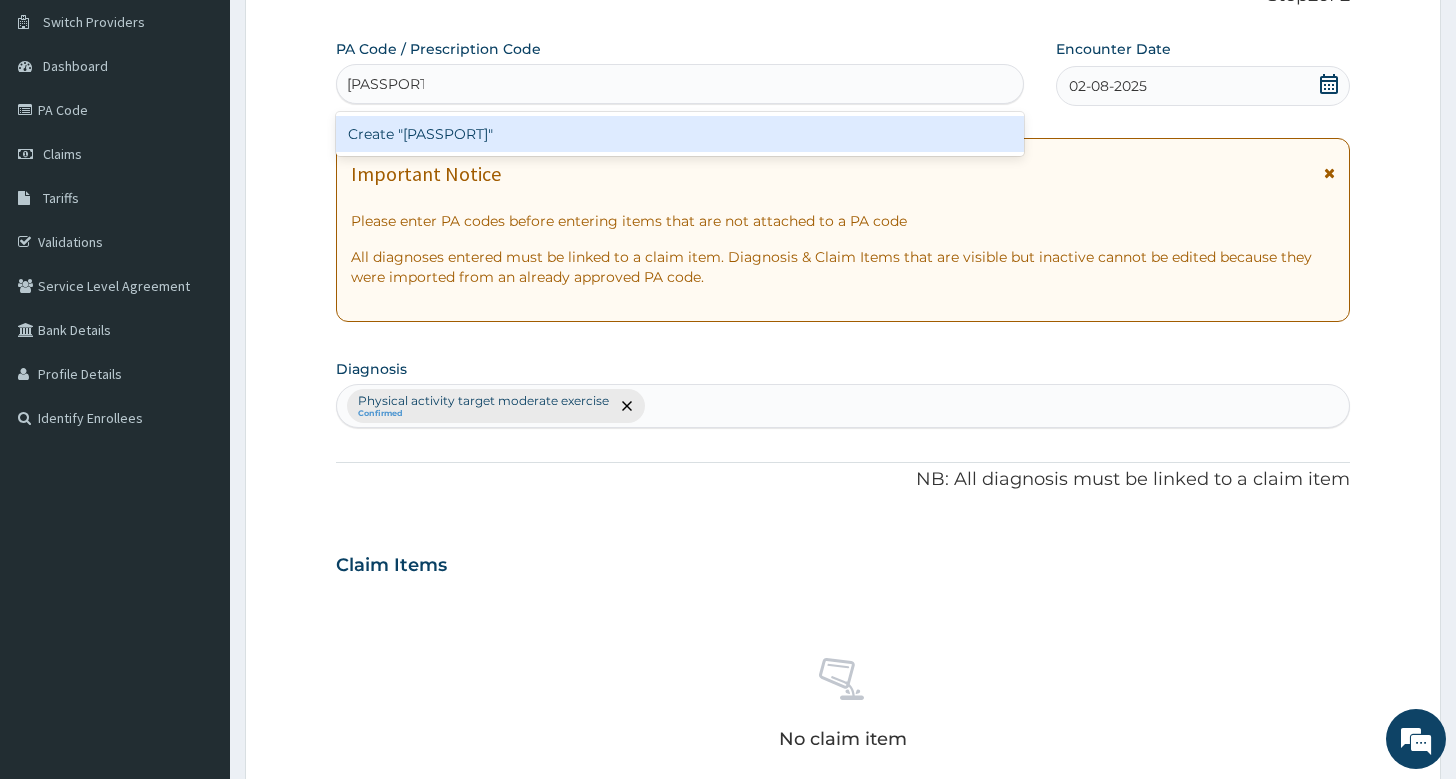 click on "Create "PA/84AC21"" at bounding box center [680, 134] 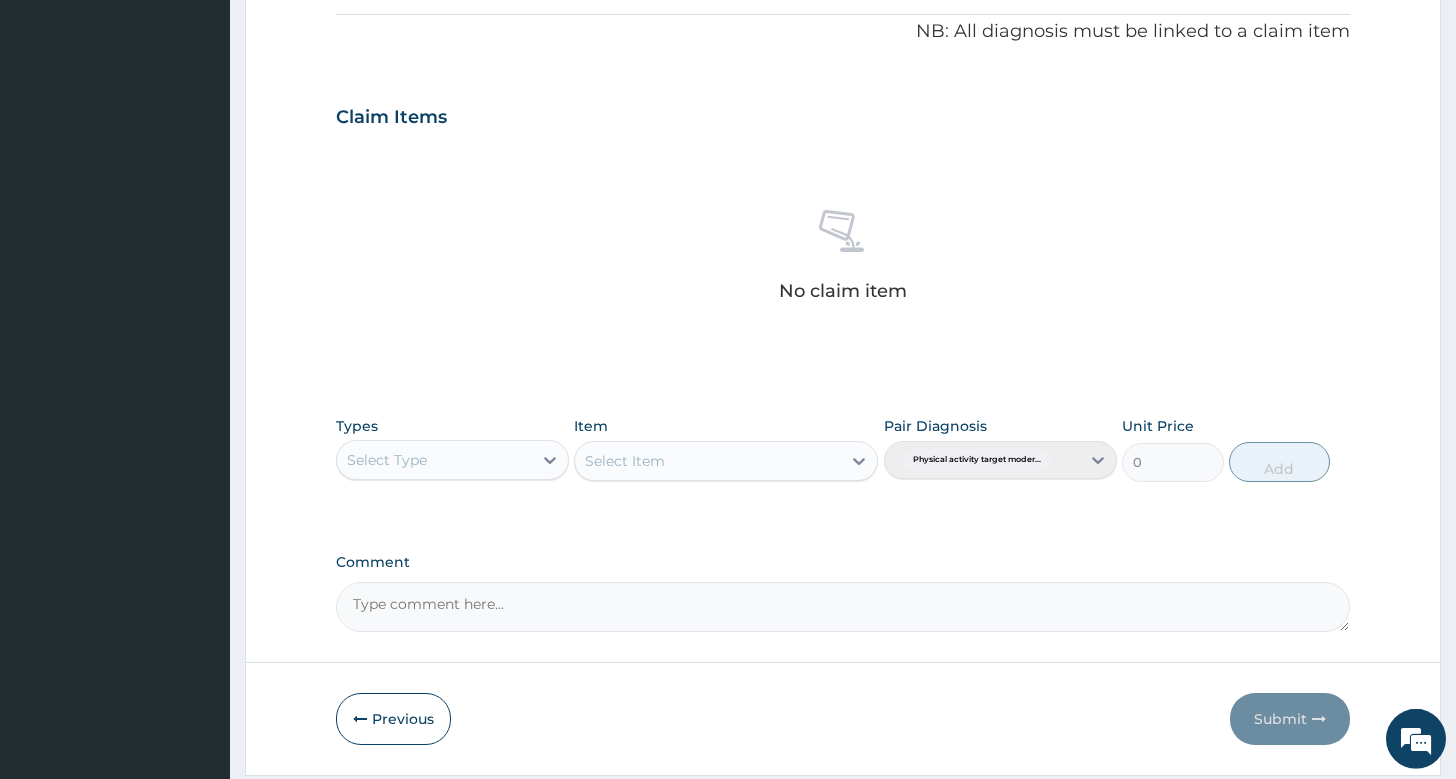 scroll, scrollTop: 660, scrollLeft: 0, axis: vertical 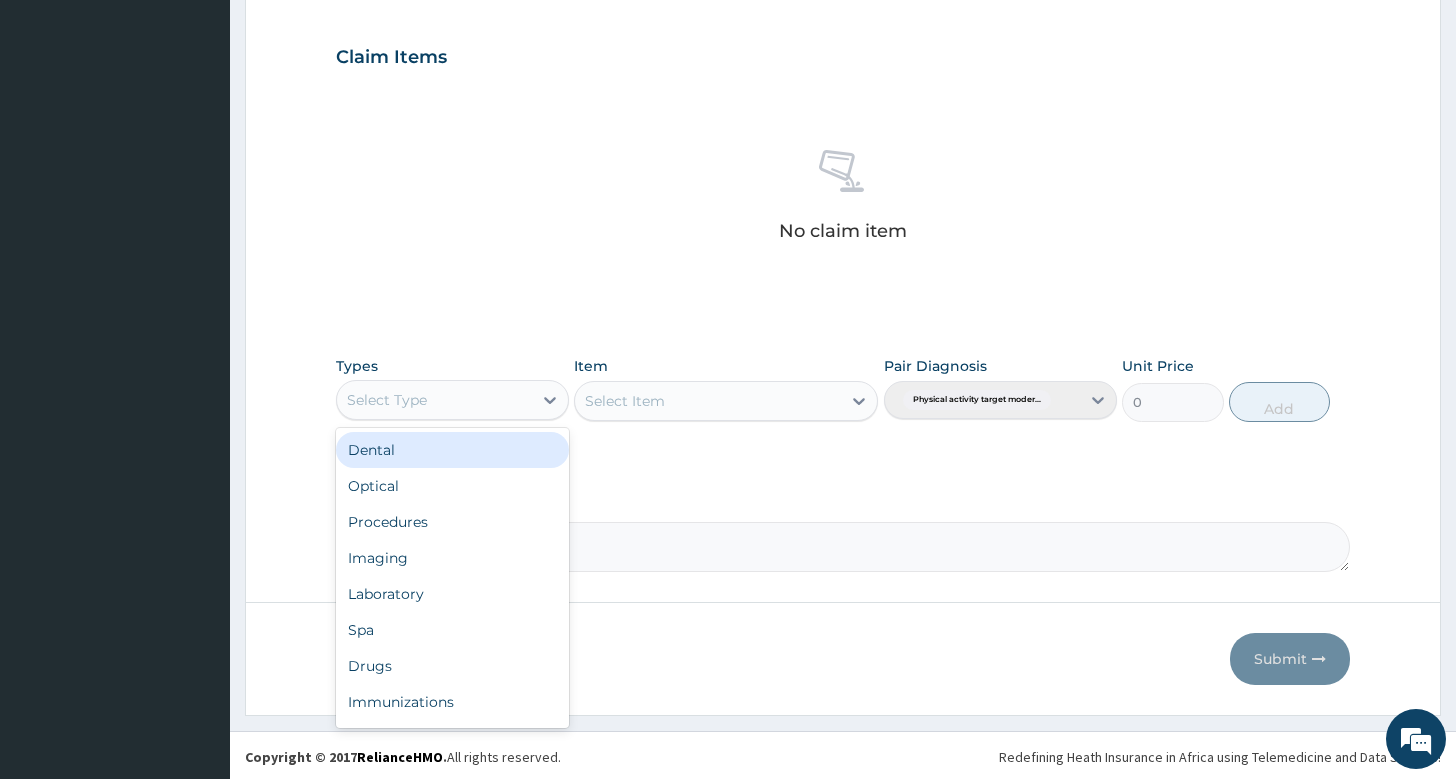 click on "Select Type" at bounding box center [434, 400] 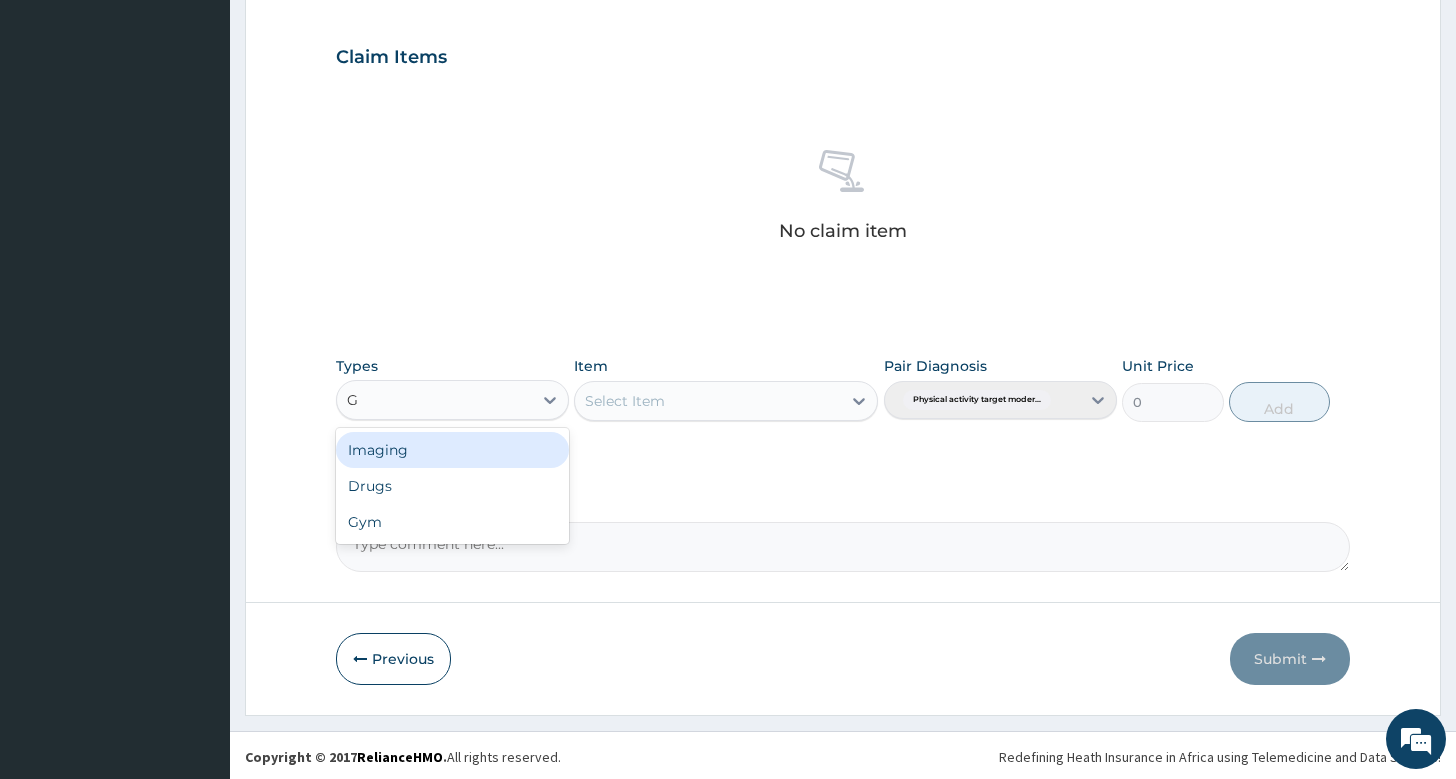 type on "GY" 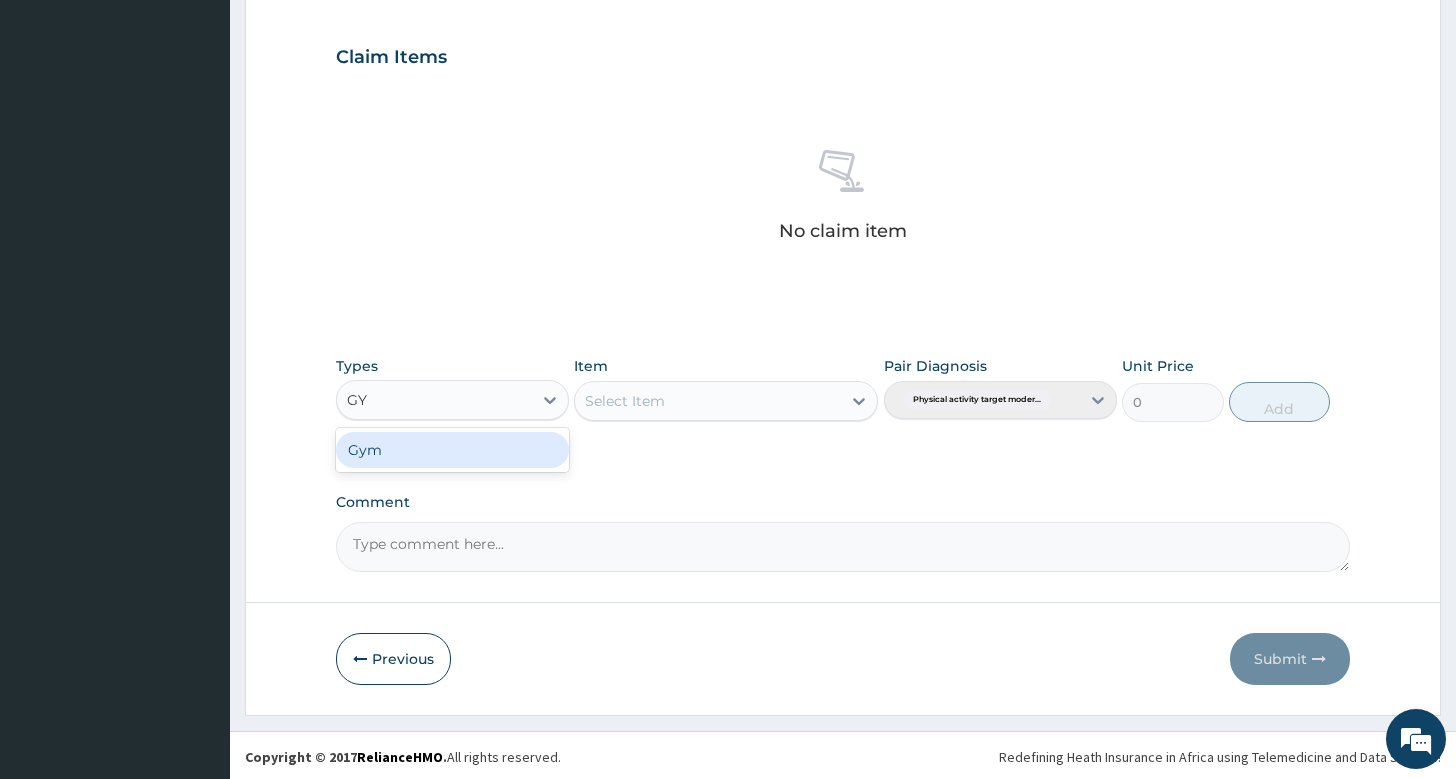 click on "Gym" at bounding box center (452, 450) 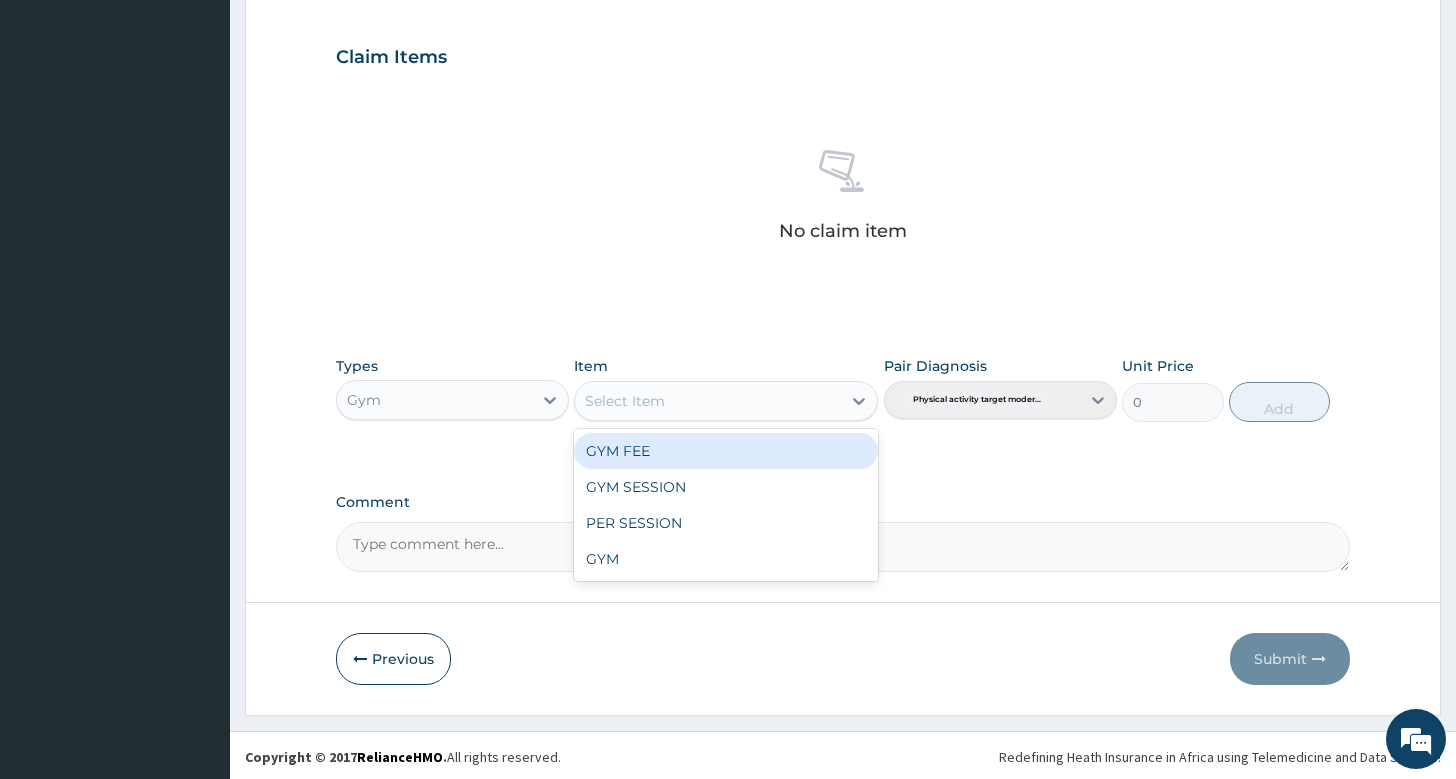 click on "Select Item" at bounding box center (708, 401) 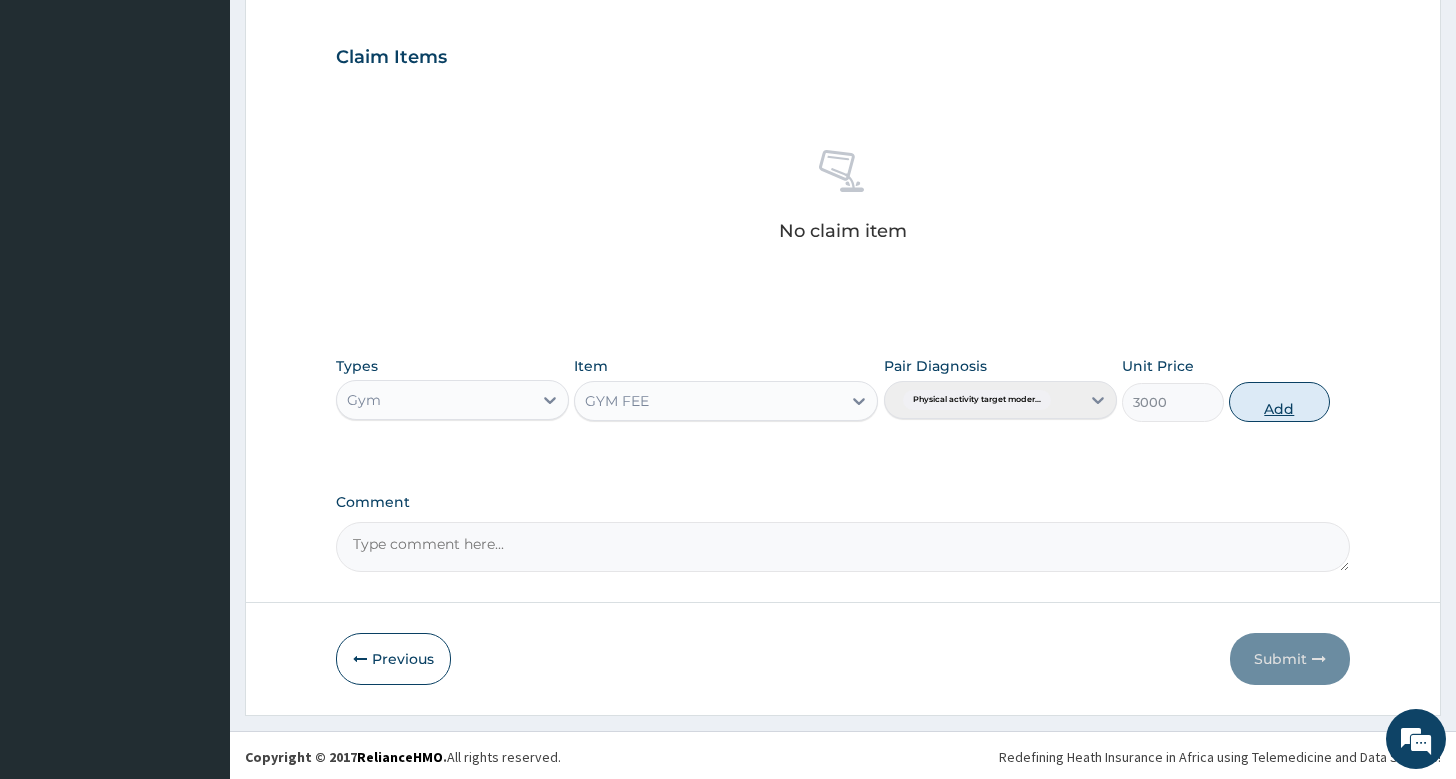 click on "Add" at bounding box center [1279, 402] 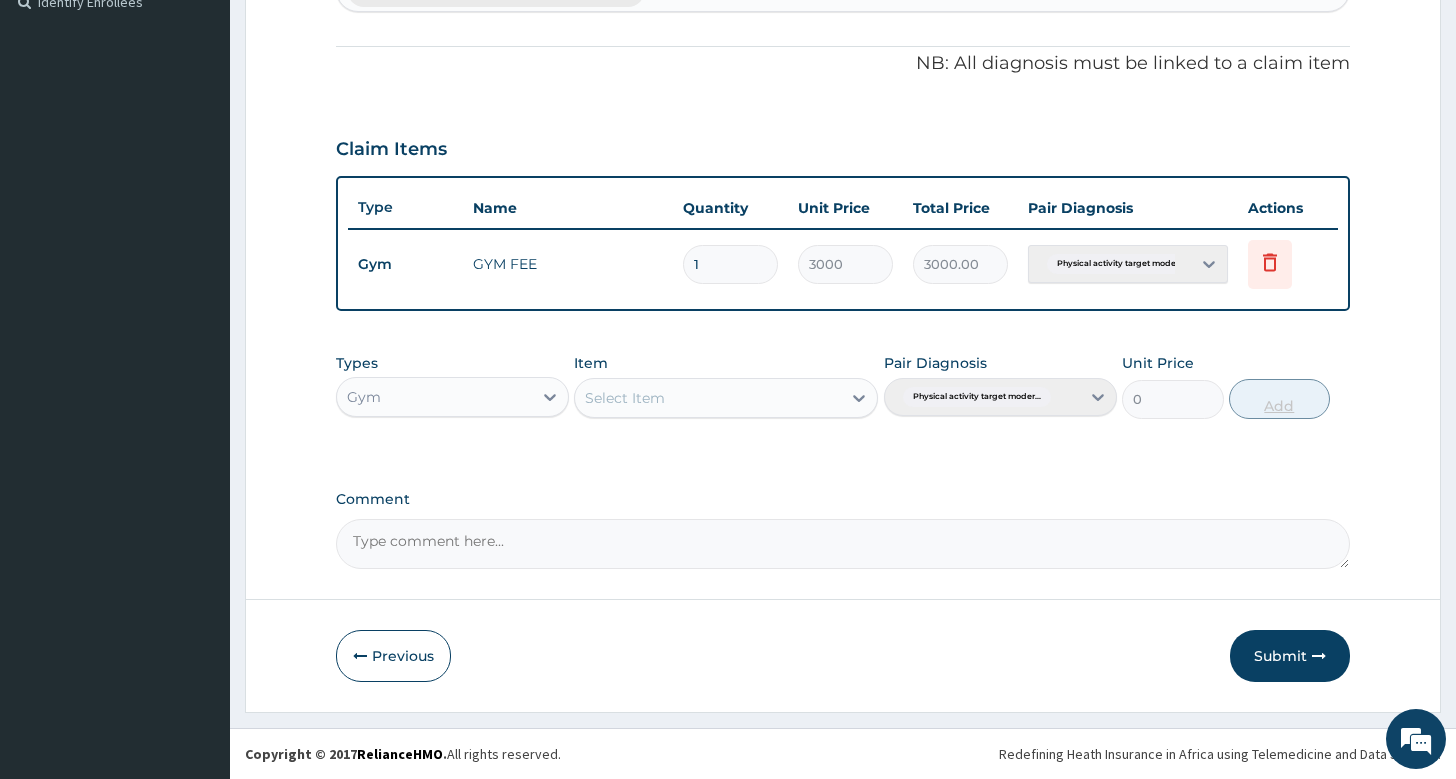 scroll, scrollTop: 564, scrollLeft: 0, axis: vertical 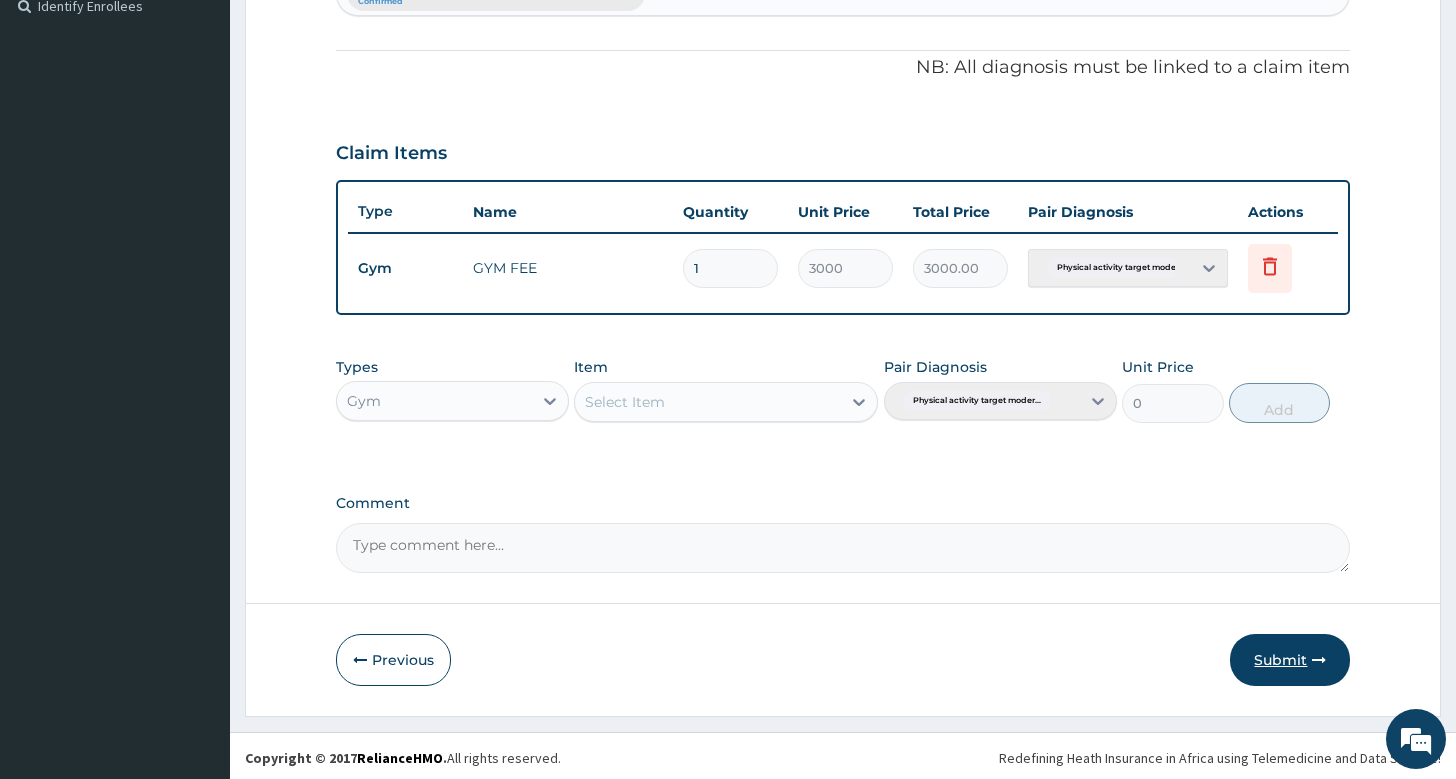 click on "Submit" at bounding box center (1290, 660) 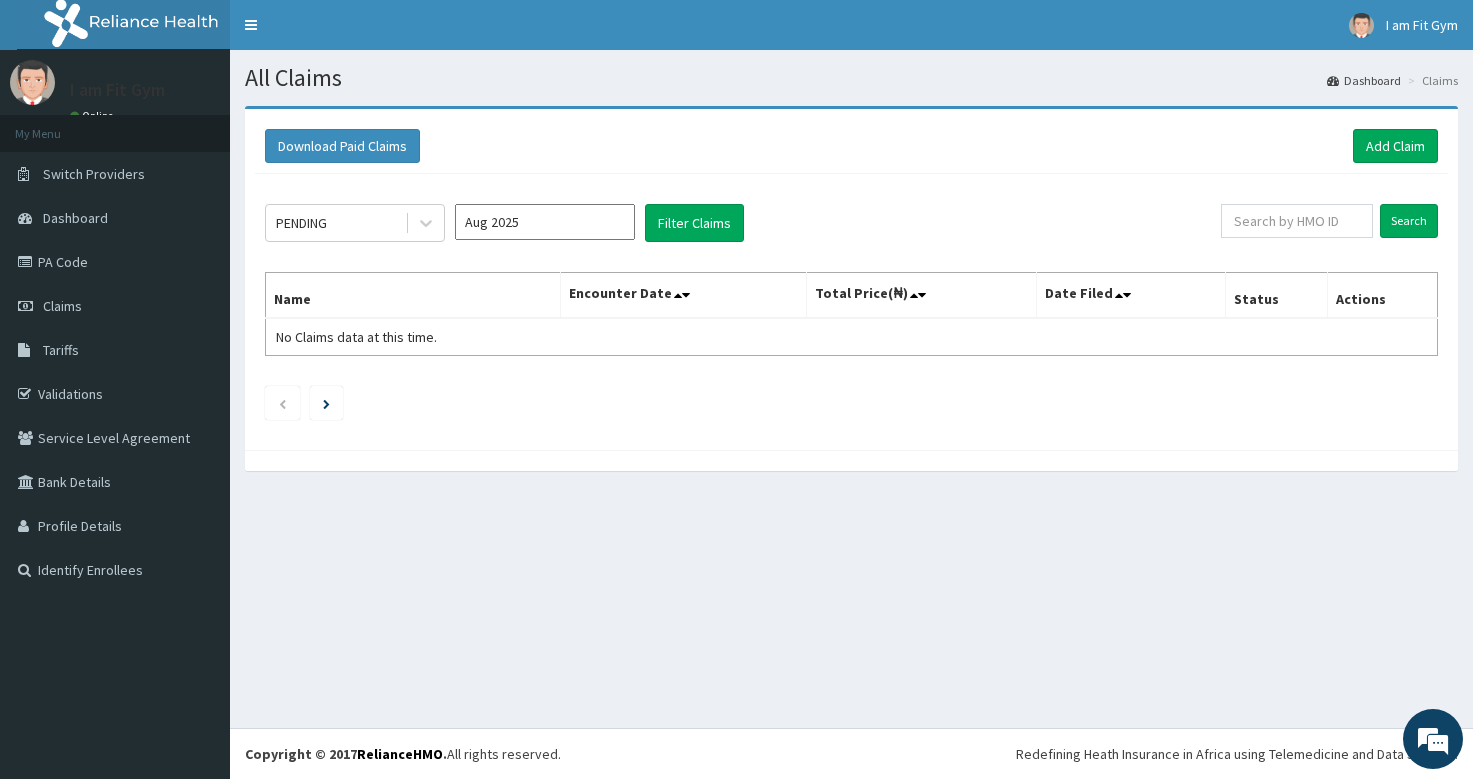scroll, scrollTop: 0, scrollLeft: 0, axis: both 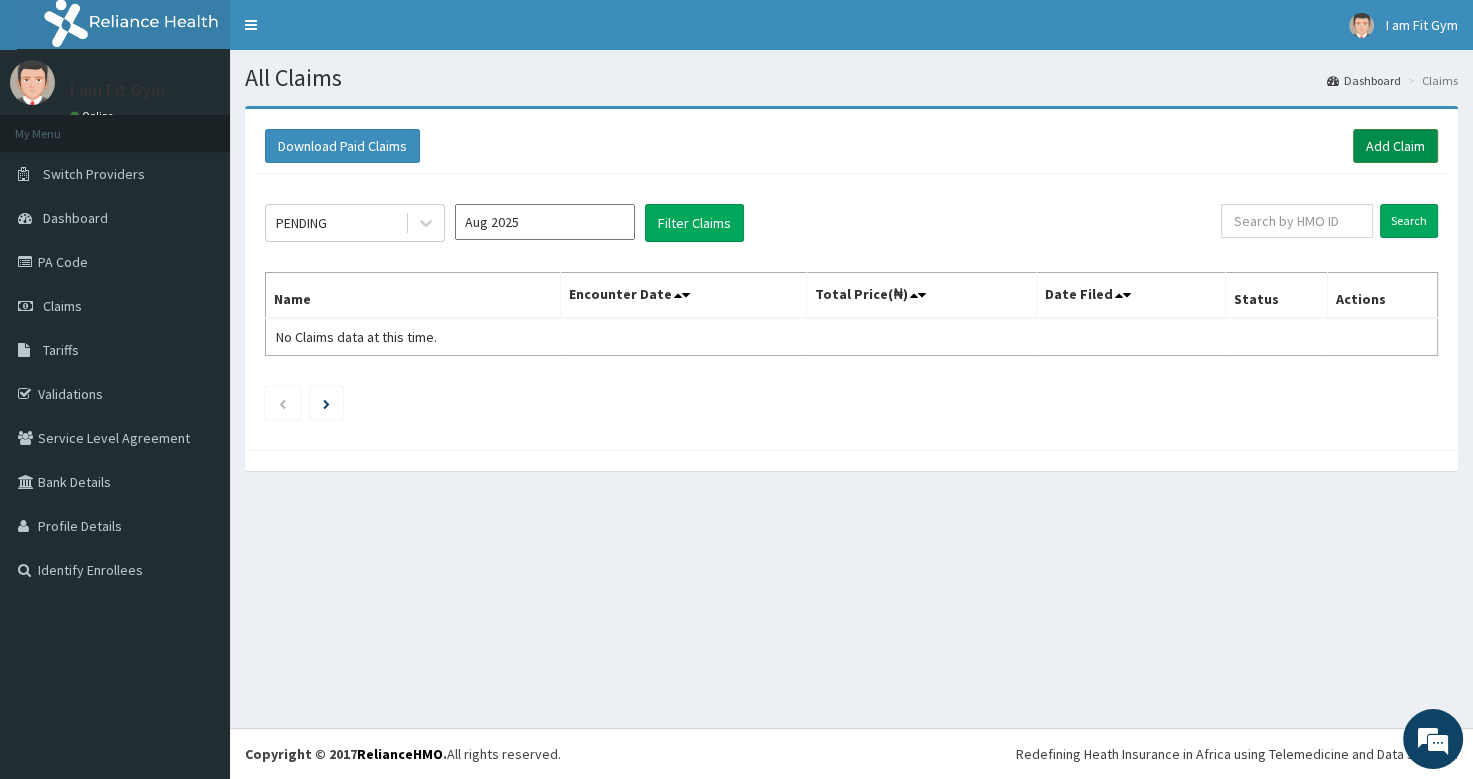 click on "Add Claim" at bounding box center (1395, 146) 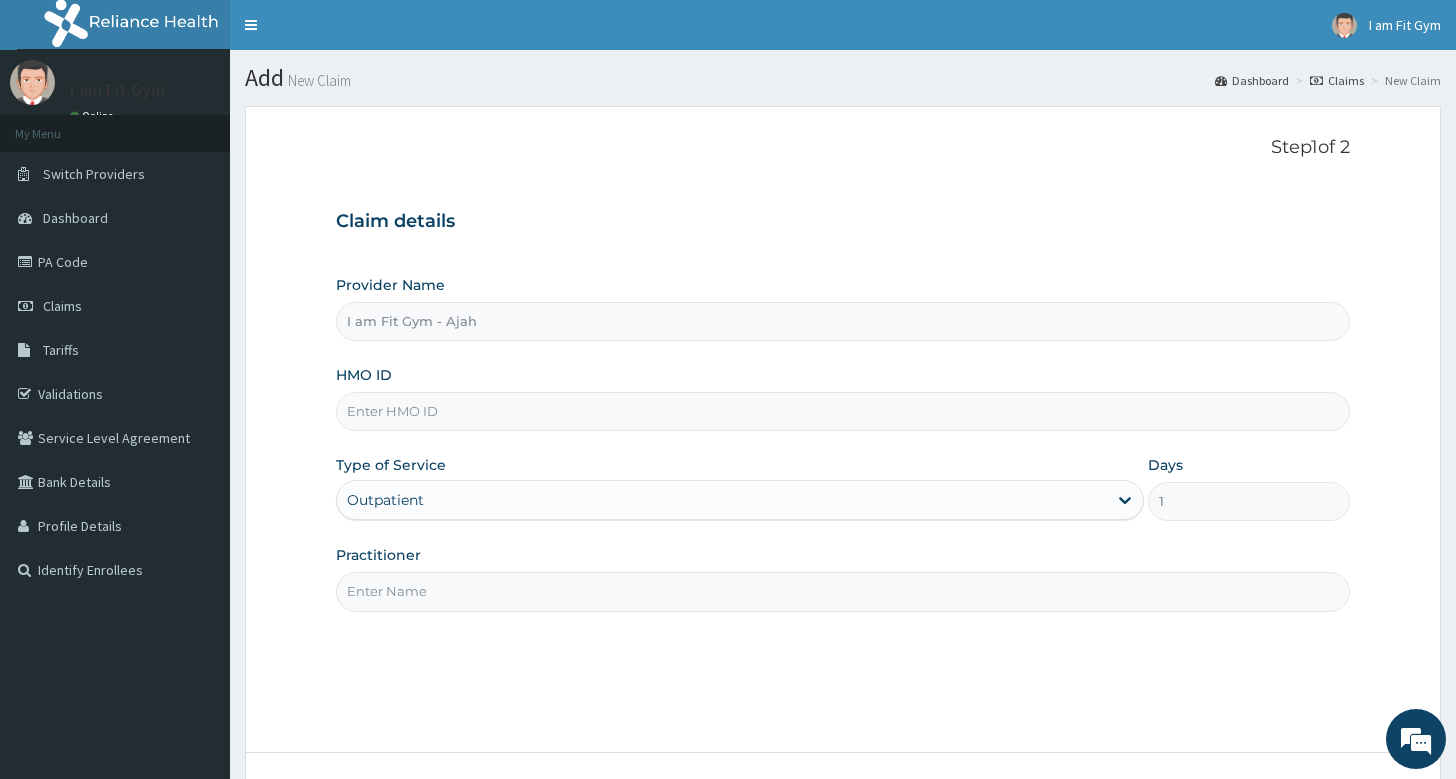 scroll, scrollTop: 0, scrollLeft: 0, axis: both 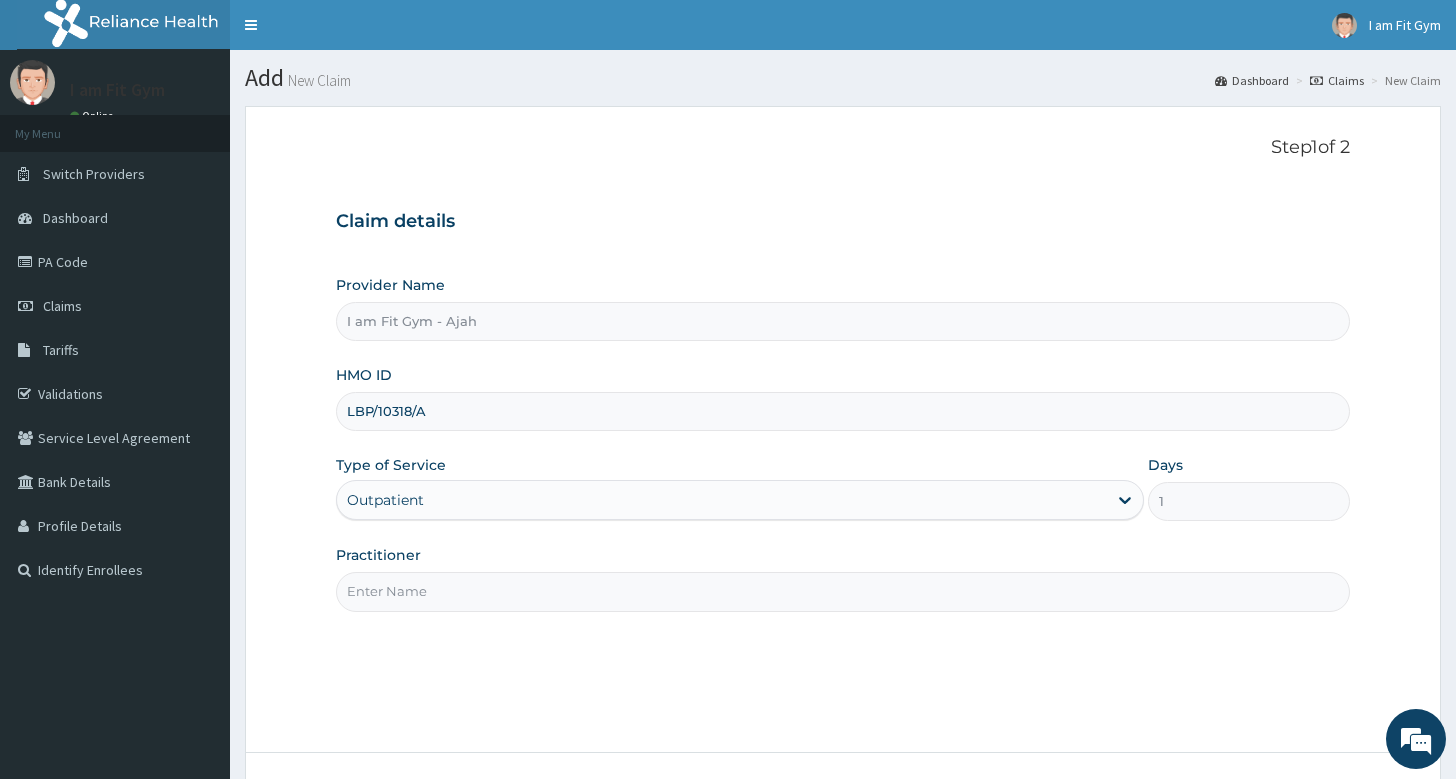type on "LBP/10318/A" 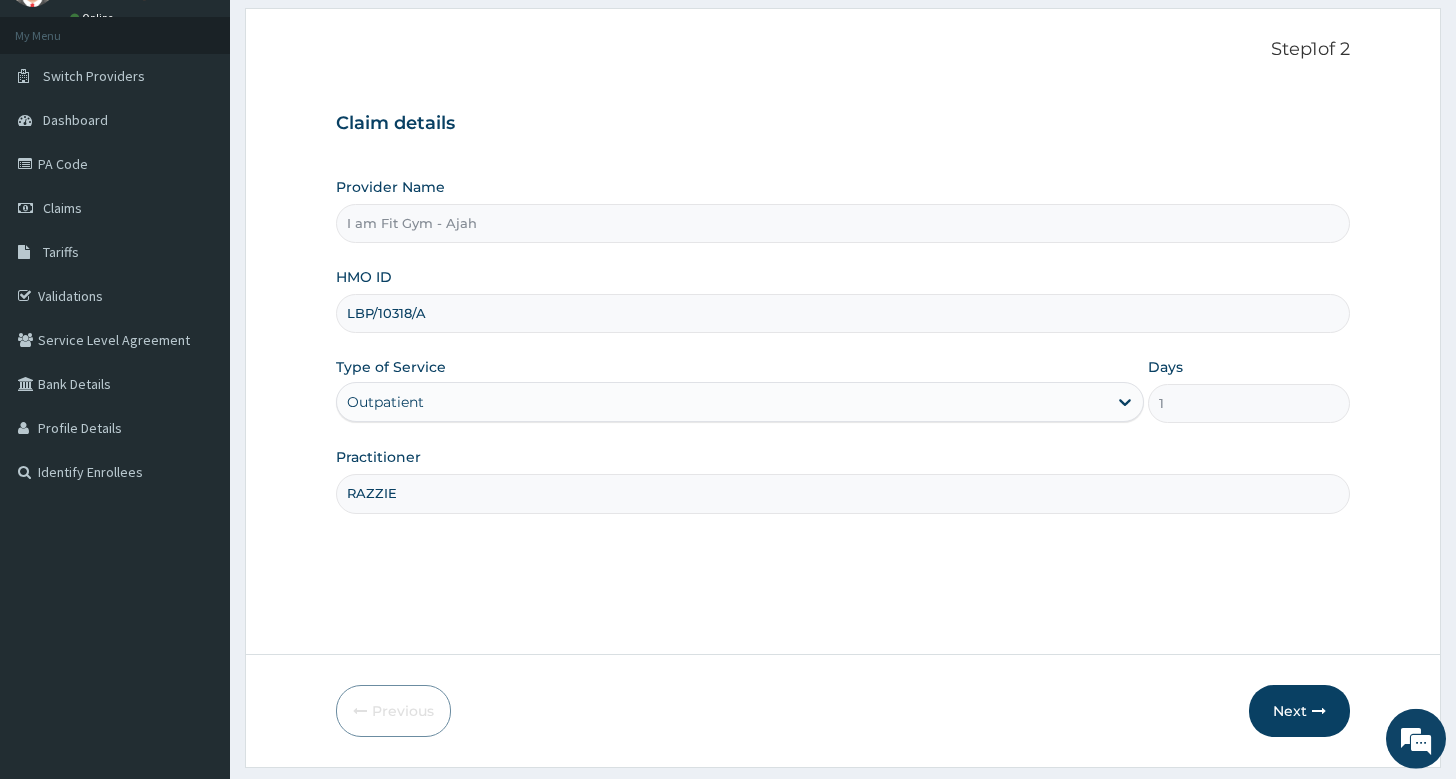 scroll, scrollTop: 152, scrollLeft: 0, axis: vertical 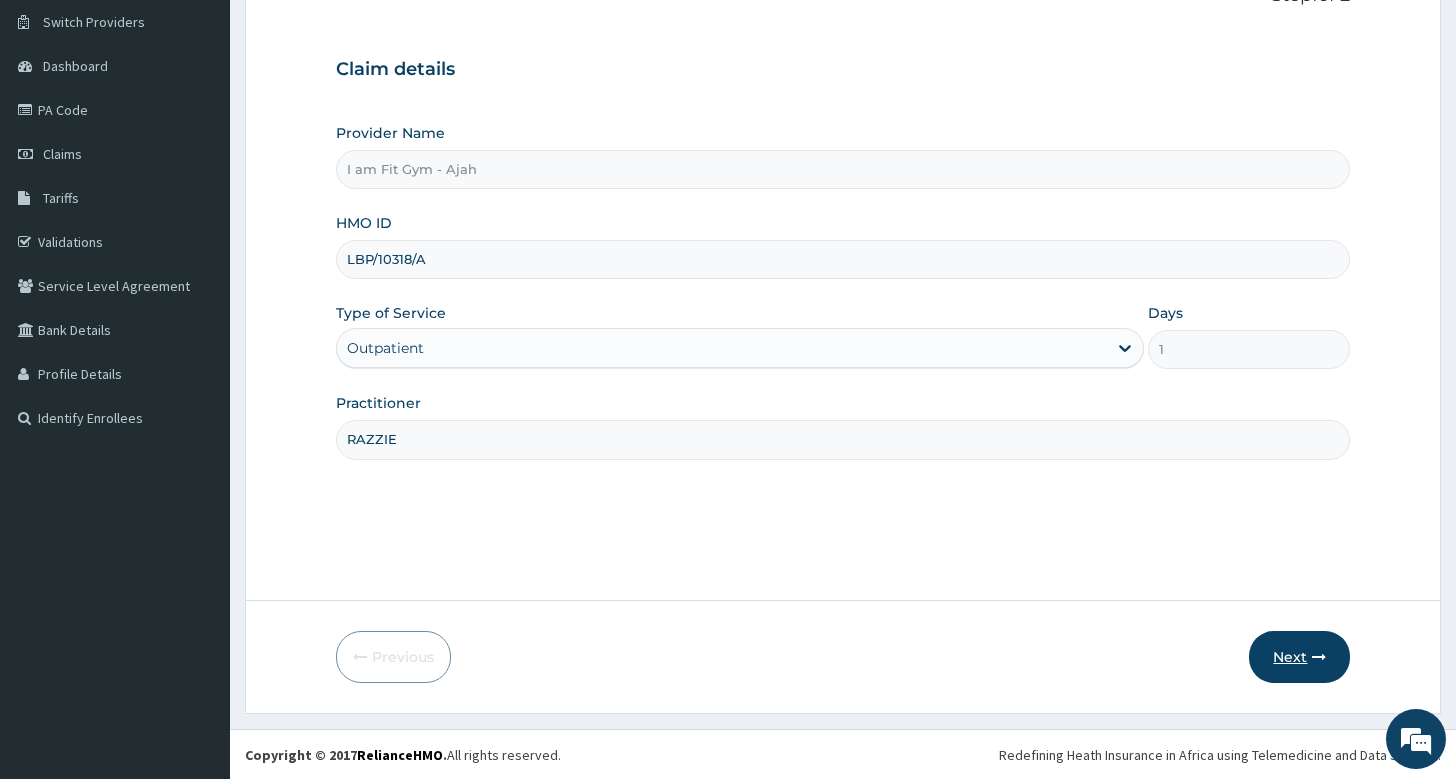 type on "RAZZIE" 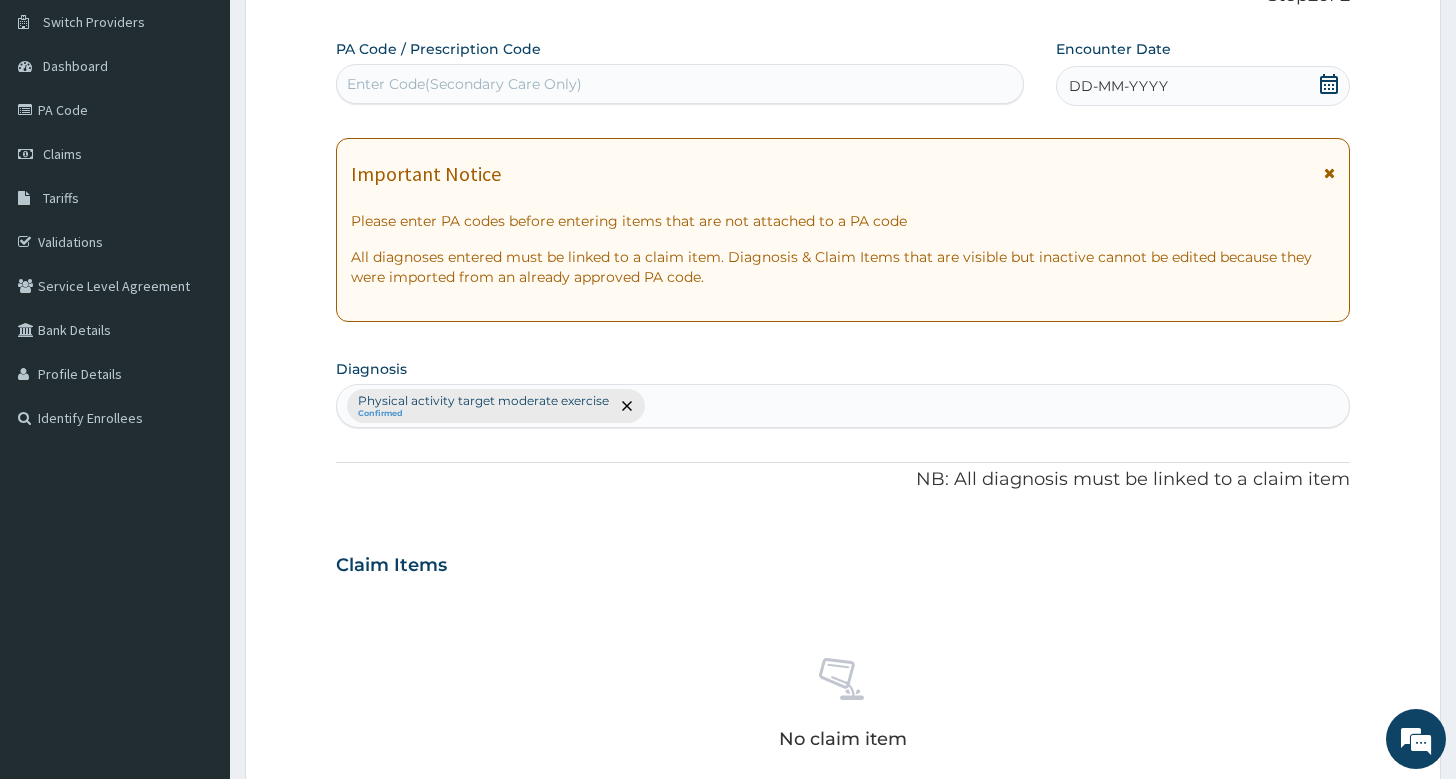 click 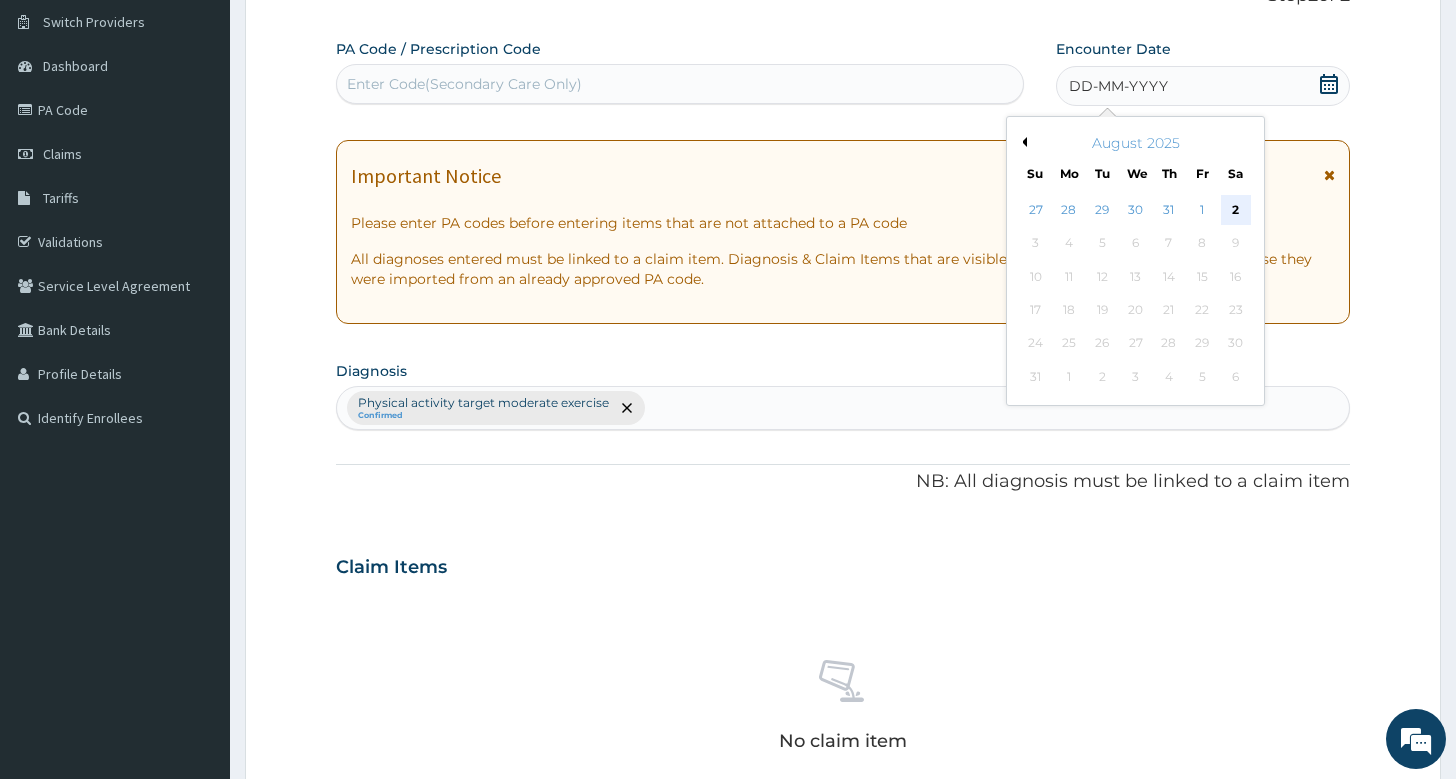 click on "2" at bounding box center [1235, 210] 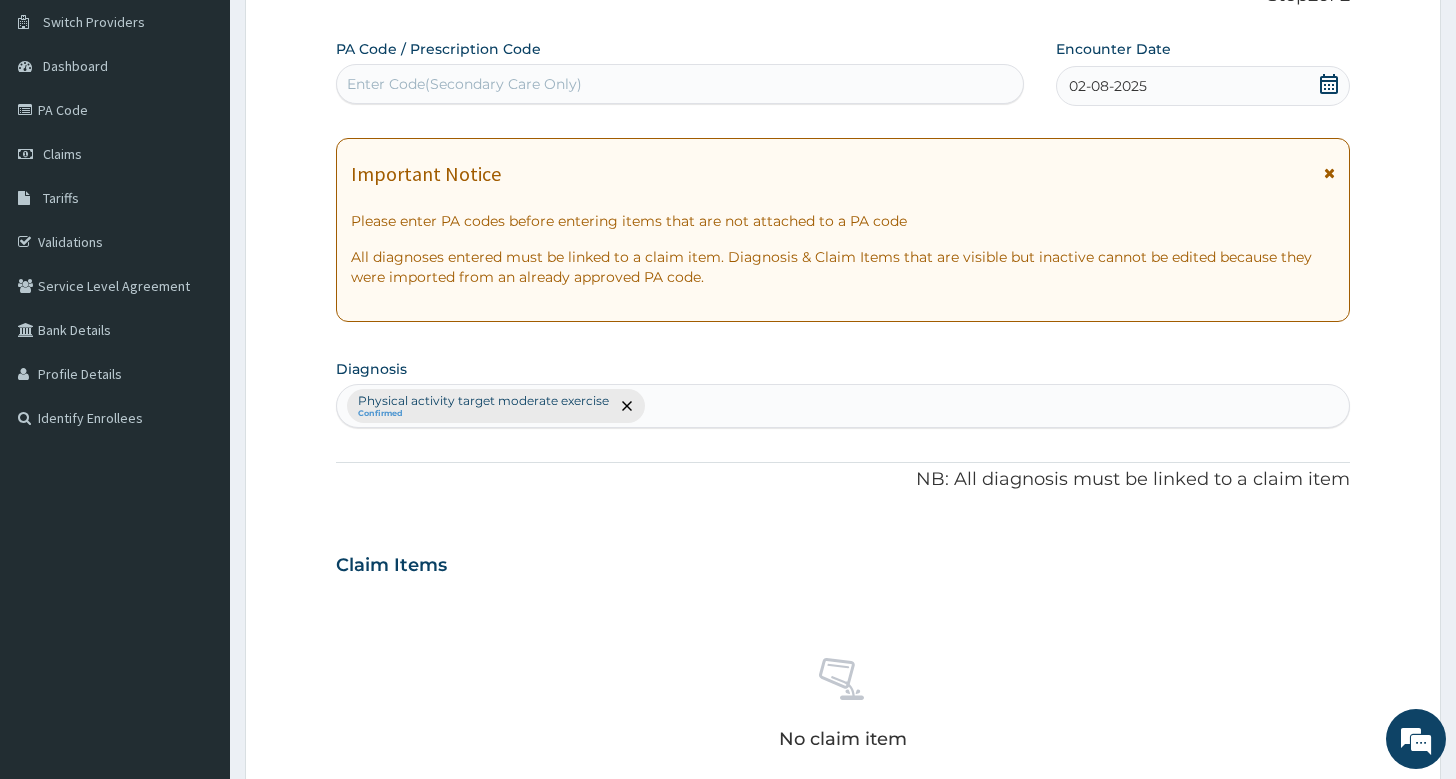 click on "Enter Code(Secondary Care Only)" at bounding box center (464, 84) 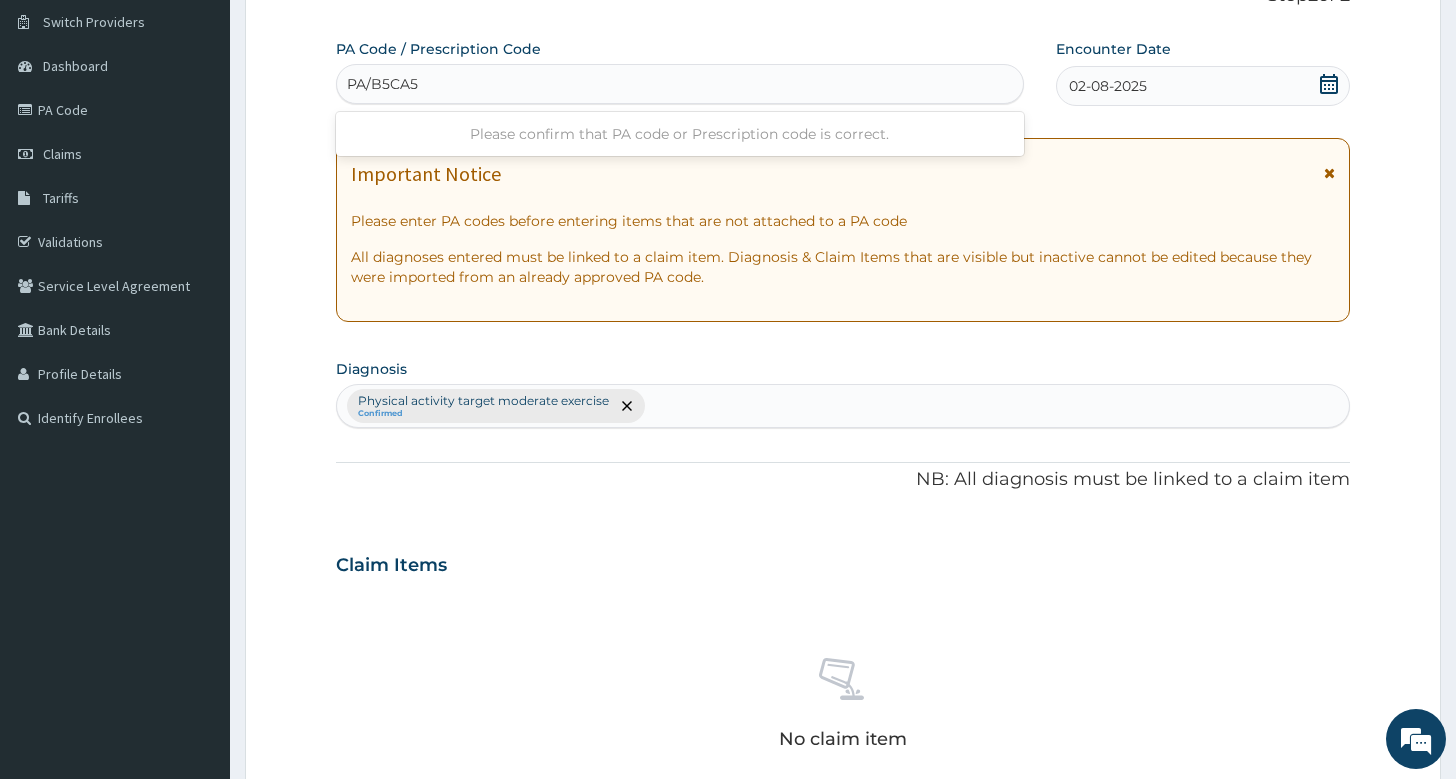 type on "PA/B5CA51" 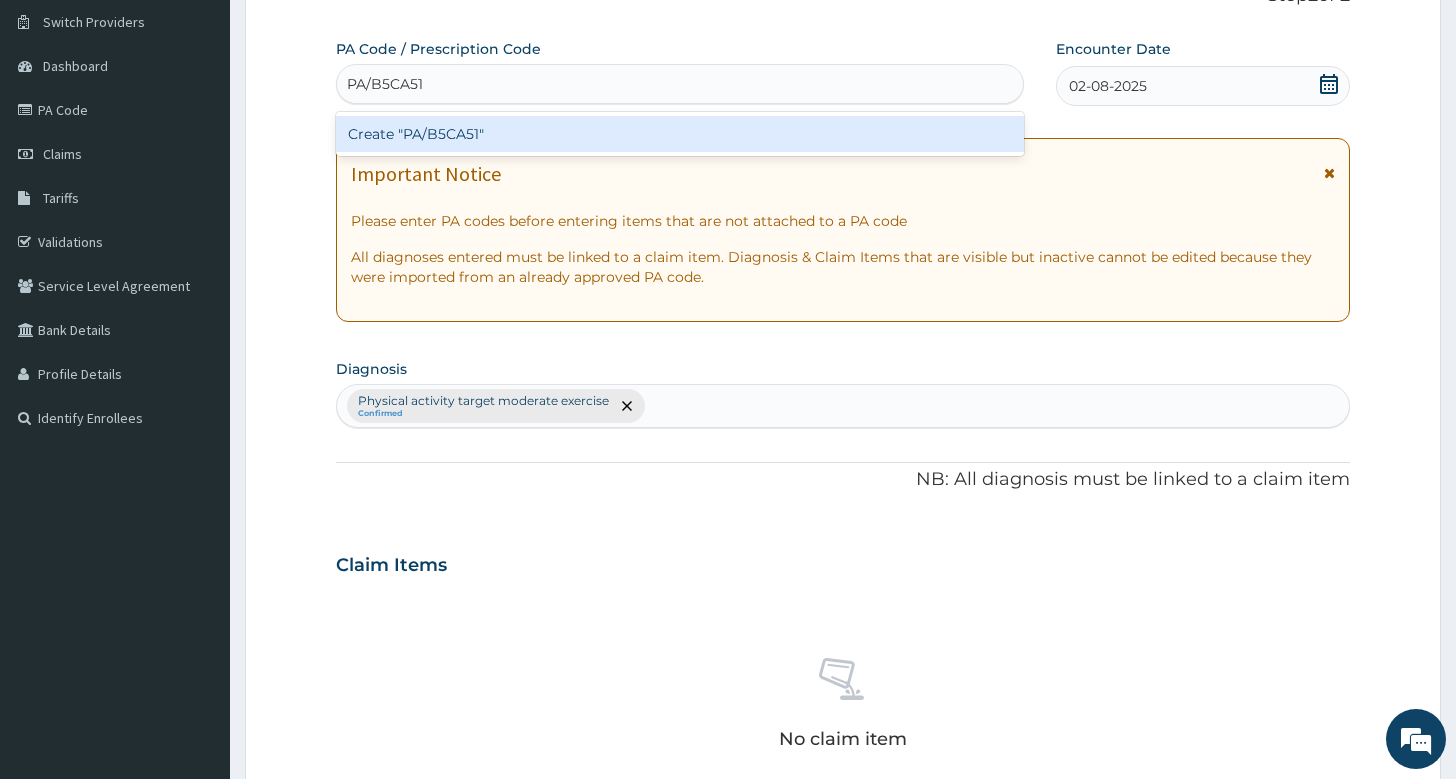click on "Create "PA/B5CA51"" at bounding box center [680, 134] 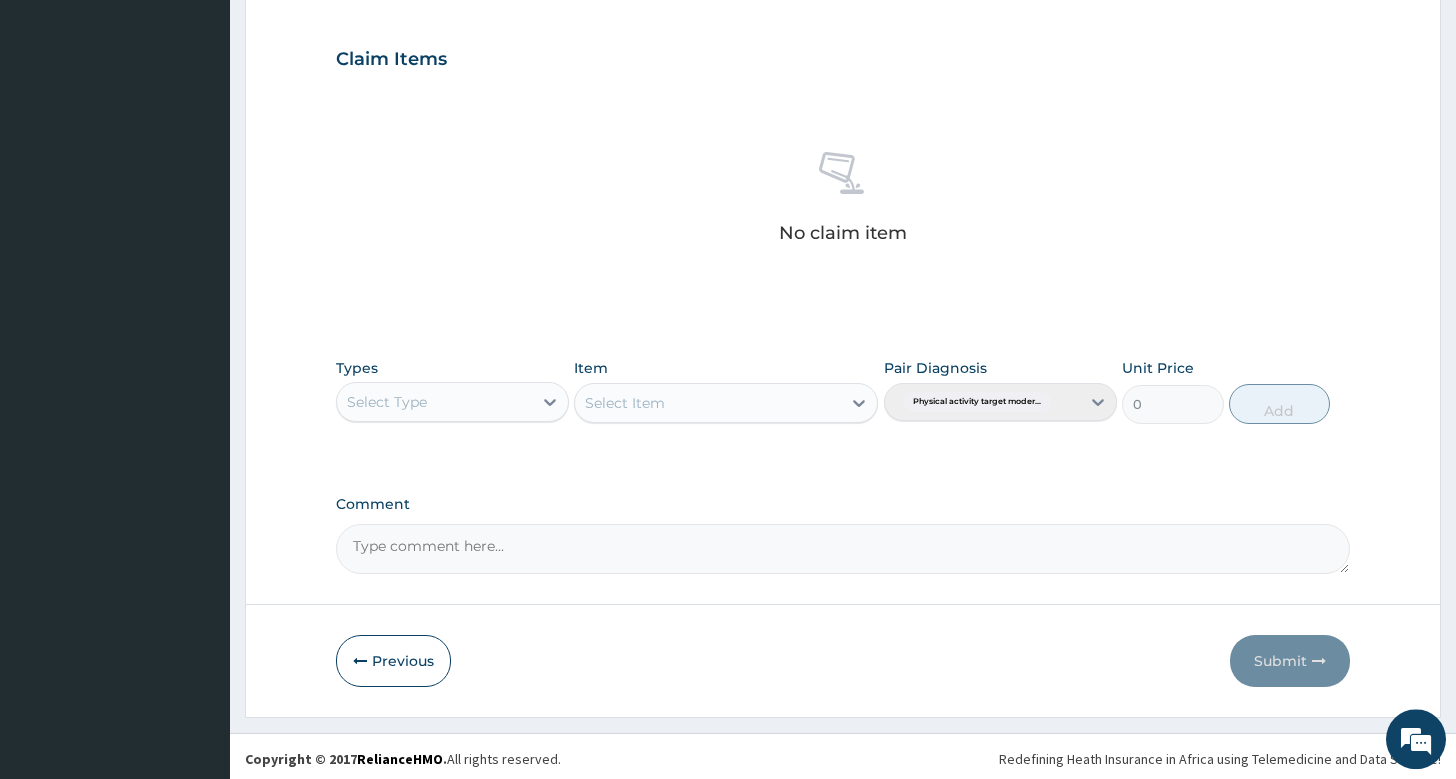 scroll, scrollTop: 660, scrollLeft: 0, axis: vertical 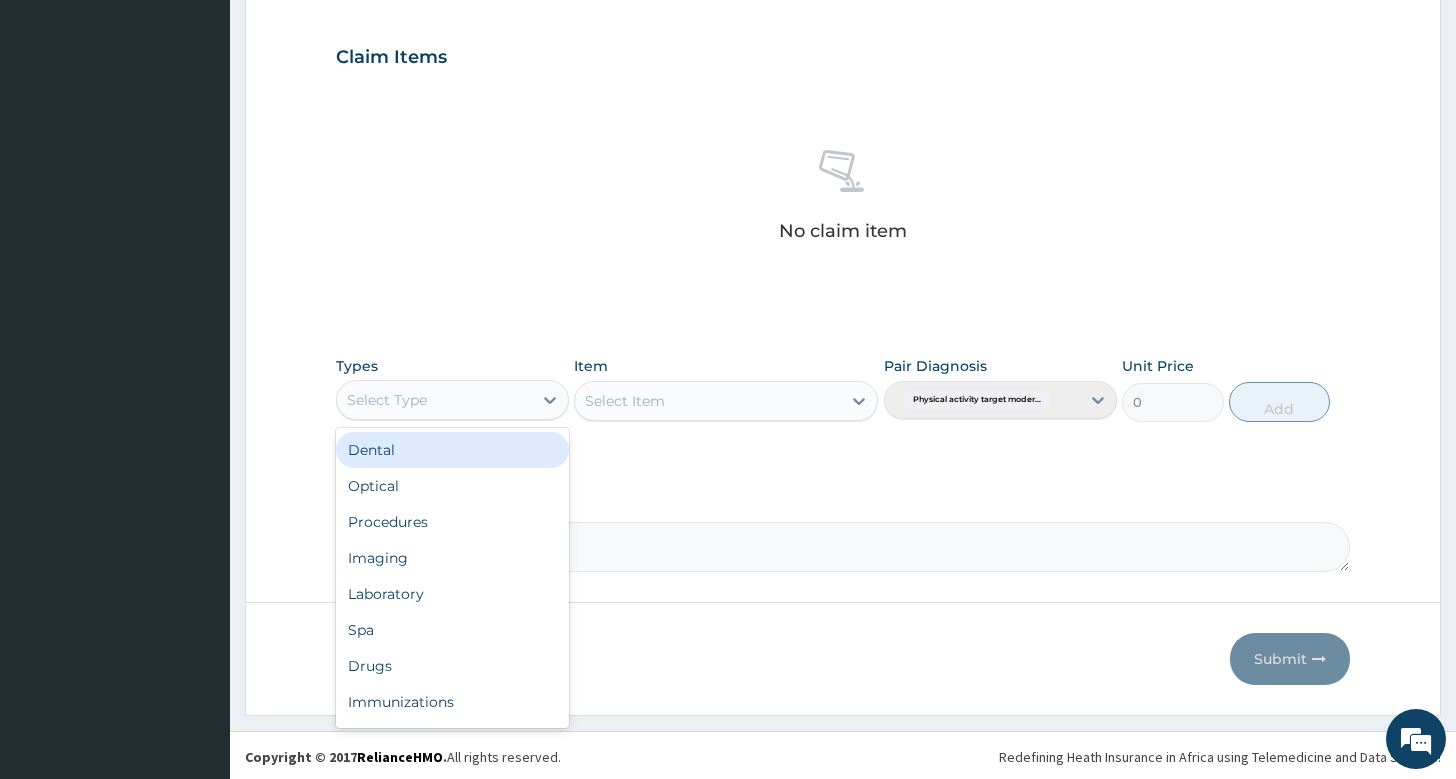 click on "Select Type" at bounding box center [434, 400] 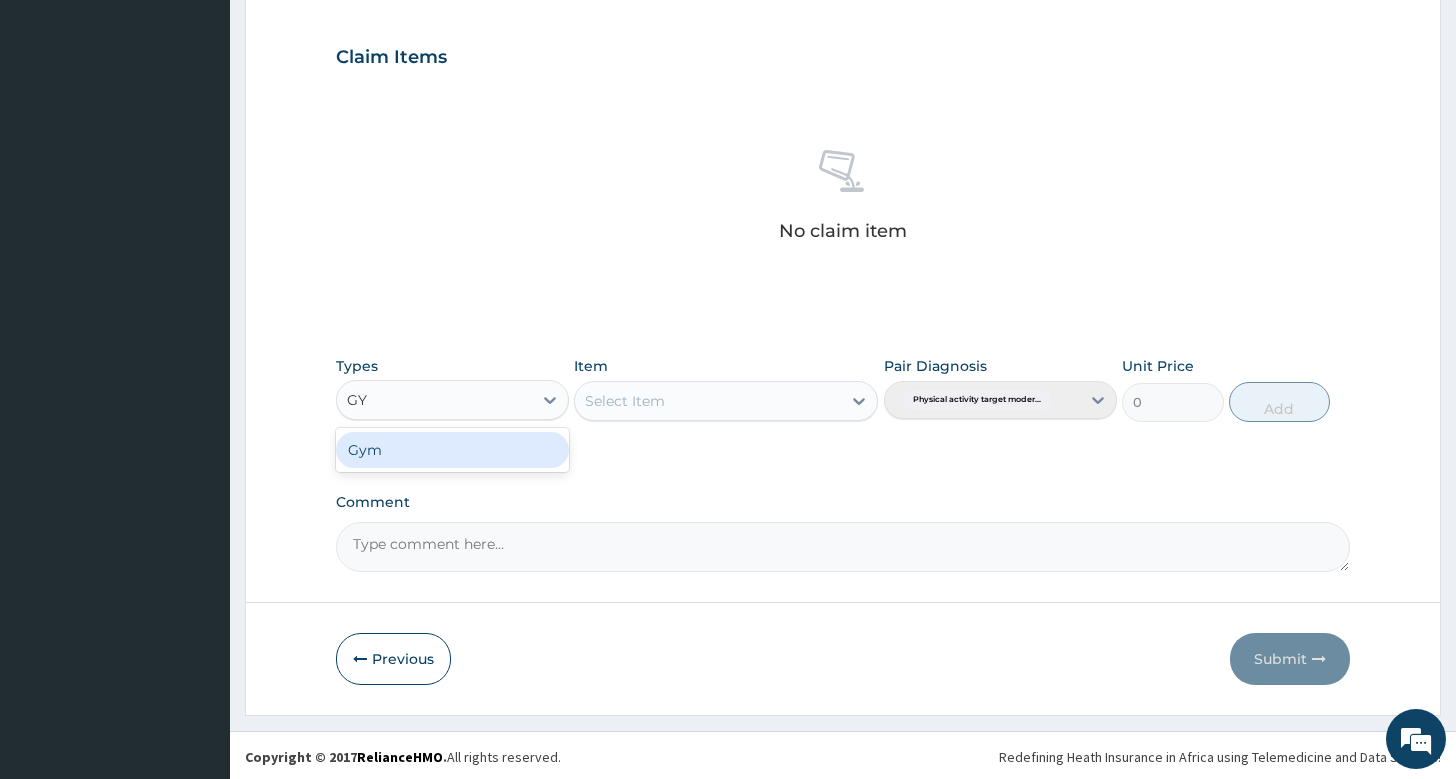 type on "GYM" 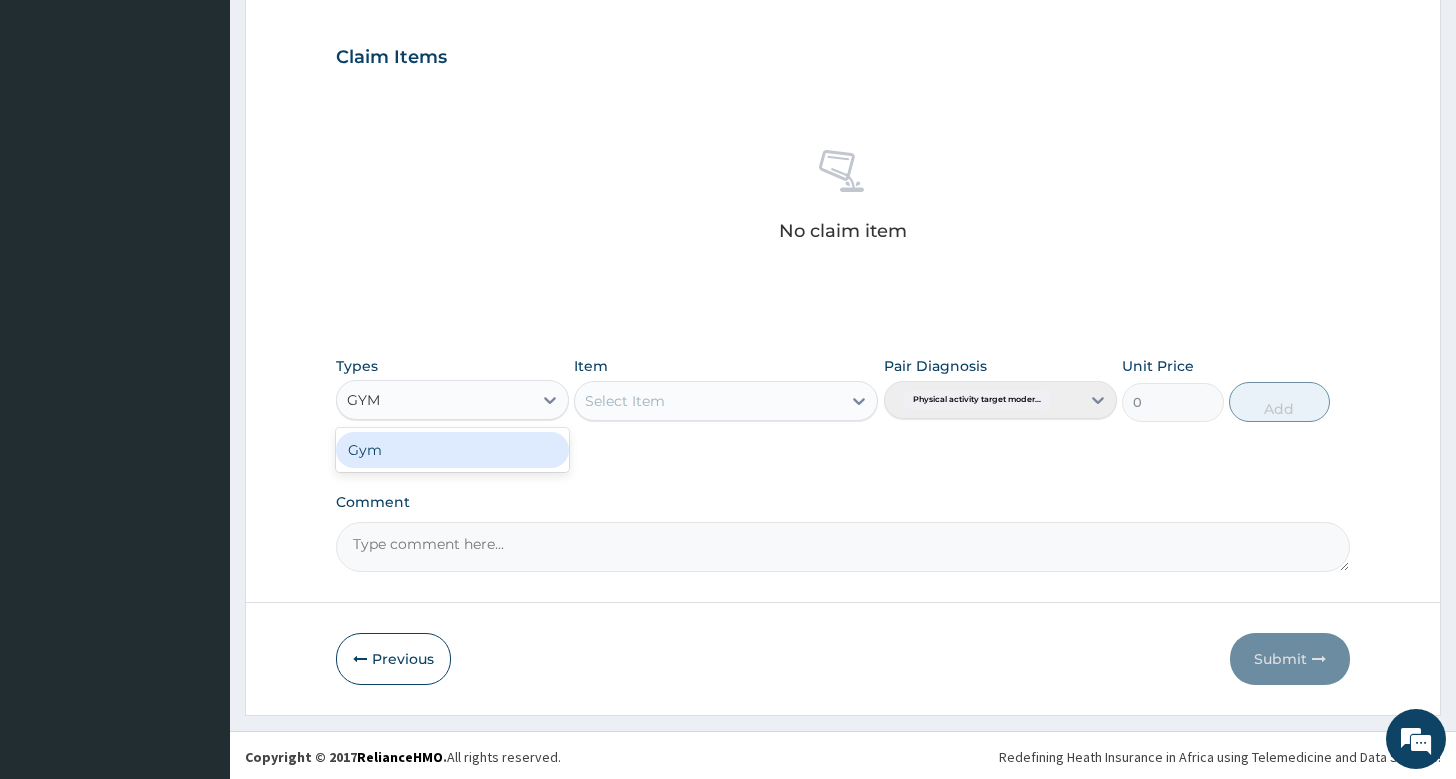 click on "Gym" at bounding box center (452, 450) 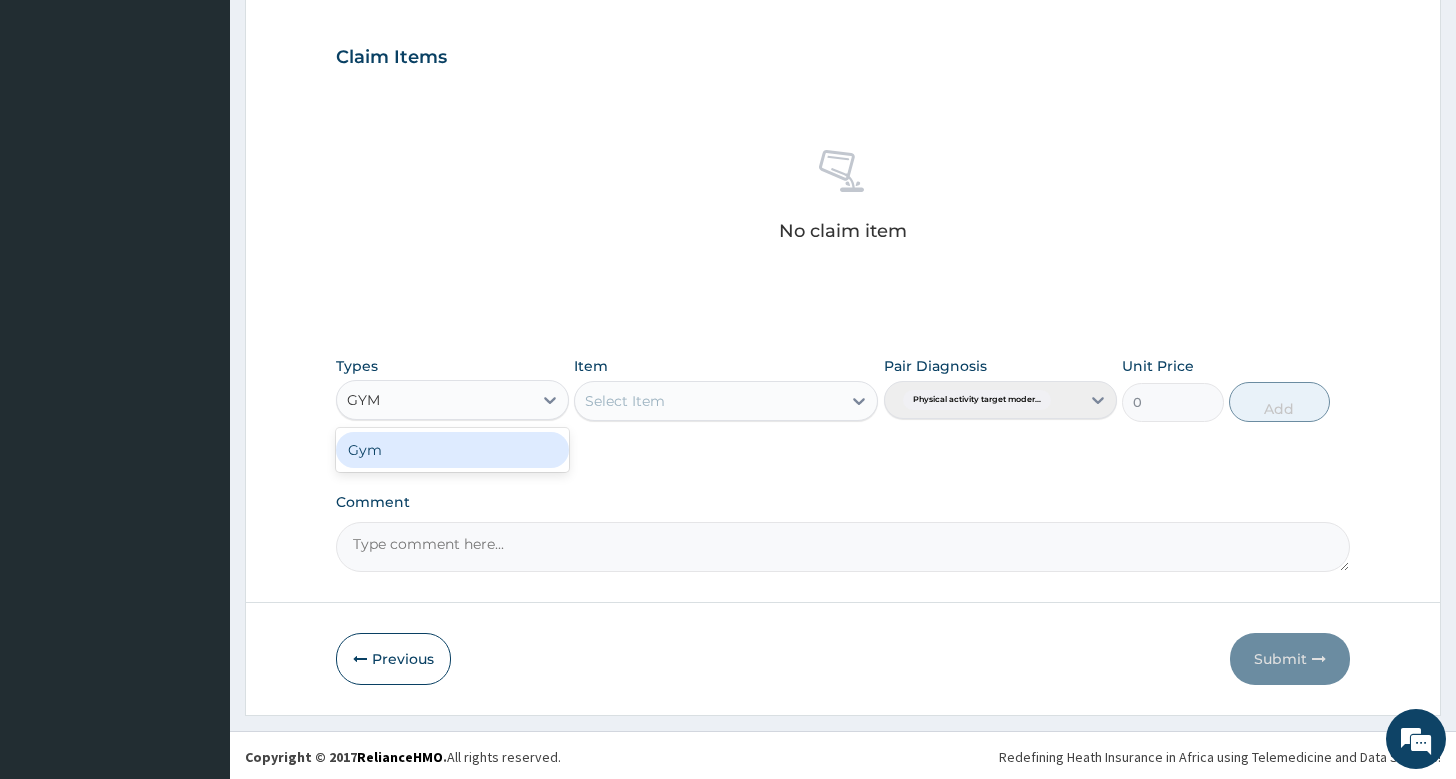 type 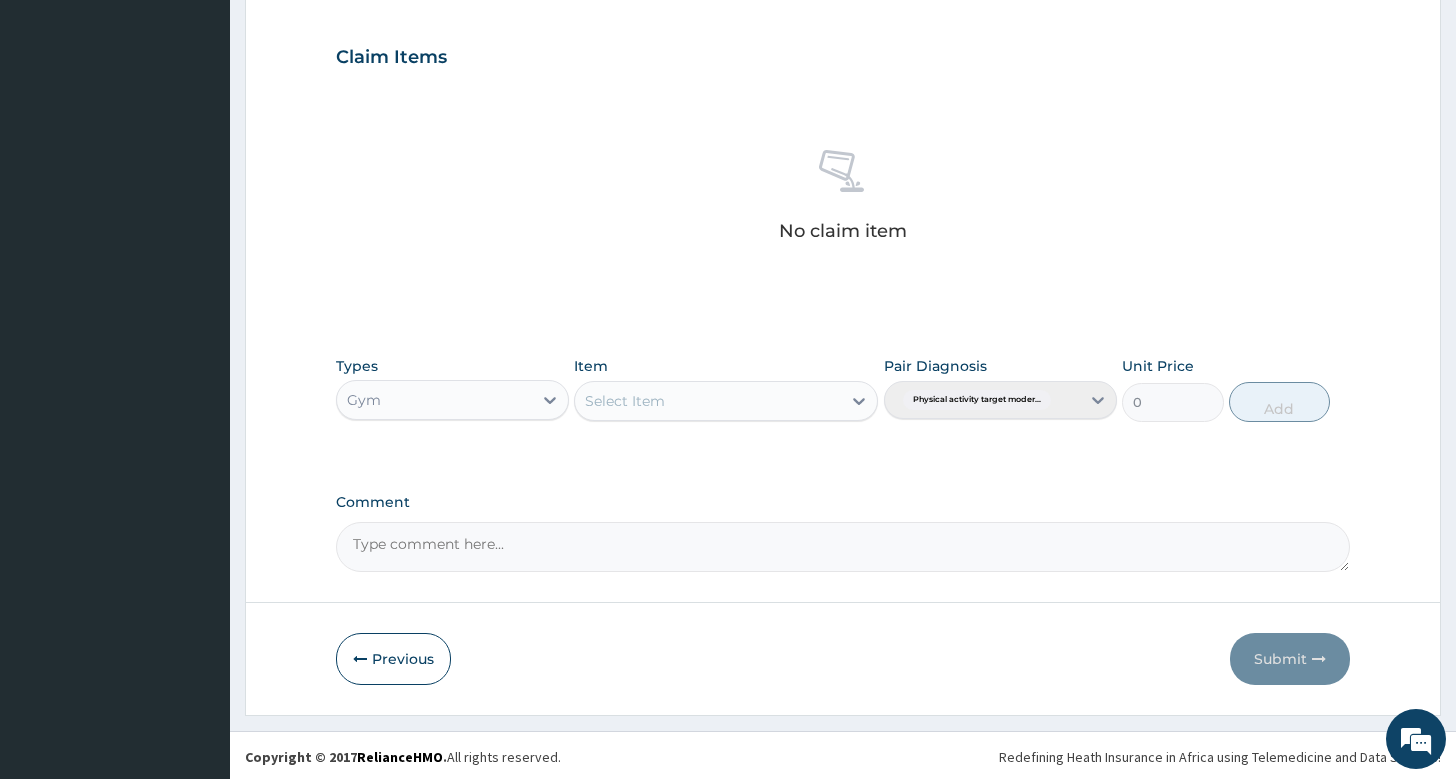 click on "Select Item" at bounding box center [708, 401] 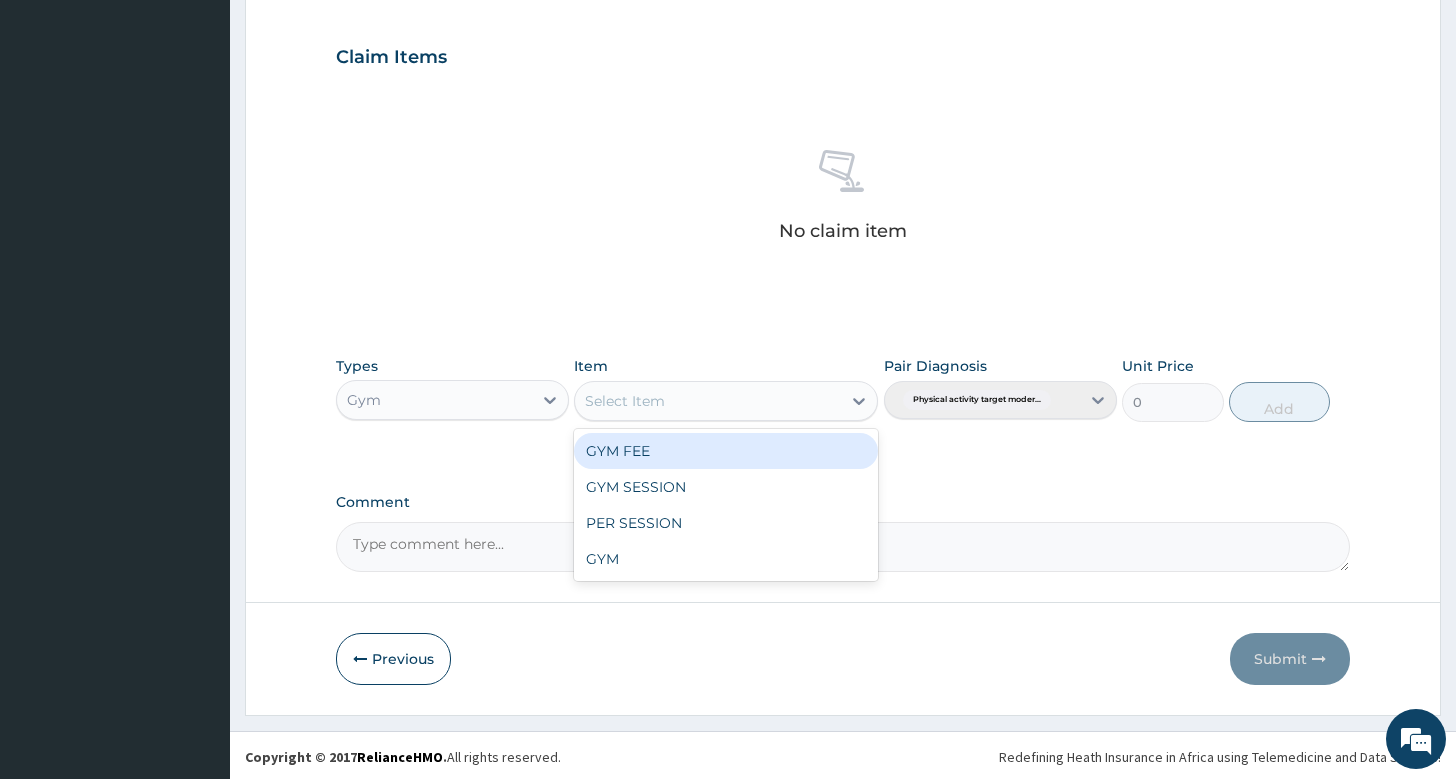 click on "GYM FEE" at bounding box center [726, 451] 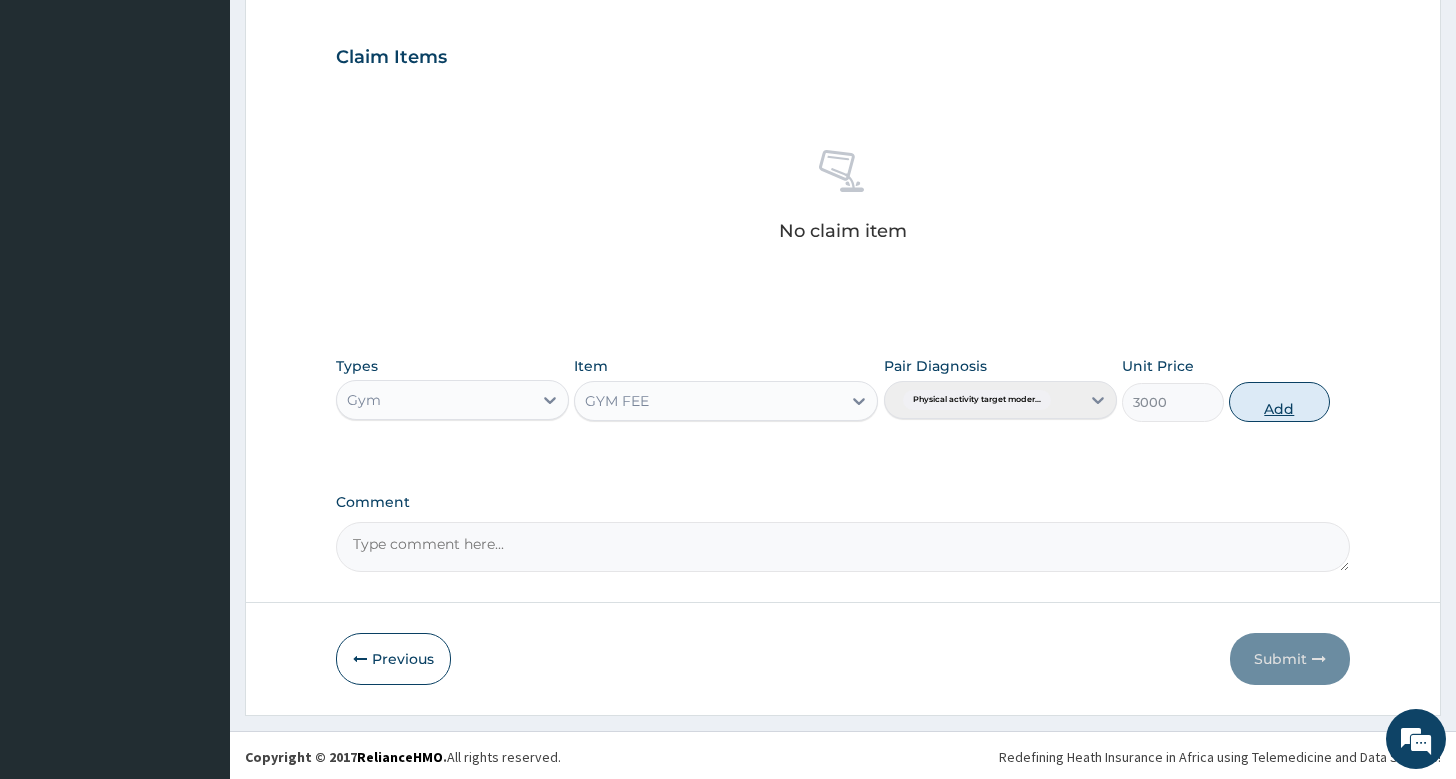 click on "Add" at bounding box center [1279, 402] 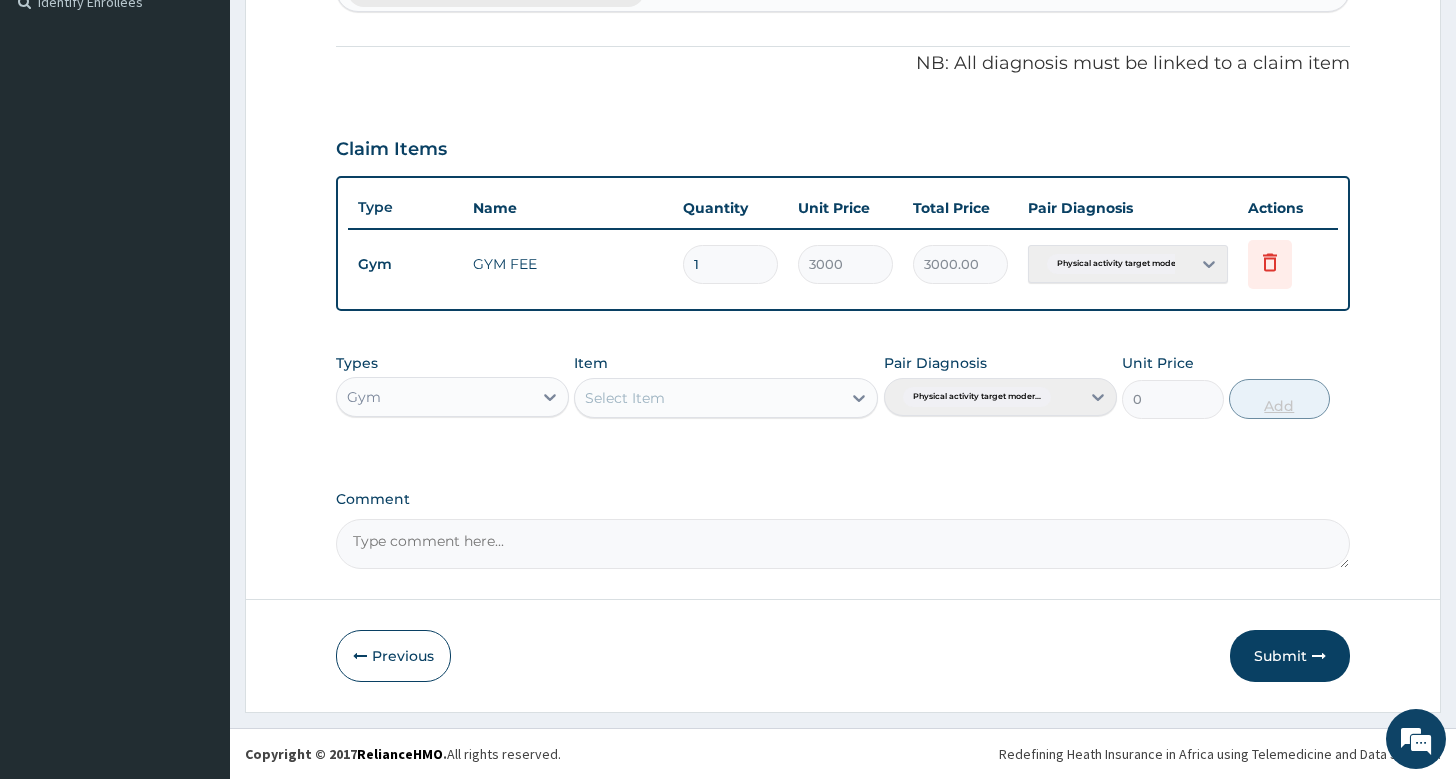 scroll, scrollTop: 564, scrollLeft: 0, axis: vertical 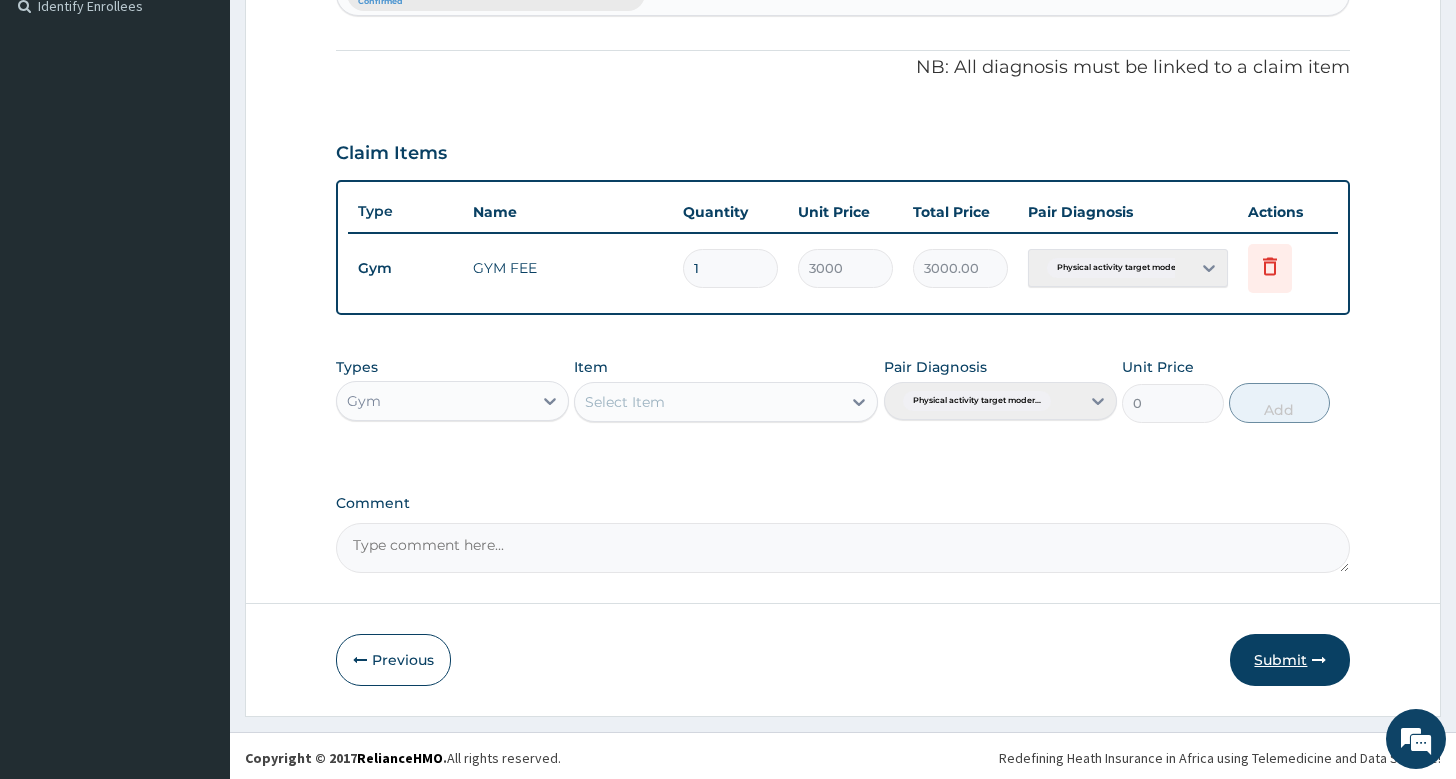 click on "Submit" at bounding box center (1290, 660) 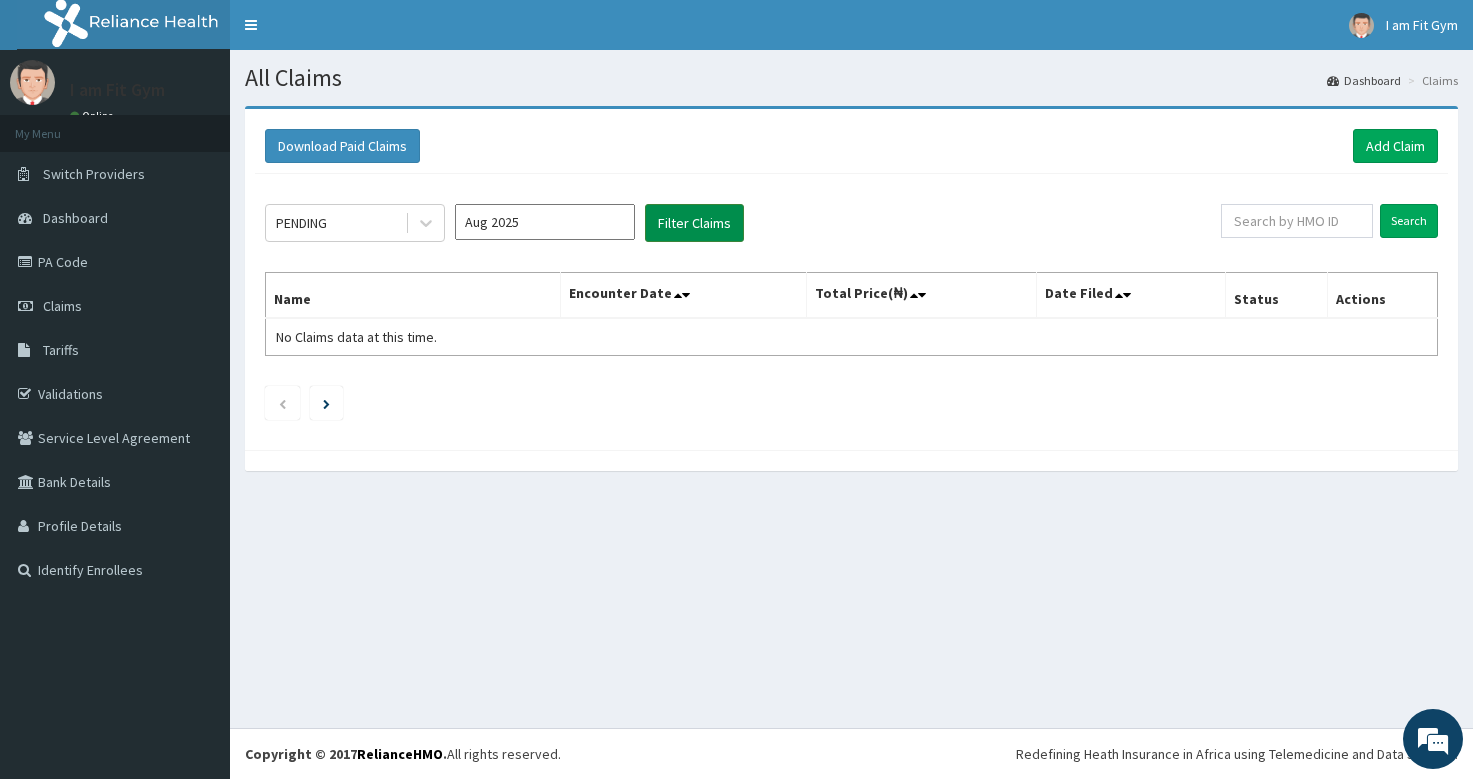scroll, scrollTop: 0, scrollLeft: 0, axis: both 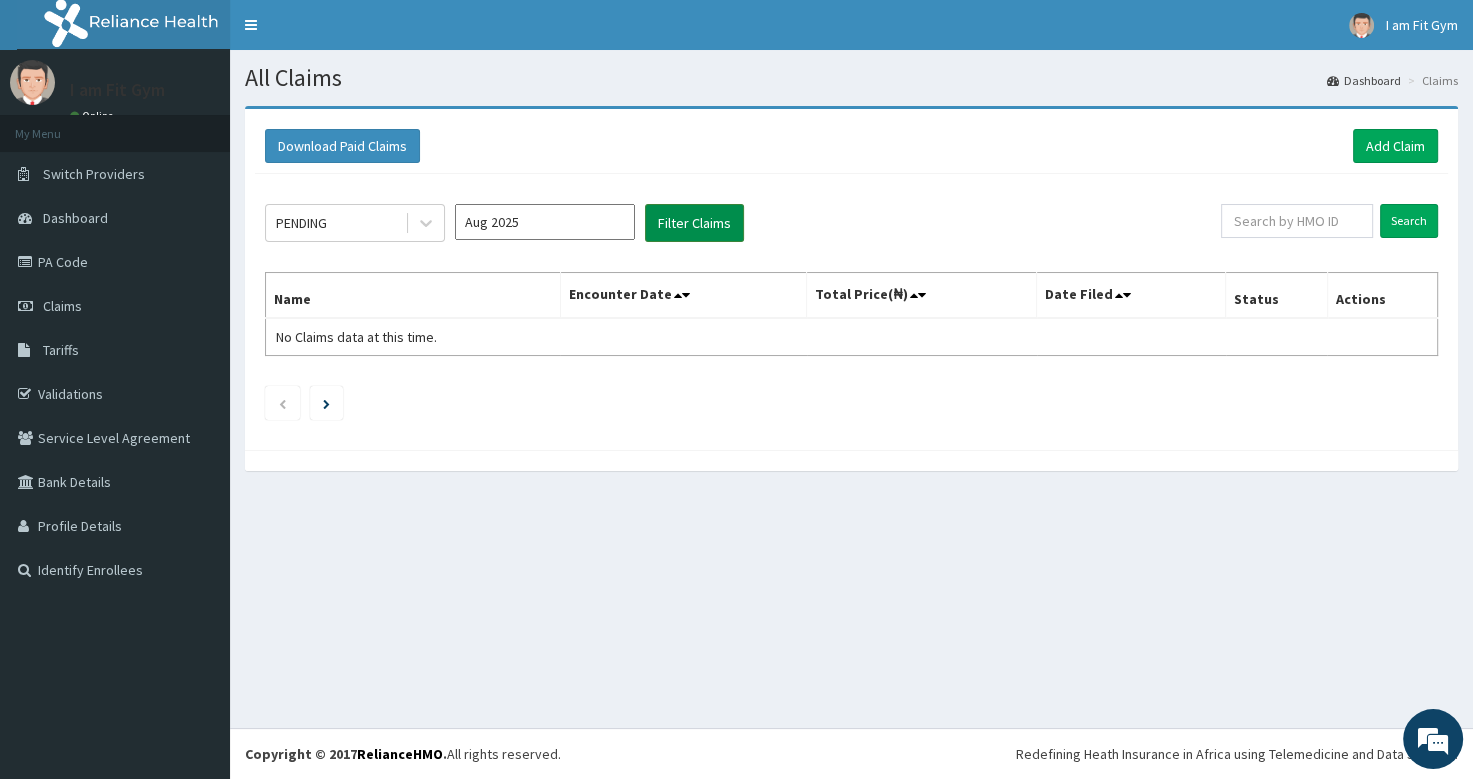 click on "Filter Claims" at bounding box center (694, 223) 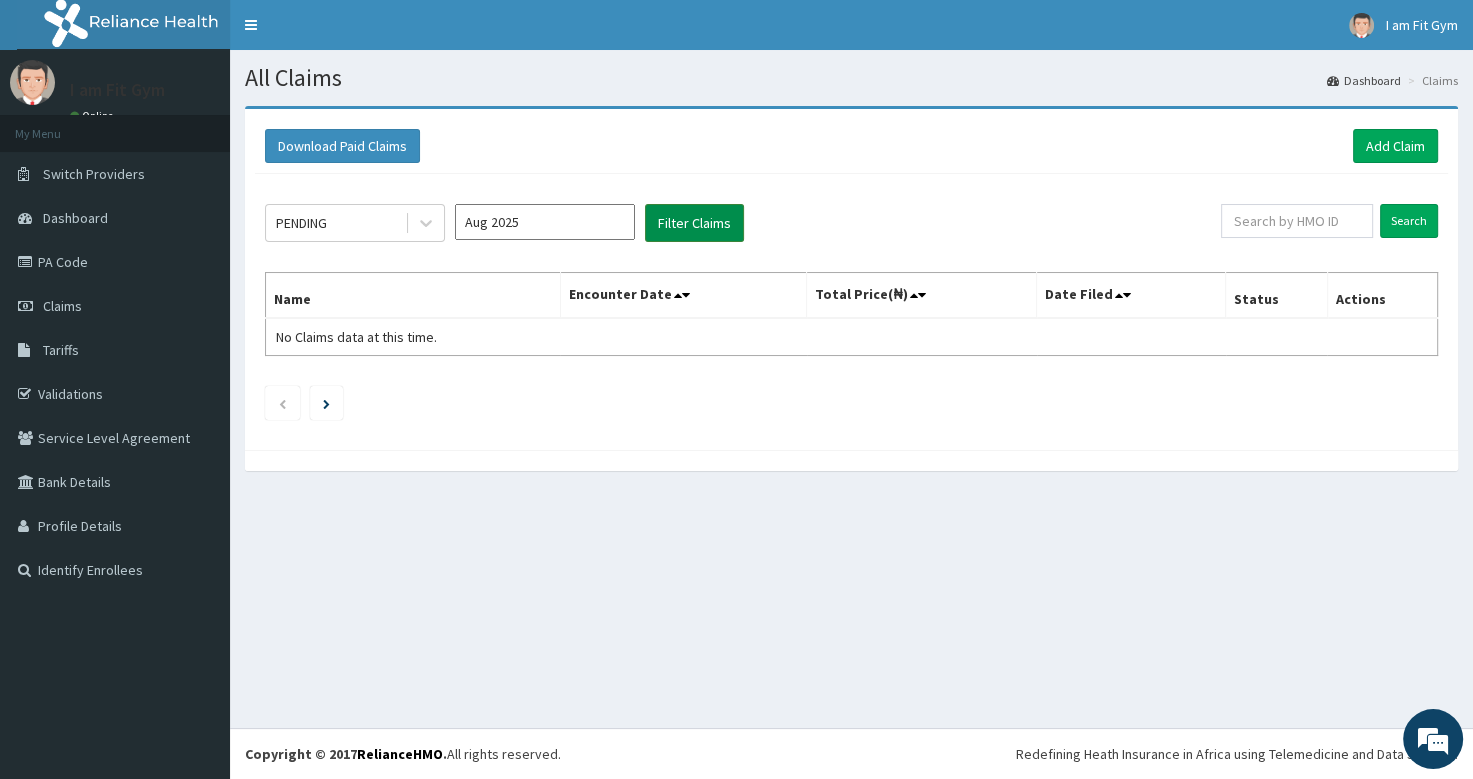 scroll, scrollTop: 0, scrollLeft: 0, axis: both 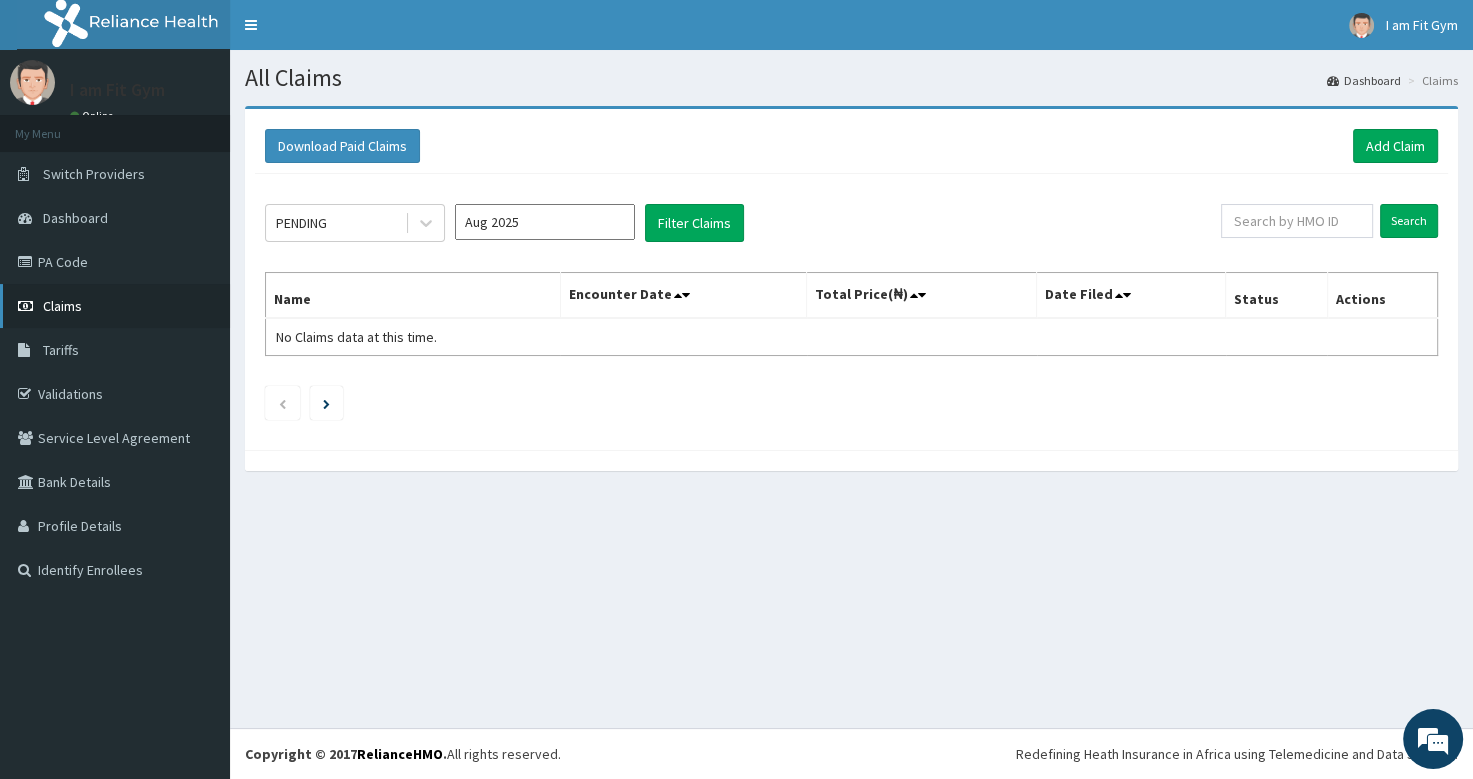 click on "Claims" at bounding box center [115, 306] 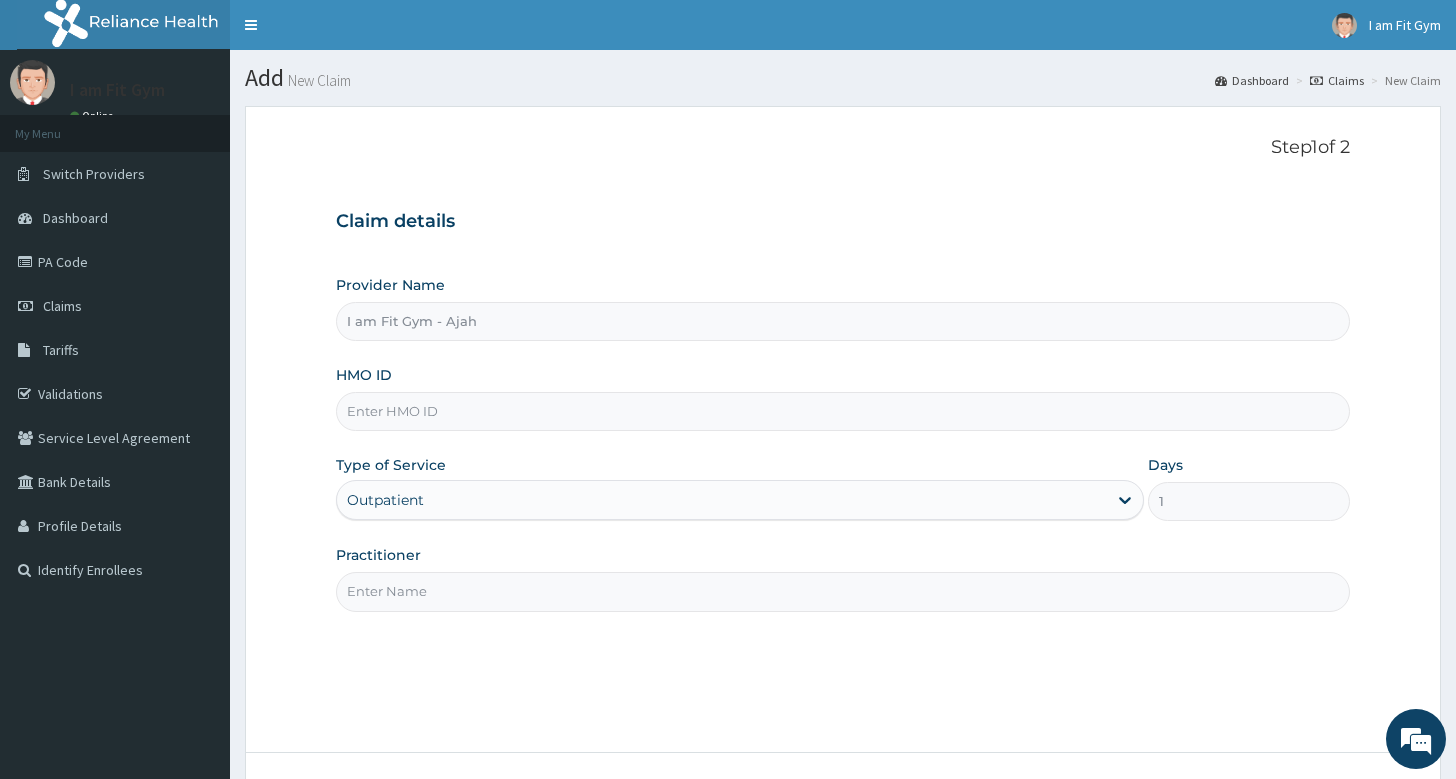 scroll, scrollTop: 0, scrollLeft: 0, axis: both 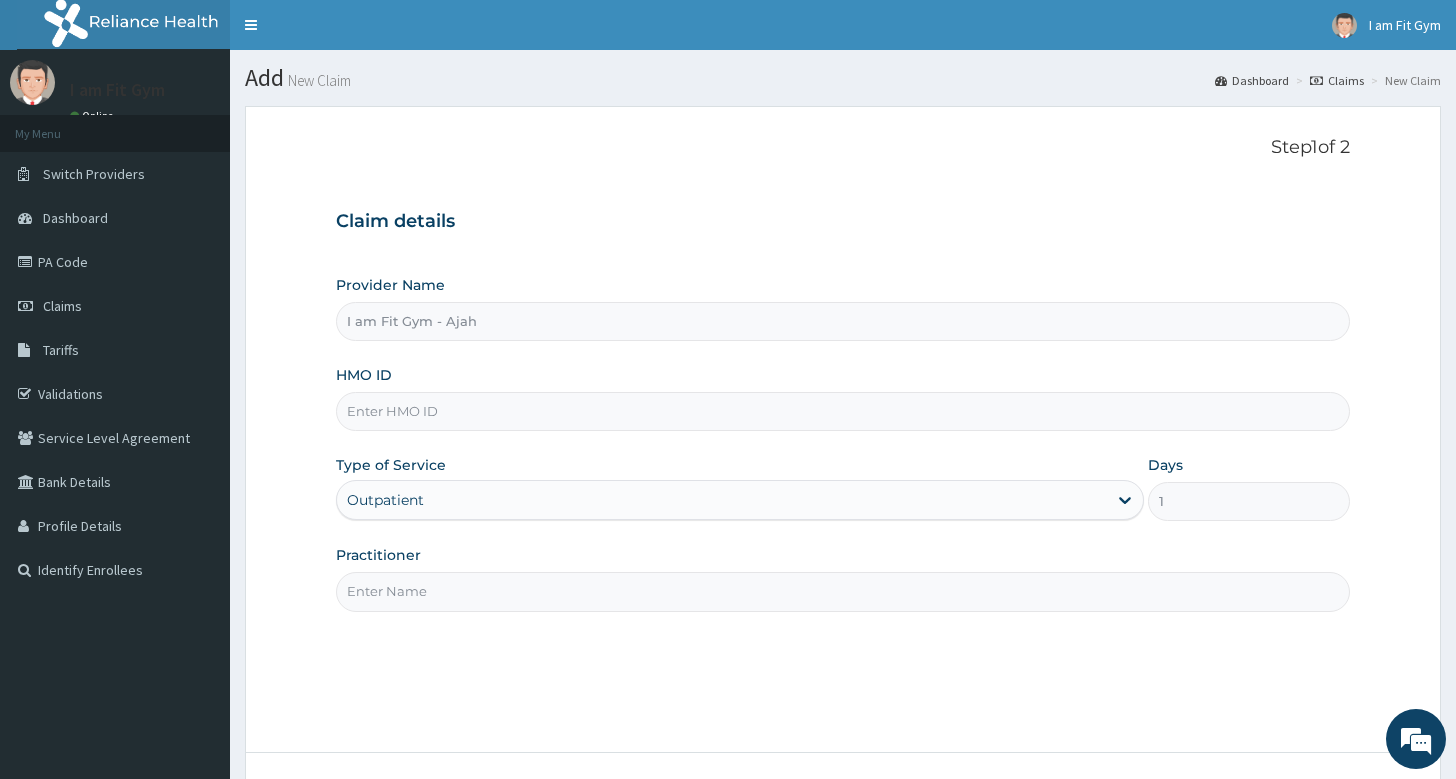 click on "HMO ID" at bounding box center [843, 411] 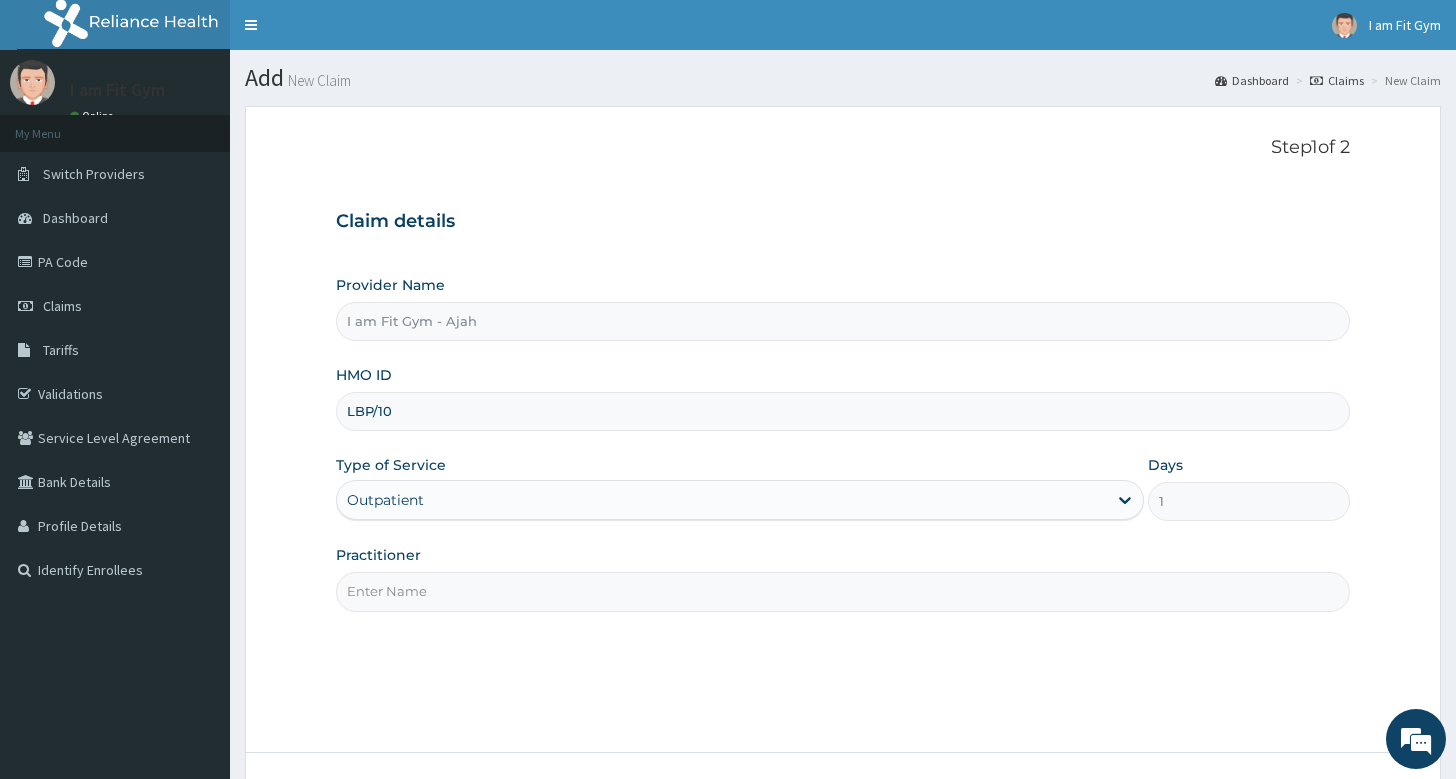 scroll, scrollTop: 0, scrollLeft: 0, axis: both 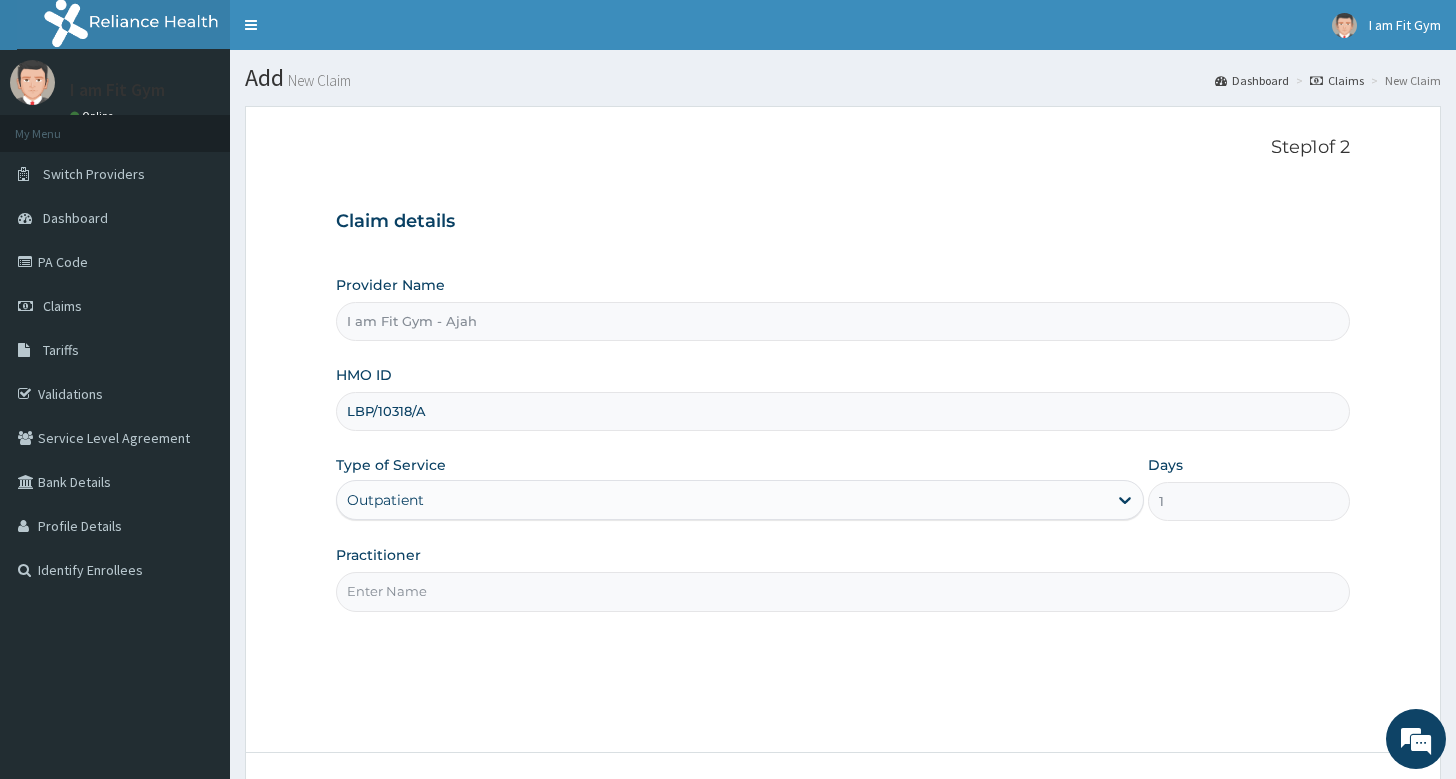 type on "LBP/10318/A" 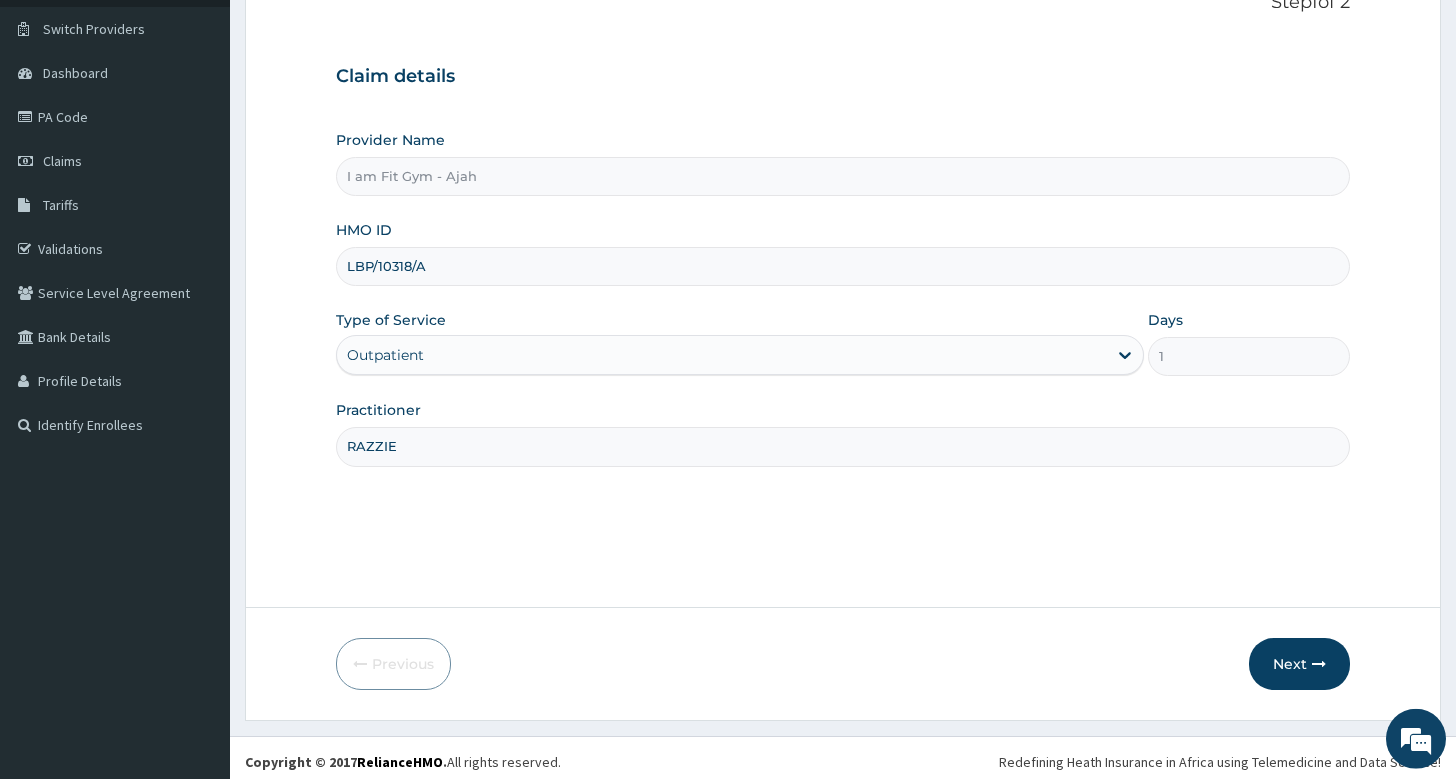 scroll, scrollTop: 152, scrollLeft: 0, axis: vertical 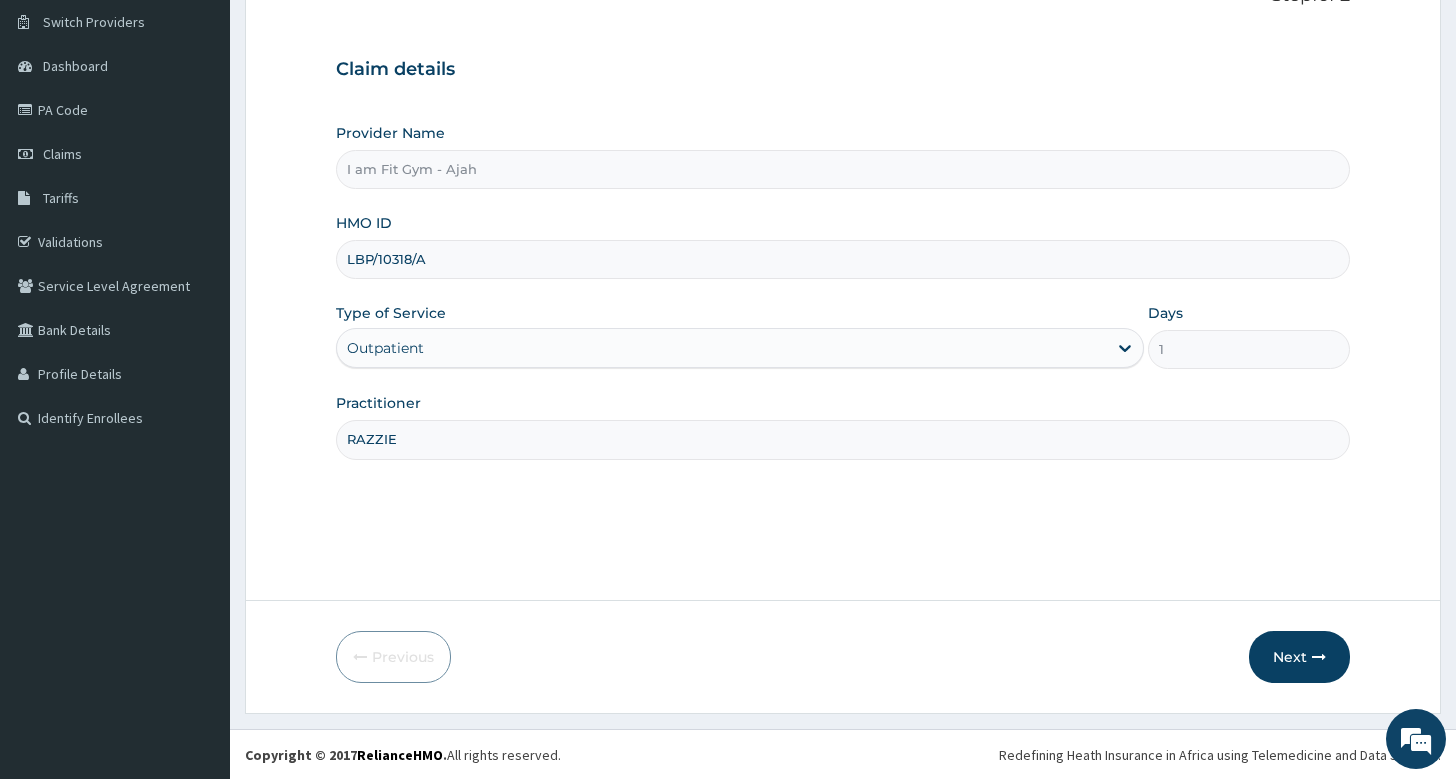 drag, startPoint x: 1465, startPoint y: 772, endPoint x: 1298, endPoint y: 651, distance: 206.22803 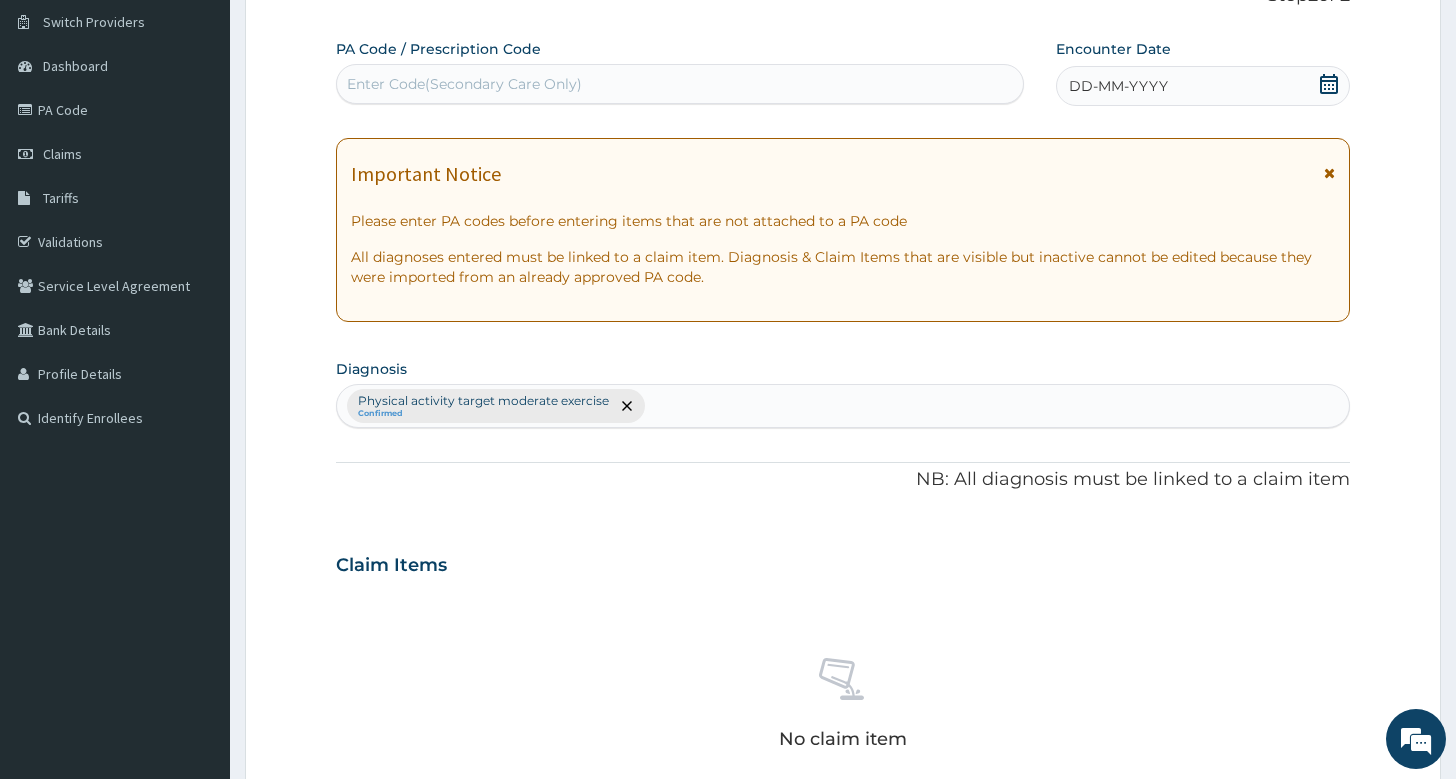 click on "DD-MM-YYYY" at bounding box center [1118, 86] 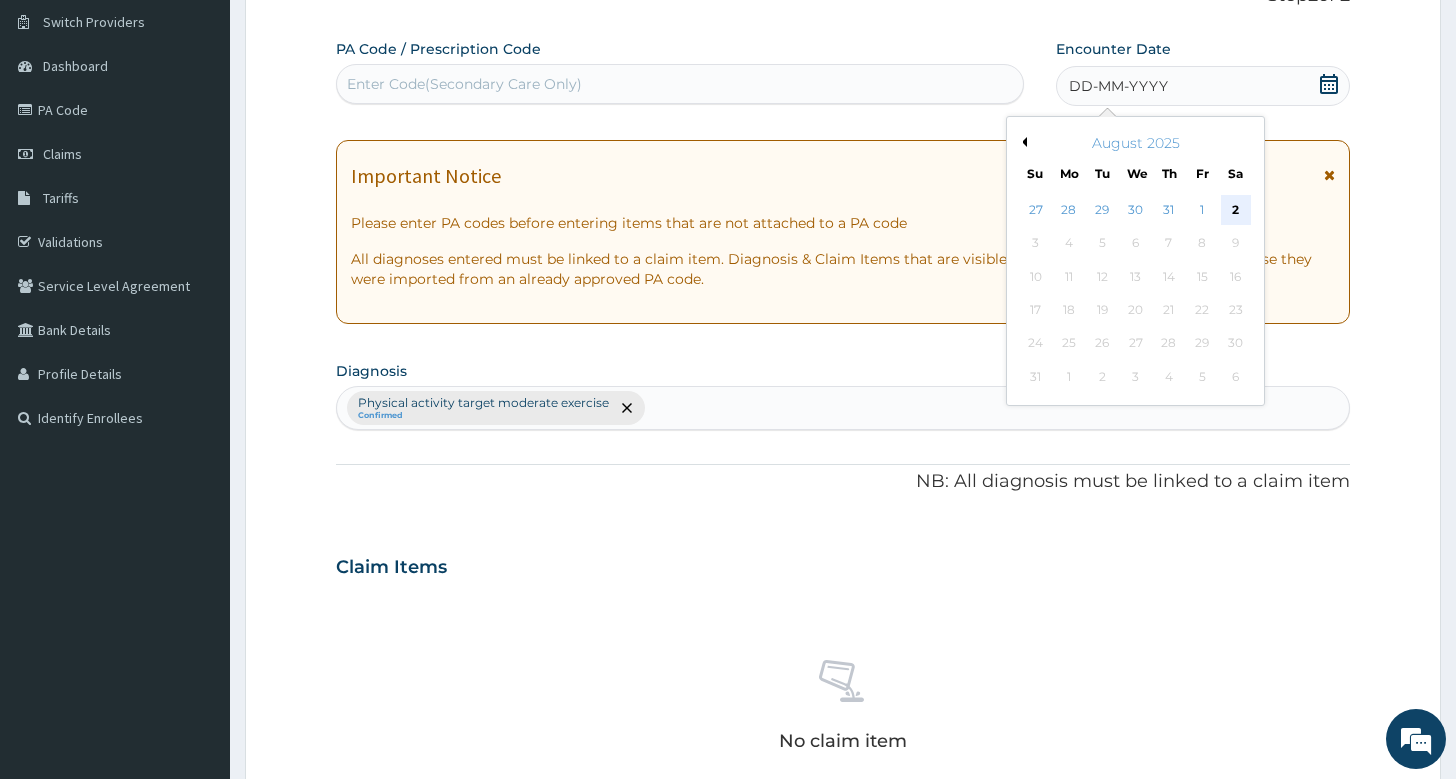 click on "2" at bounding box center (1235, 210) 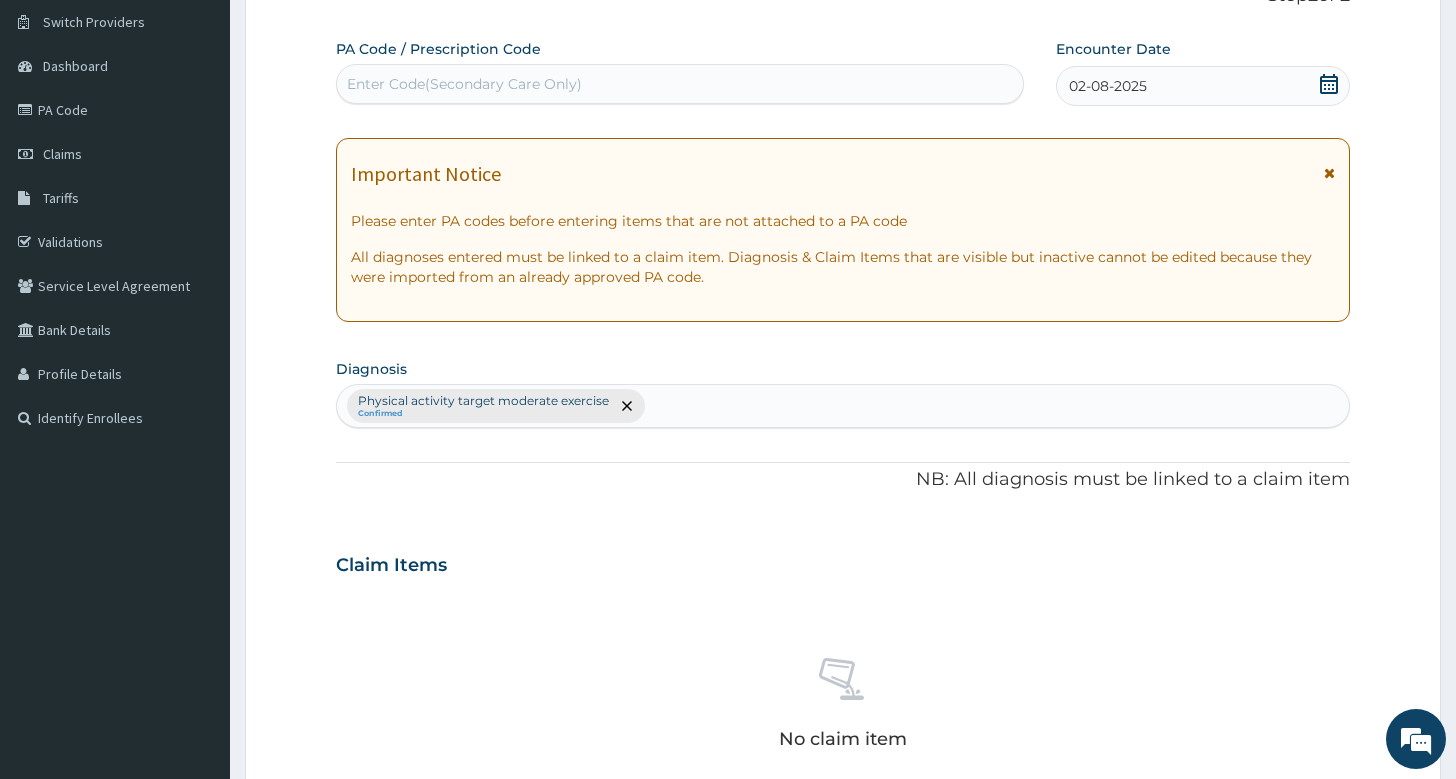 click on "Enter Code(Secondary Care Only)" at bounding box center (680, 84) 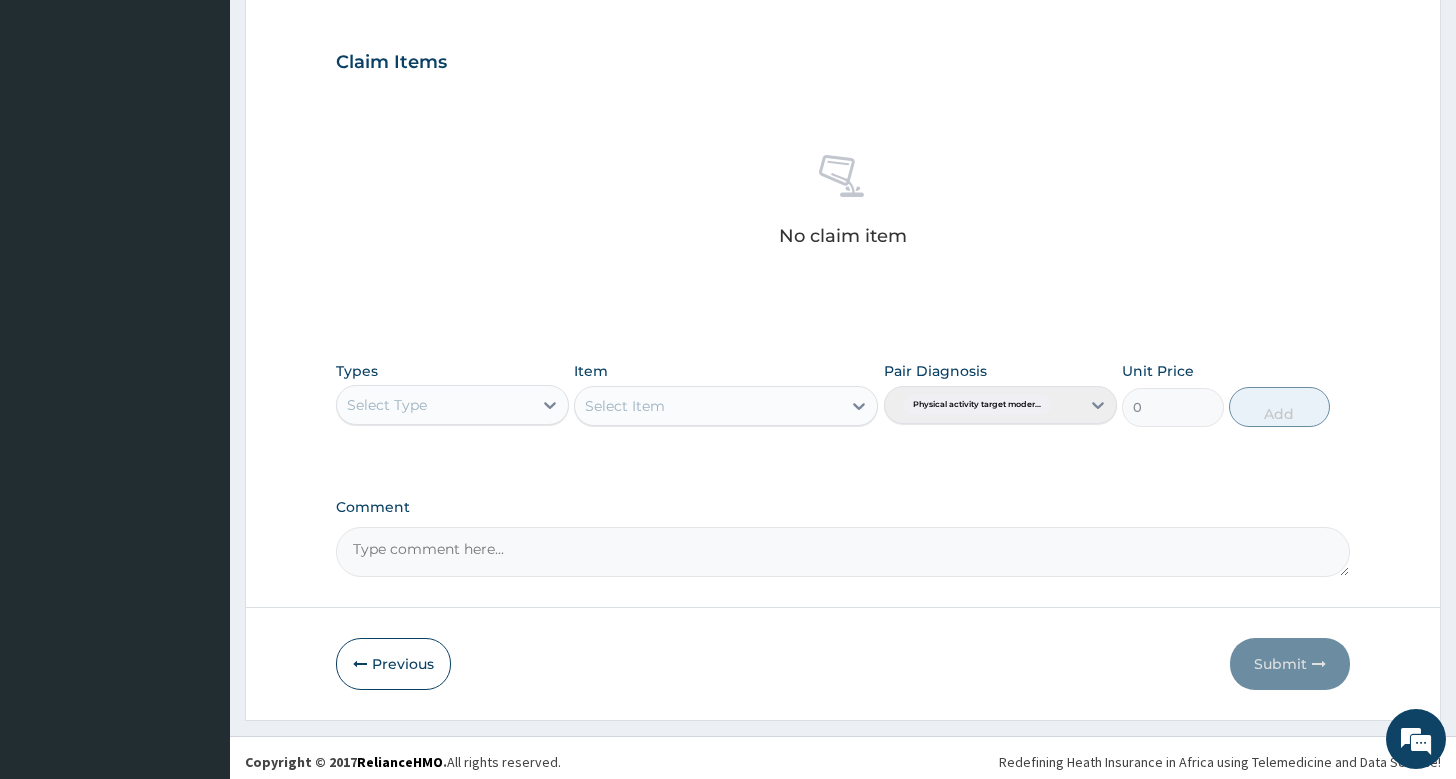 scroll, scrollTop: 660, scrollLeft: 0, axis: vertical 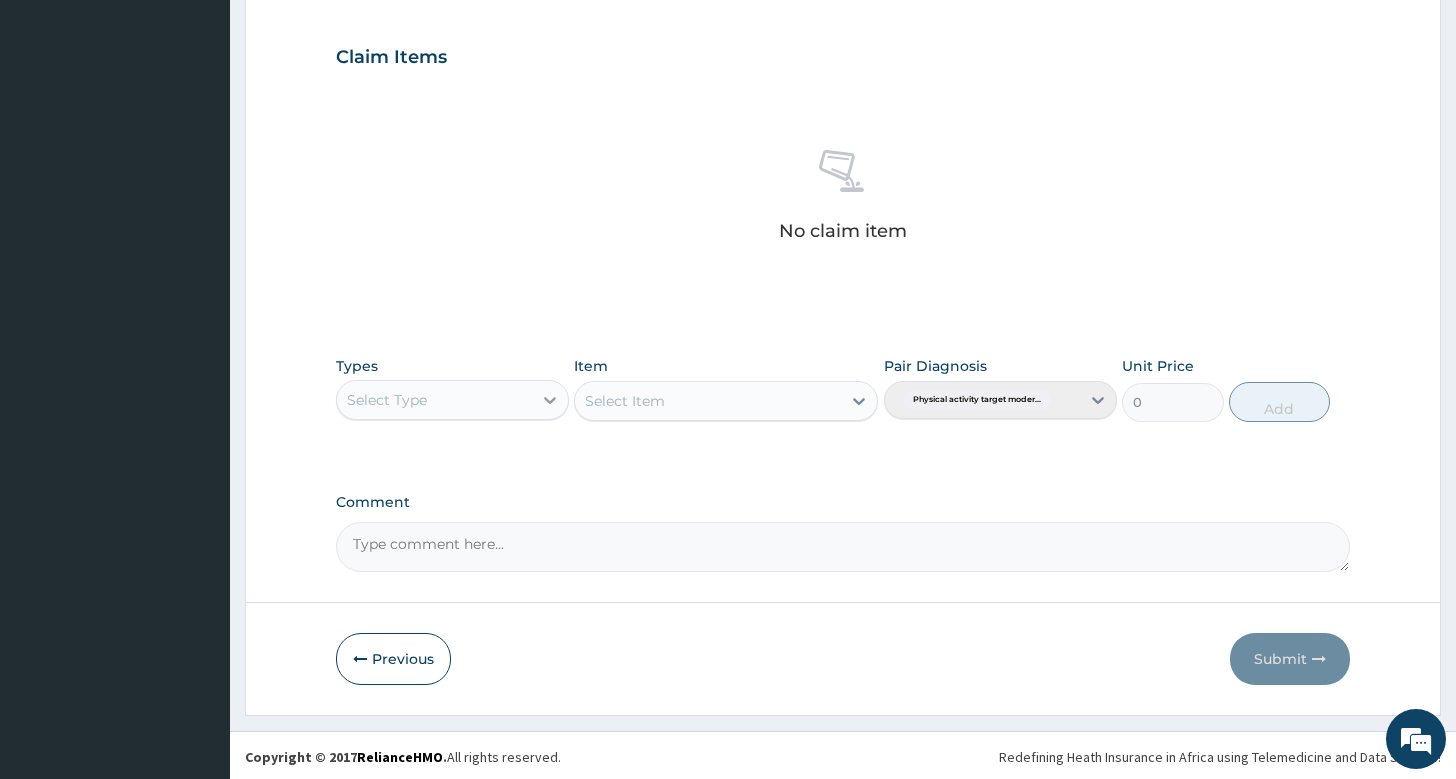 type on "PA/B5CA51" 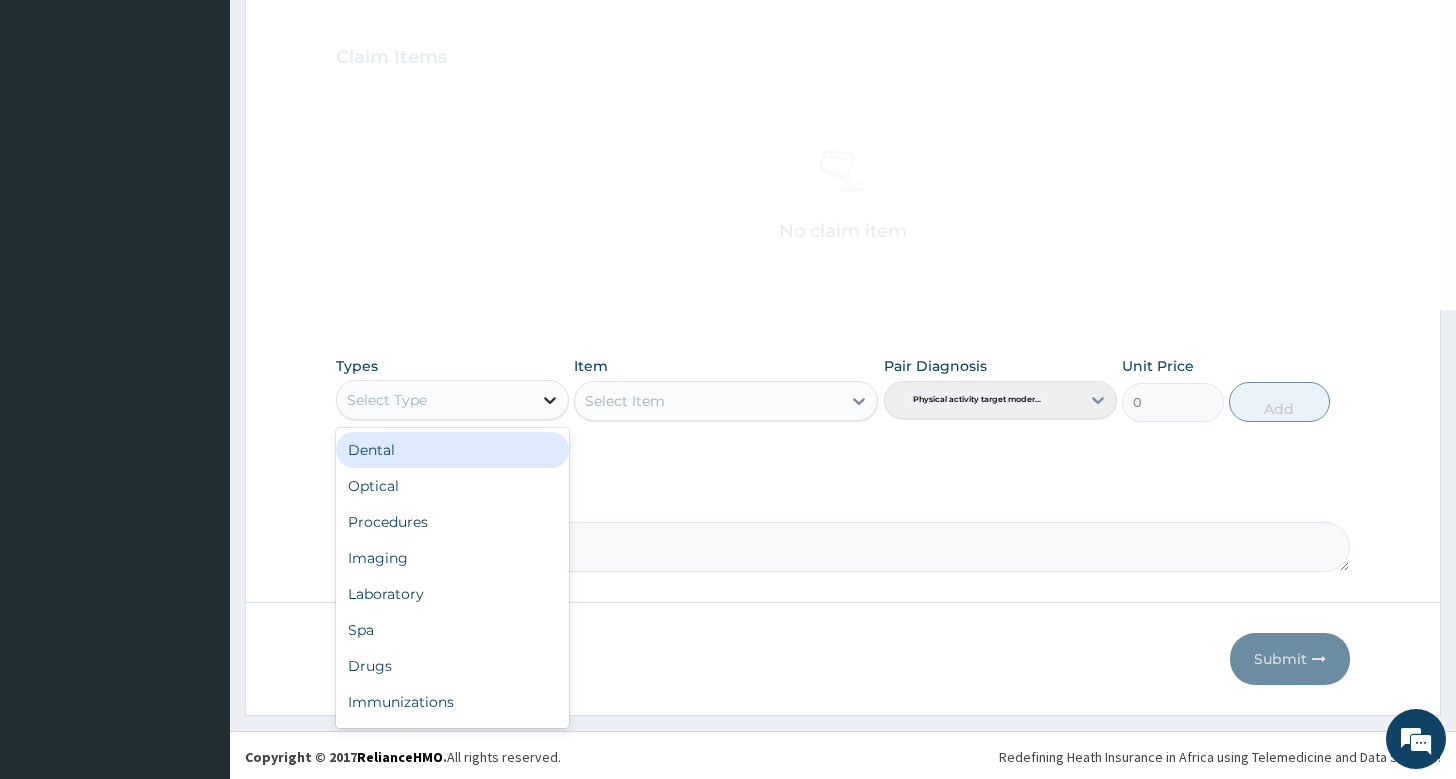 type 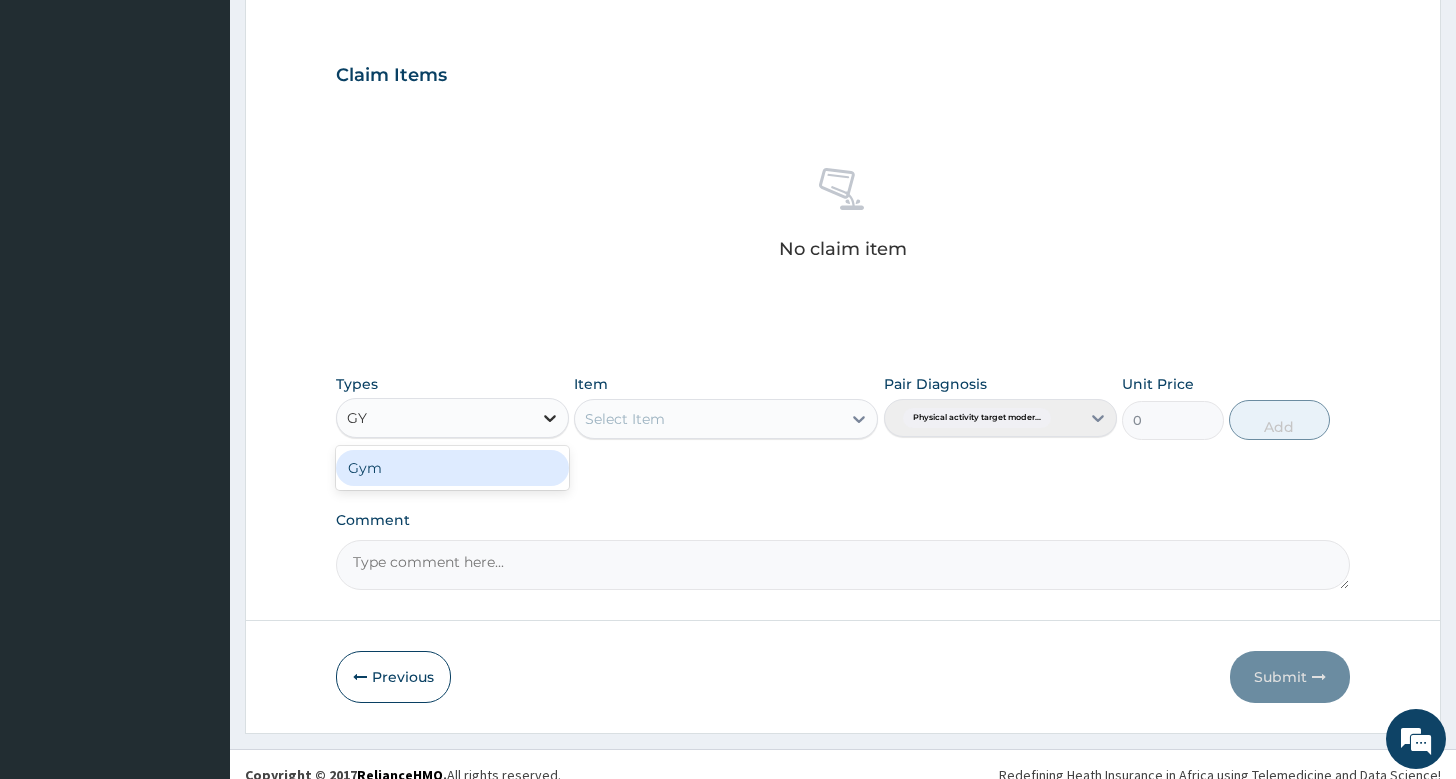 type on "GYM" 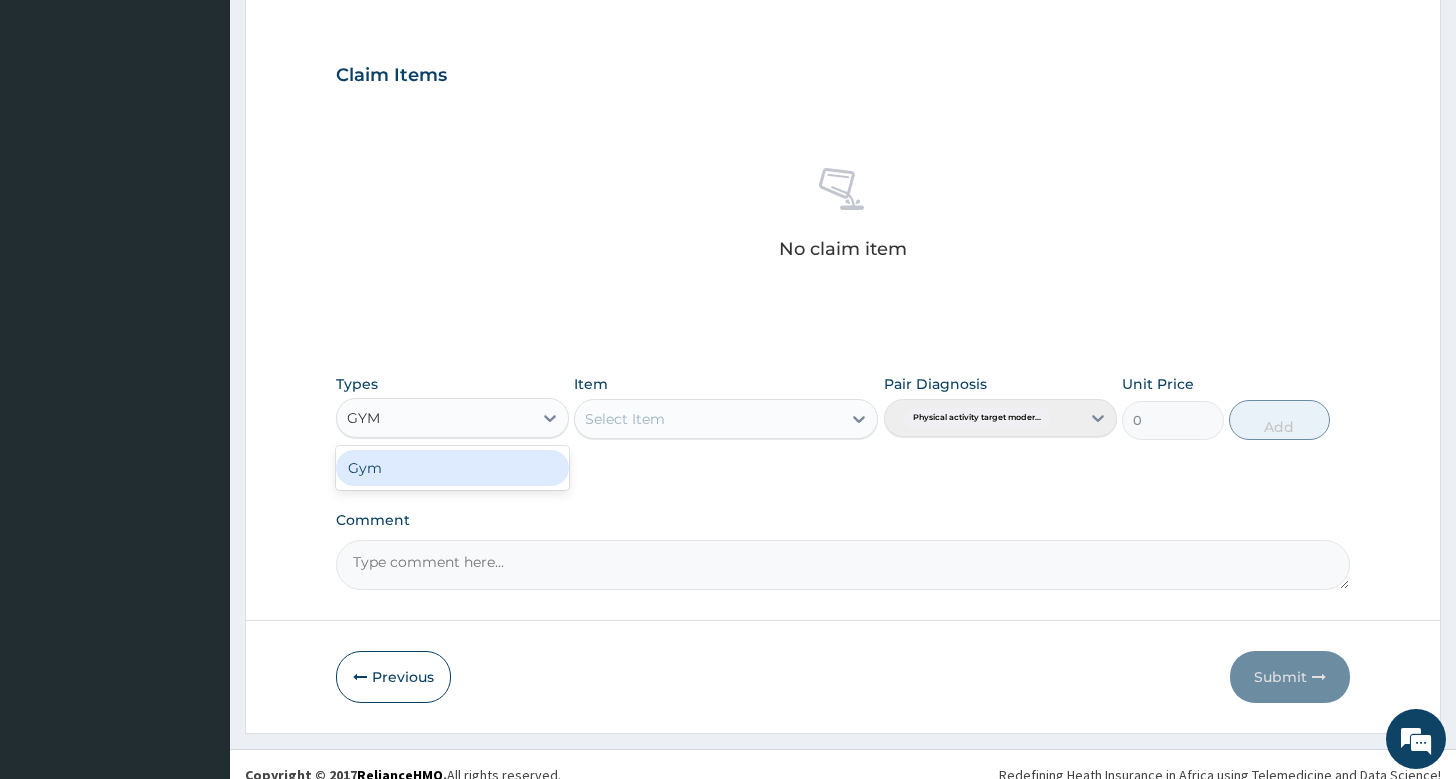 click on "Gym" at bounding box center (452, 468) 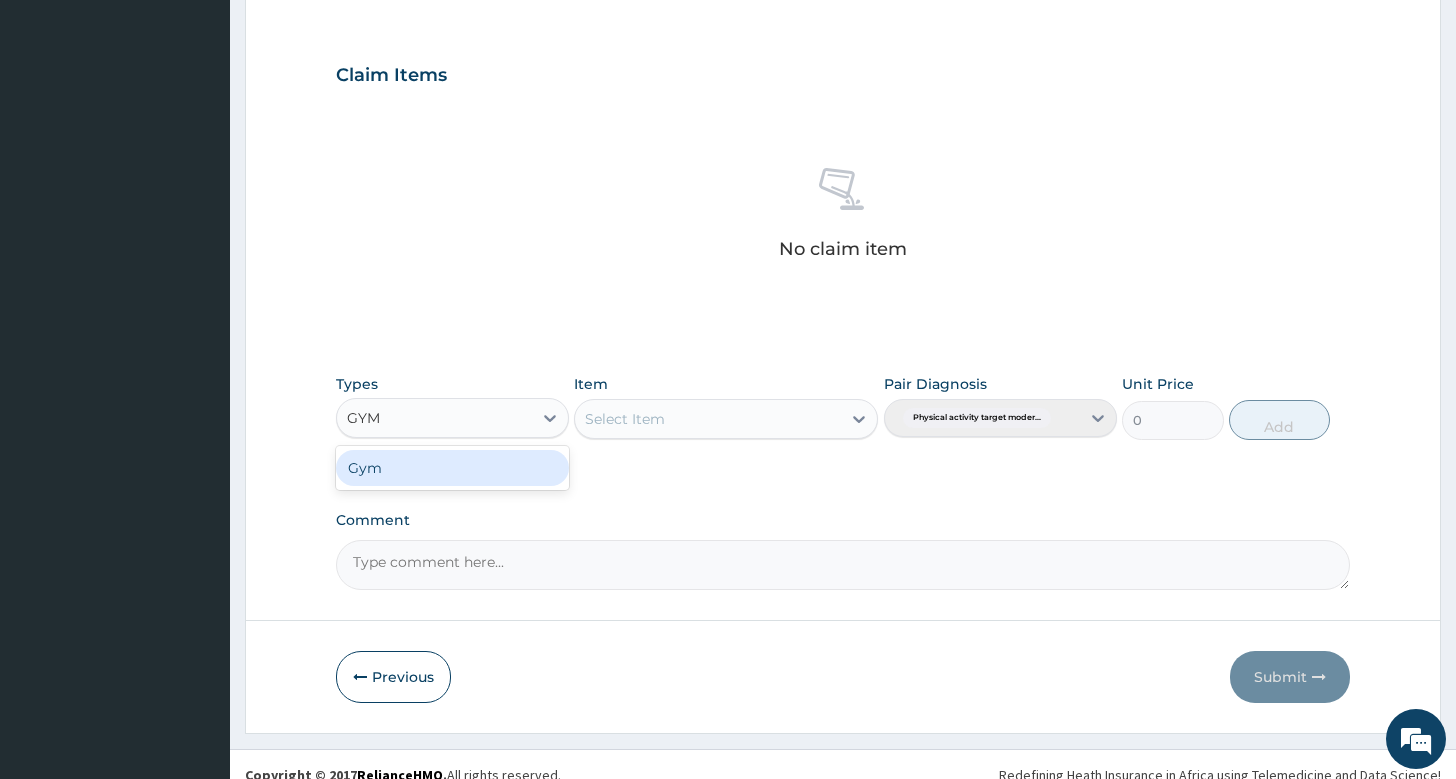 type 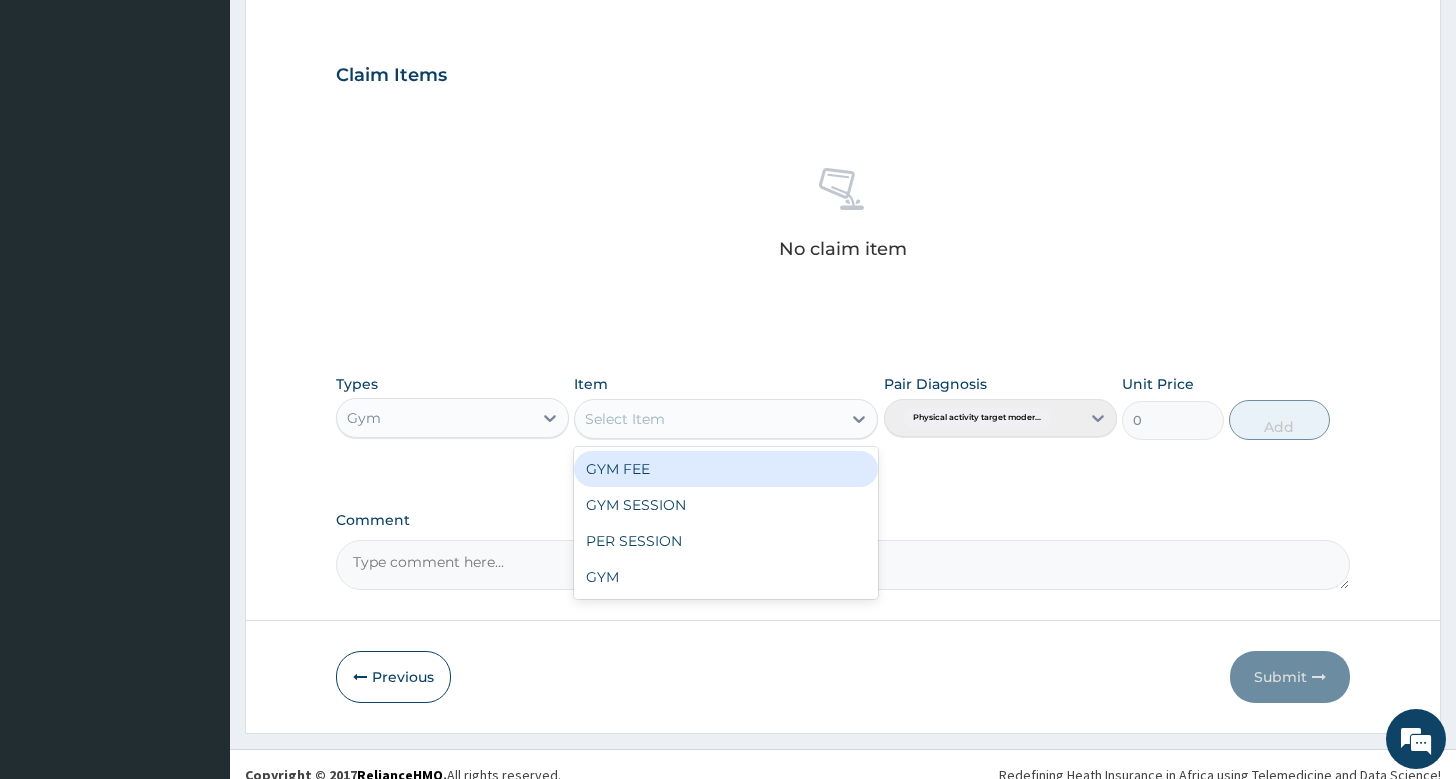 click on "Select Item" at bounding box center [708, 419] 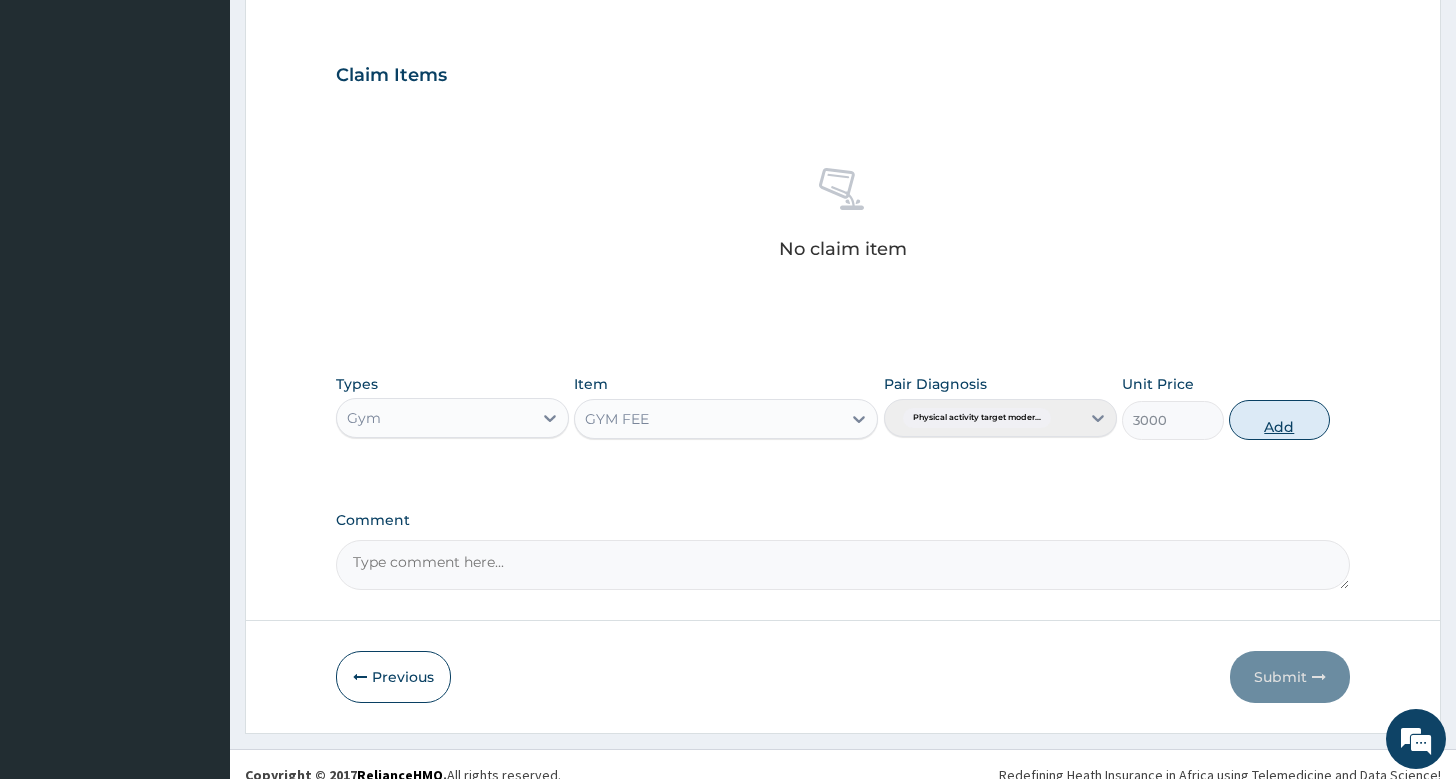click on "Add" at bounding box center [1279, 420] 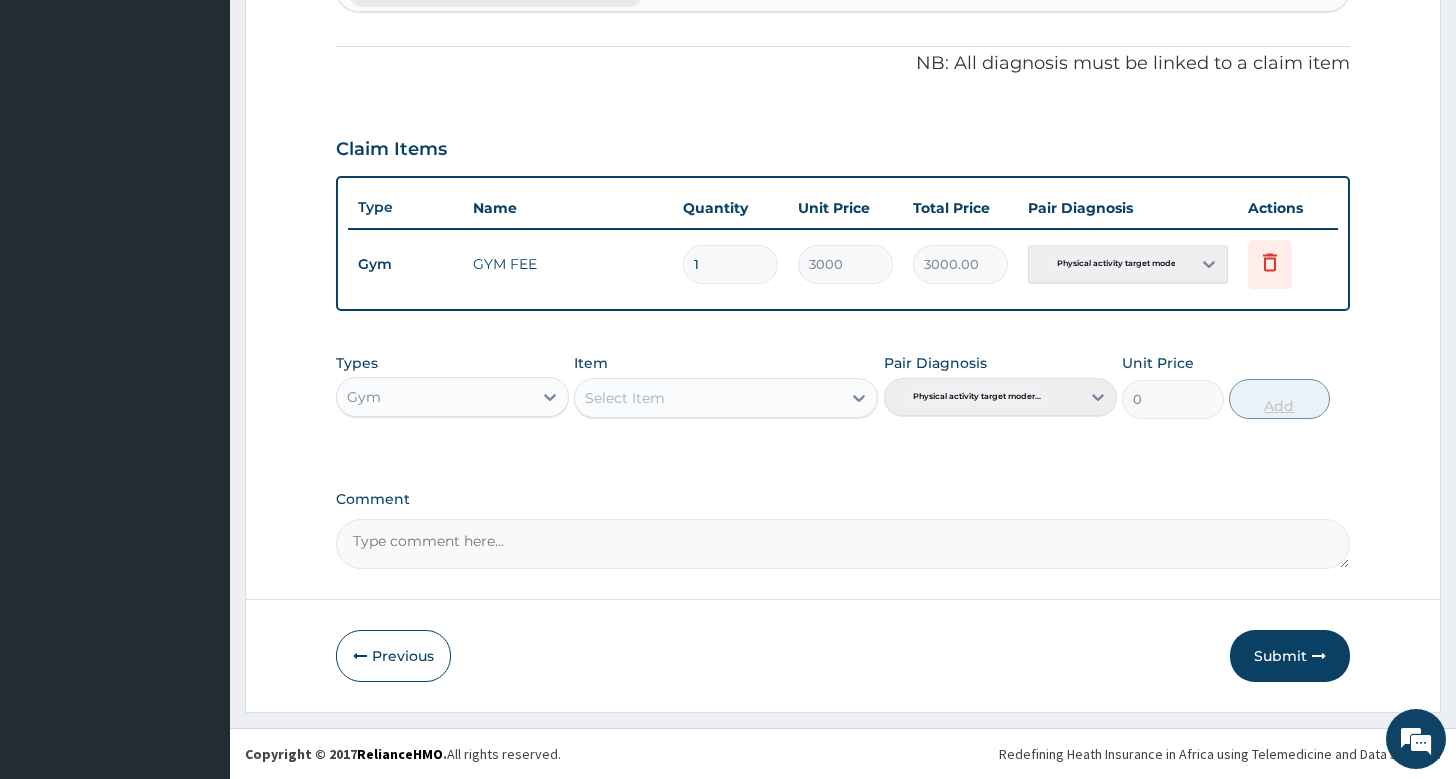 scroll, scrollTop: 582, scrollLeft: 0, axis: vertical 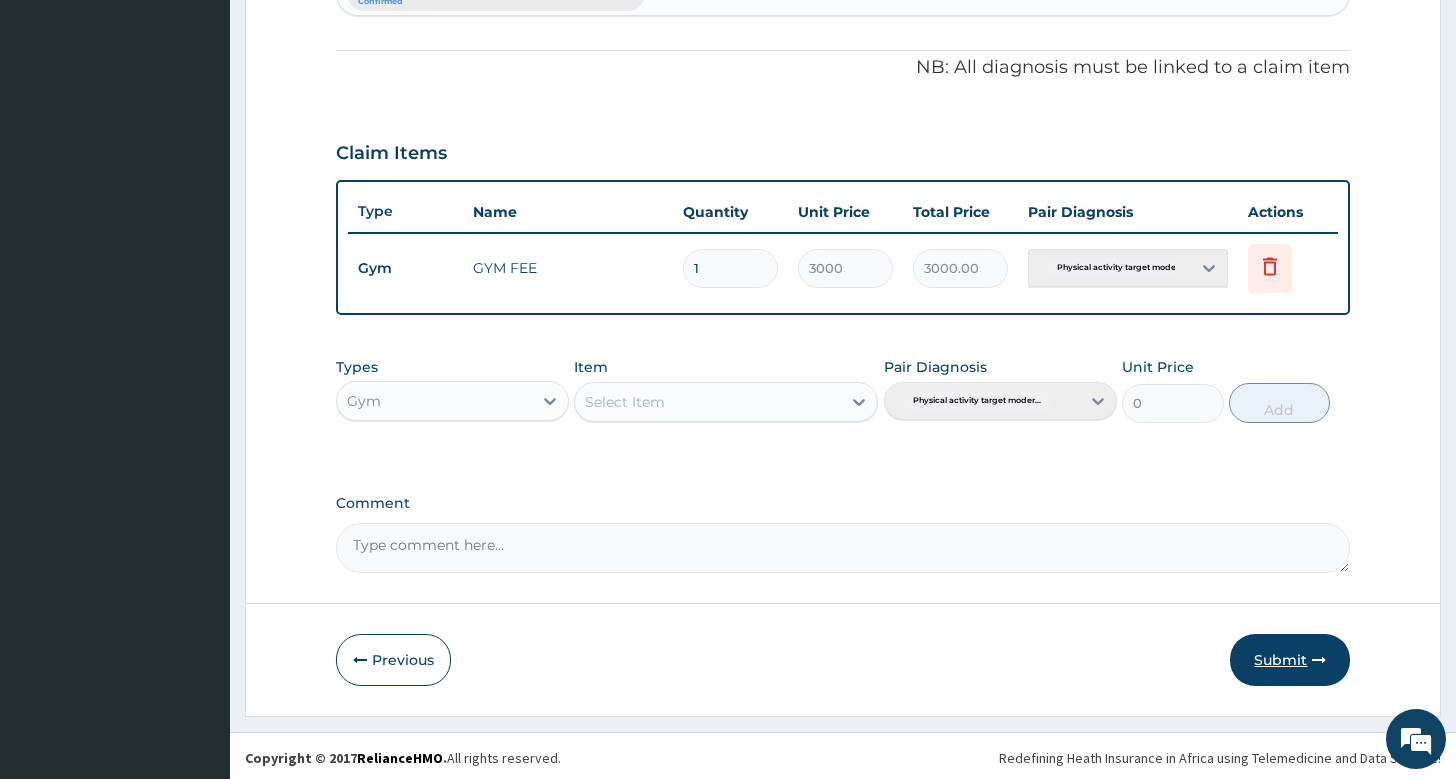 click on "Submit" at bounding box center [1290, 660] 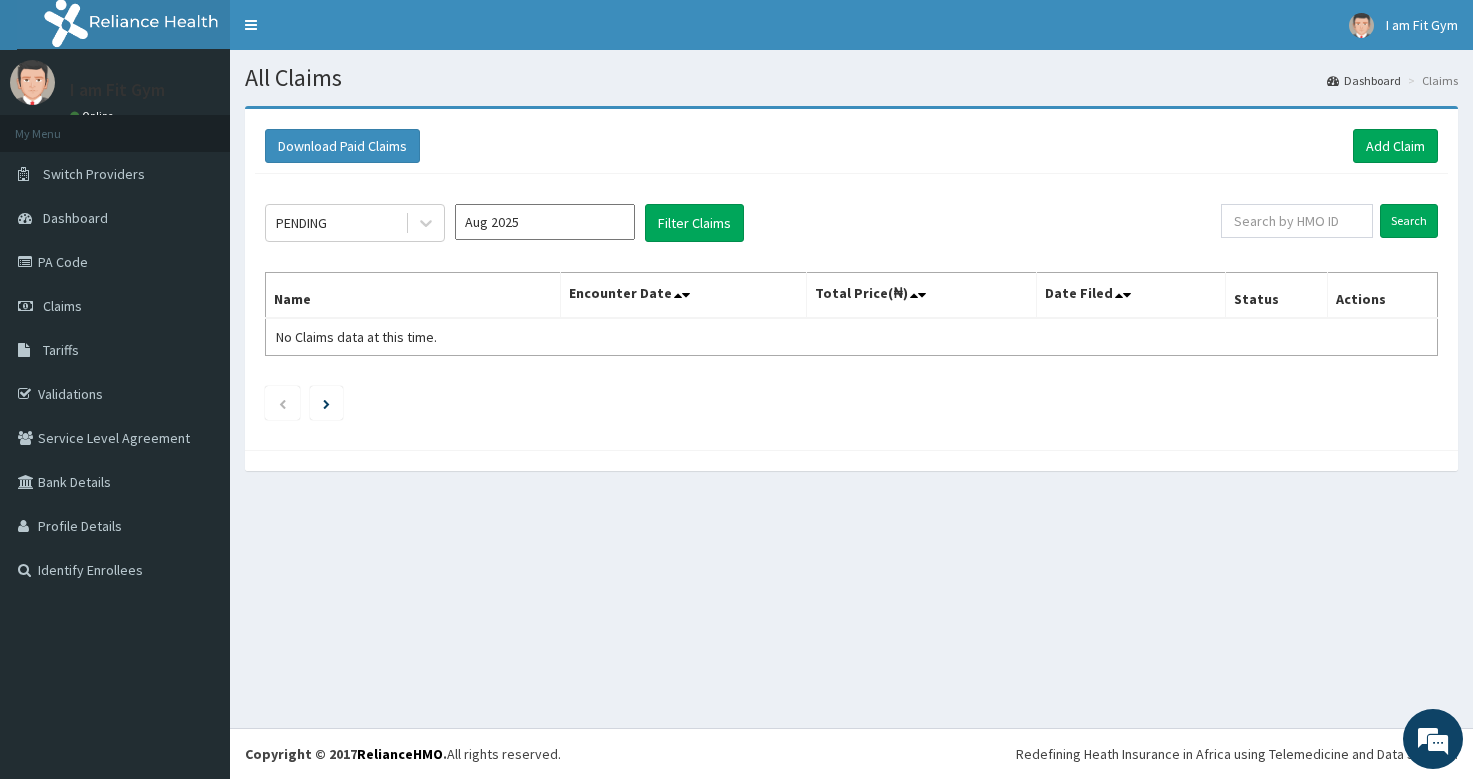 scroll, scrollTop: 0, scrollLeft: 0, axis: both 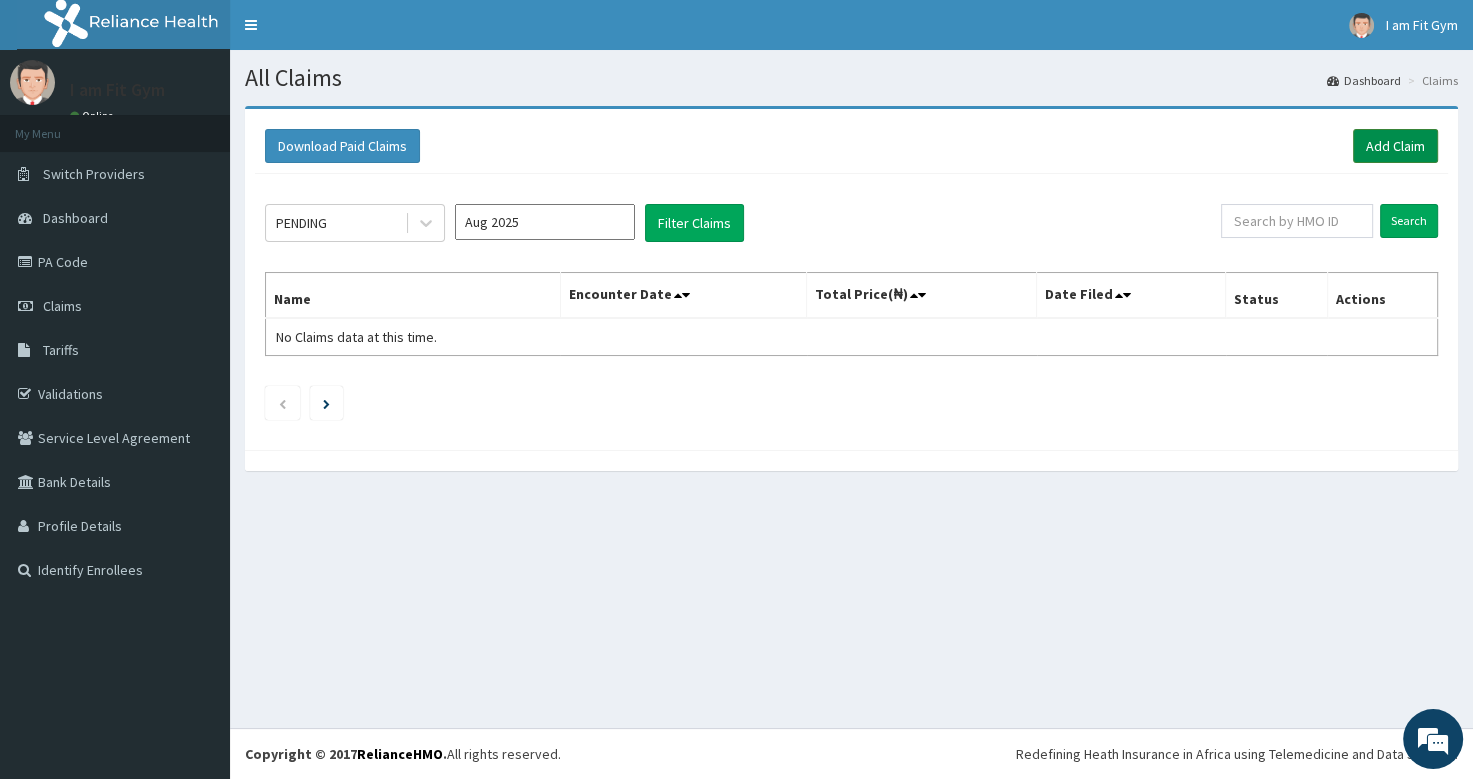 click on "Add Claim" at bounding box center (1395, 146) 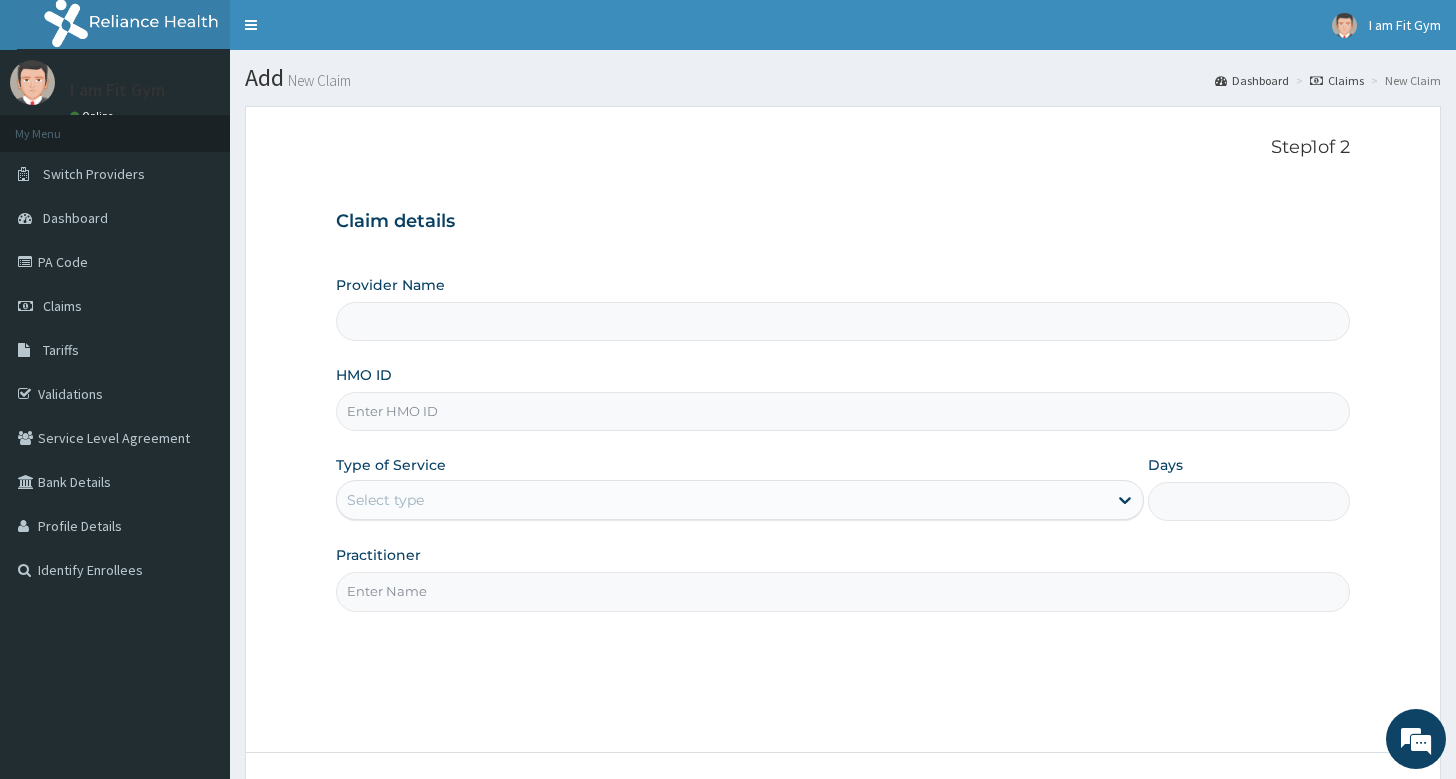 scroll, scrollTop: 0, scrollLeft: 0, axis: both 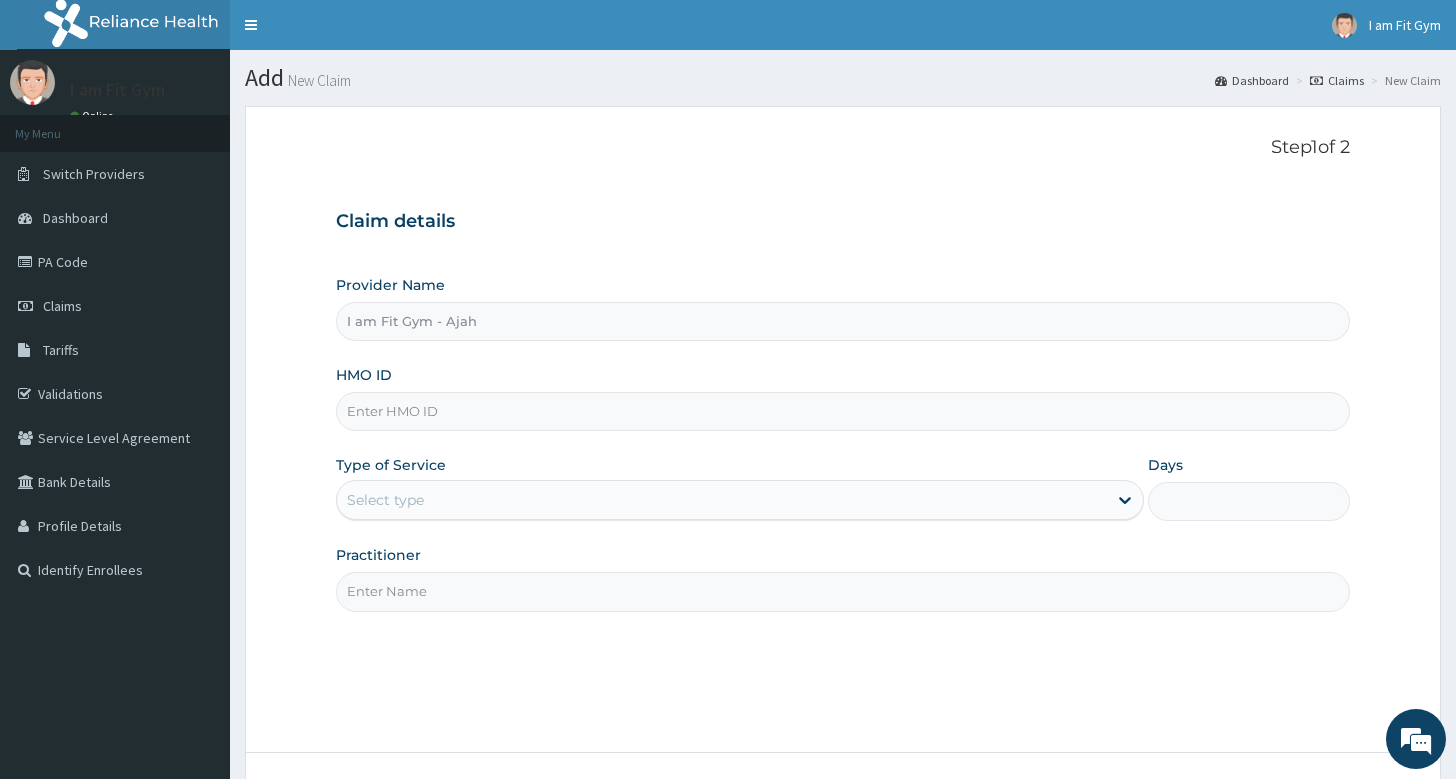 type on "1" 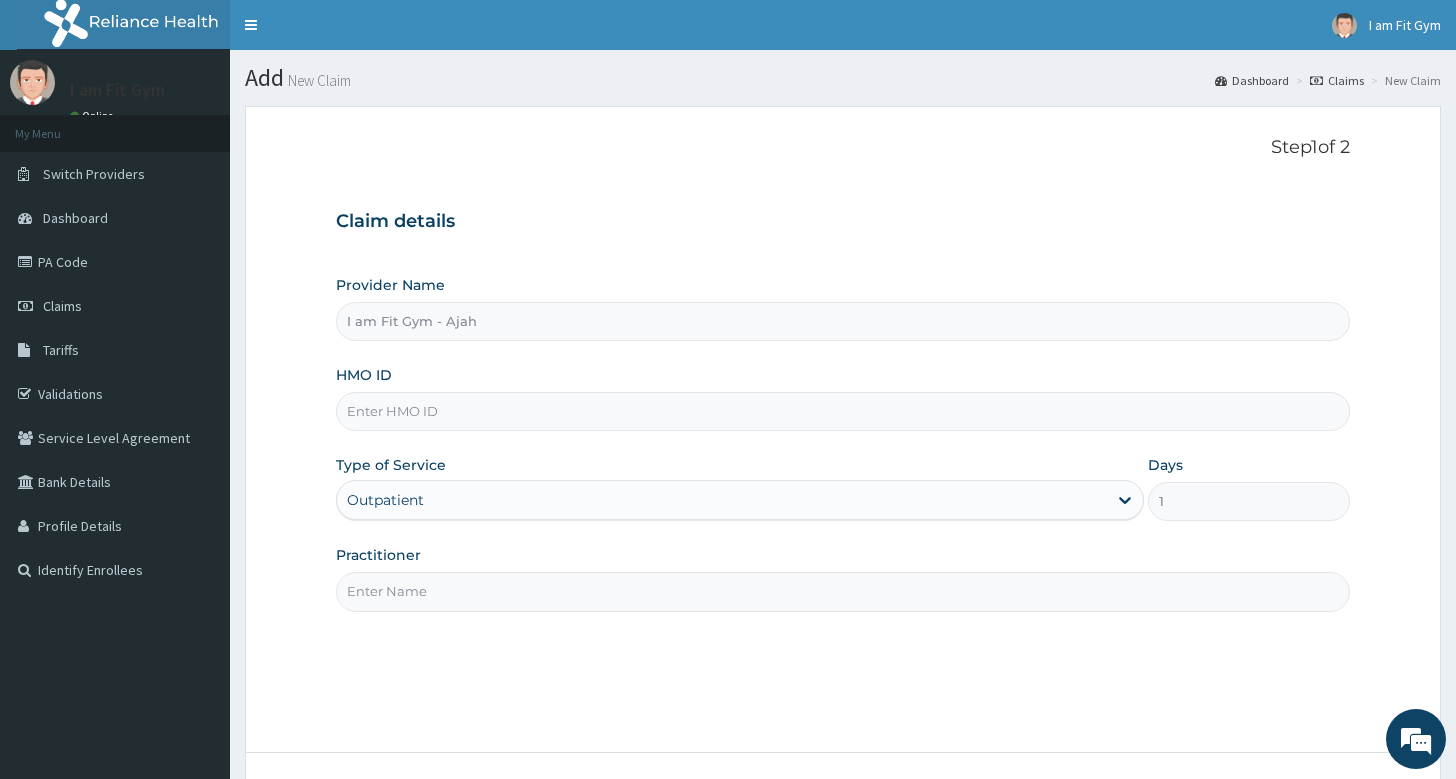 scroll, scrollTop: 0, scrollLeft: 0, axis: both 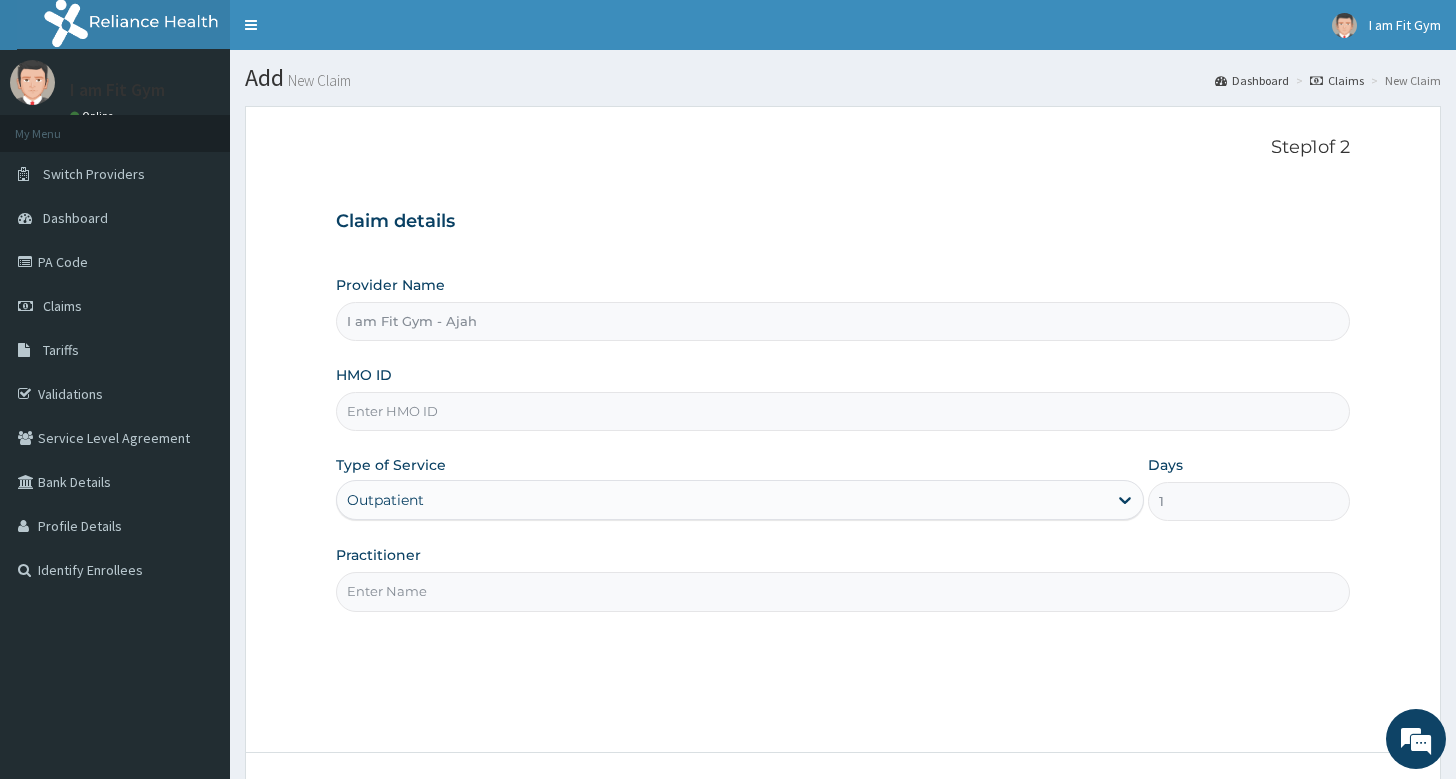 click on "Practitioner" at bounding box center [843, 591] 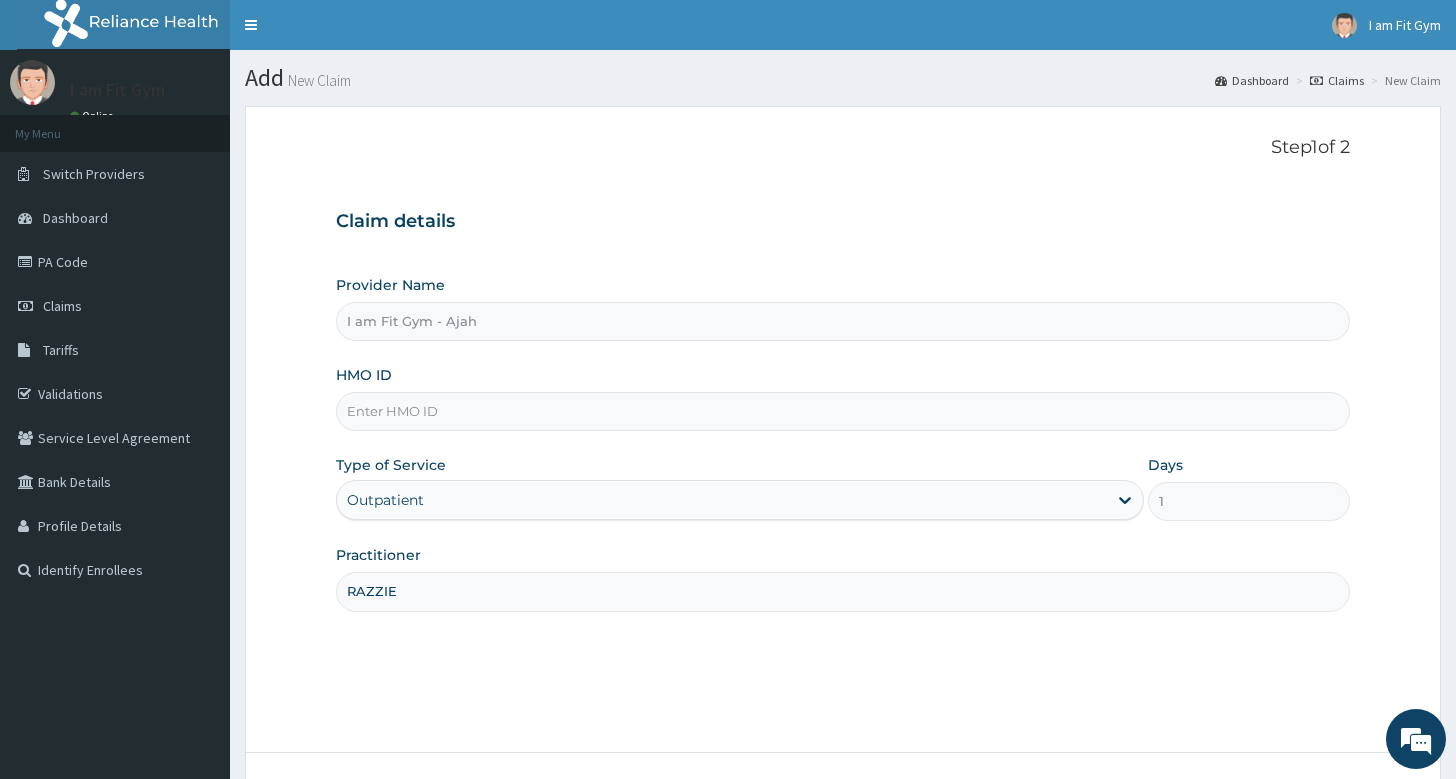type on "RAZZIE" 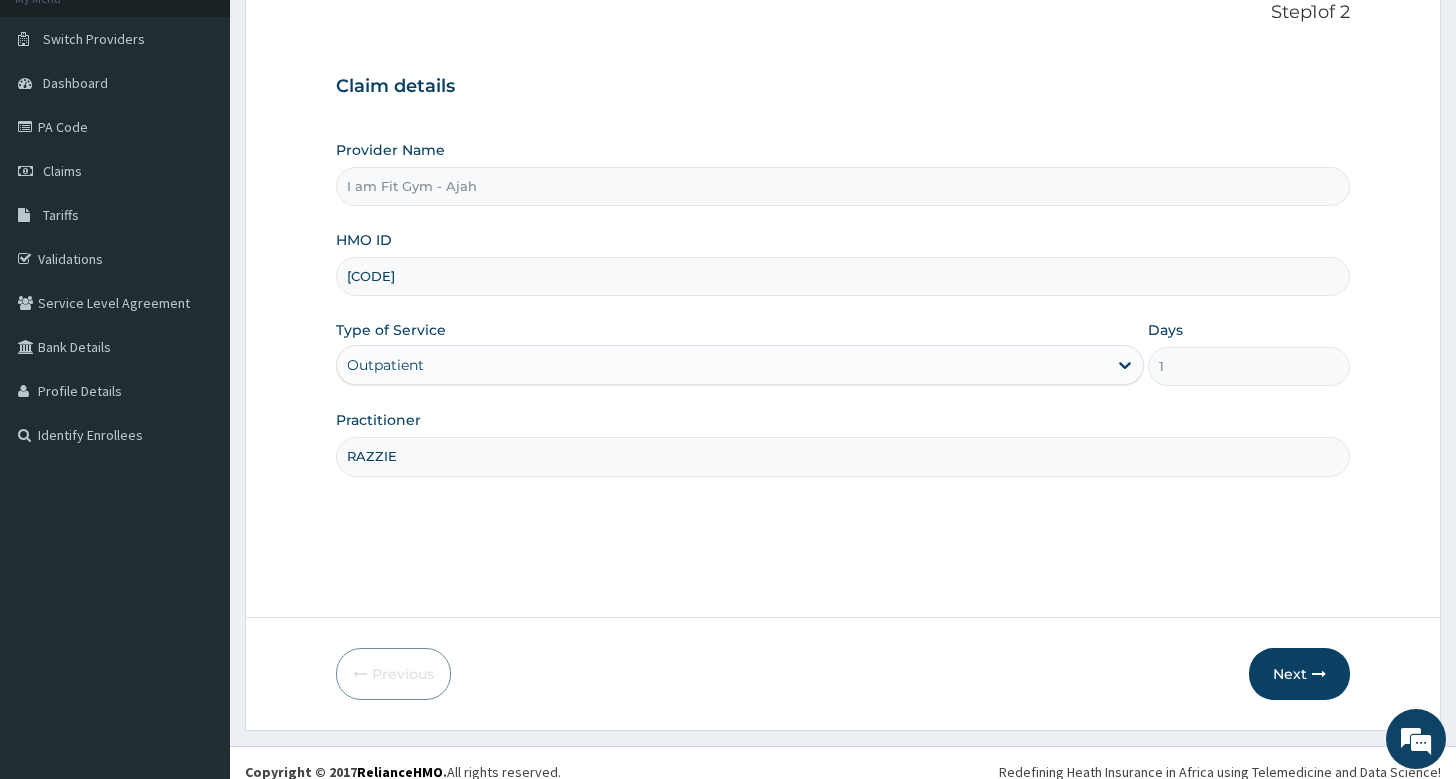 scroll, scrollTop: 152, scrollLeft: 0, axis: vertical 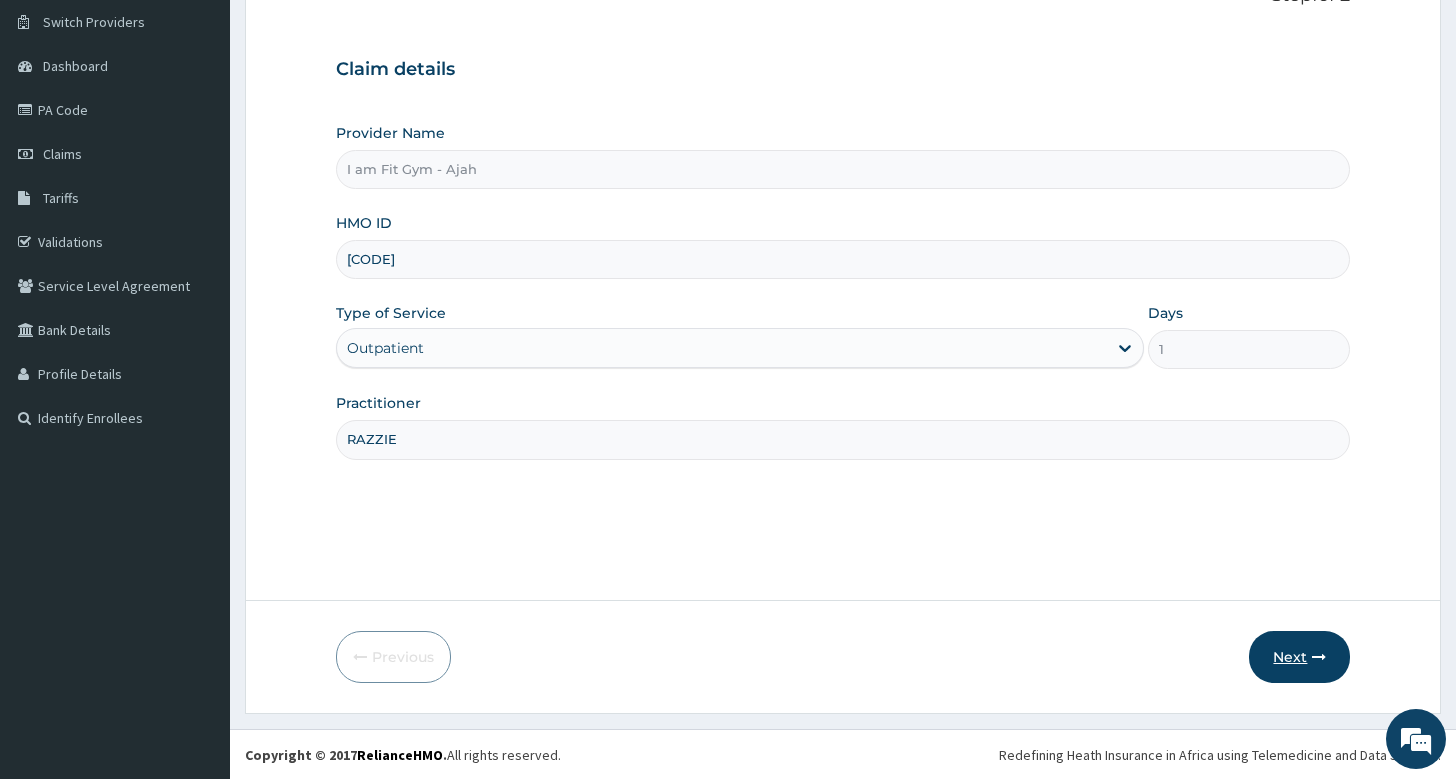 type on "[CODE]" 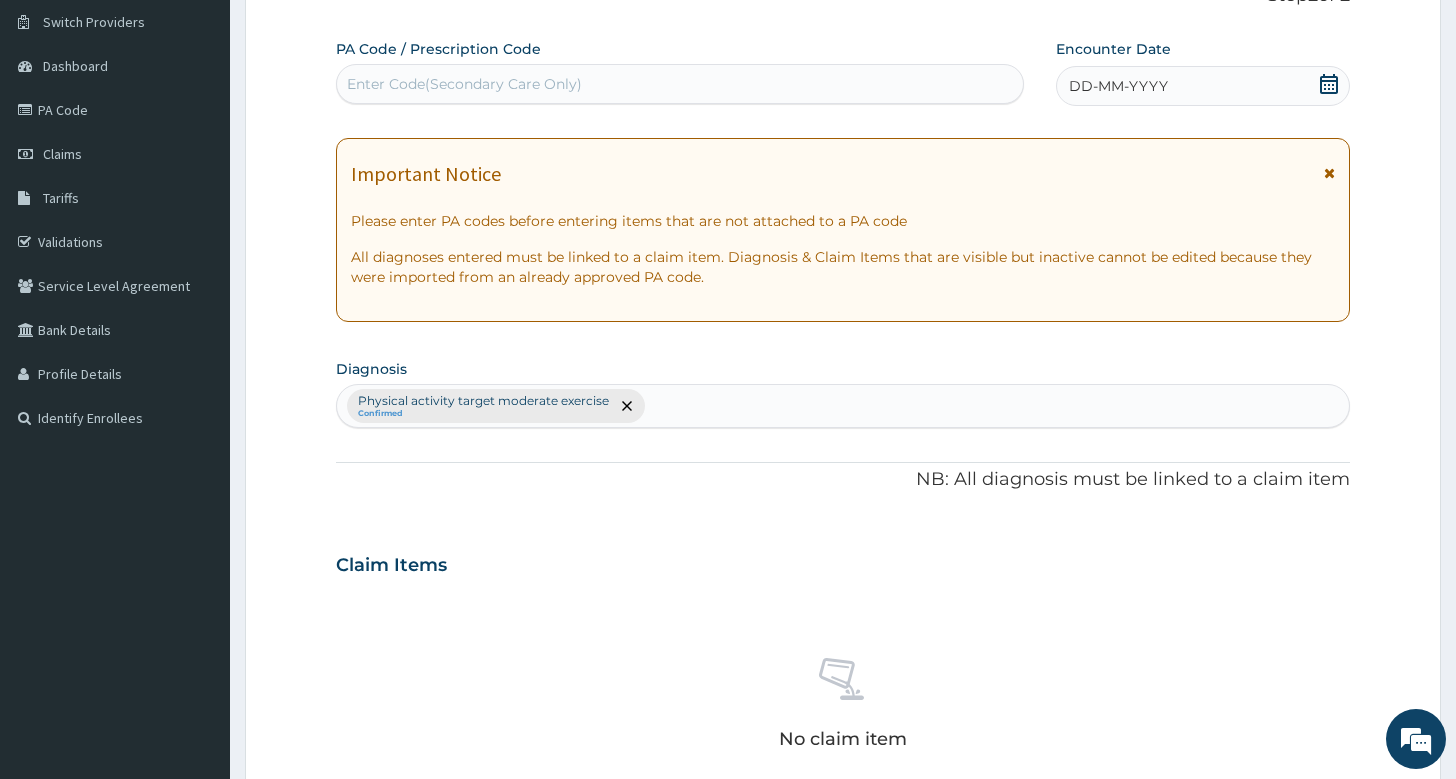 click on "DD-MM-YYYY" at bounding box center [1118, 86] 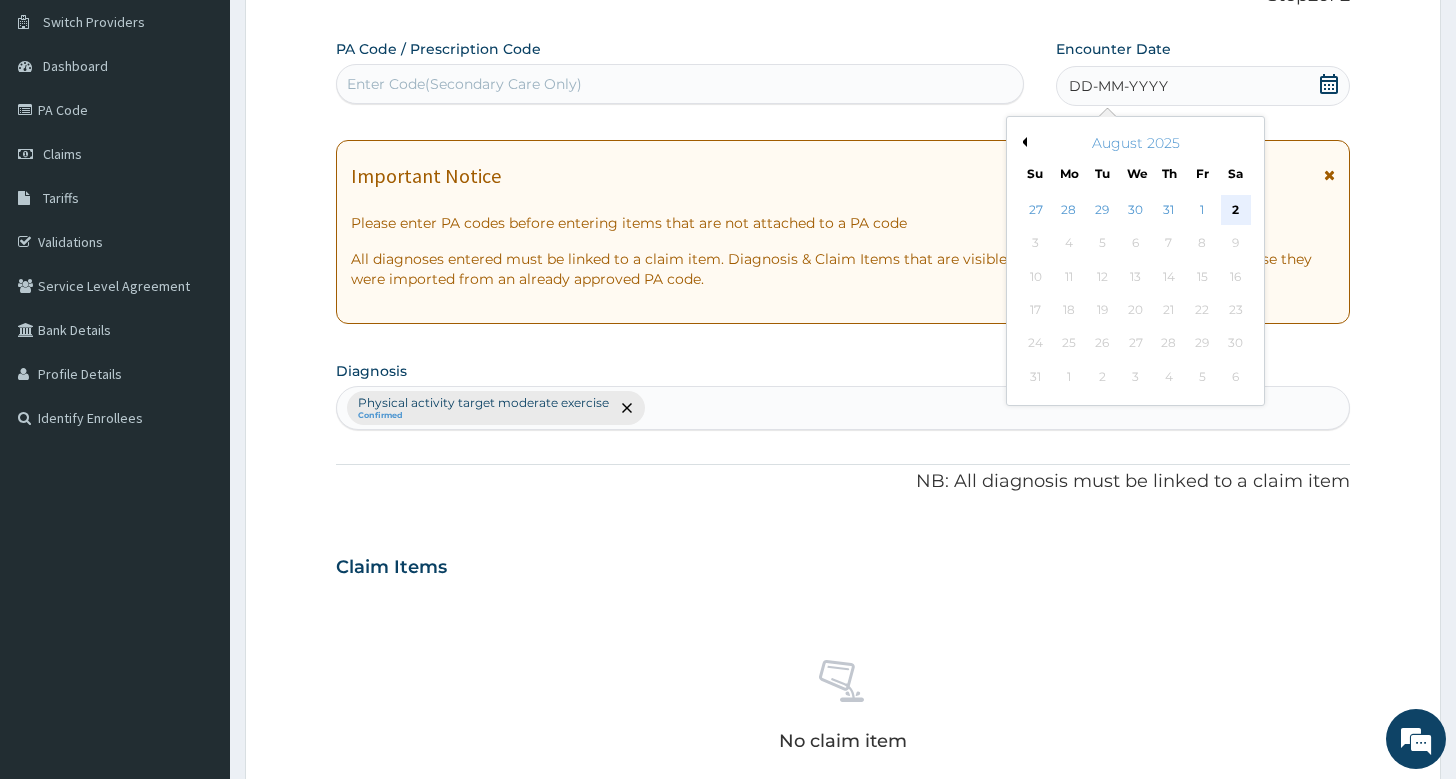 click on "2" at bounding box center [1235, 210] 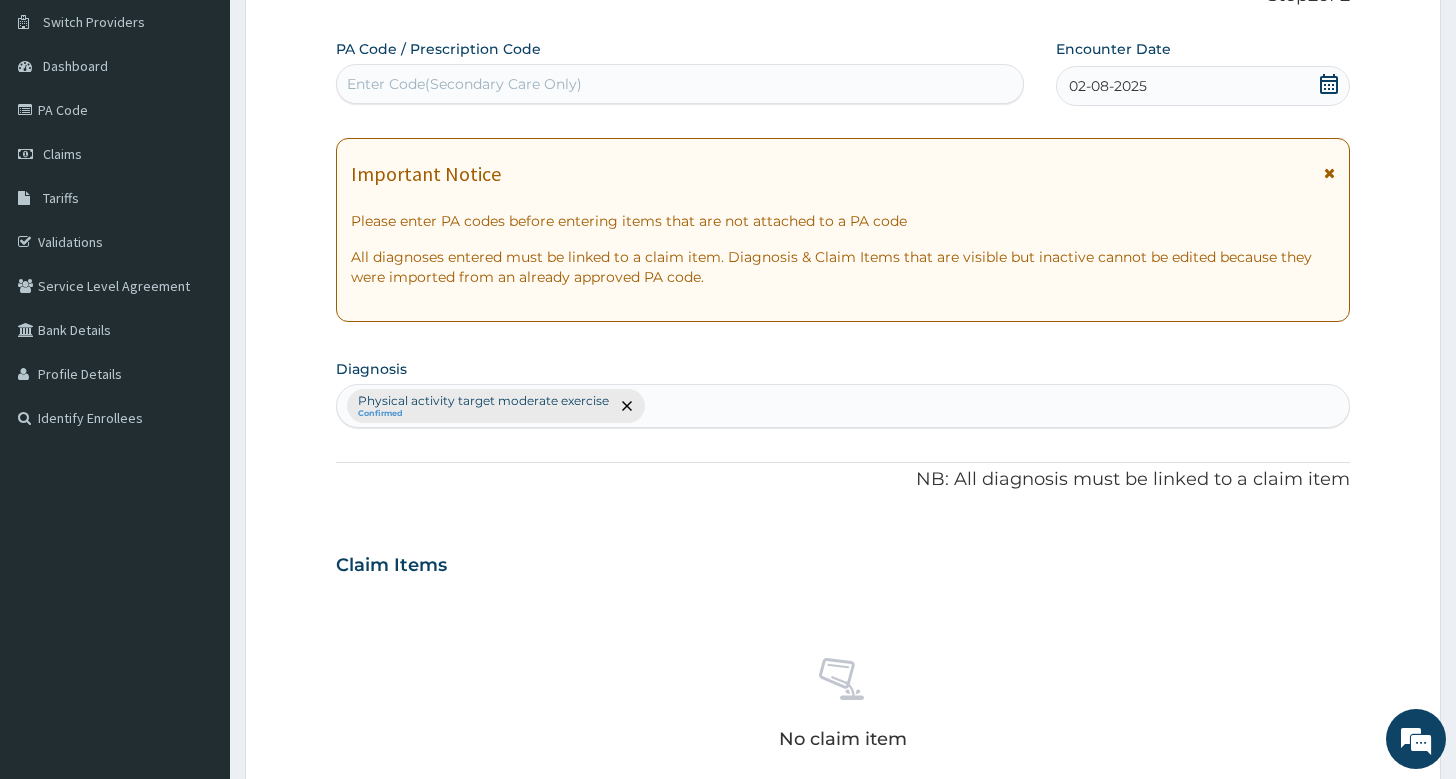 click on "Enter Code(Secondary Care Only)" at bounding box center [680, 84] 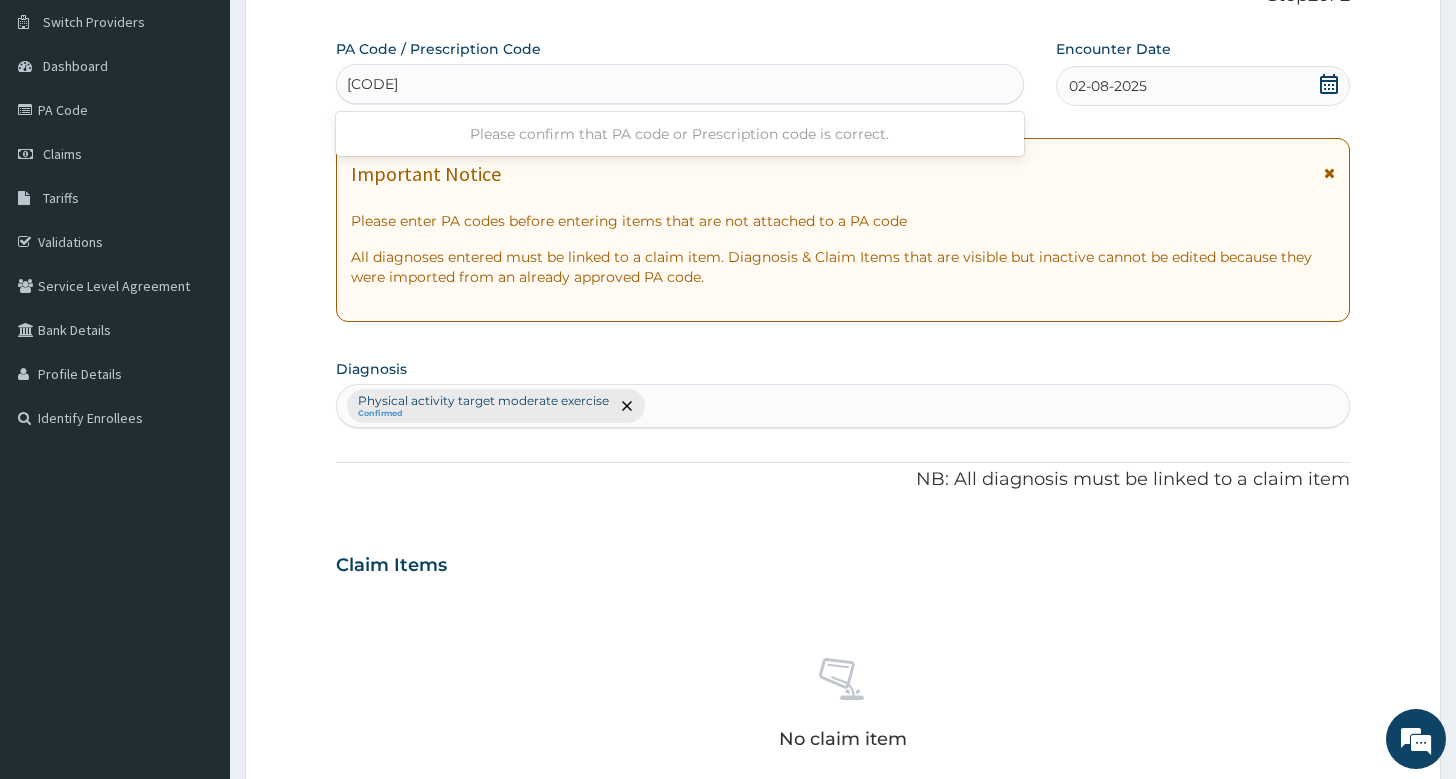 type on "PA/50FBE5" 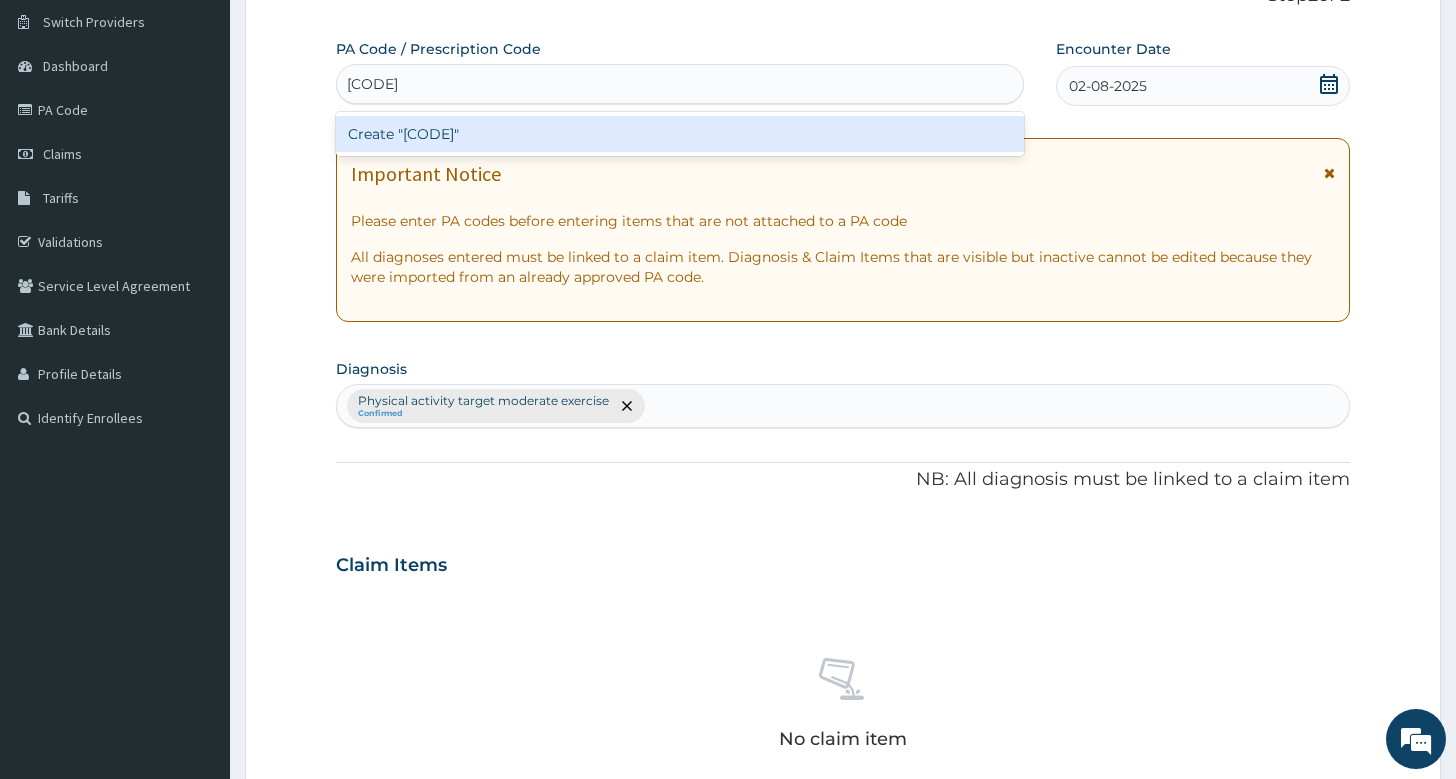 click on "Create "PA/50FBE5"" at bounding box center [680, 134] 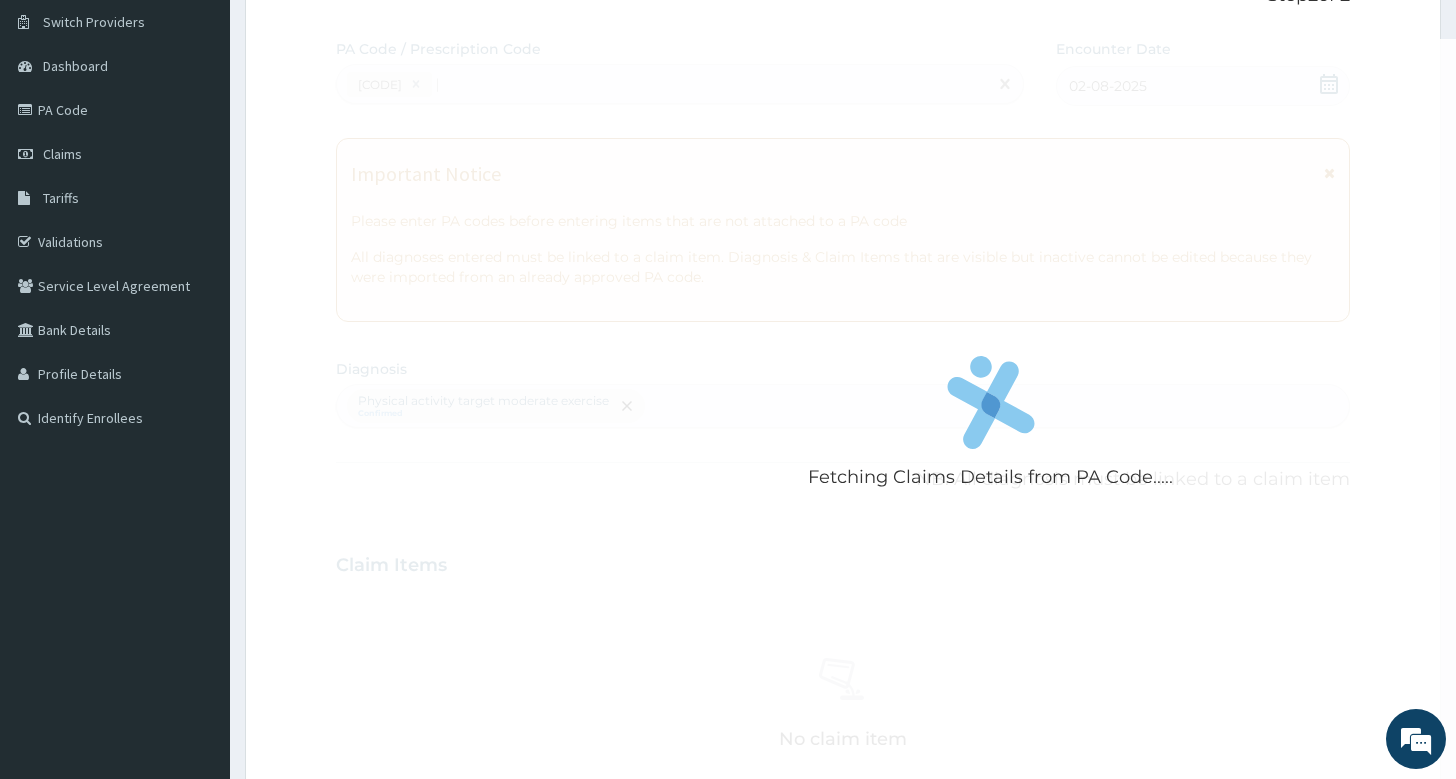 type 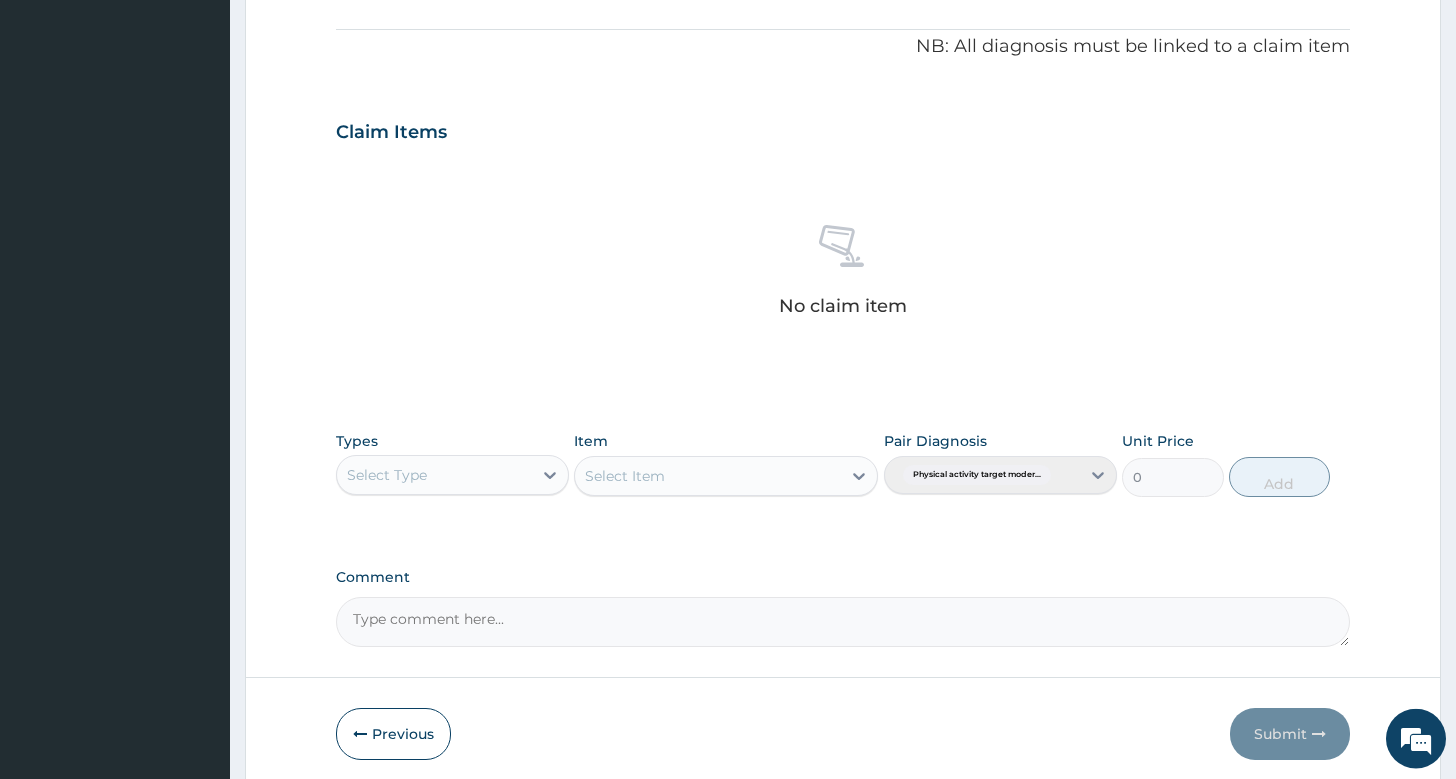 scroll, scrollTop: 679, scrollLeft: 0, axis: vertical 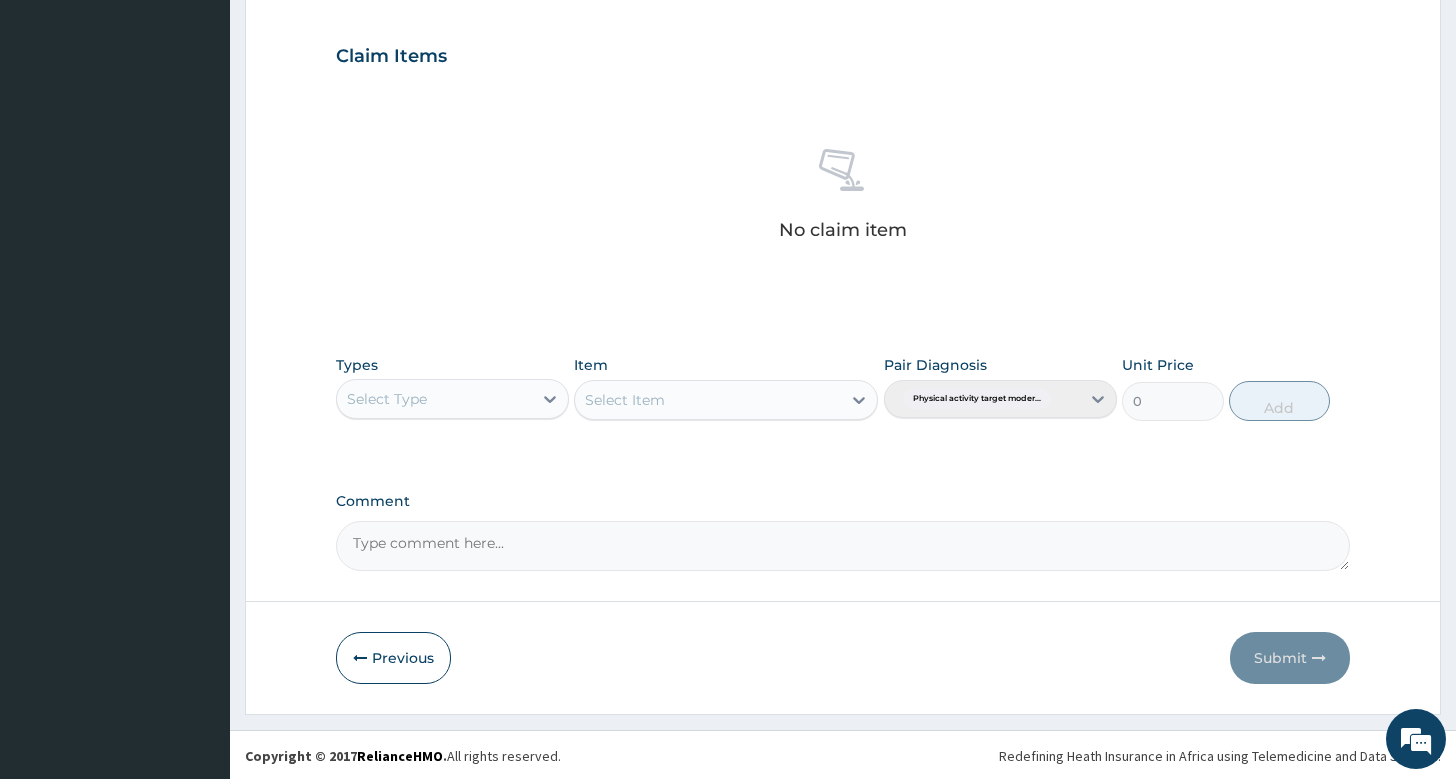 click on "Select Type" at bounding box center [434, 399] 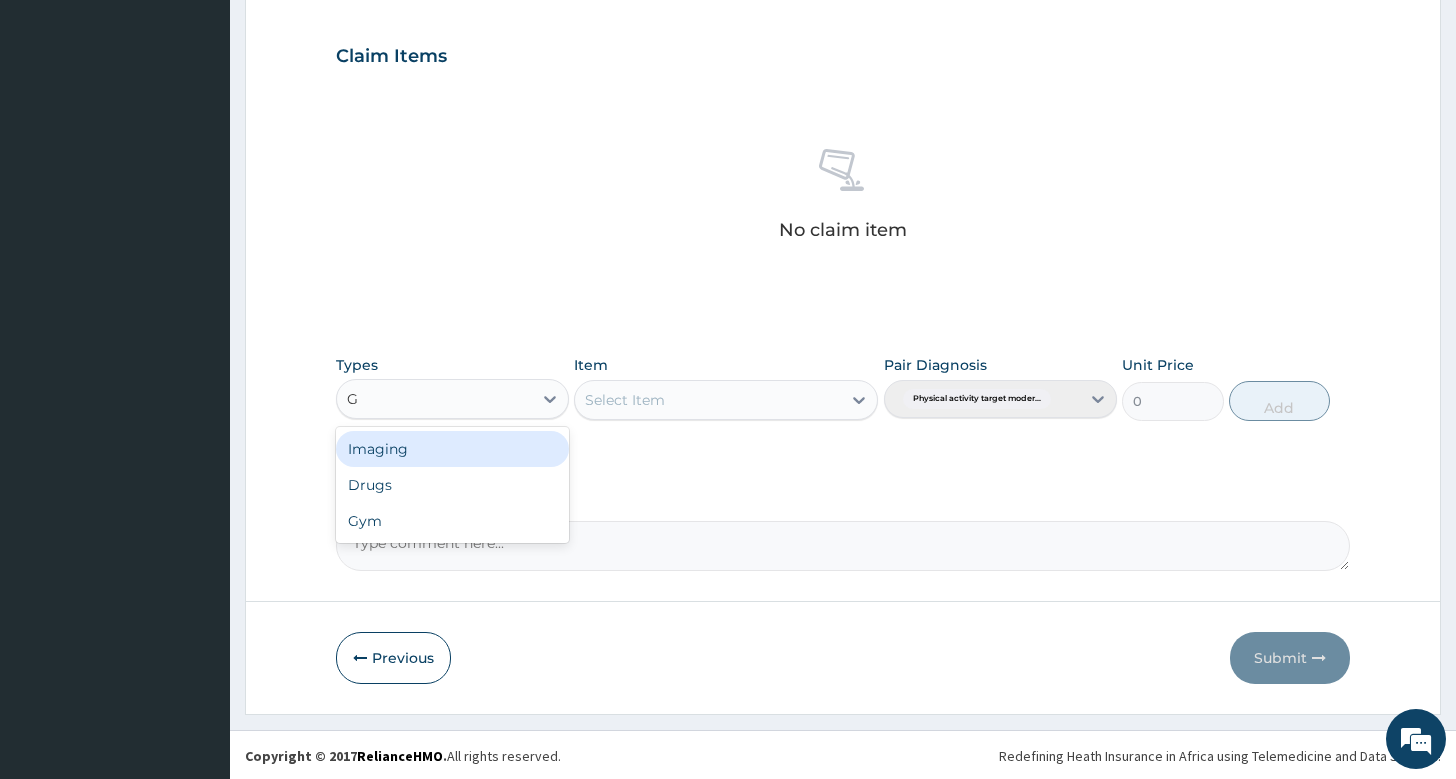 type on "GY" 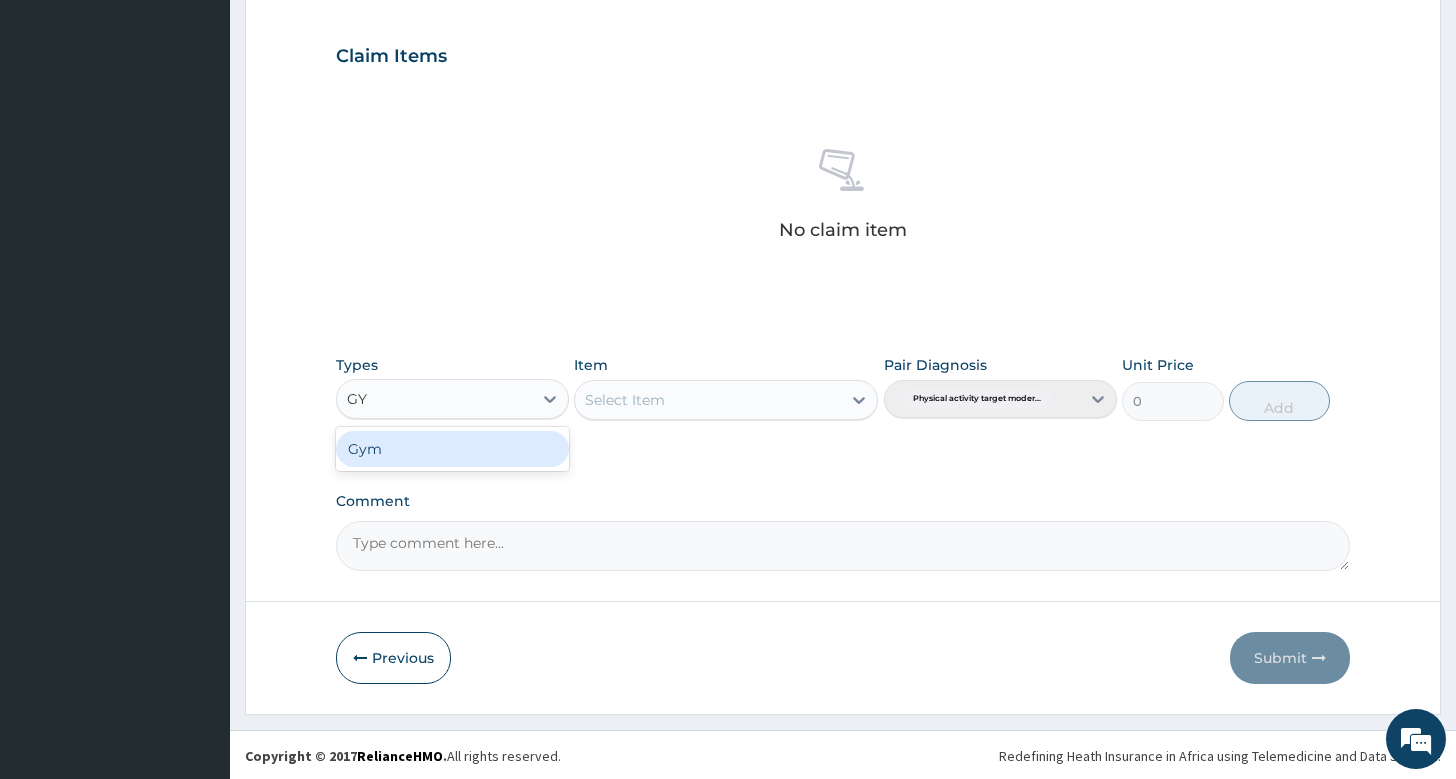 click on "Gym" at bounding box center (452, 449) 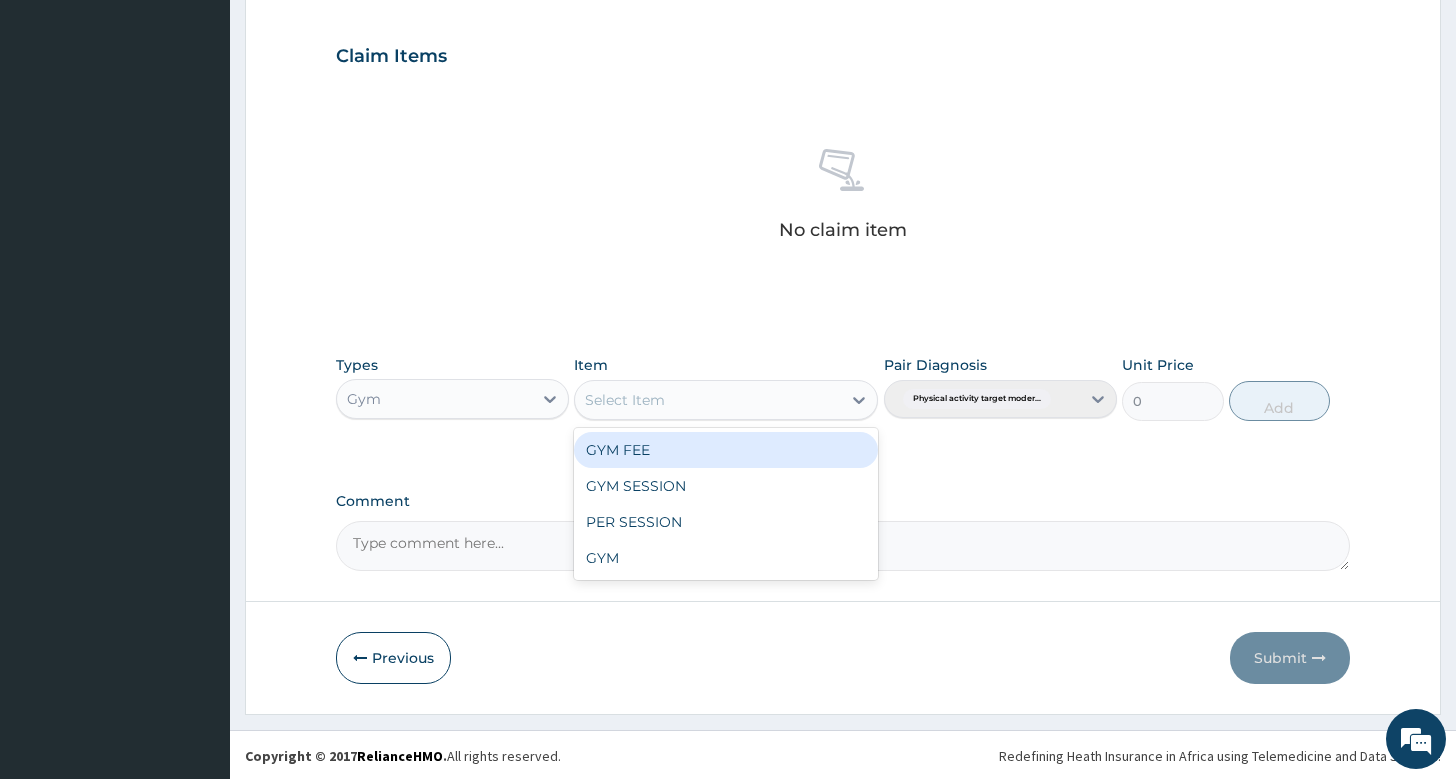 click on "Select Item" at bounding box center [625, 400] 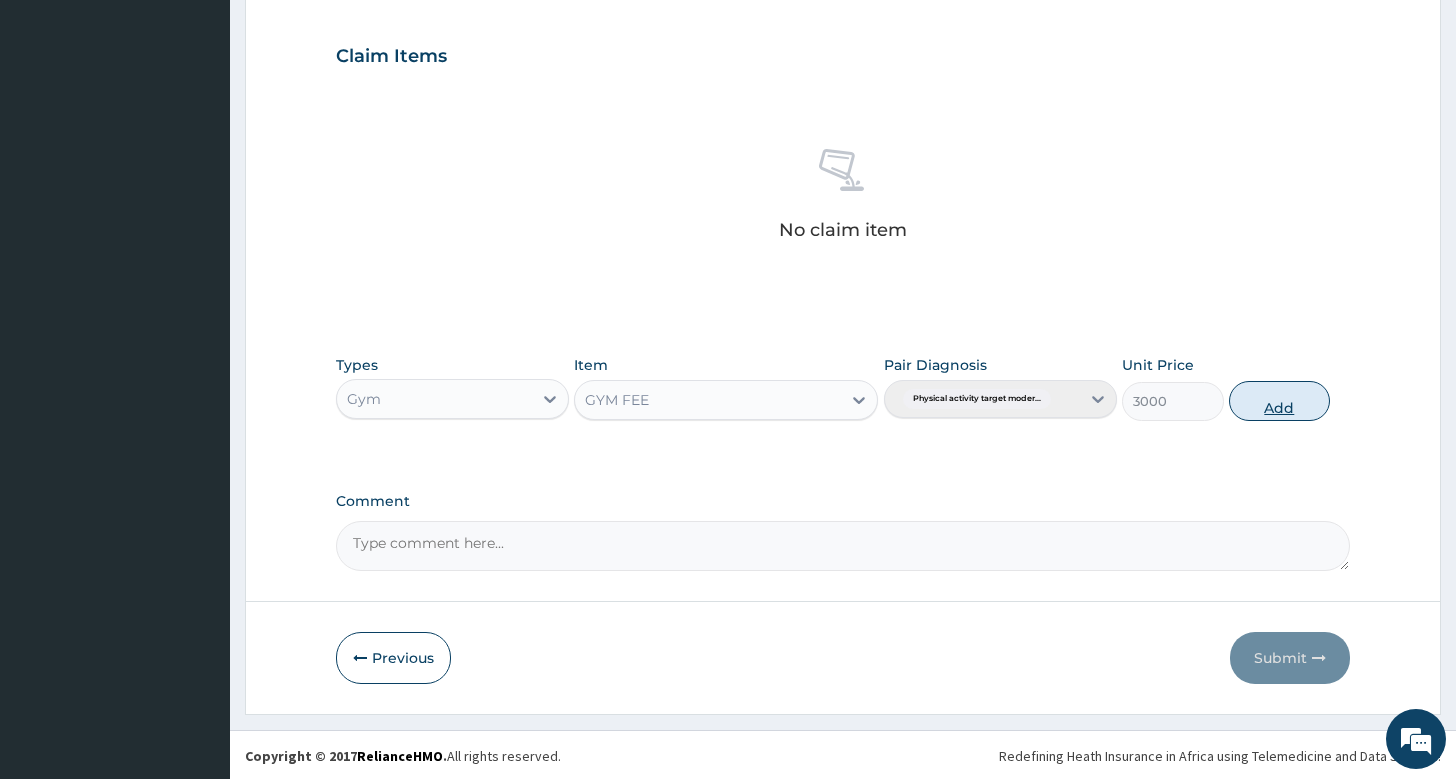click on "Add" at bounding box center (1279, 401) 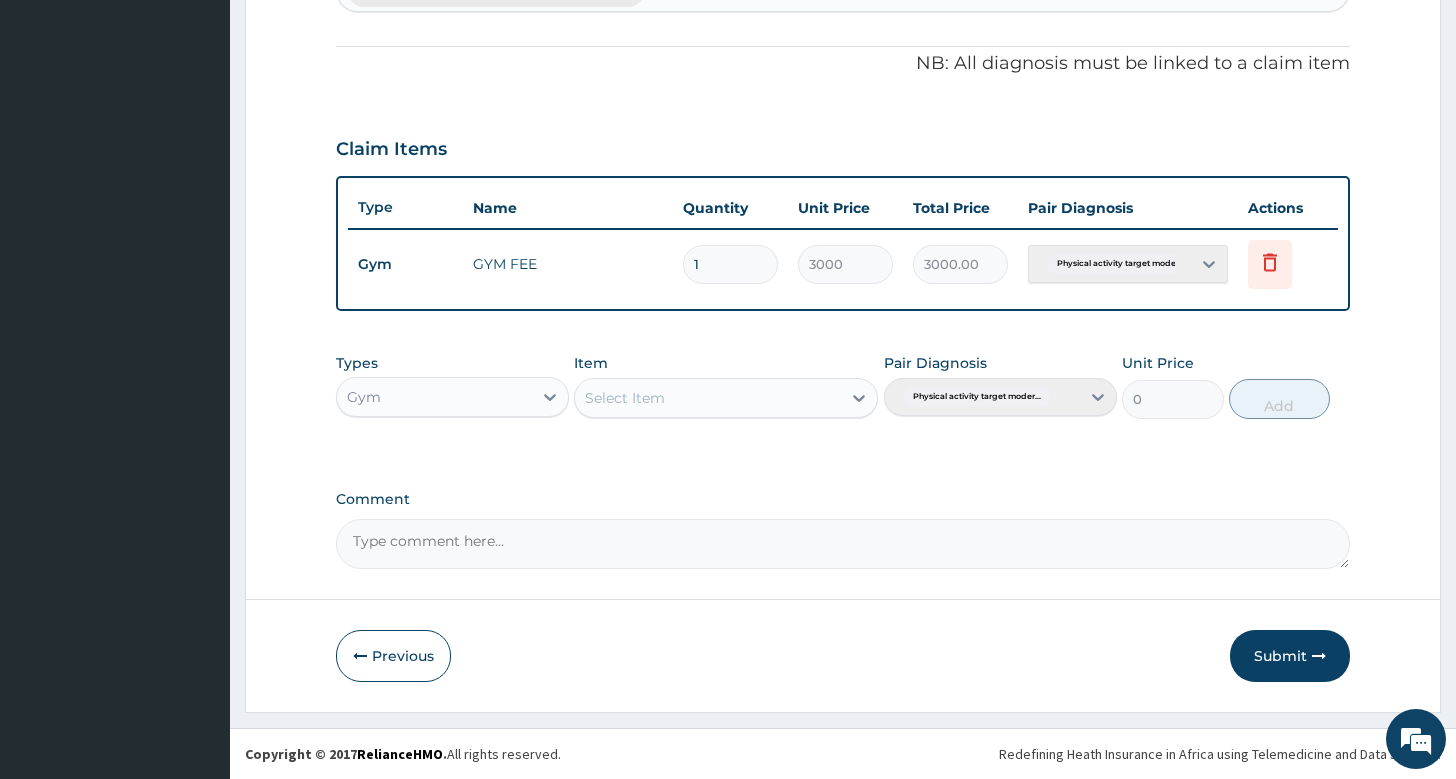scroll, scrollTop: 582, scrollLeft: 0, axis: vertical 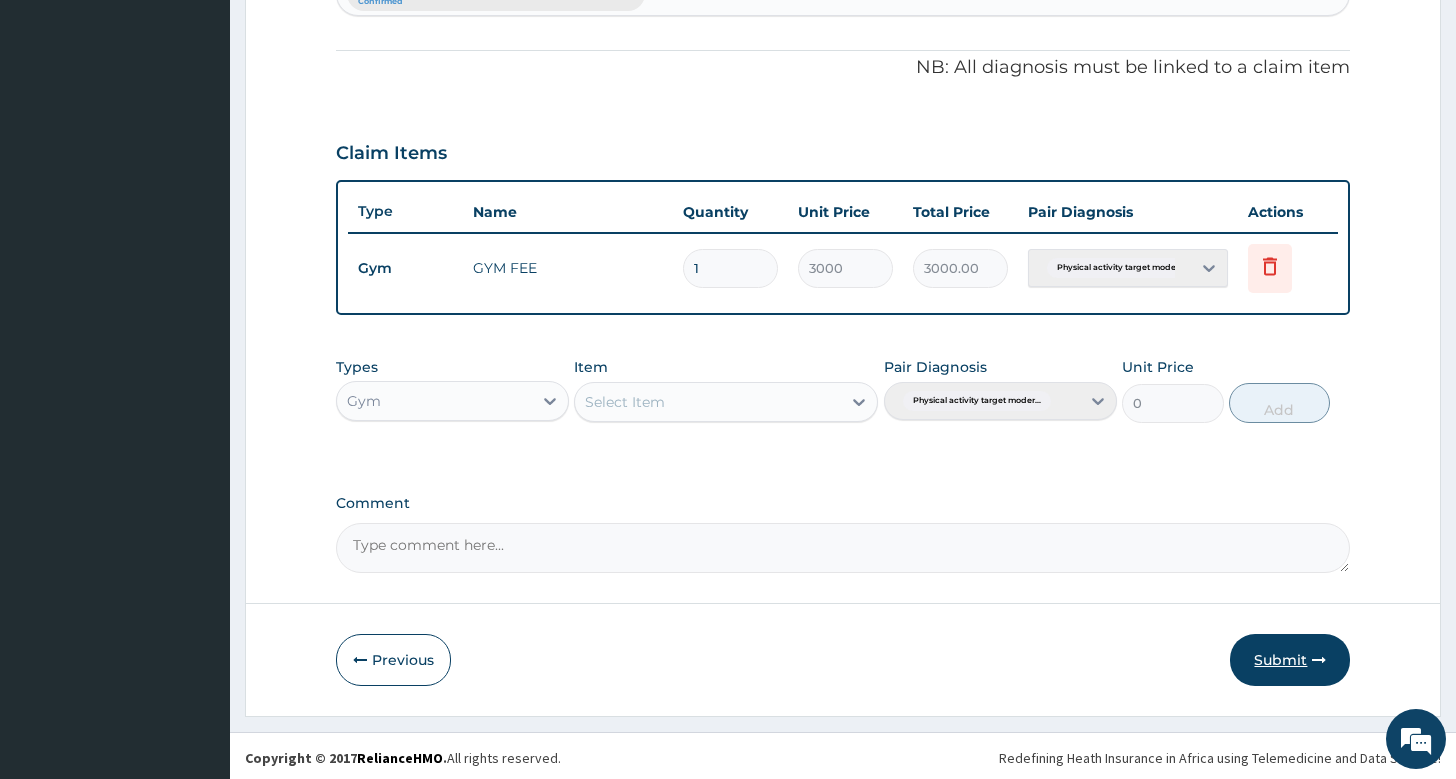 click on "Submit" at bounding box center [1290, 660] 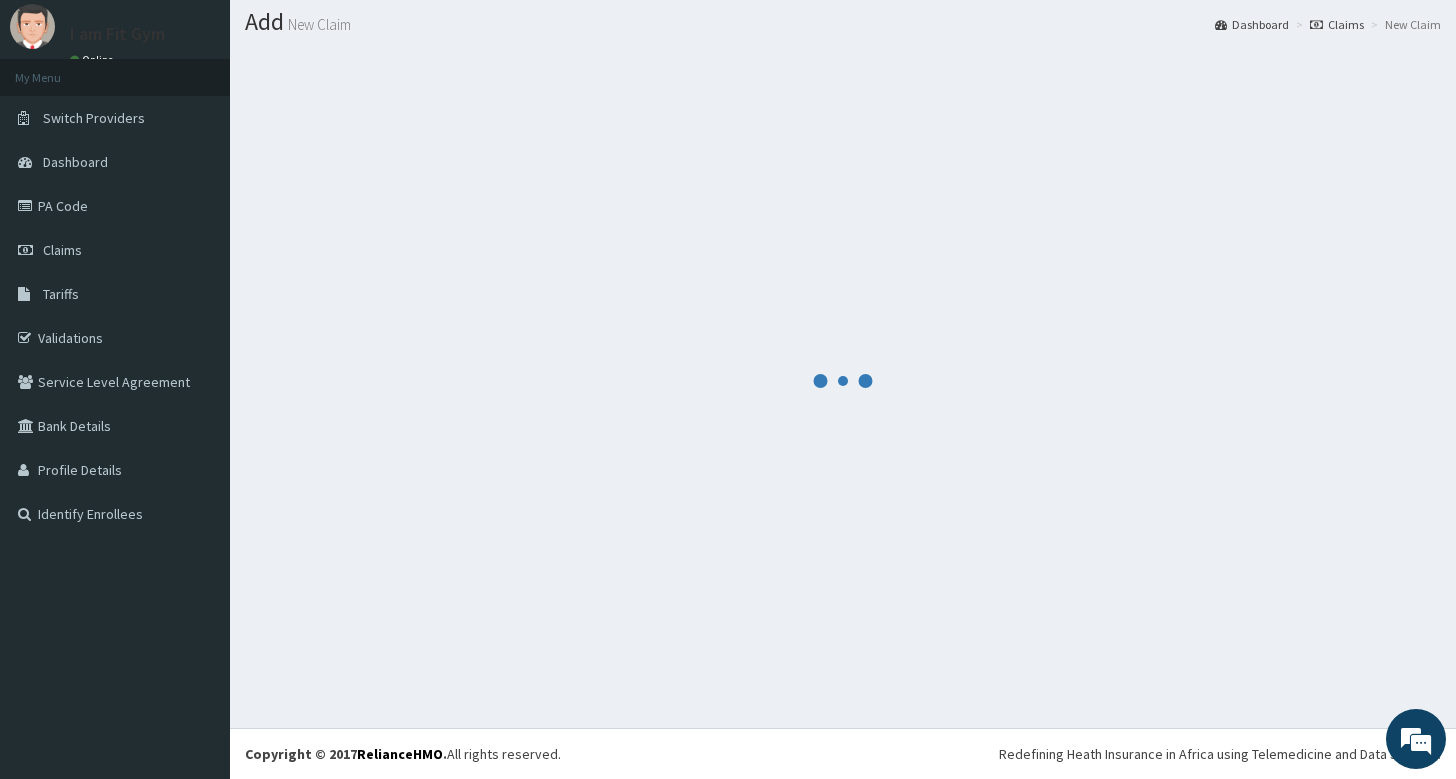 scroll, scrollTop: 55, scrollLeft: 0, axis: vertical 